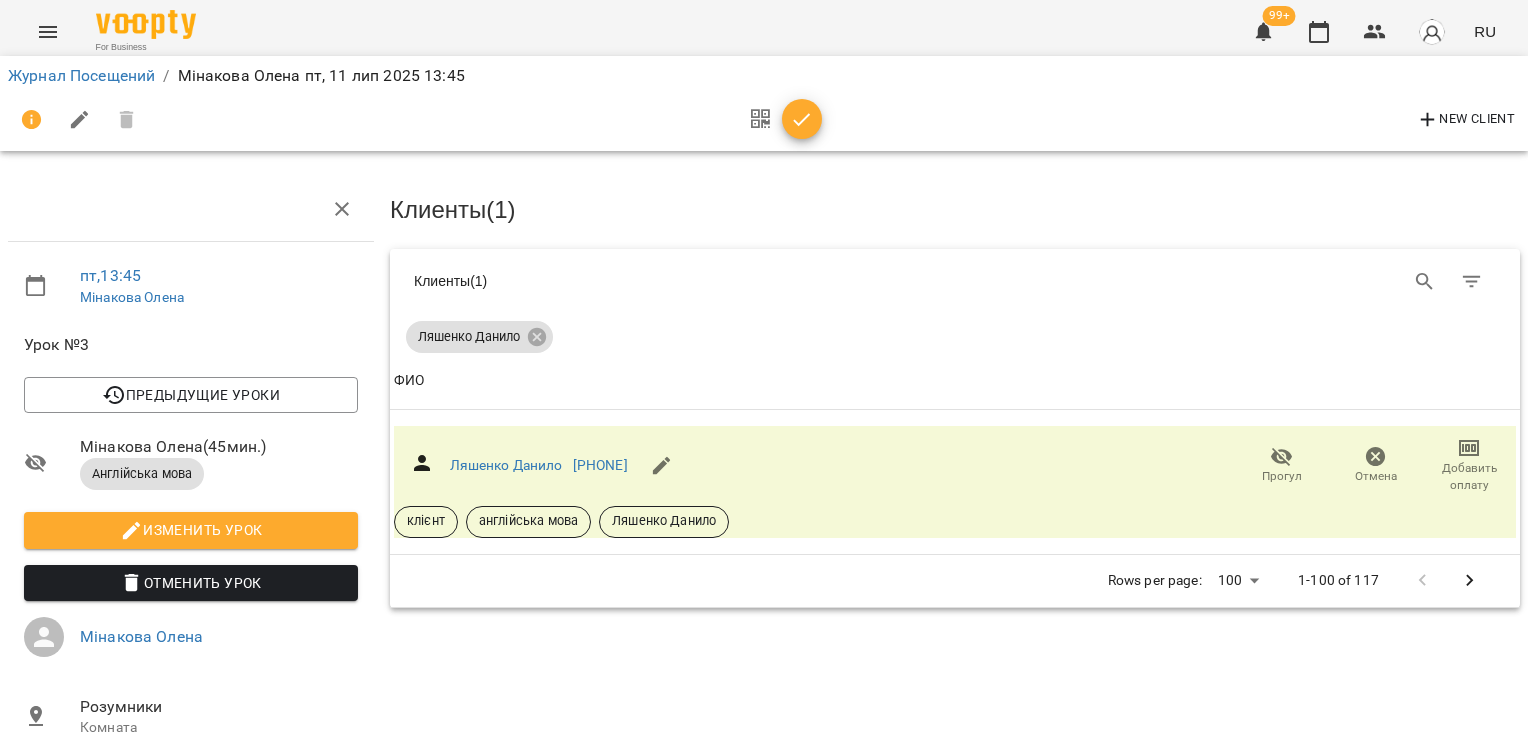 scroll, scrollTop: 0, scrollLeft: 0, axis: both 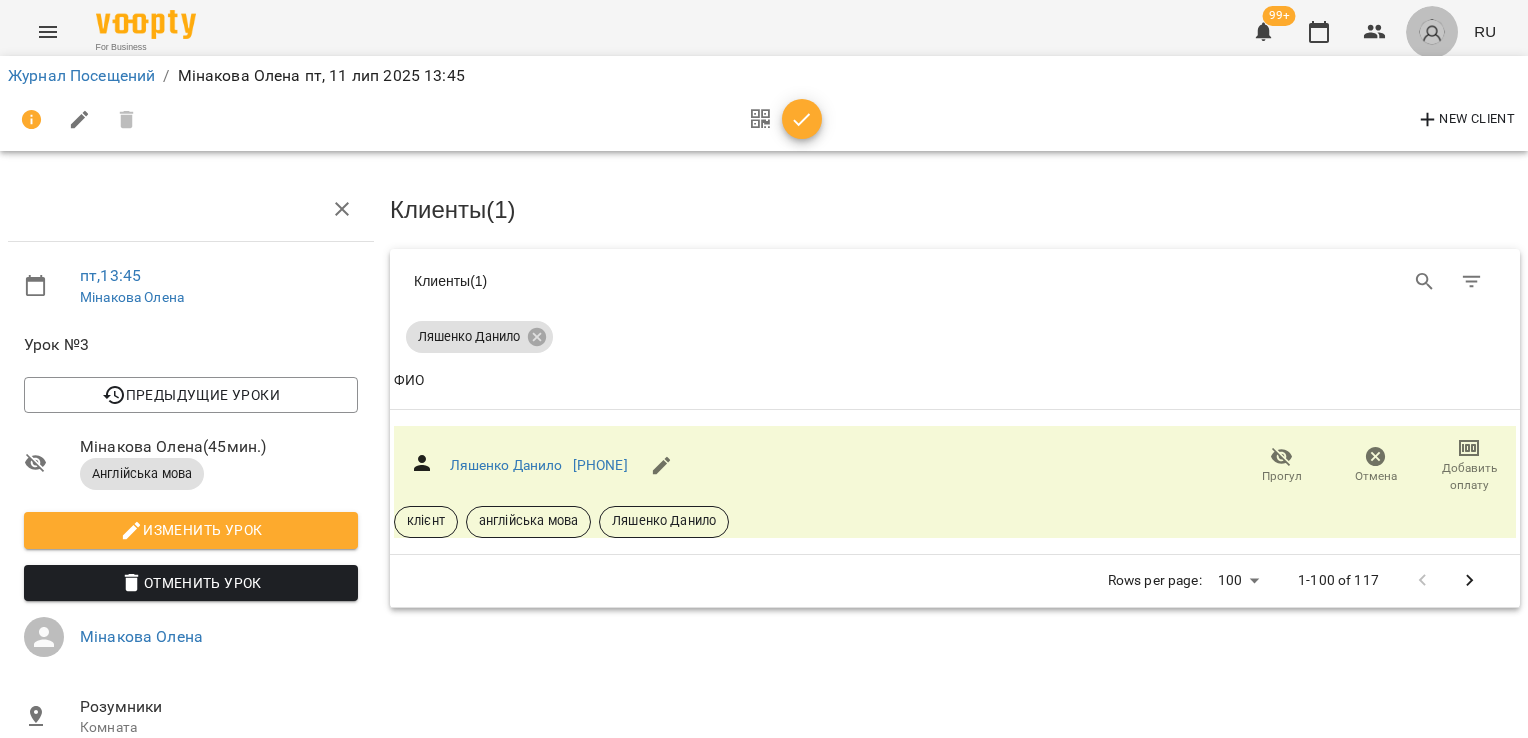 click at bounding box center [1432, 32] 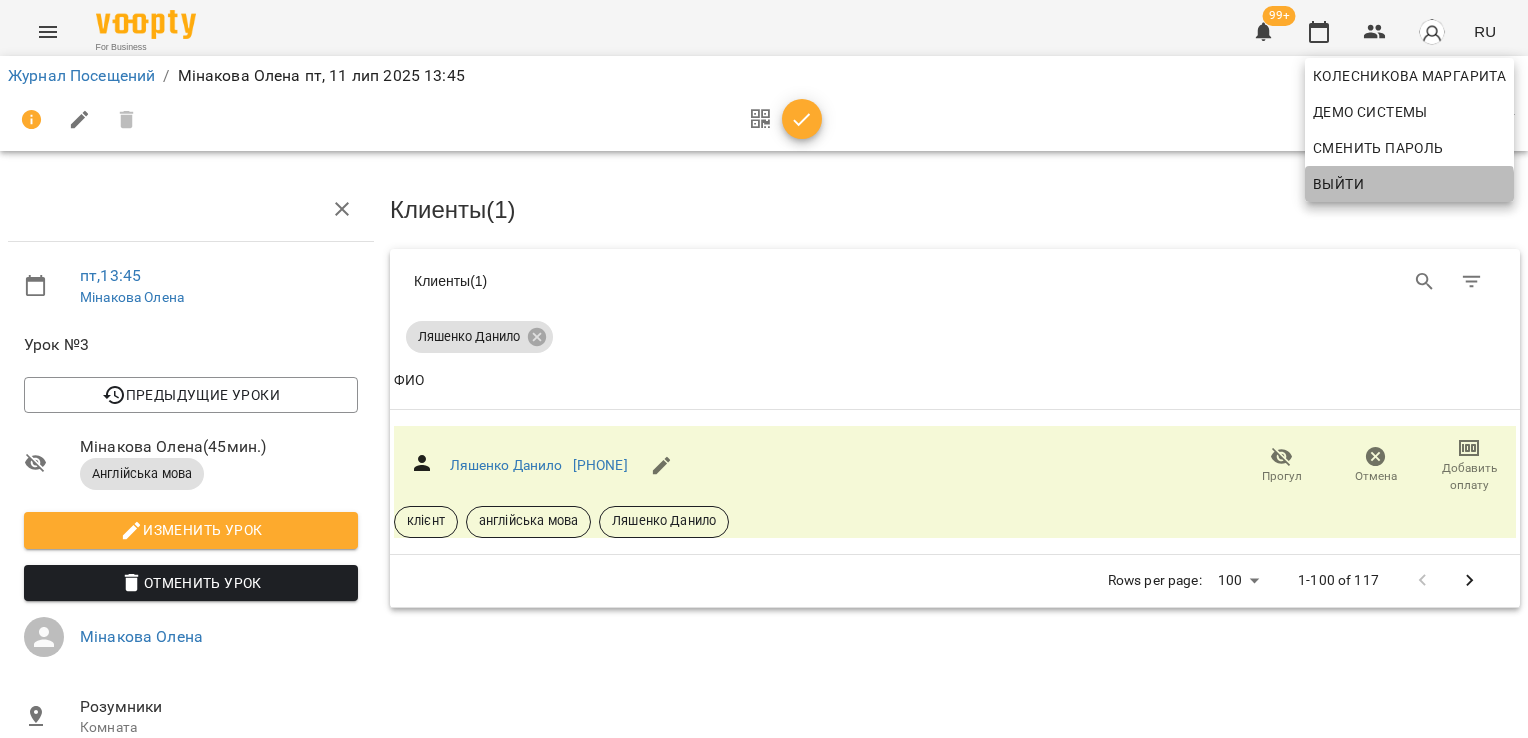 click on "Выйти" at bounding box center (1409, 184) 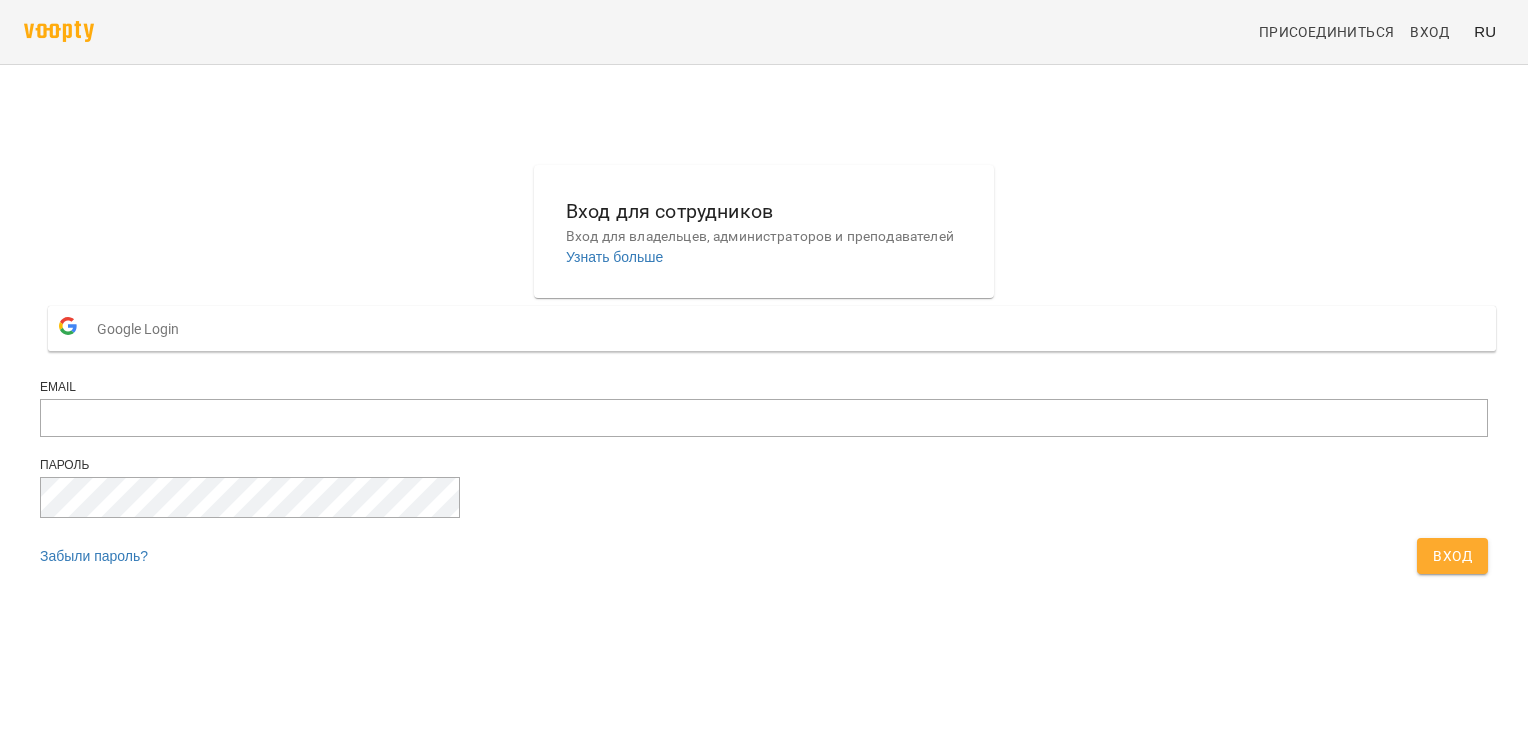 scroll, scrollTop: 0, scrollLeft: 0, axis: both 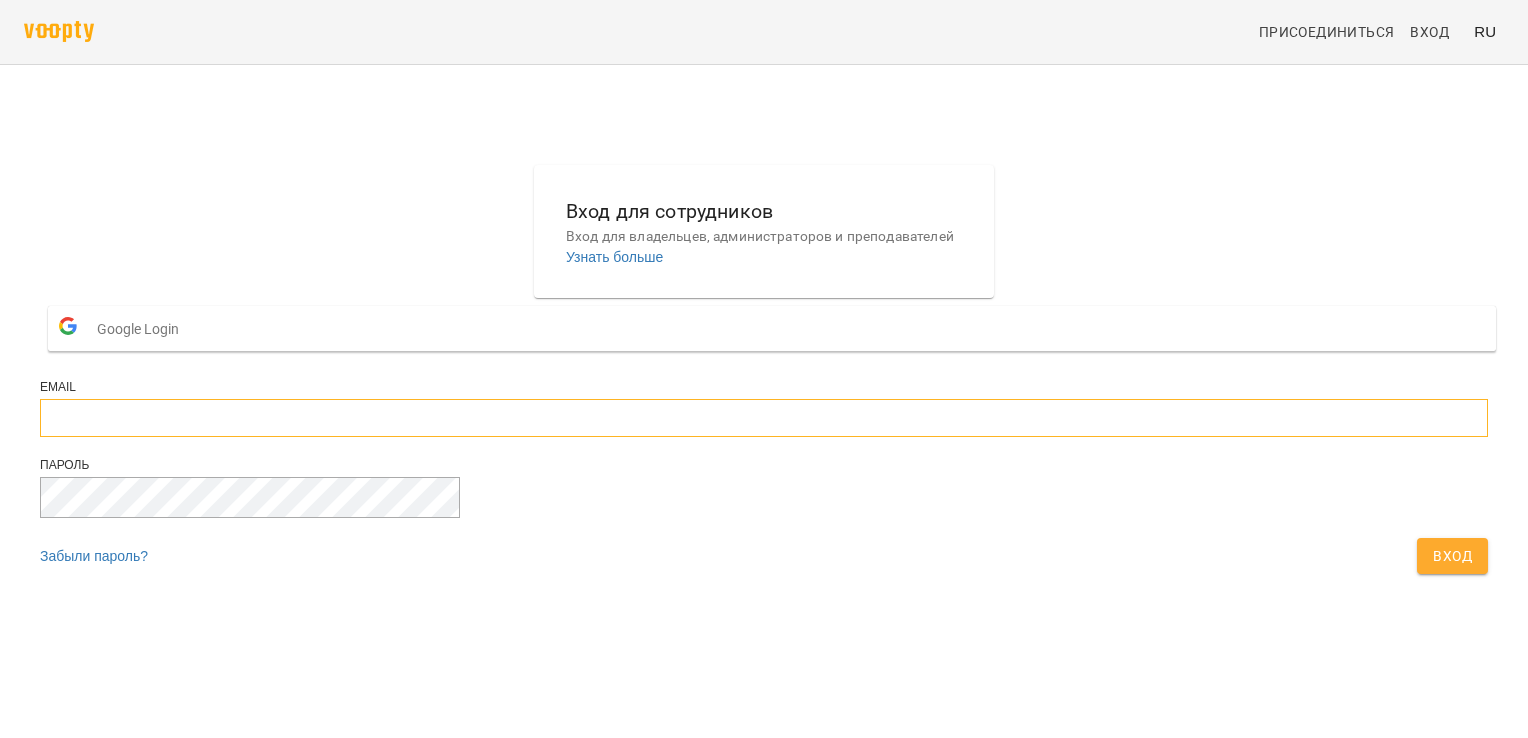 type on "**********" 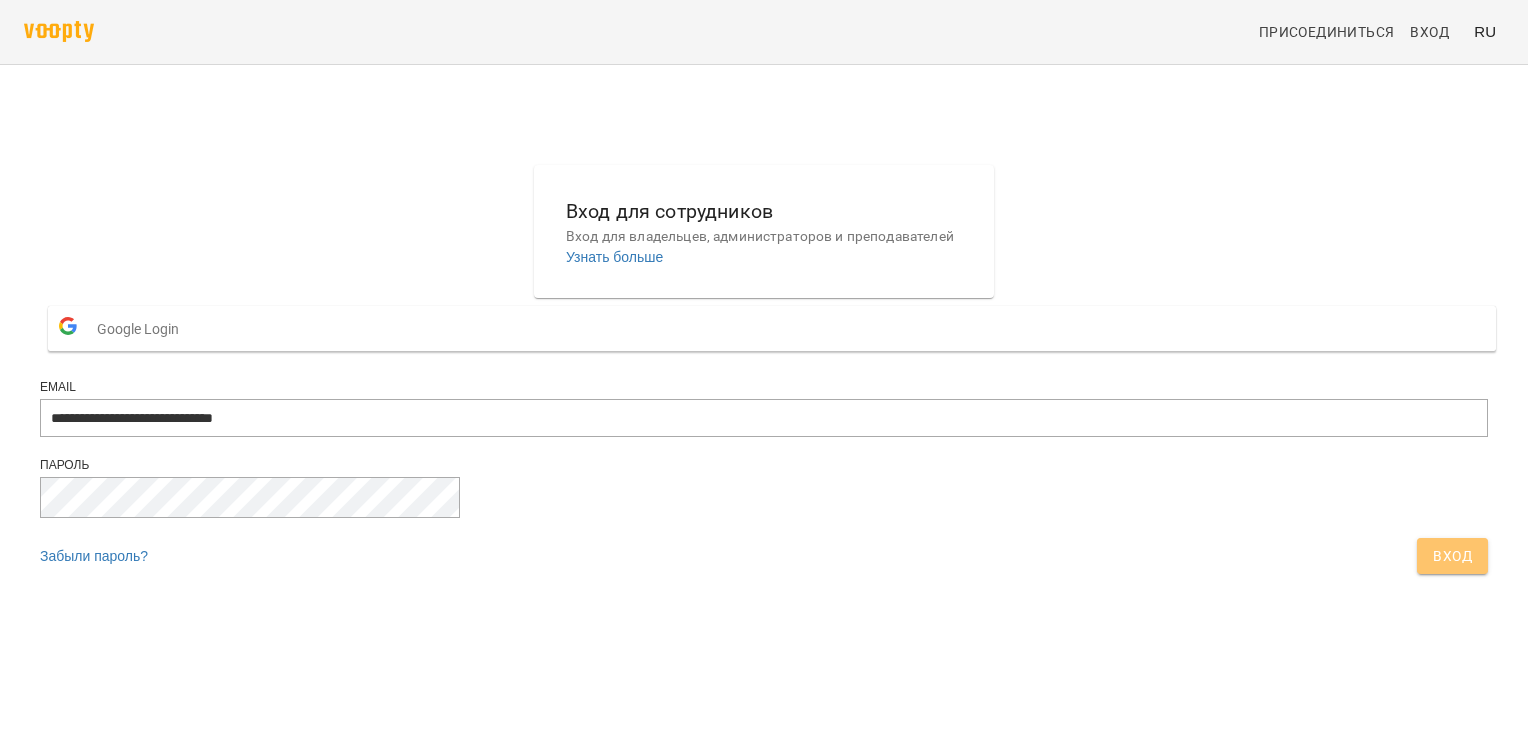 click on "Вход" at bounding box center [1452, 556] 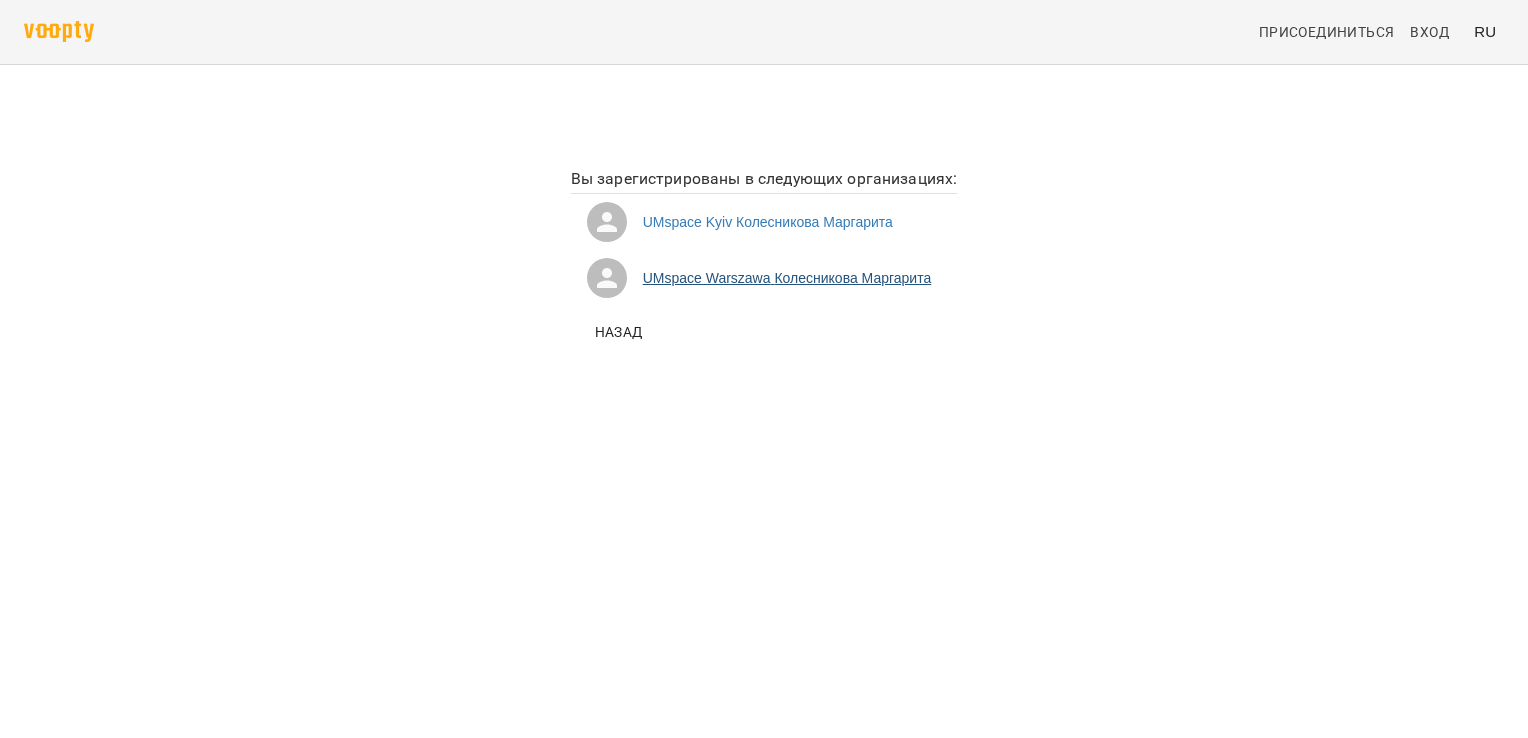 click on "UMspace Warszawa   Колесникова Маргарита" at bounding box center (764, 278) 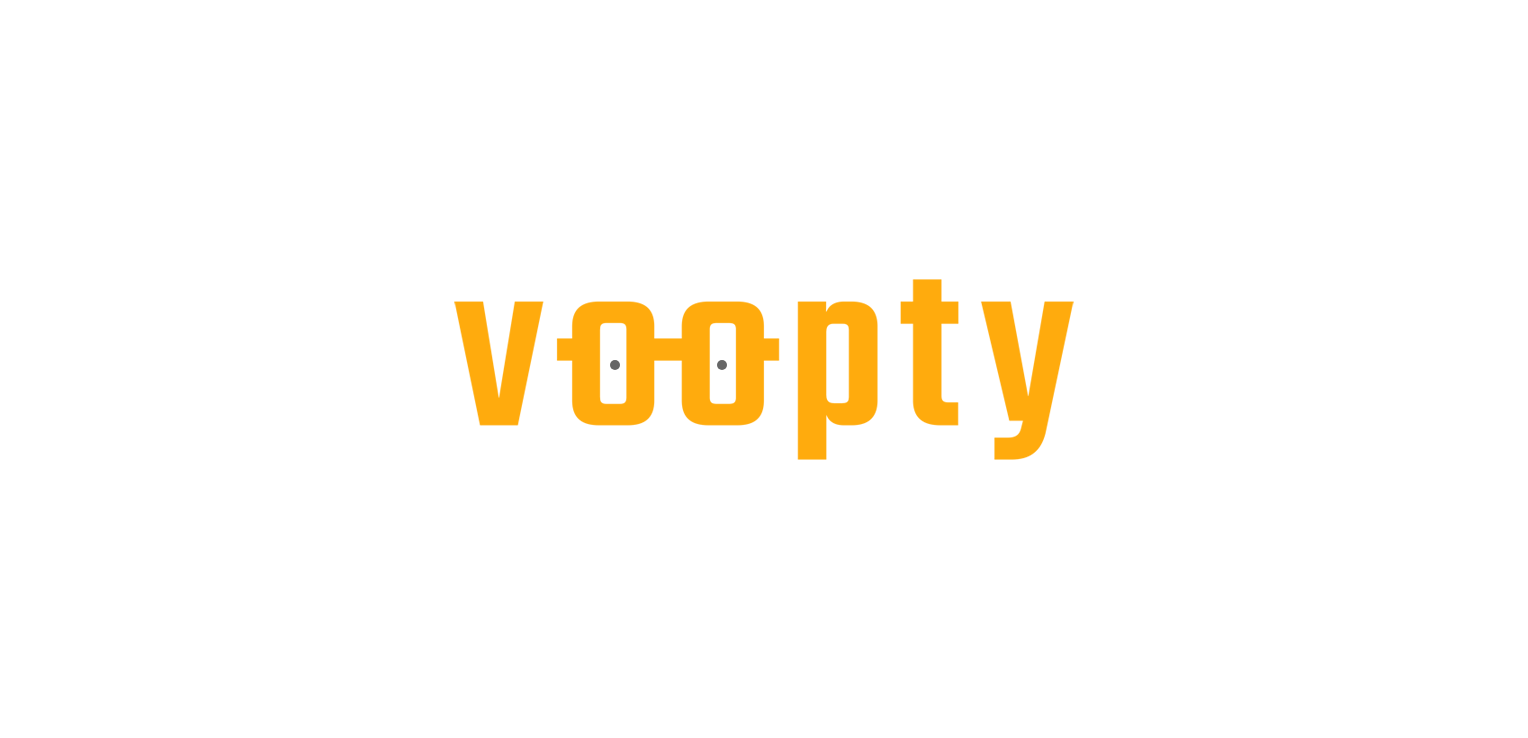 scroll, scrollTop: 0, scrollLeft: 0, axis: both 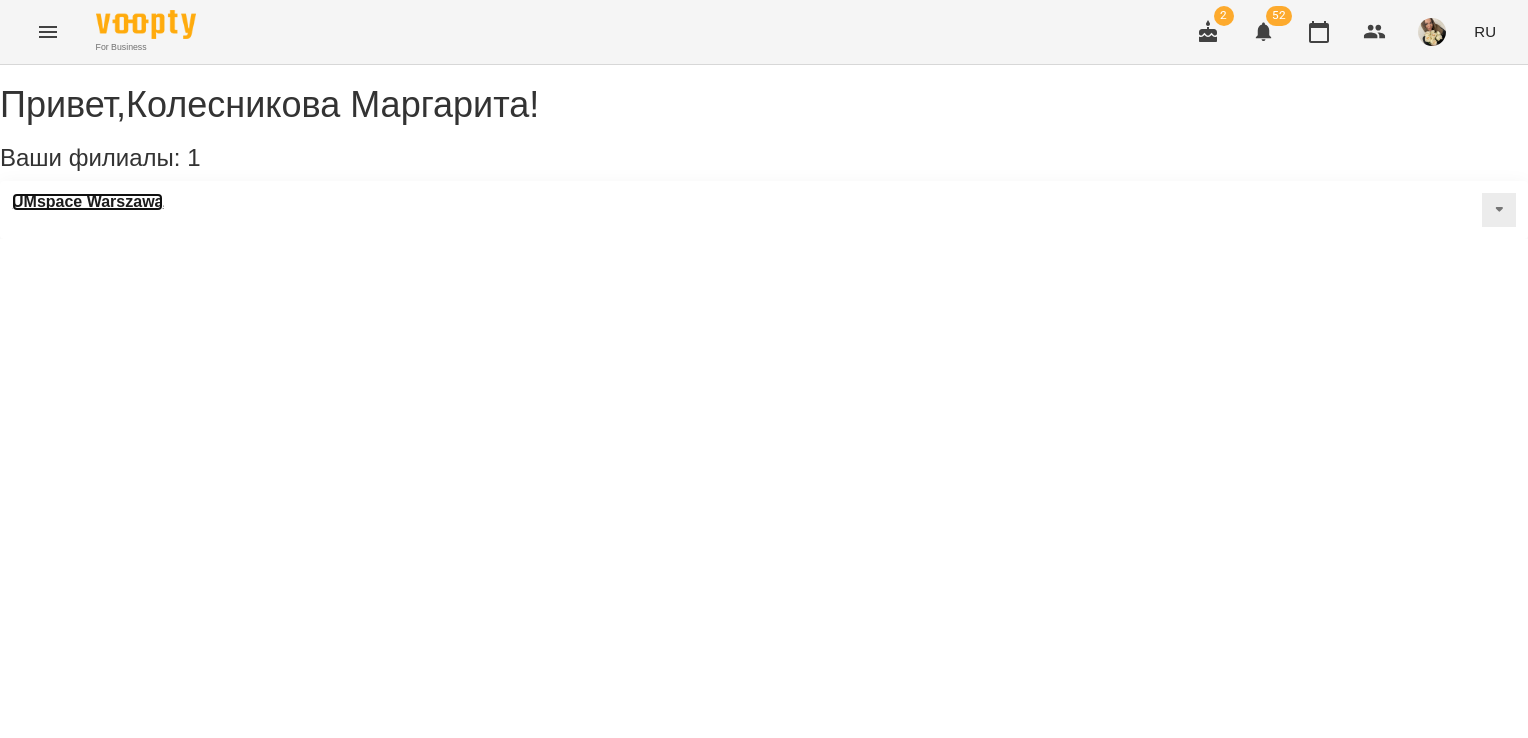 click on "UMspace Warszawa" at bounding box center [87, 202] 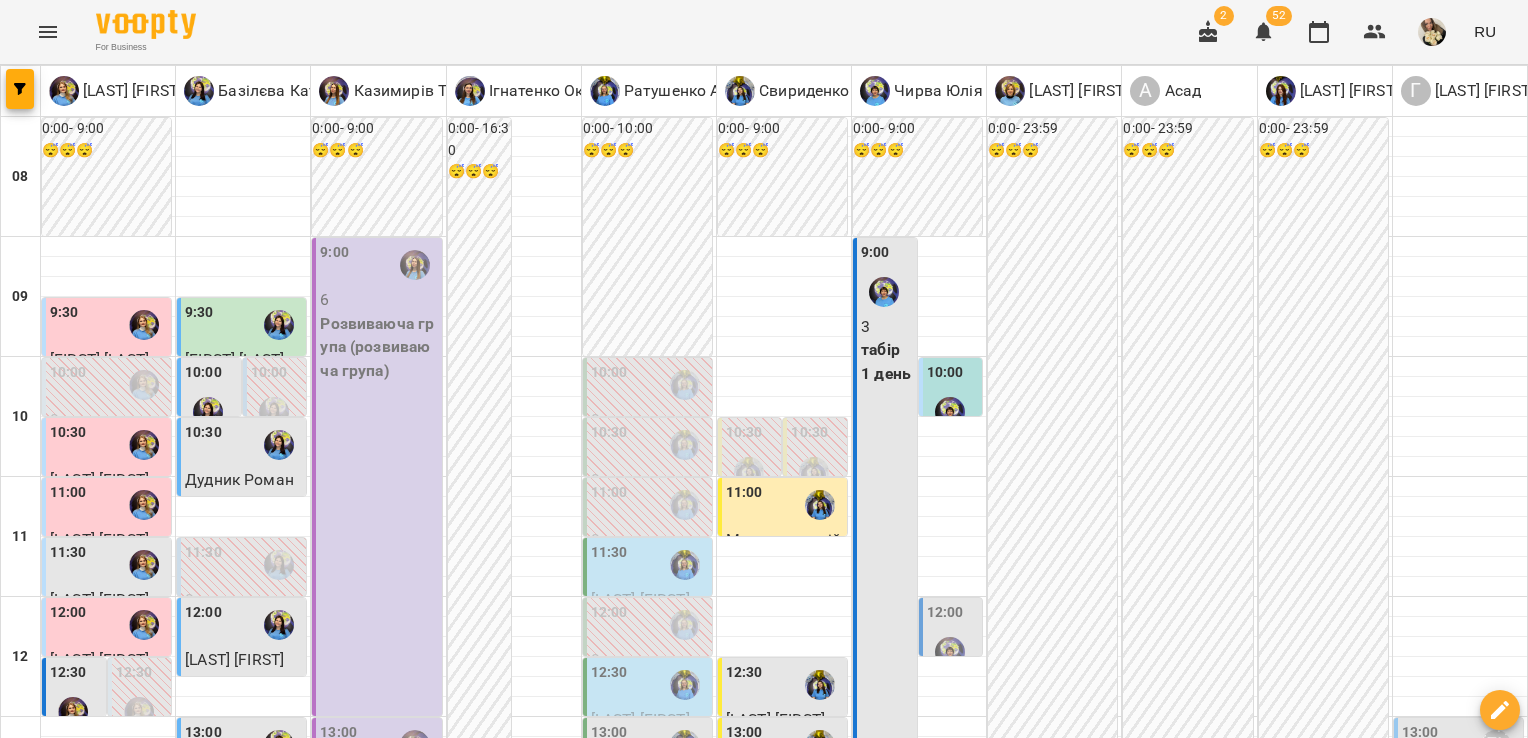 scroll, scrollTop: 472, scrollLeft: 0, axis: vertical 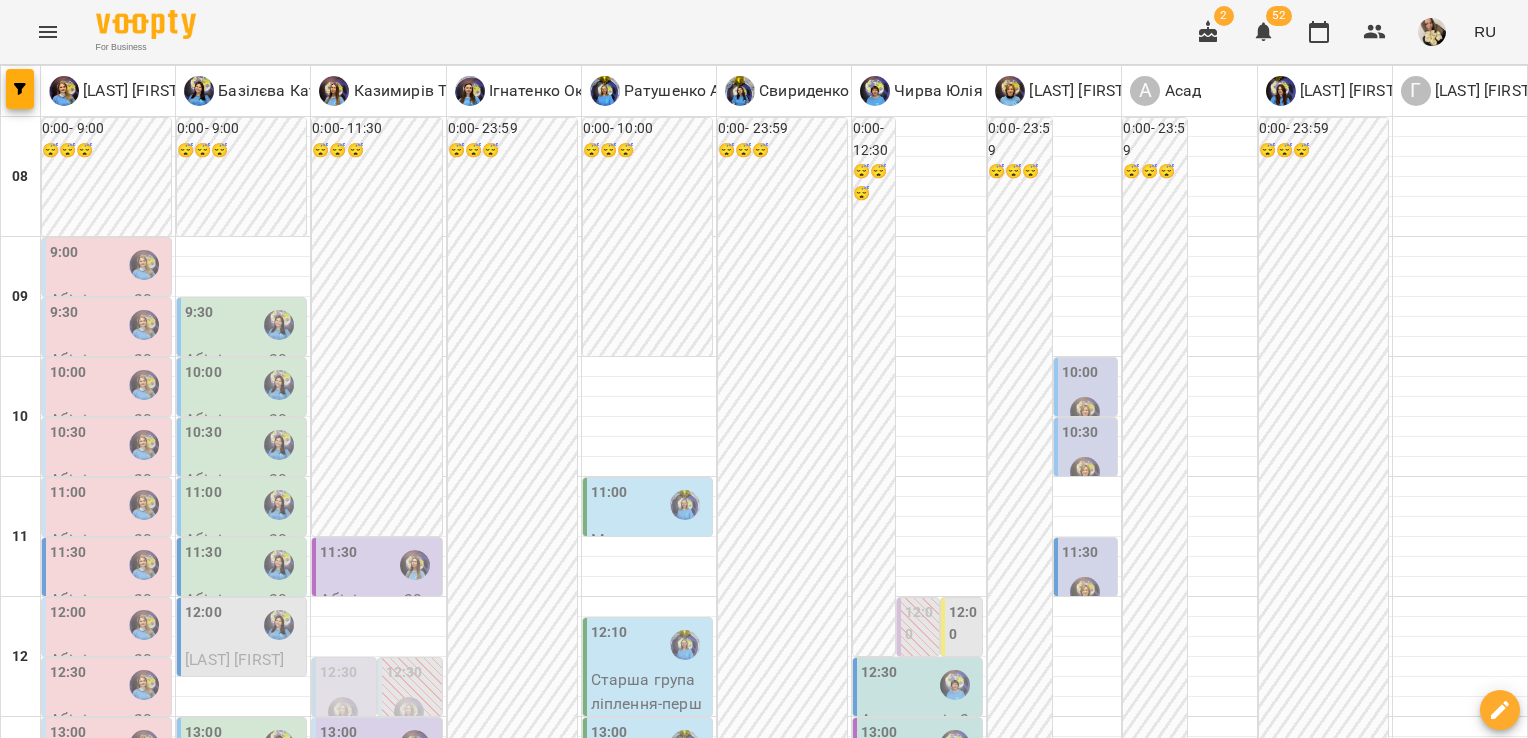 click on "**********" at bounding box center (764, 1768) 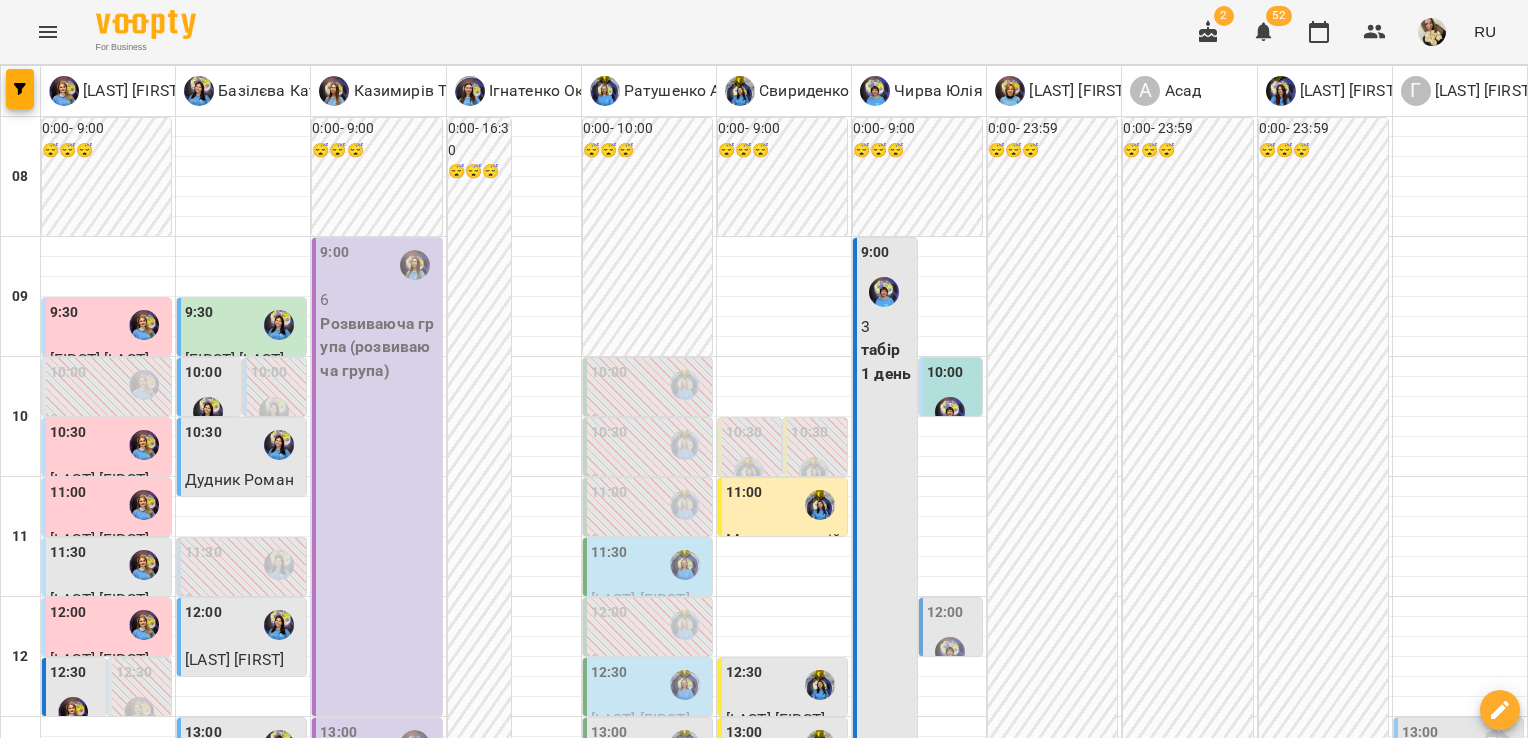 scroll, scrollTop: 472, scrollLeft: 0, axis: vertical 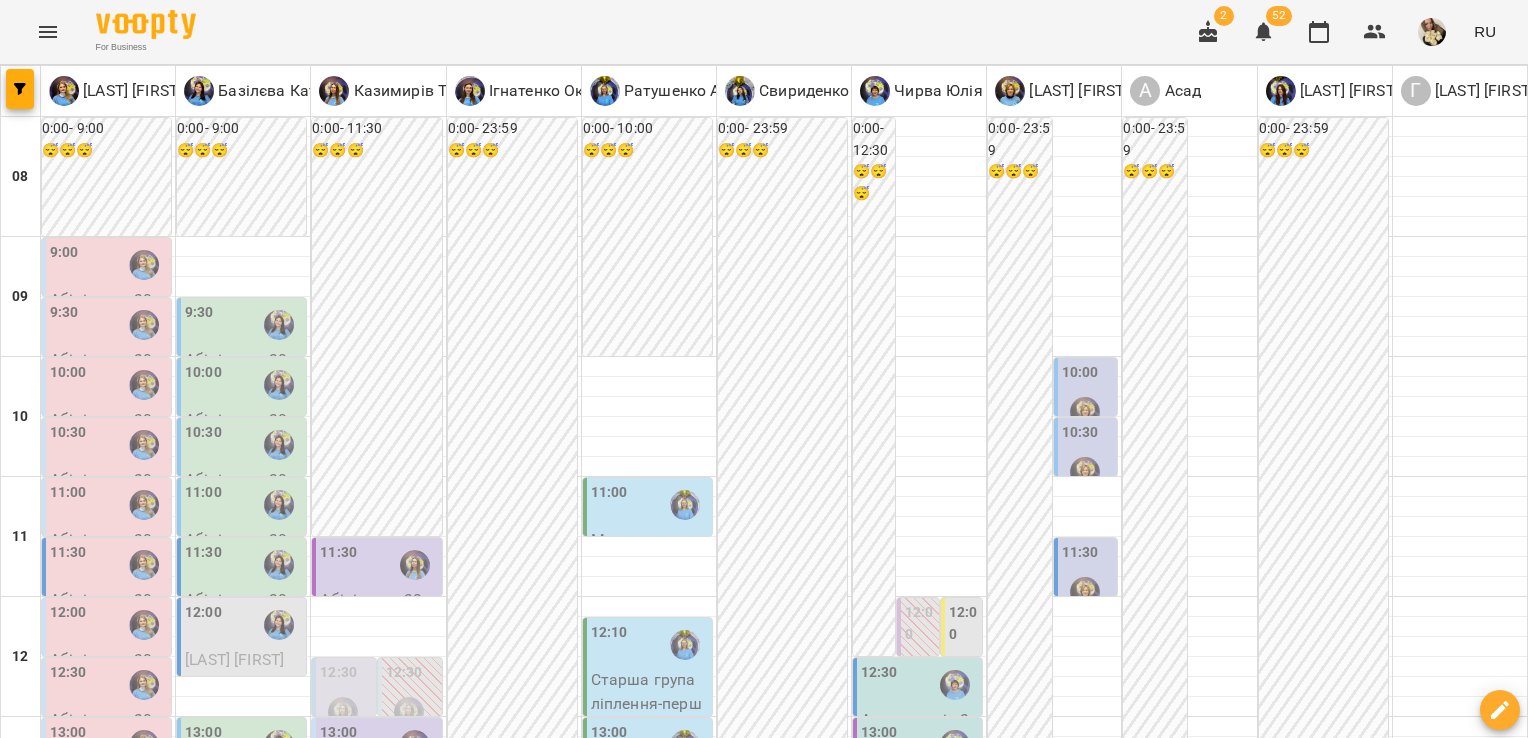 click at bounding box center [863, 1768] 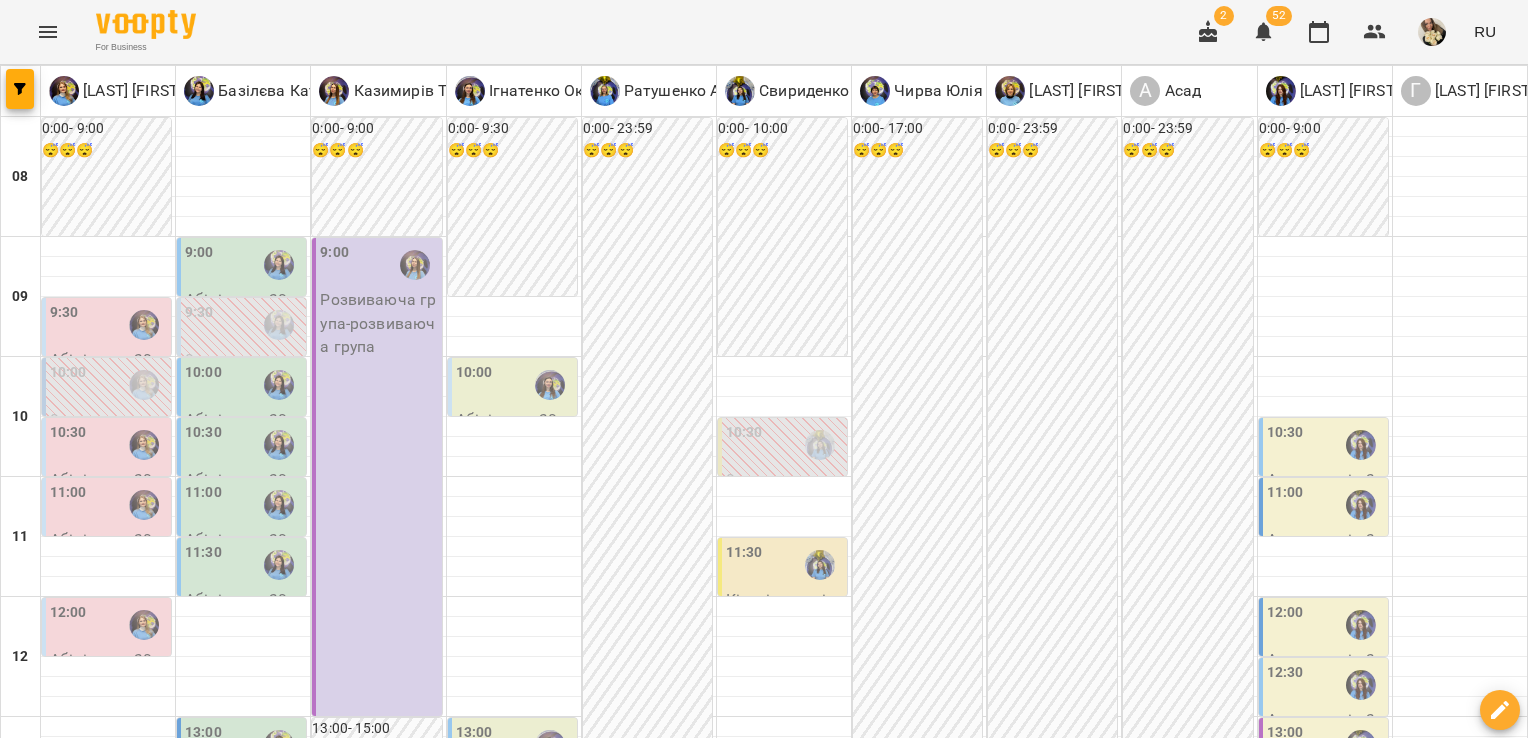 scroll, scrollTop: 408, scrollLeft: 0, axis: vertical 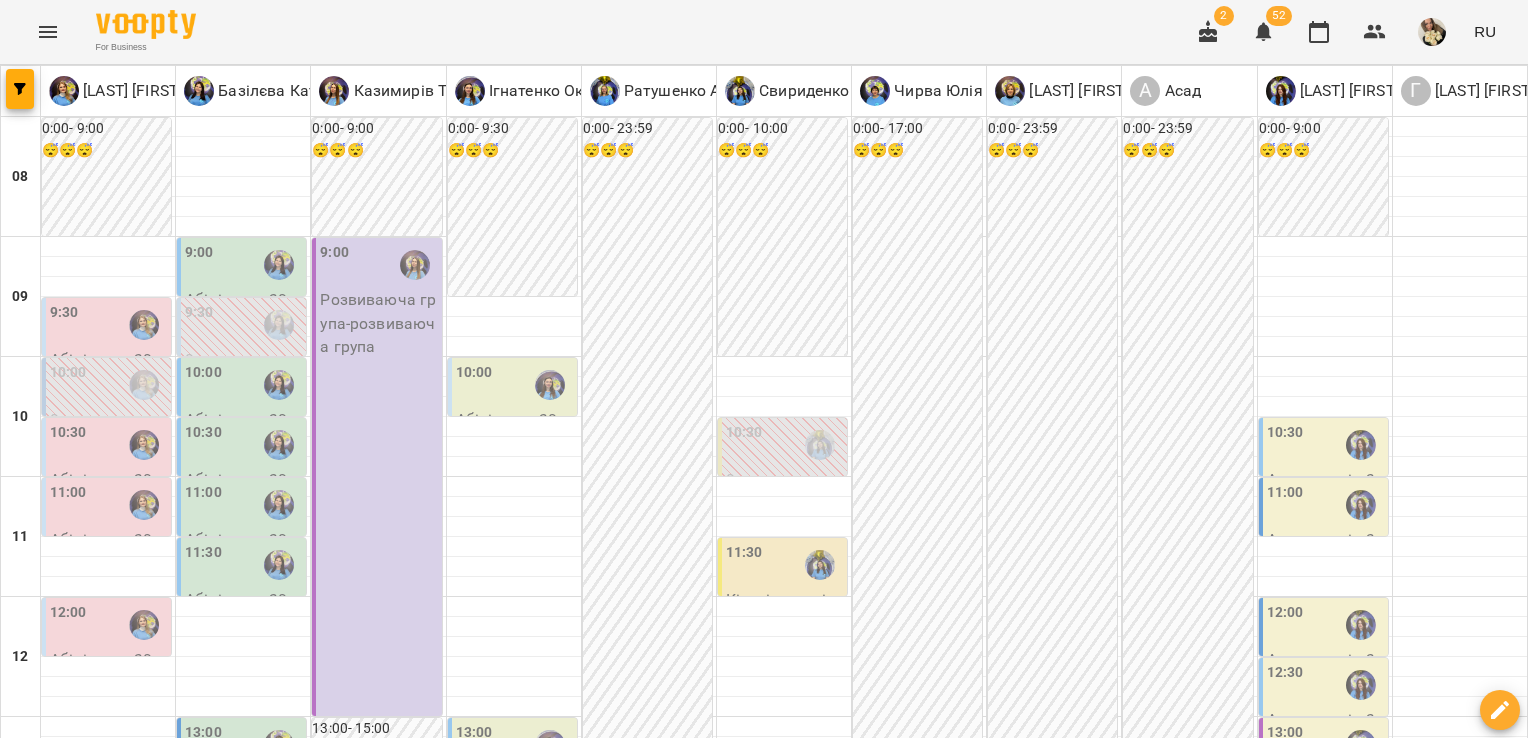 click at bounding box center (664, 1768) 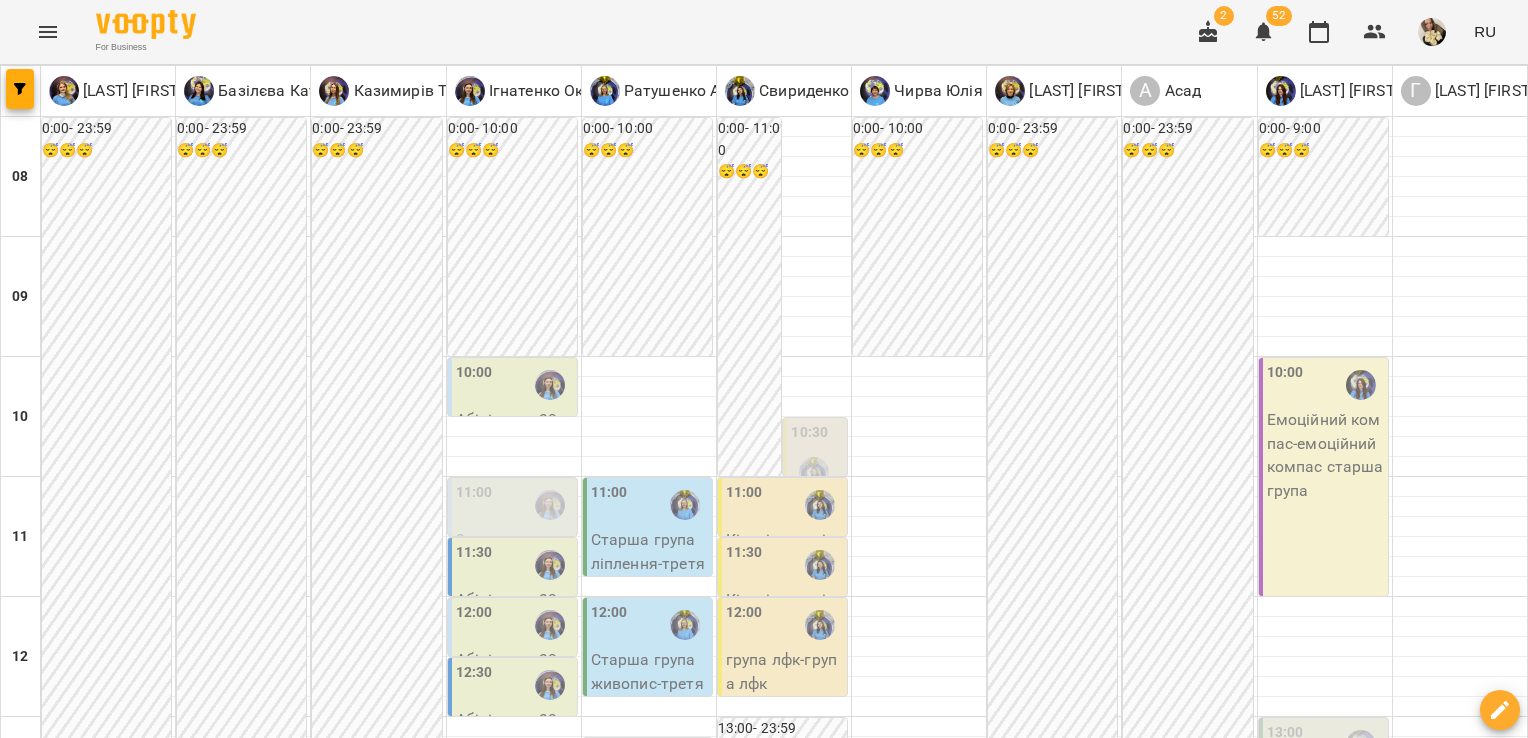 drag, startPoint x: 931, startPoint y: 631, endPoint x: 892, endPoint y: 658, distance: 47.434166 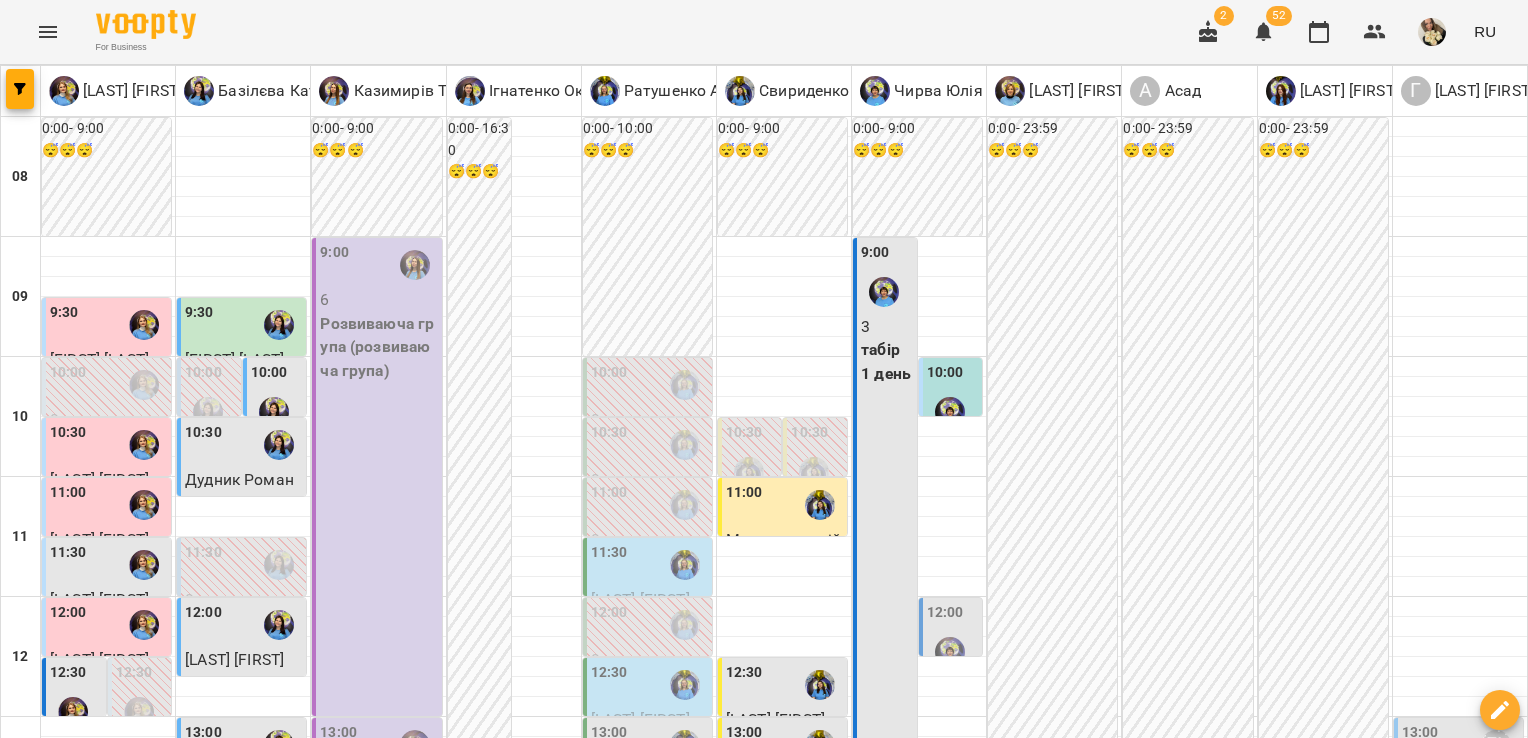 scroll, scrollTop: 535, scrollLeft: 0, axis: vertical 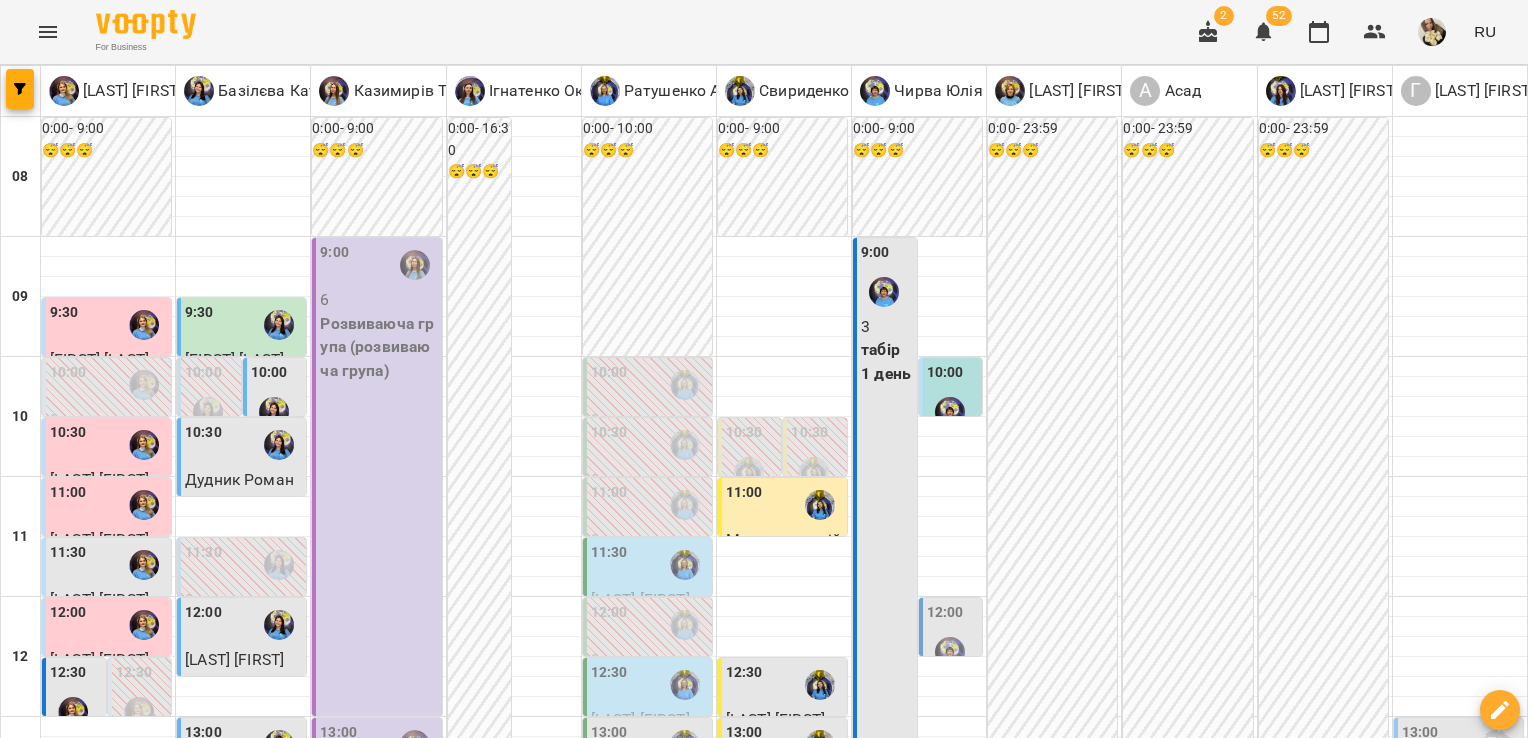 click on "13:00" at bounding box center [243, 745] 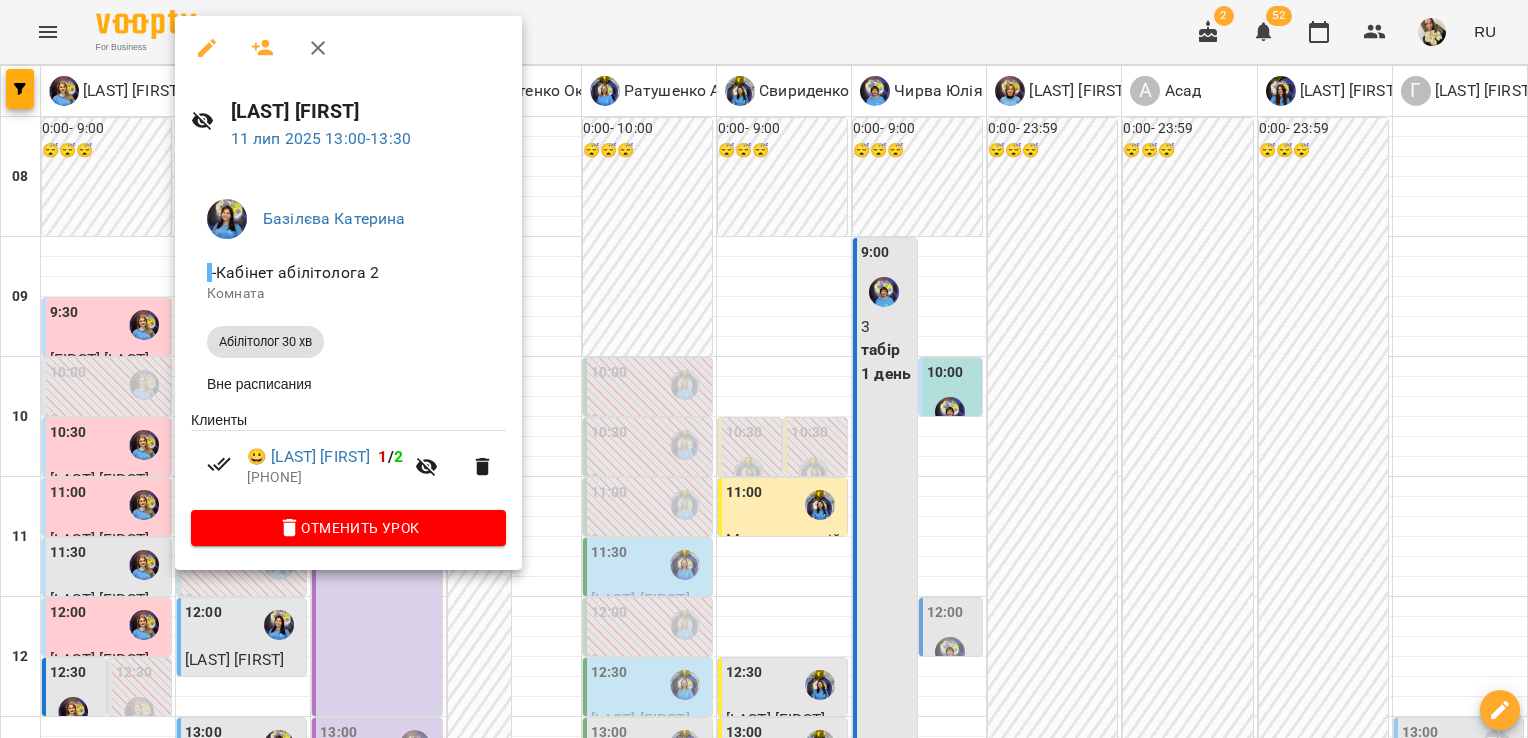 click at bounding box center [764, 369] 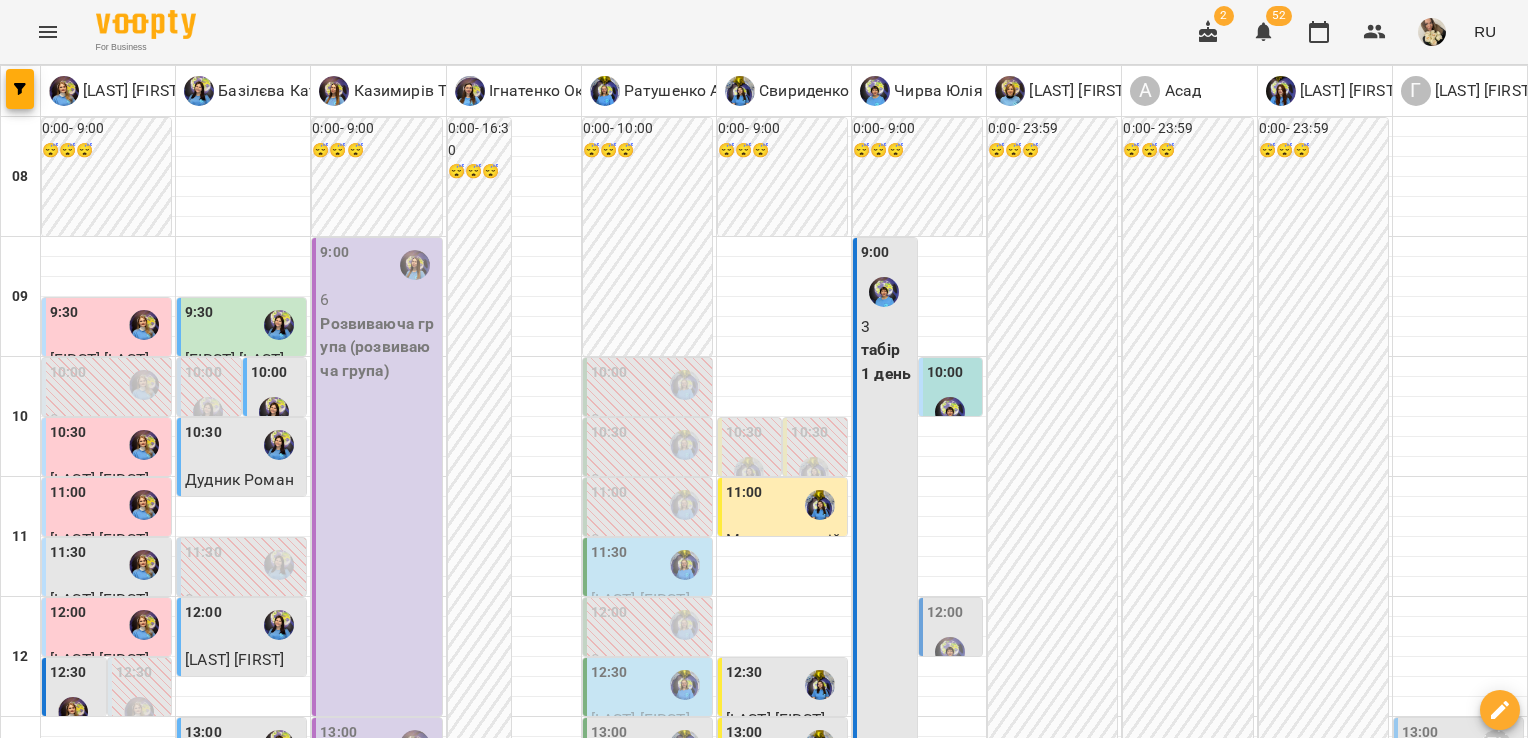 scroll, scrollTop: 930, scrollLeft: 0, axis: vertical 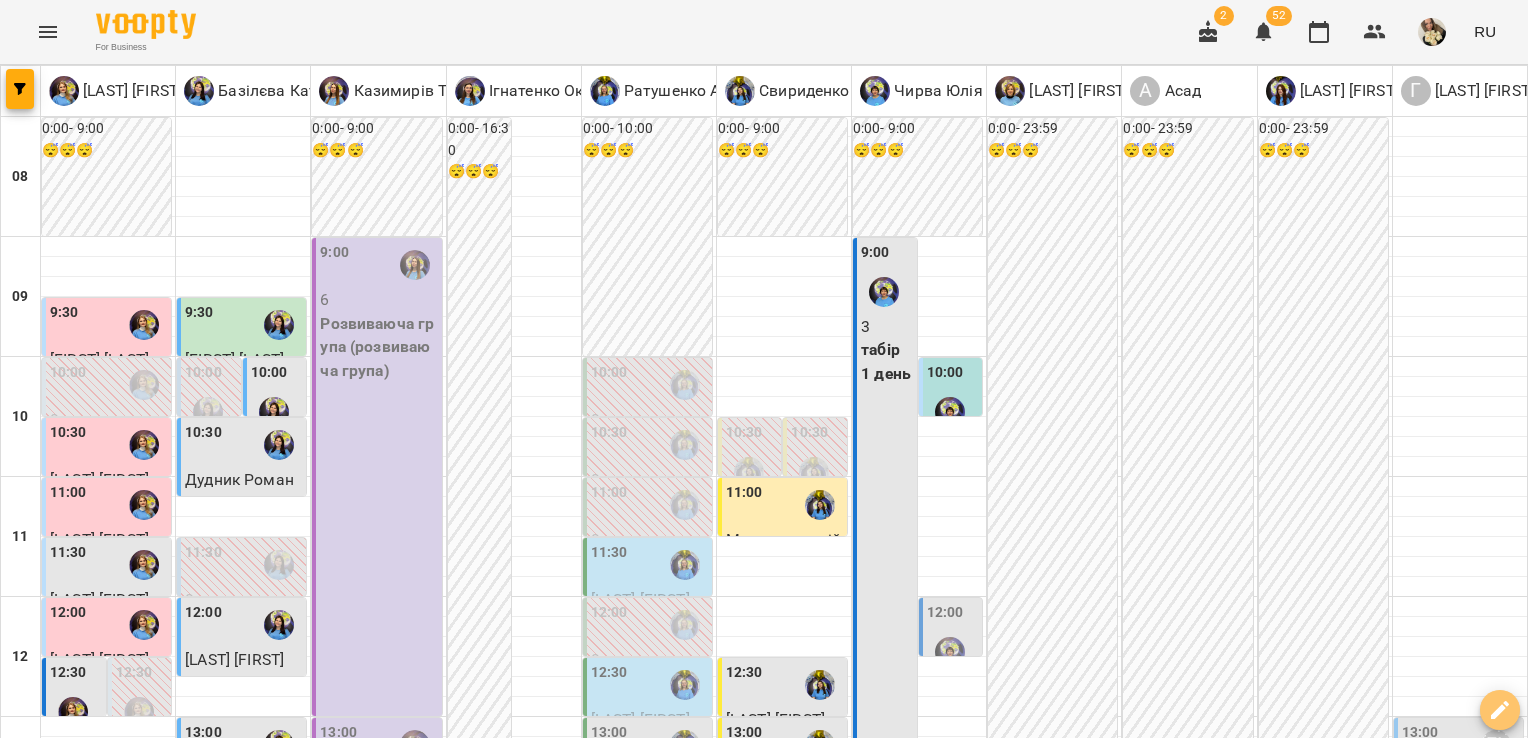 click 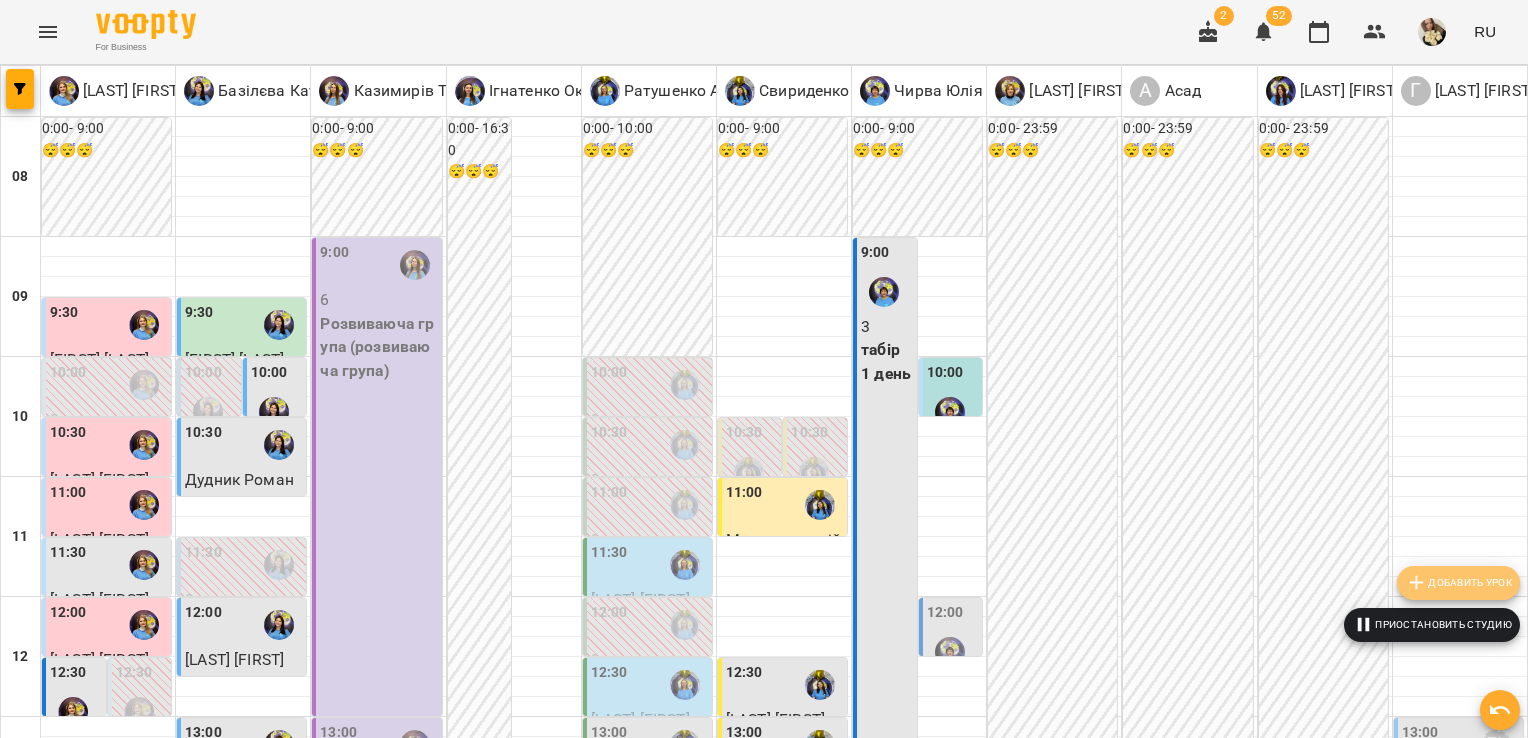 click on "Добавить урок" at bounding box center [1458, 583] 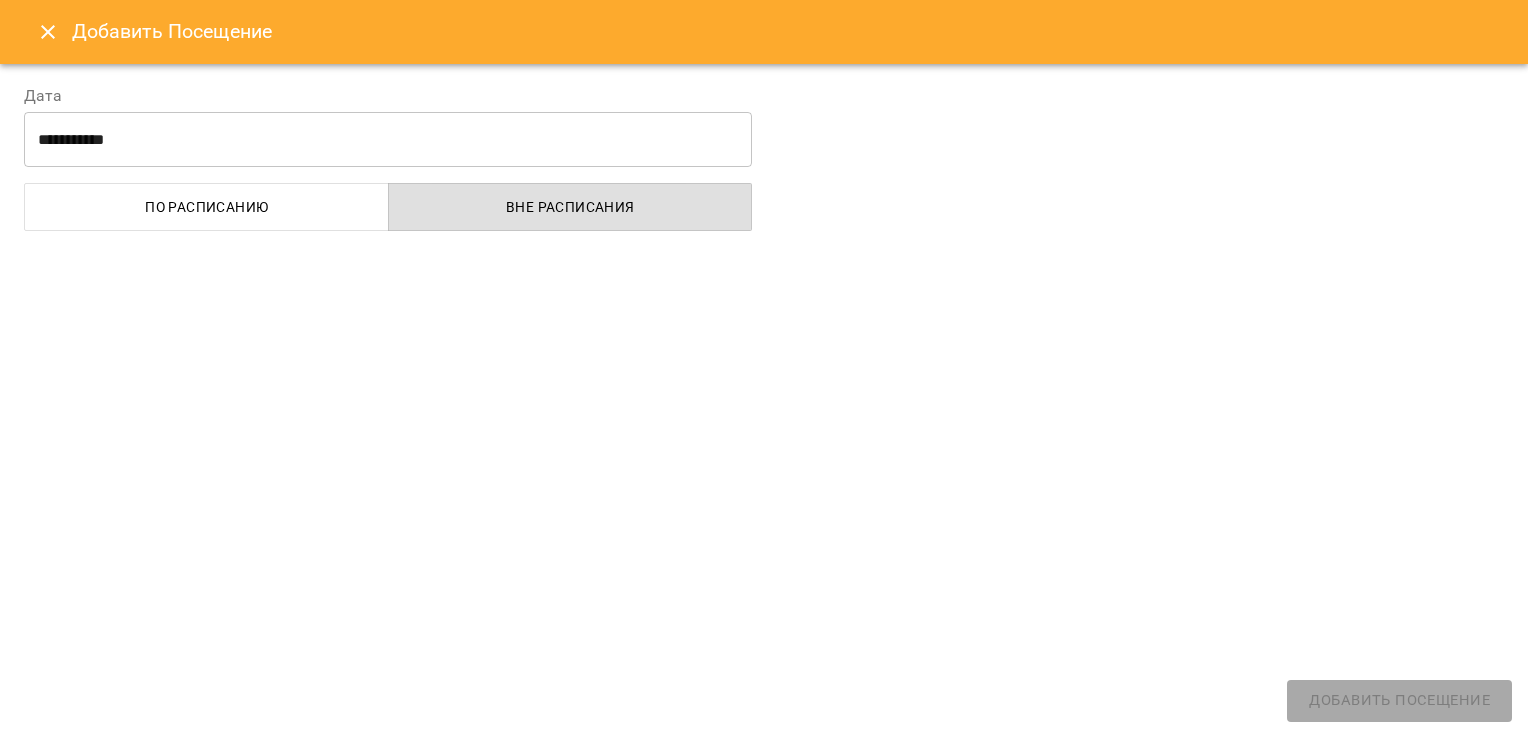 select 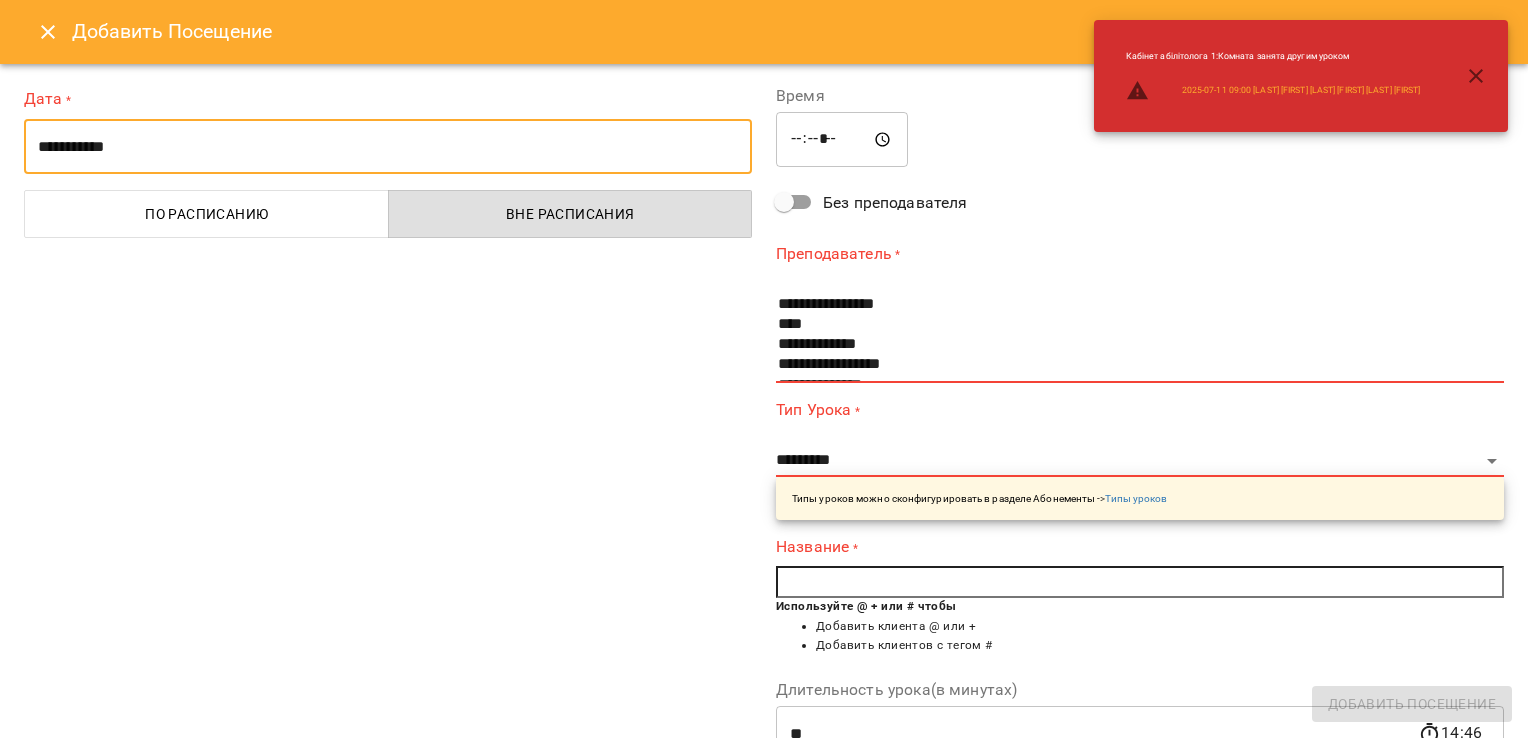 click on "**********" at bounding box center (388, 147) 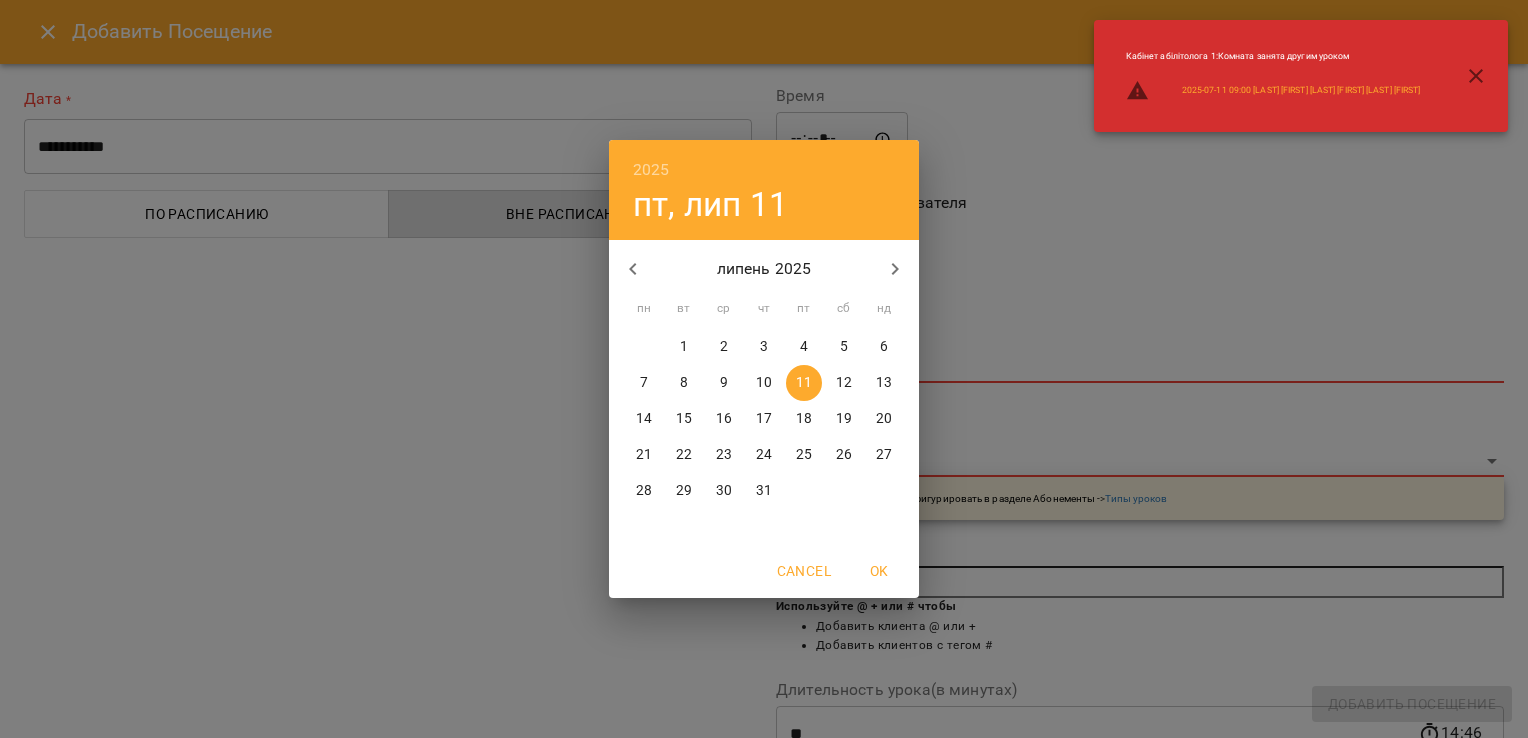 click on "2025 пт, лип 11 липень 2025 пн вт ср чт пт сб нд 30 1 2 3 4 5 6 7 8 9 10 11 12 13 14 15 16 17 18 19 20 21 22 23 24 25 26 27 28 29 30 31 1 2 3 Cancel OK" at bounding box center [764, 369] 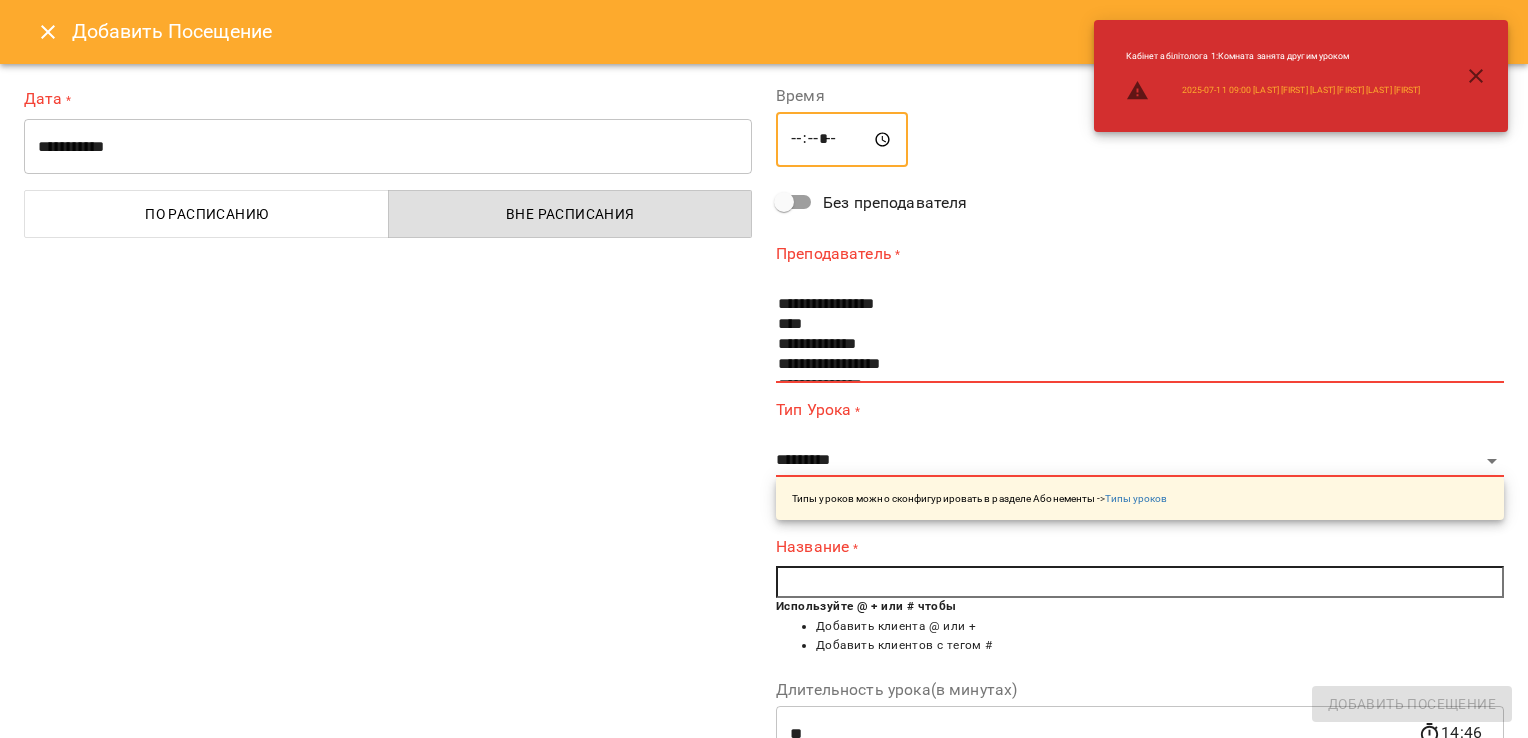 click on "*****" at bounding box center [842, 140] 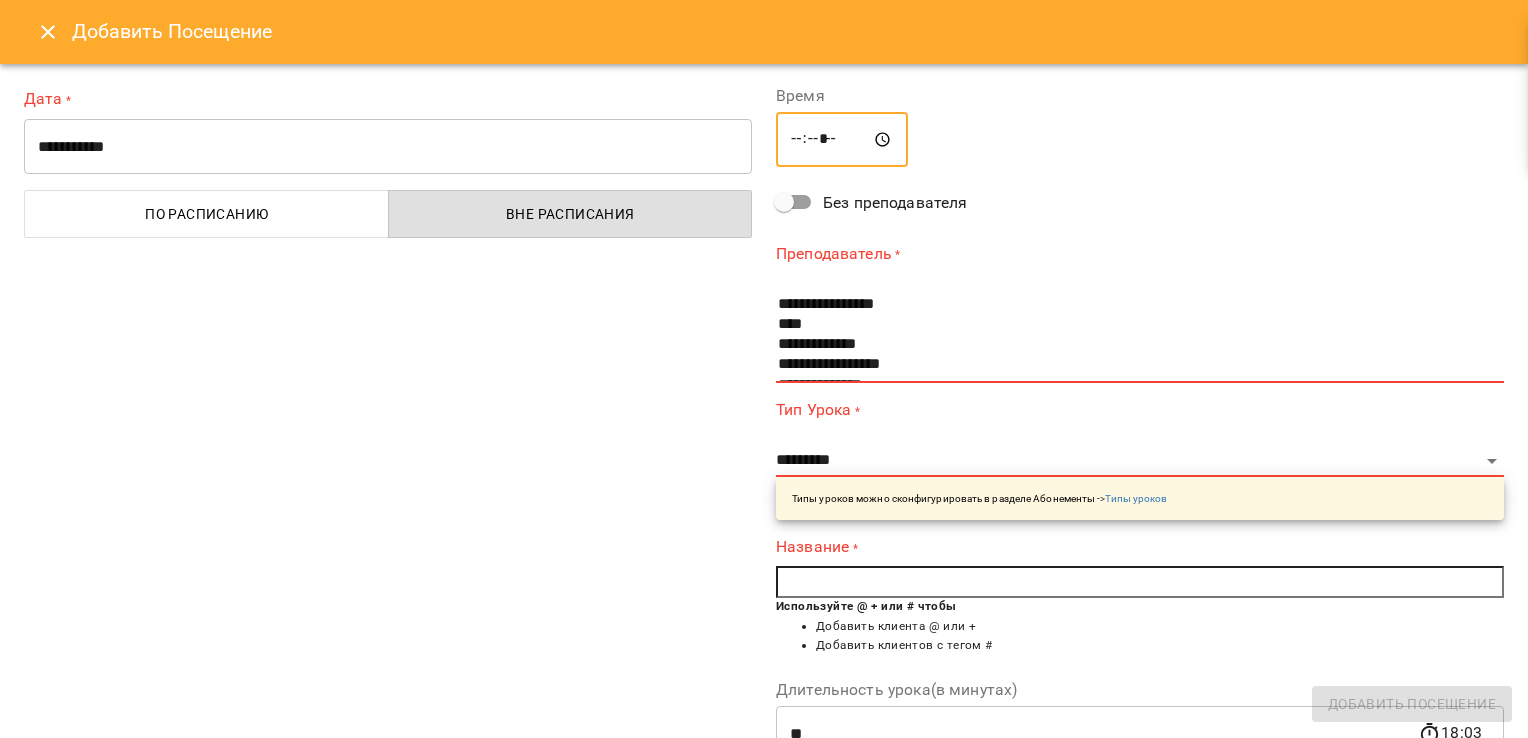 type on "*****" 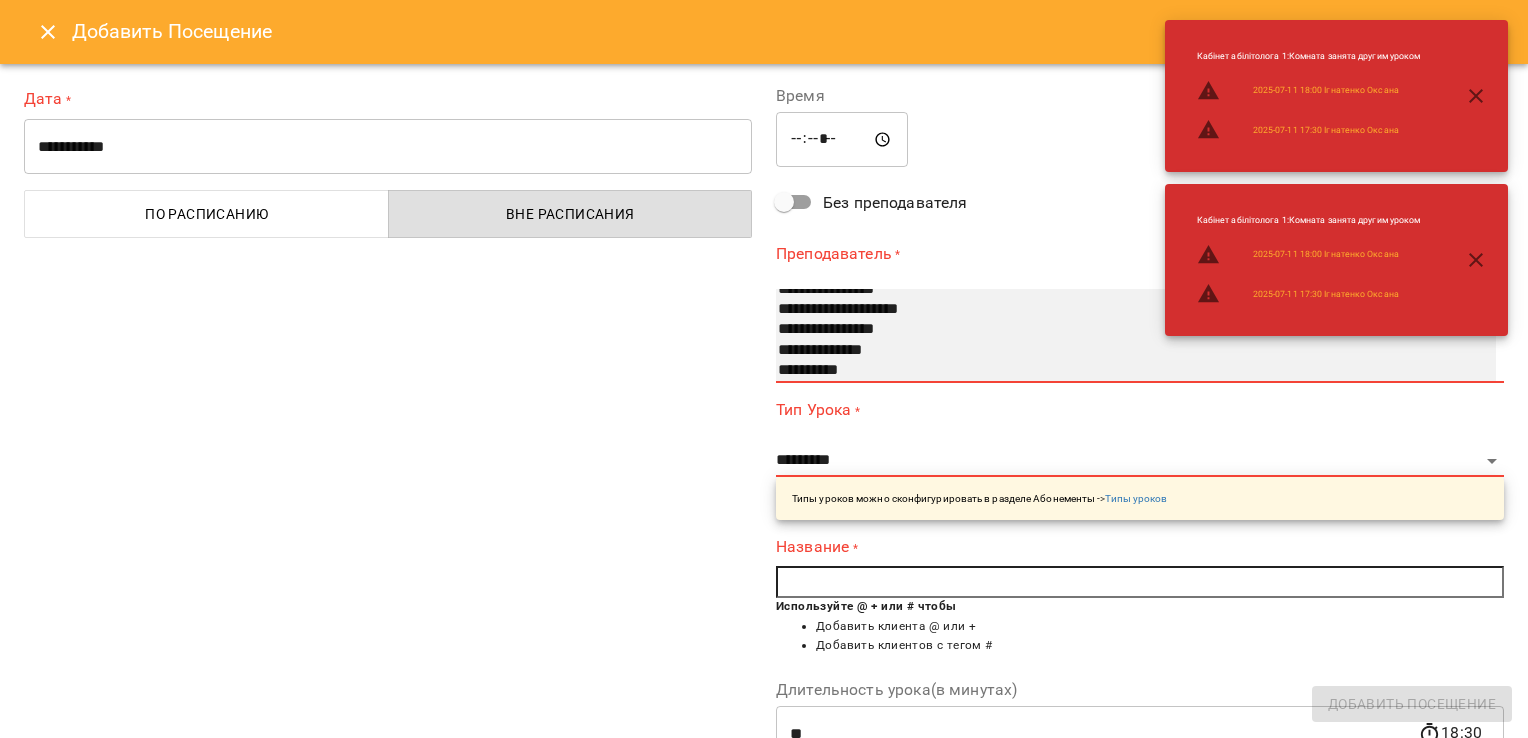 scroll, scrollTop: 141, scrollLeft: 0, axis: vertical 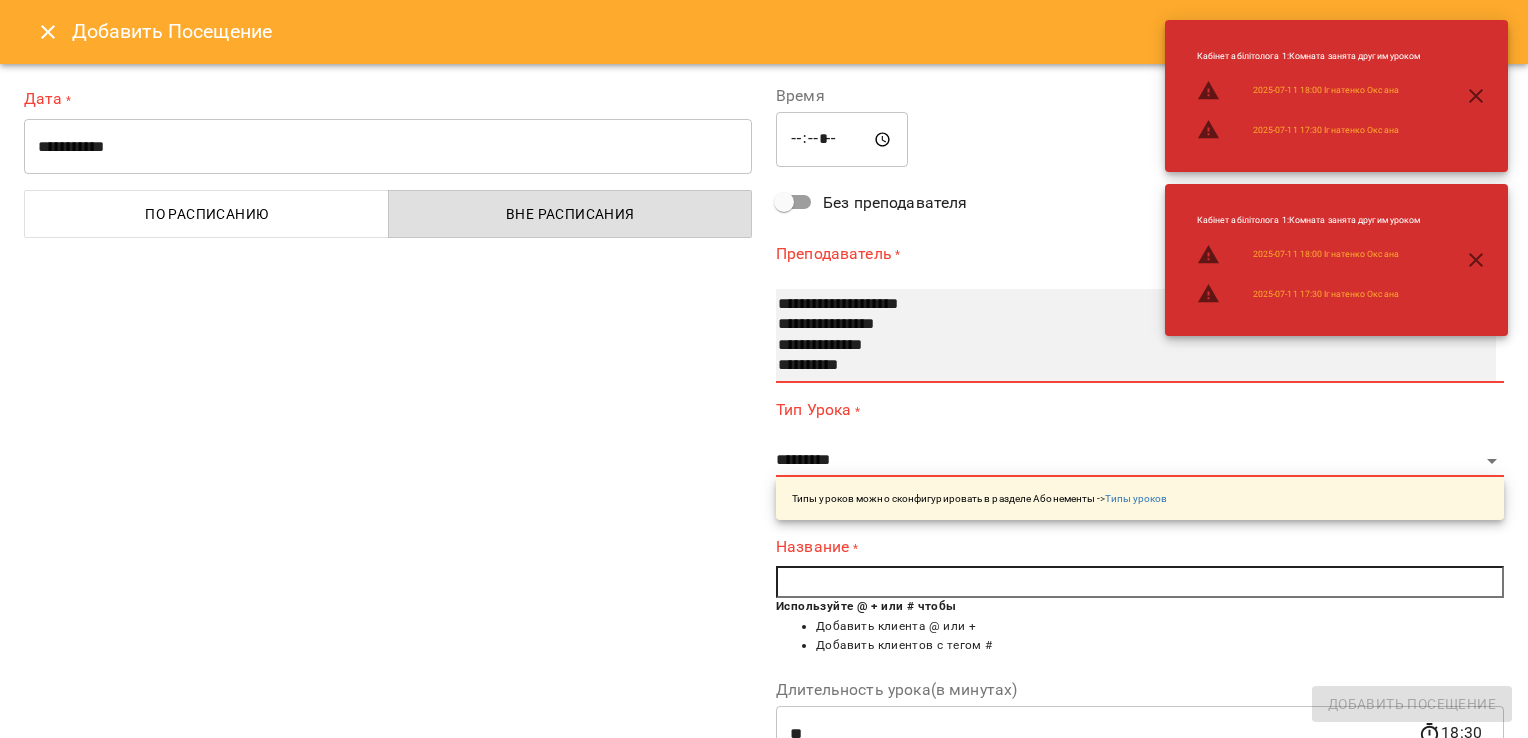 select on "**********" 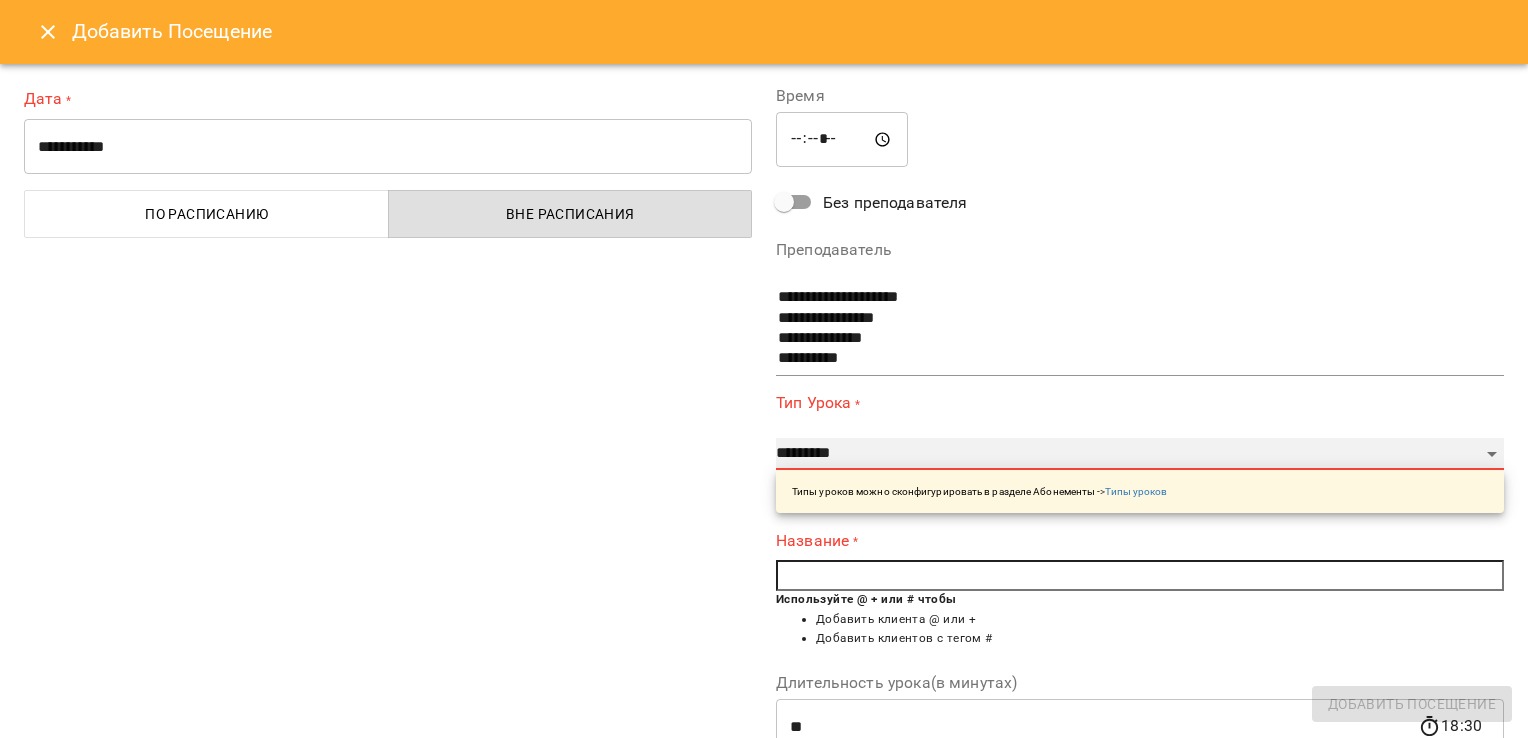 click on "**********" at bounding box center (1140, 454) 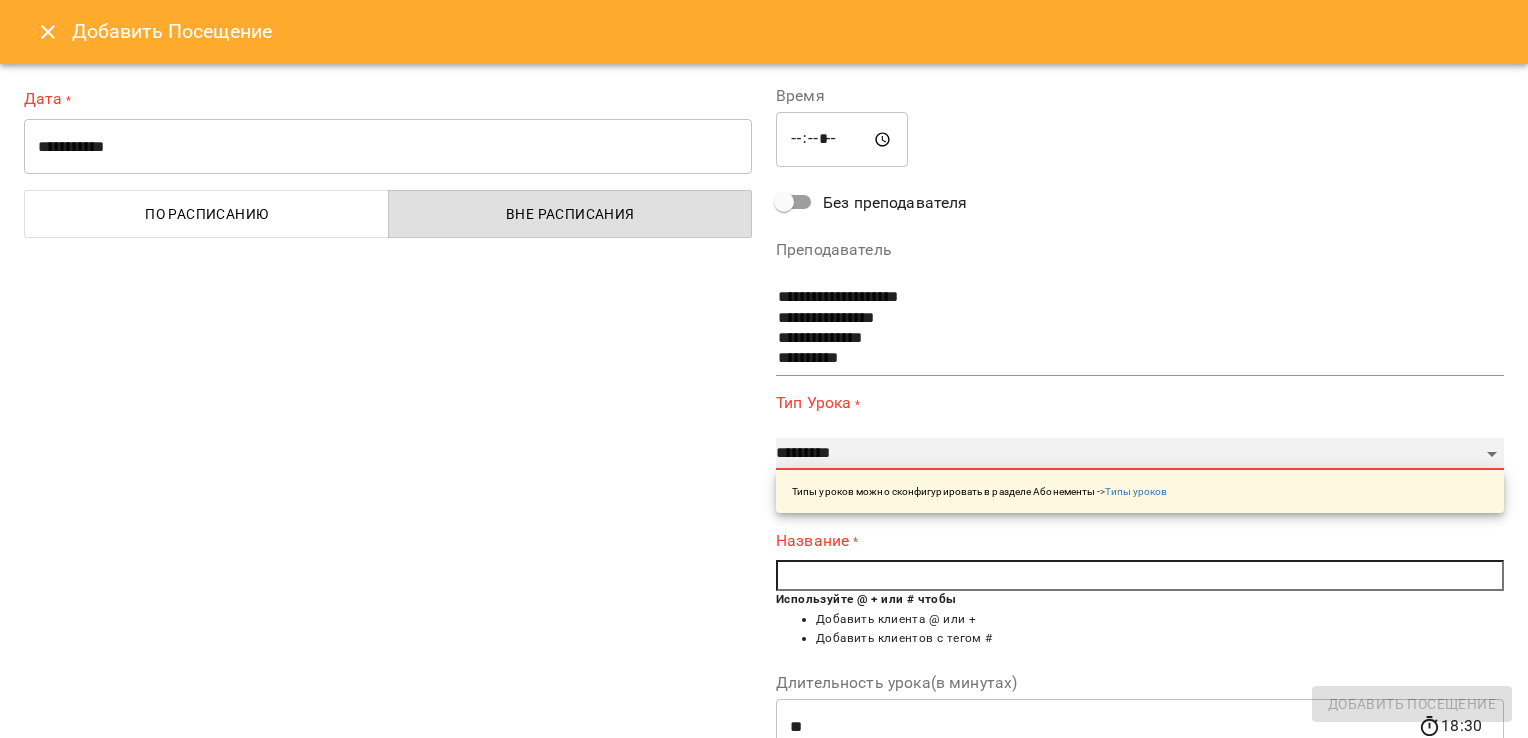 select on "**" 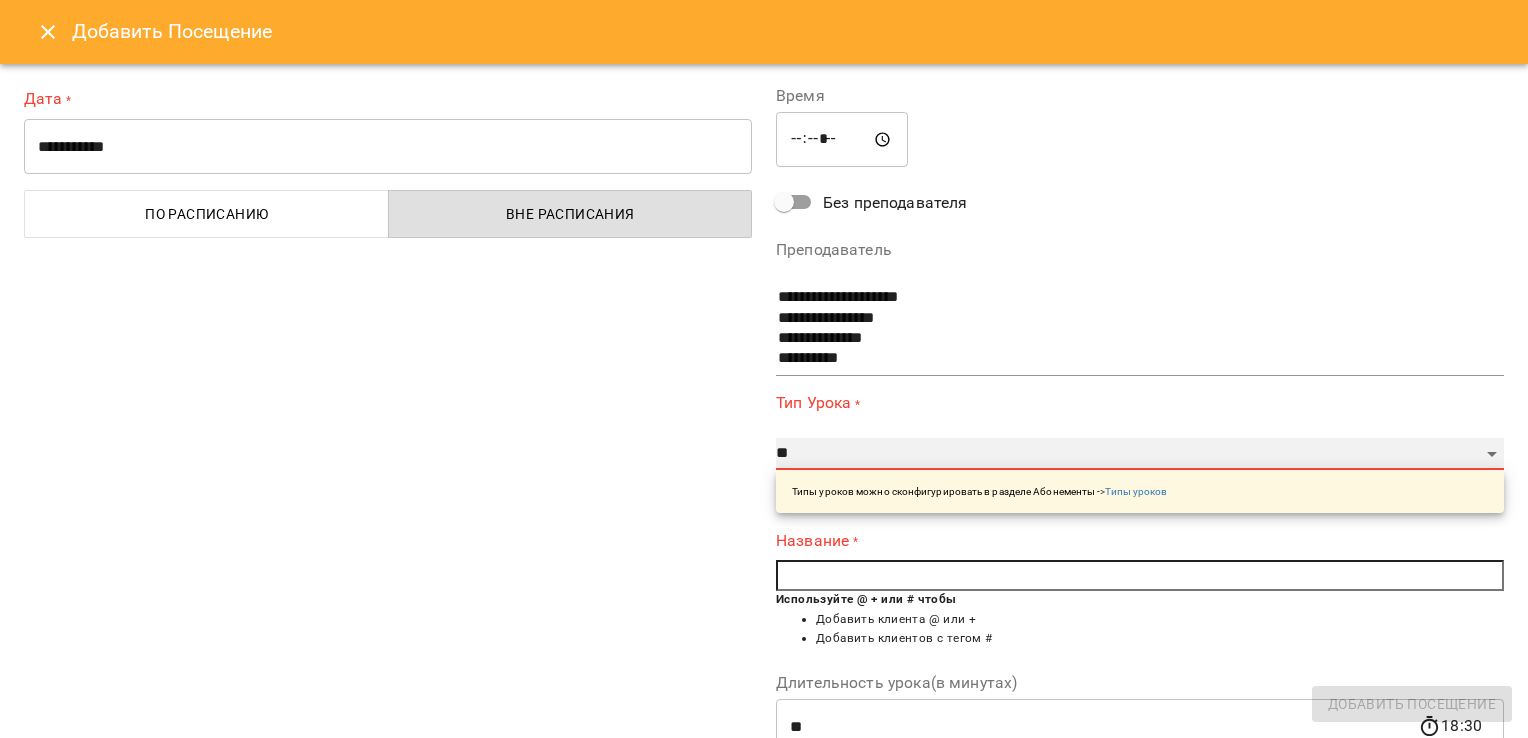 click on "**********" at bounding box center [1140, 454] 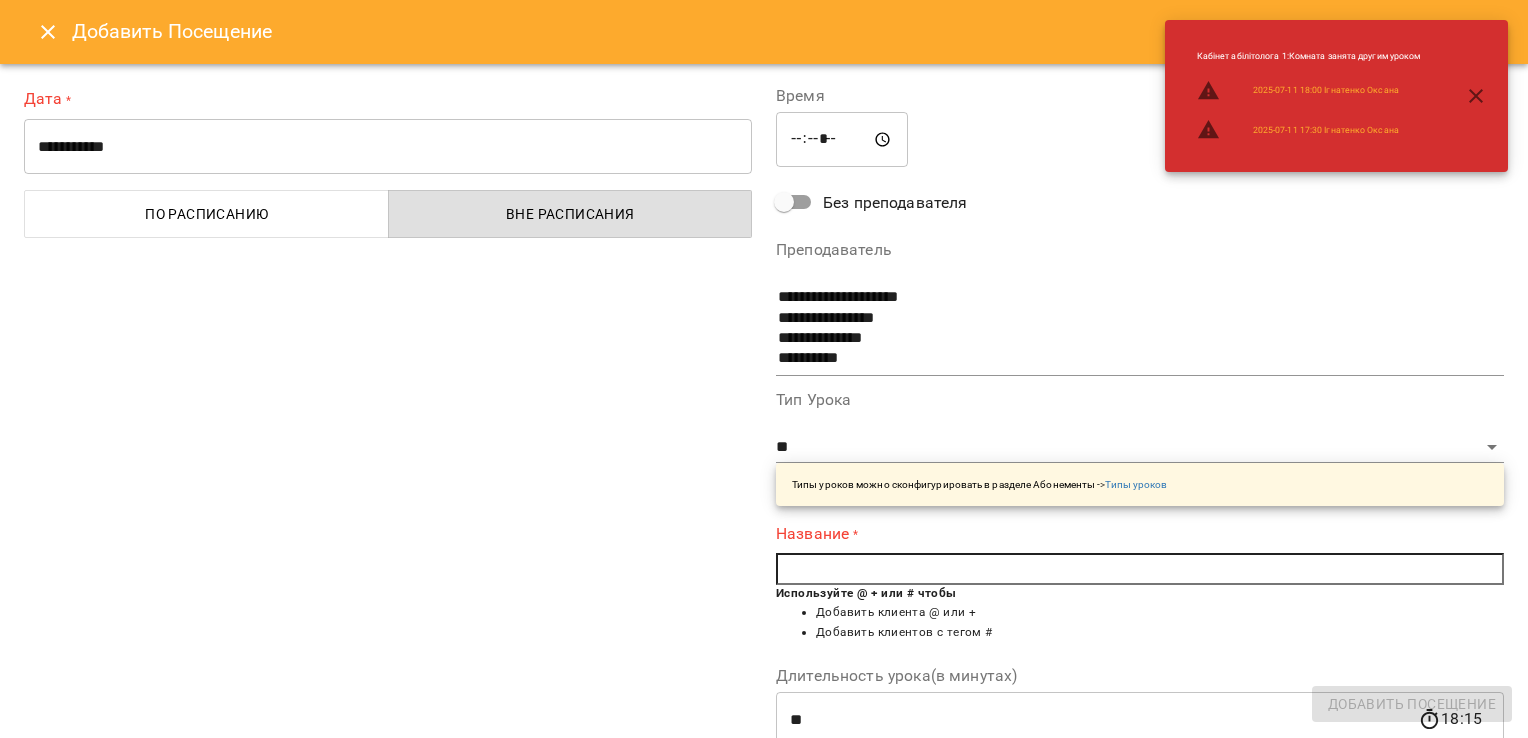 click at bounding box center [1140, 569] 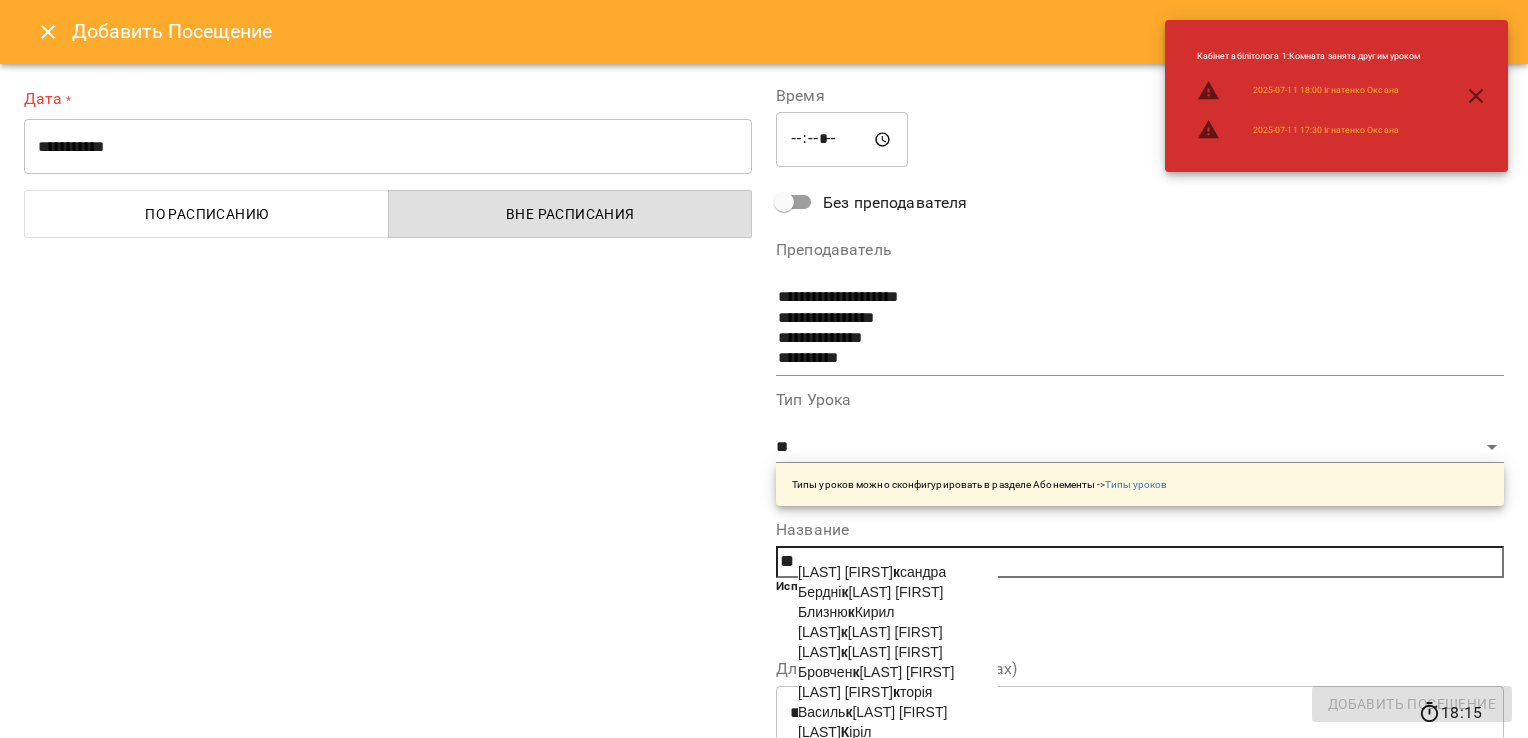 type on "***" 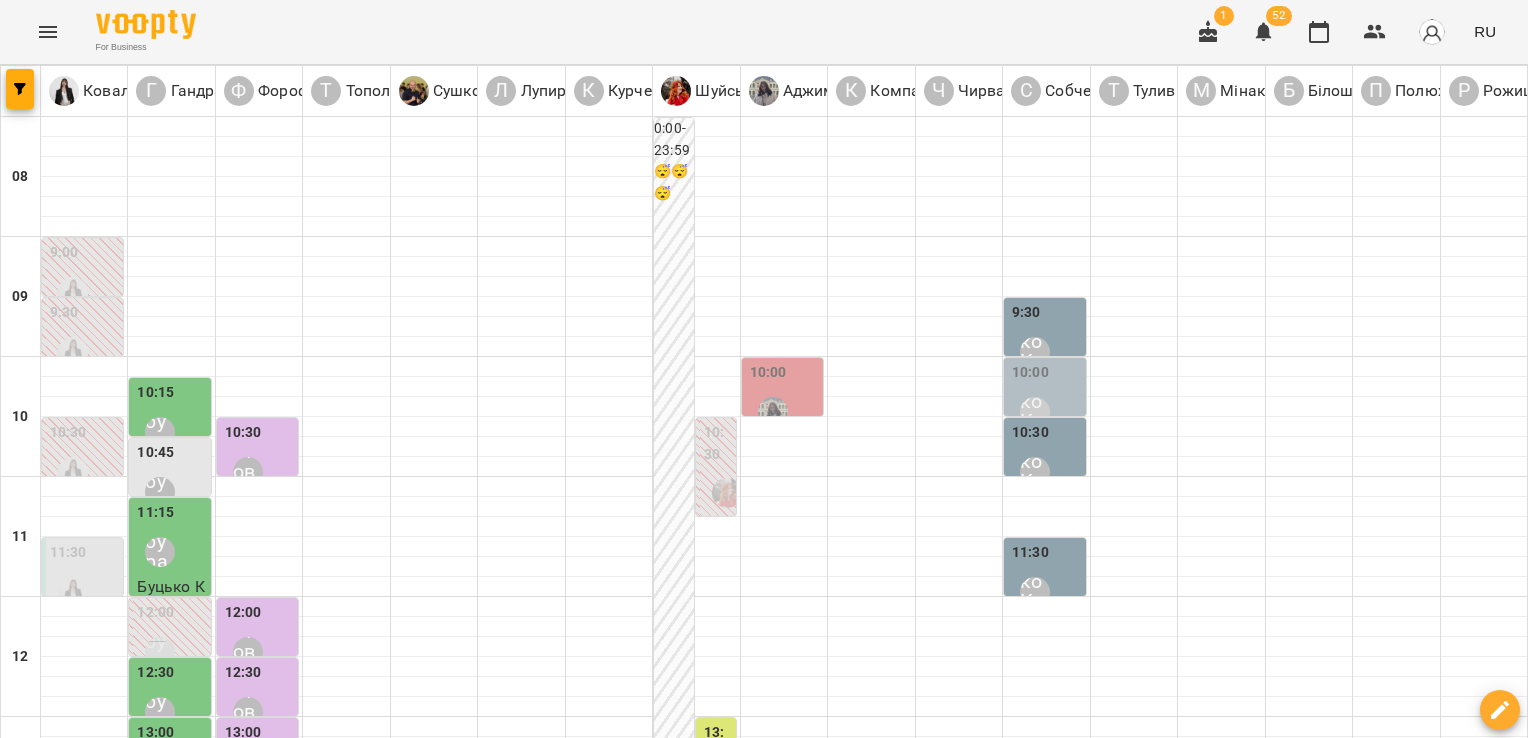 scroll, scrollTop: 0, scrollLeft: 0, axis: both 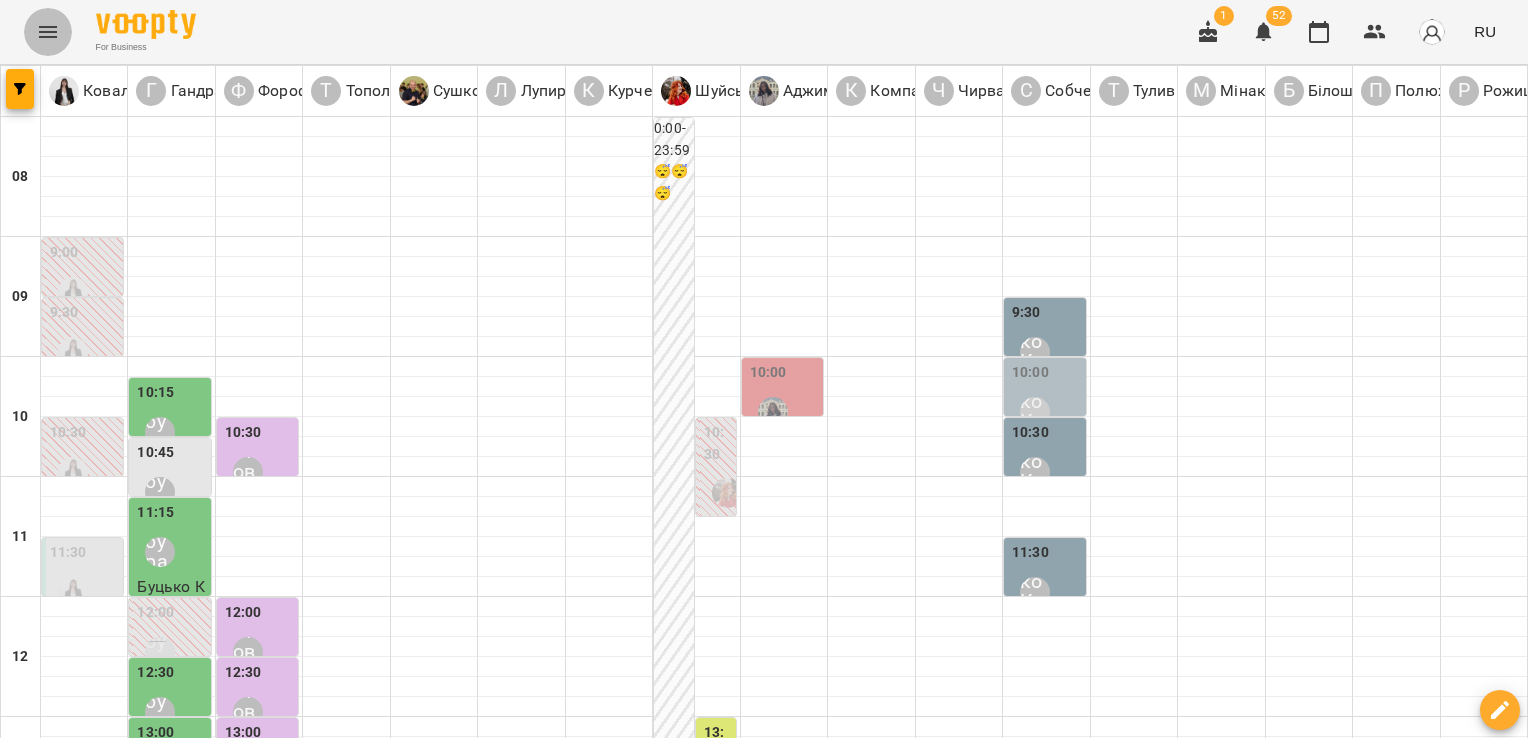click 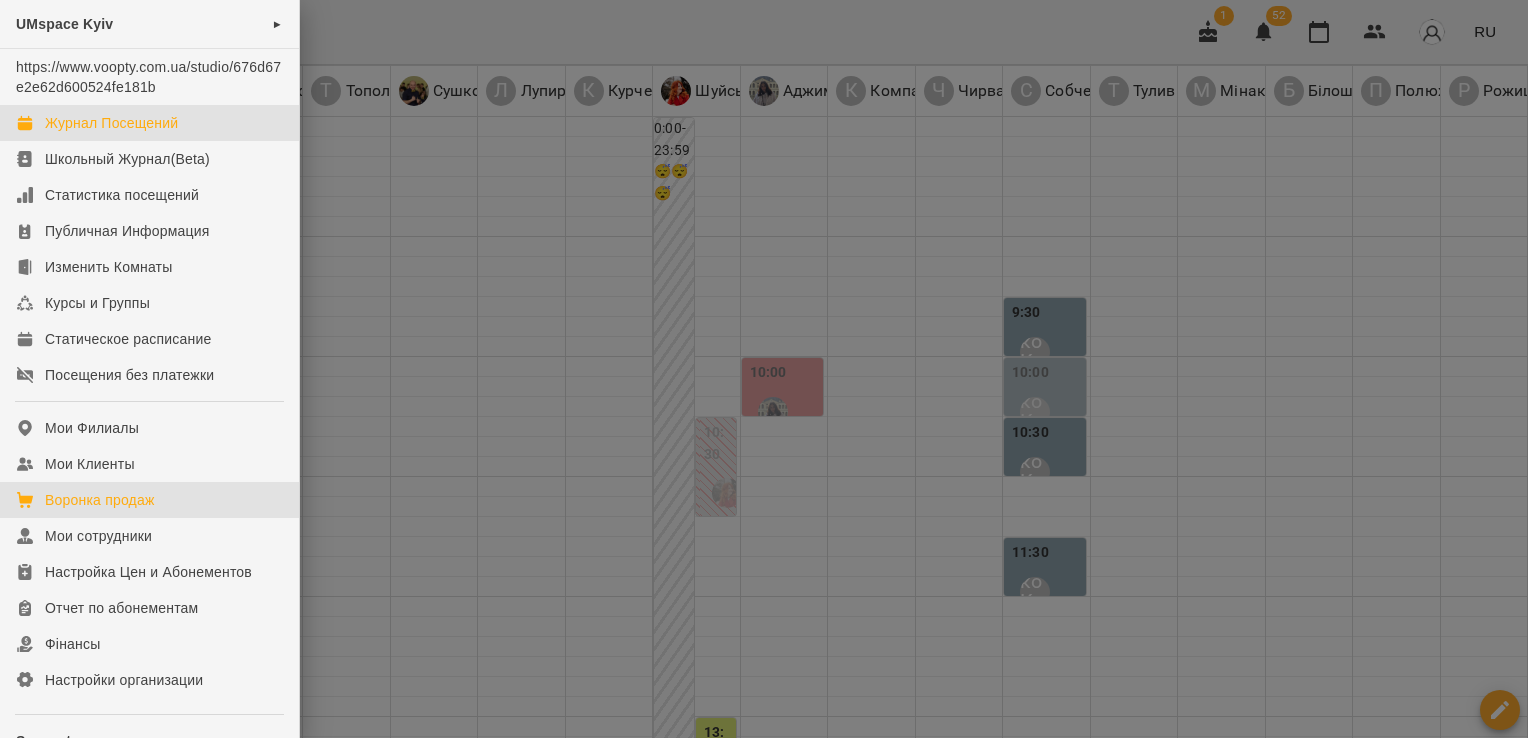 click on "Воронка продаж" at bounding box center (100, 500) 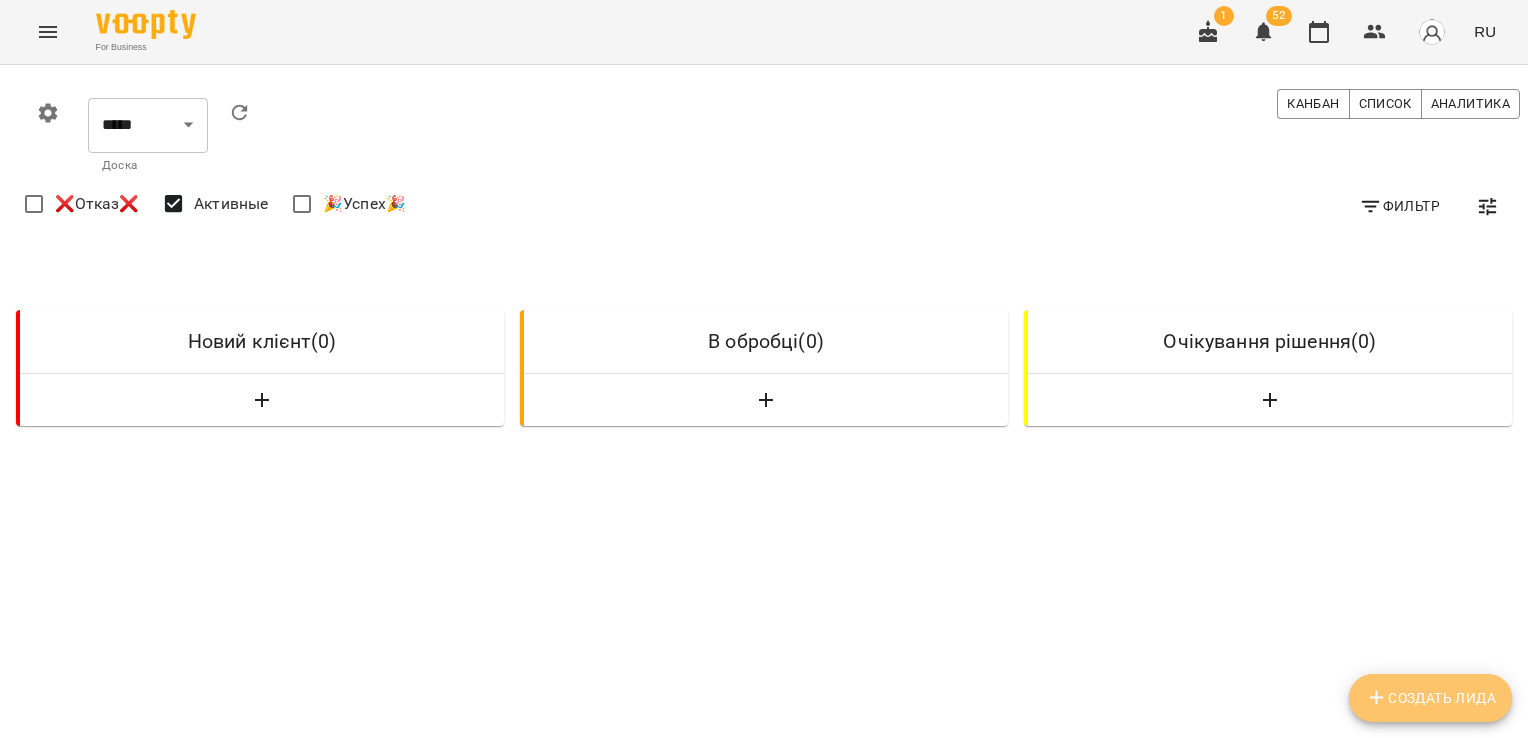 click on "Создать Лида" at bounding box center [1430, 698] 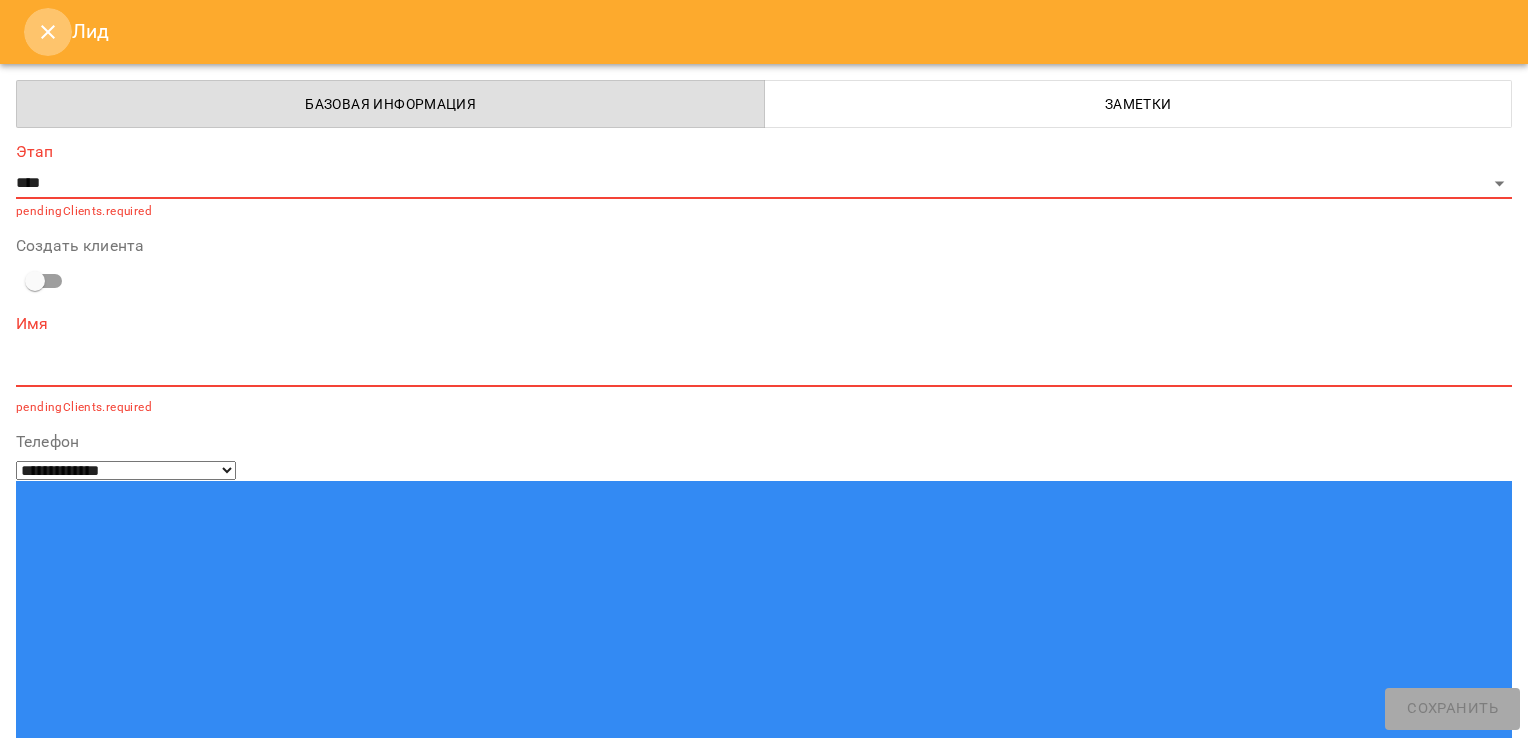 click 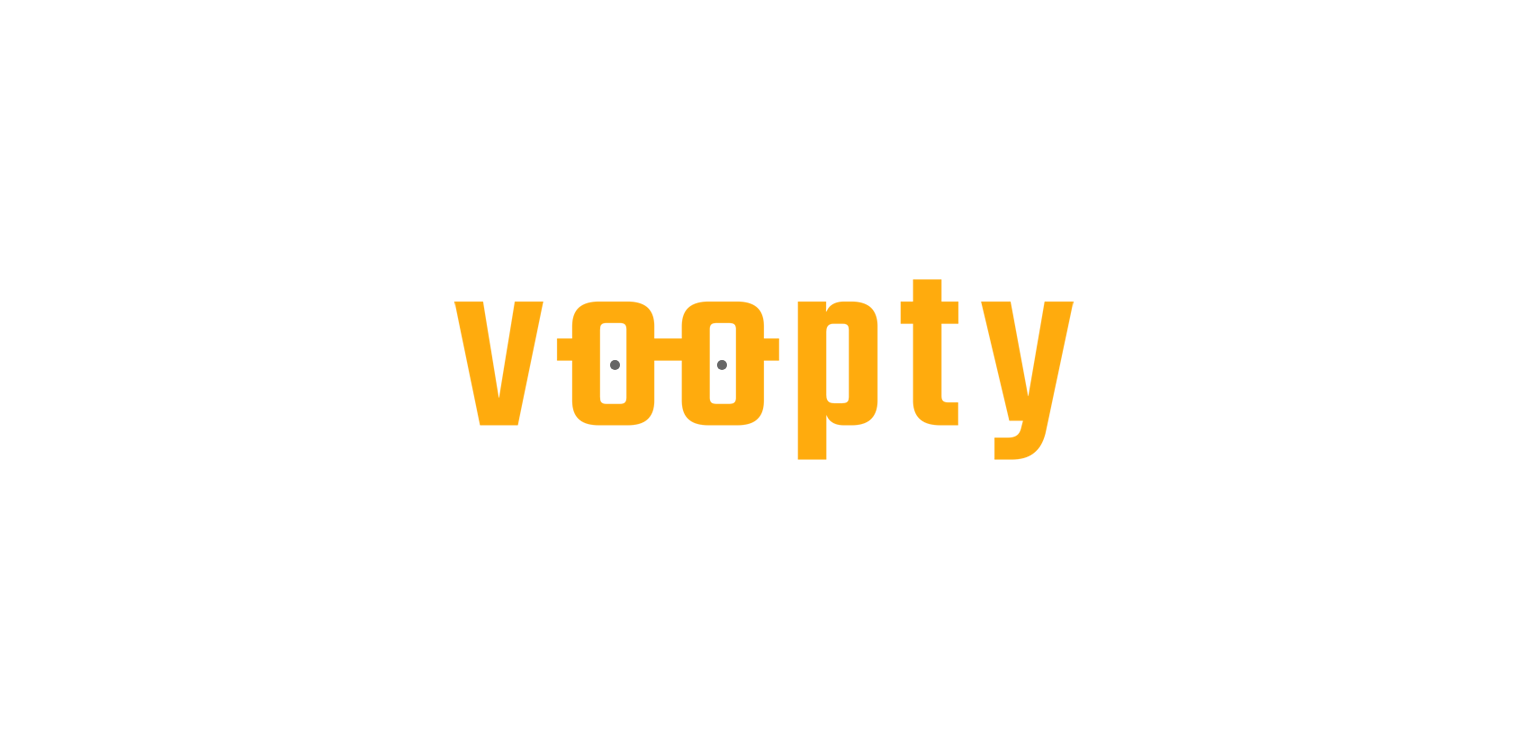 scroll, scrollTop: 0, scrollLeft: 0, axis: both 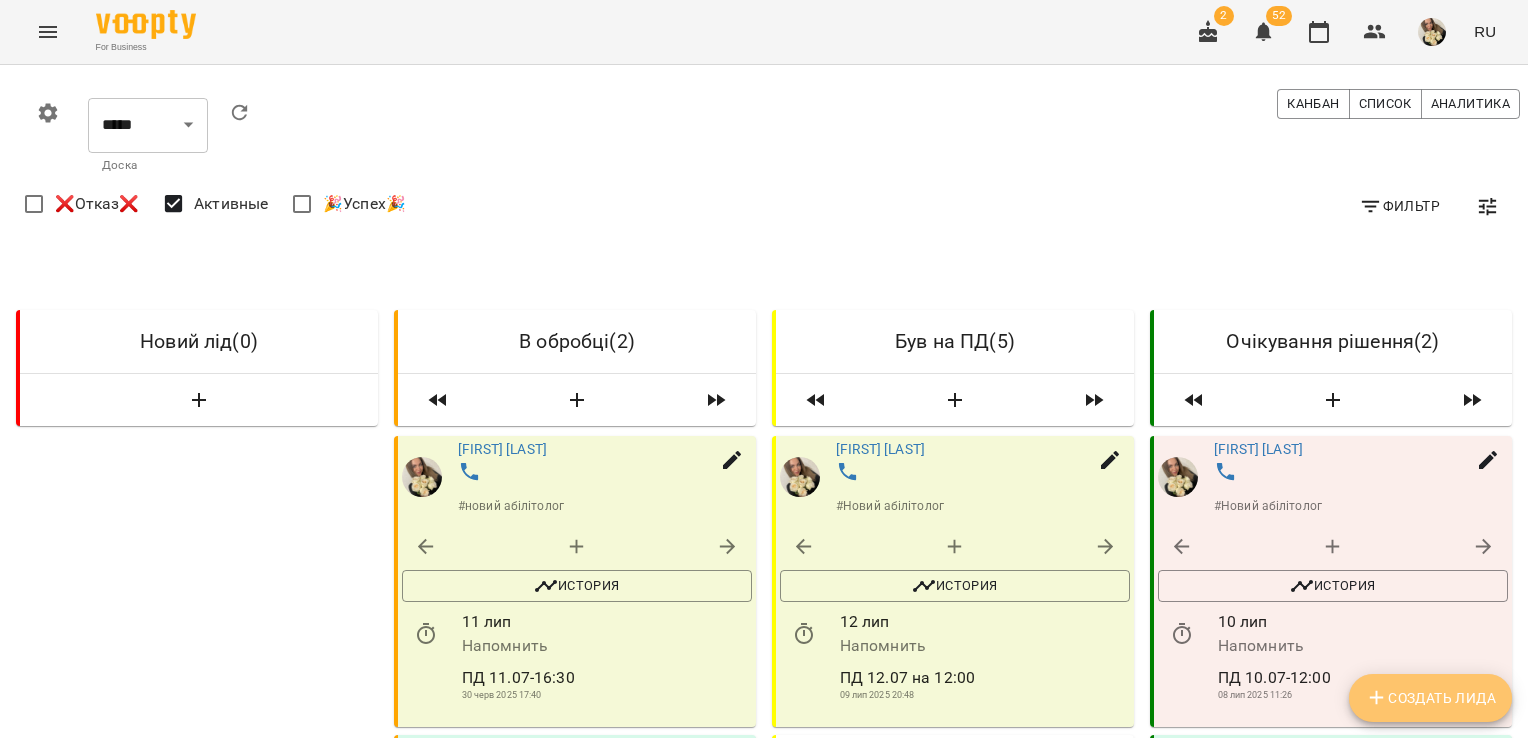 click on "Создать Лида" at bounding box center (1430, 698) 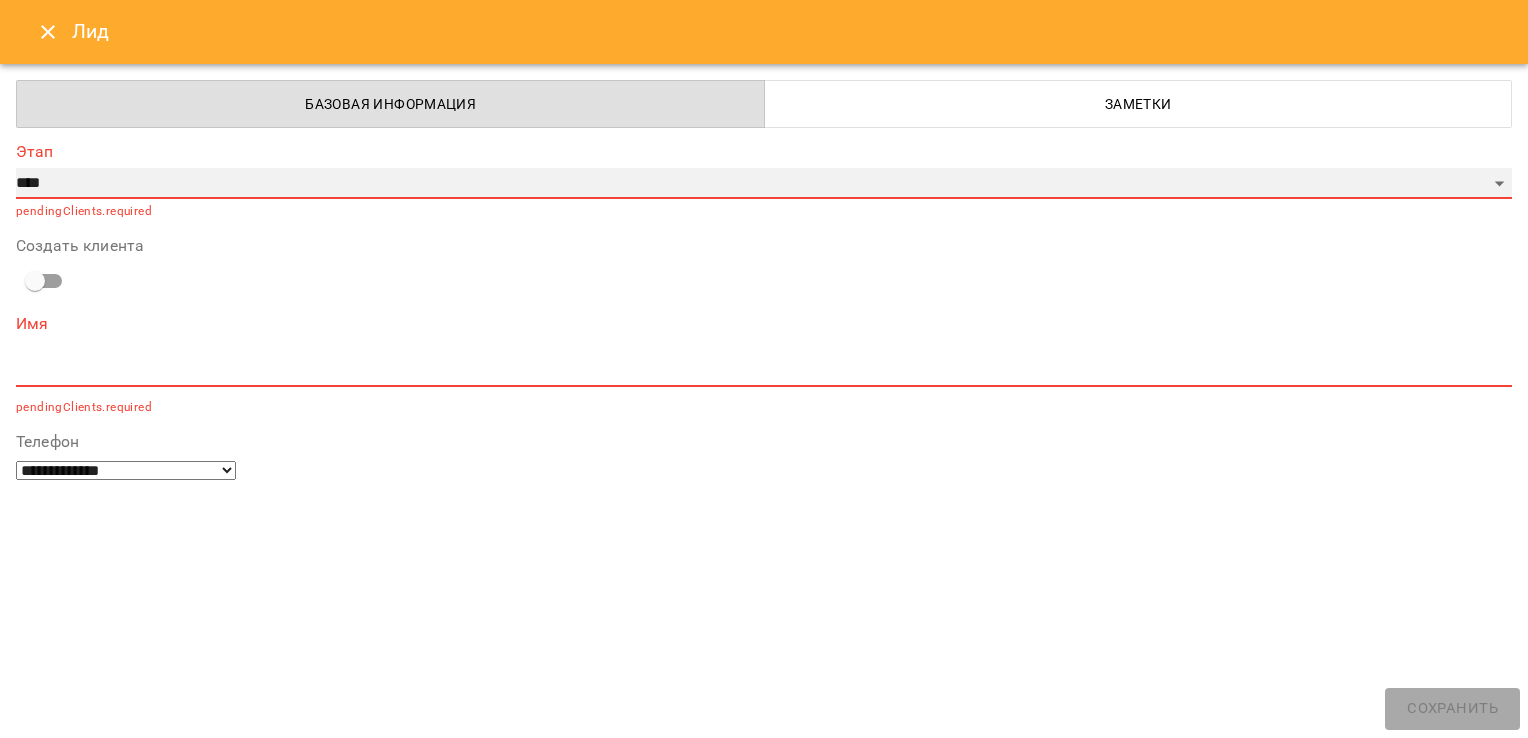 click on "**********" at bounding box center [764, 184] 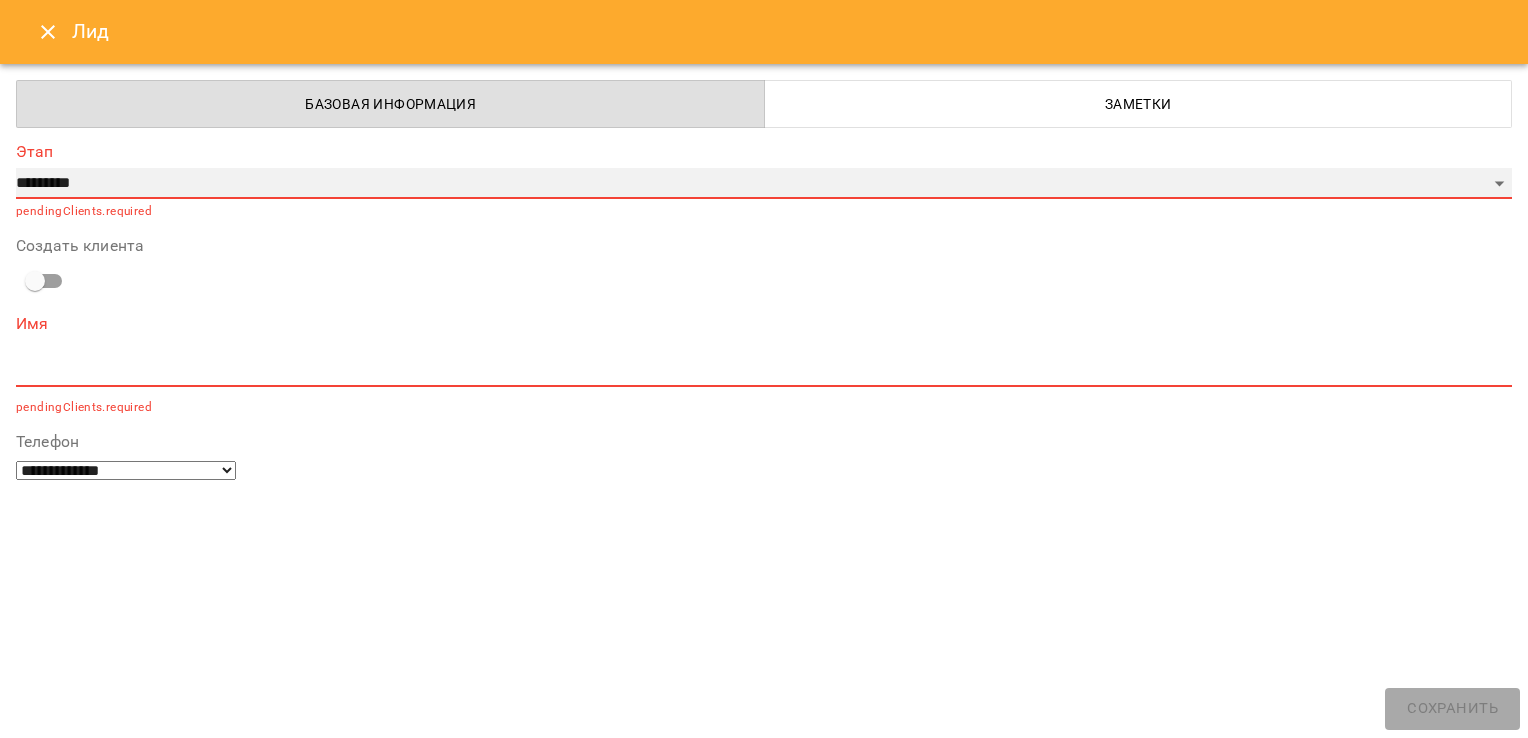 click on "**********" at bounding box center (764, 184) 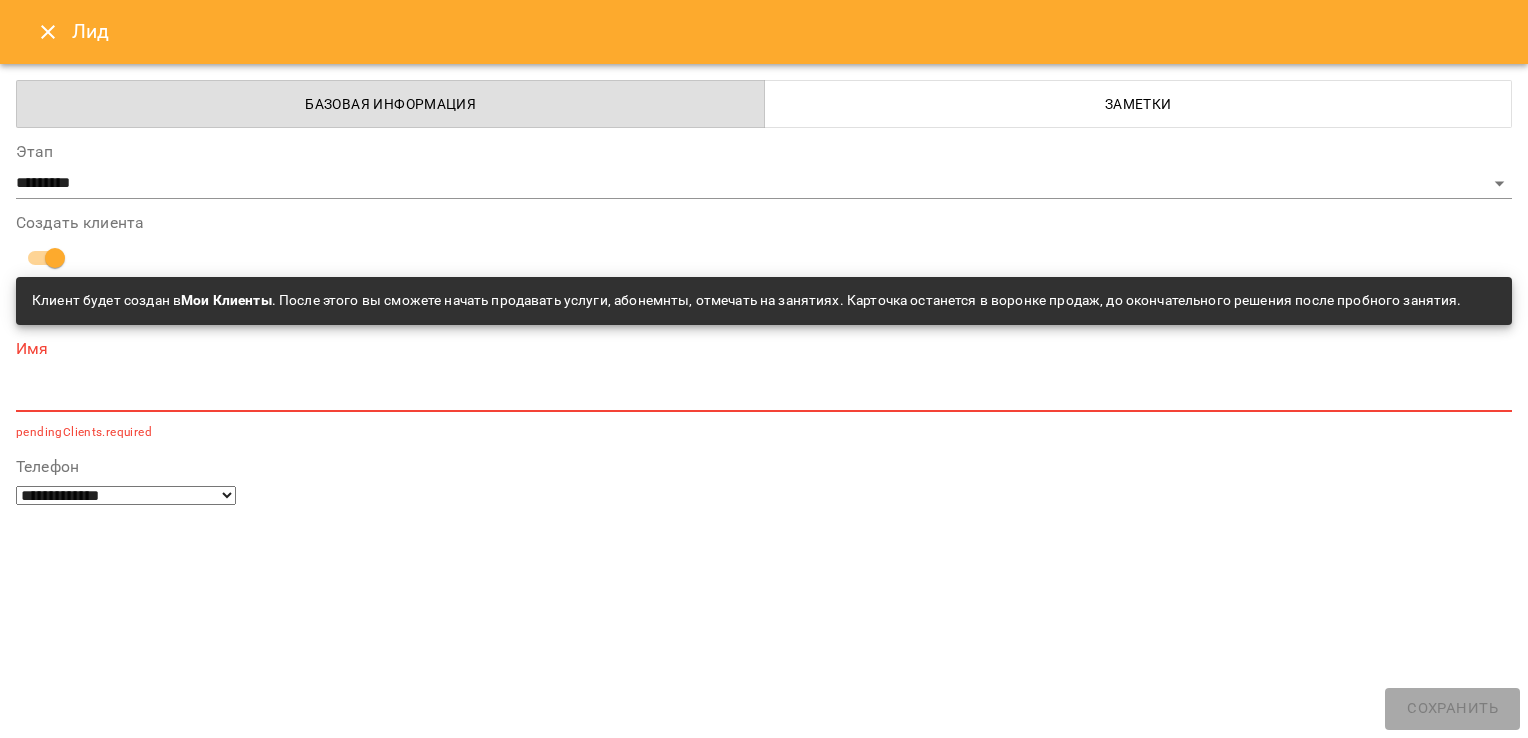 click at bounding box center (764, 395) 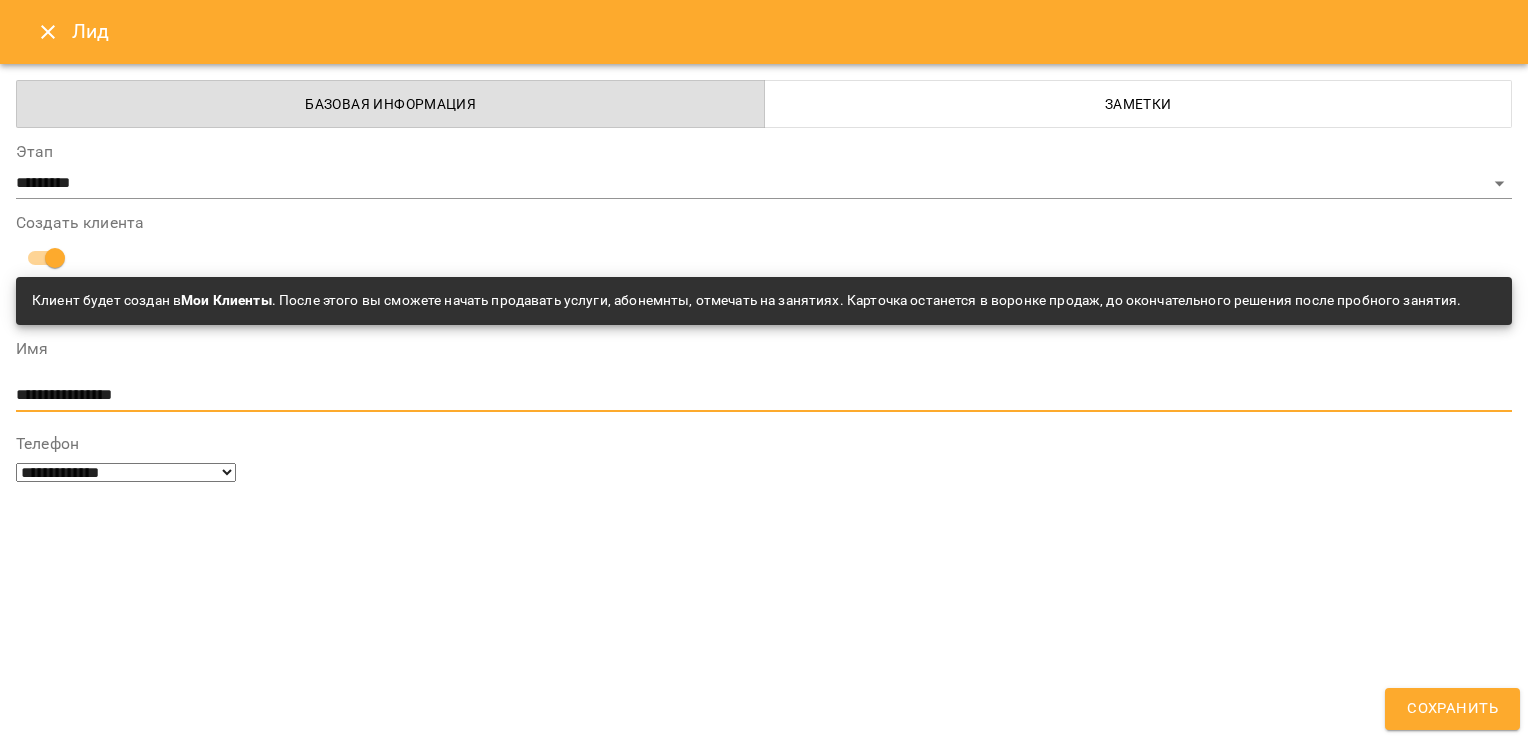 type on "**********" 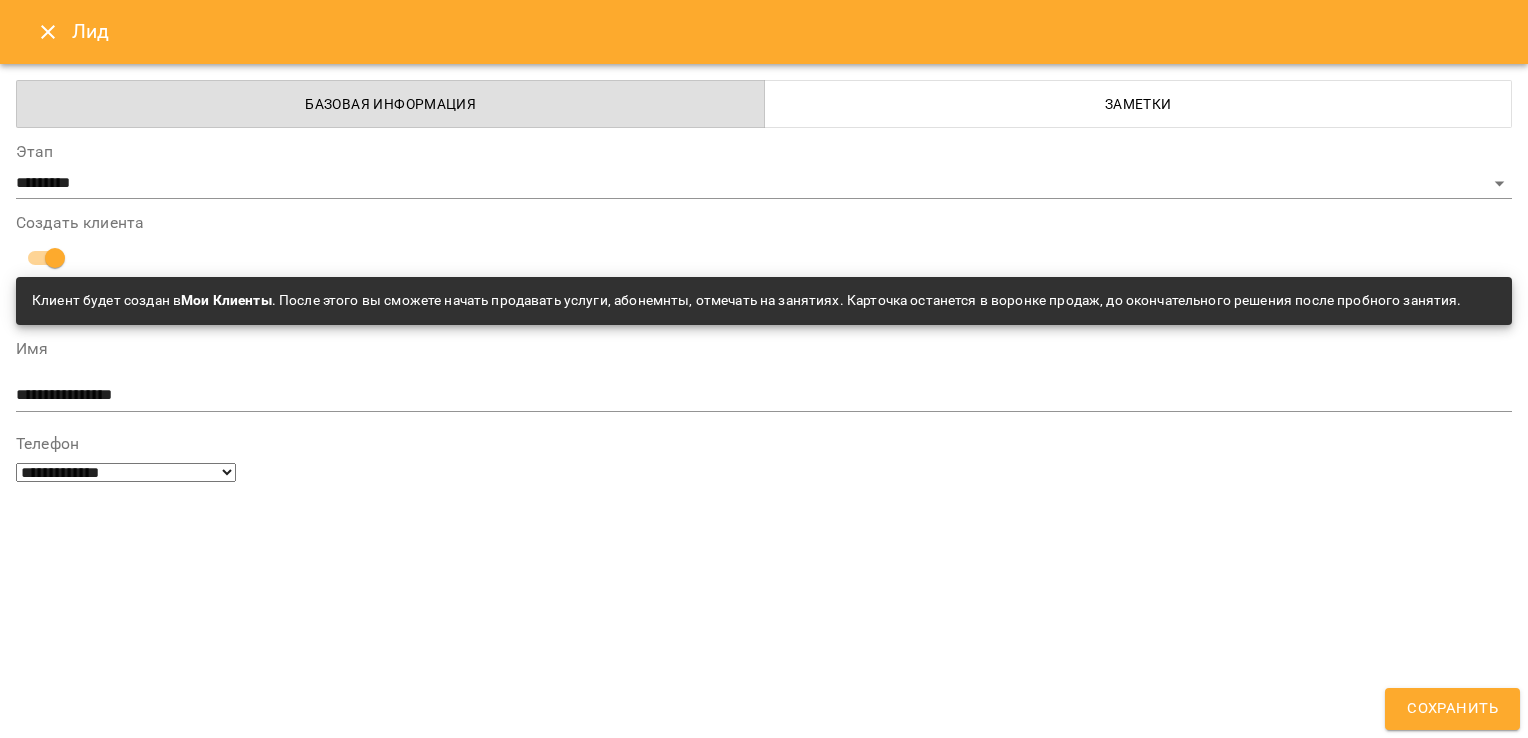 click at bounding box center (99, 1496) 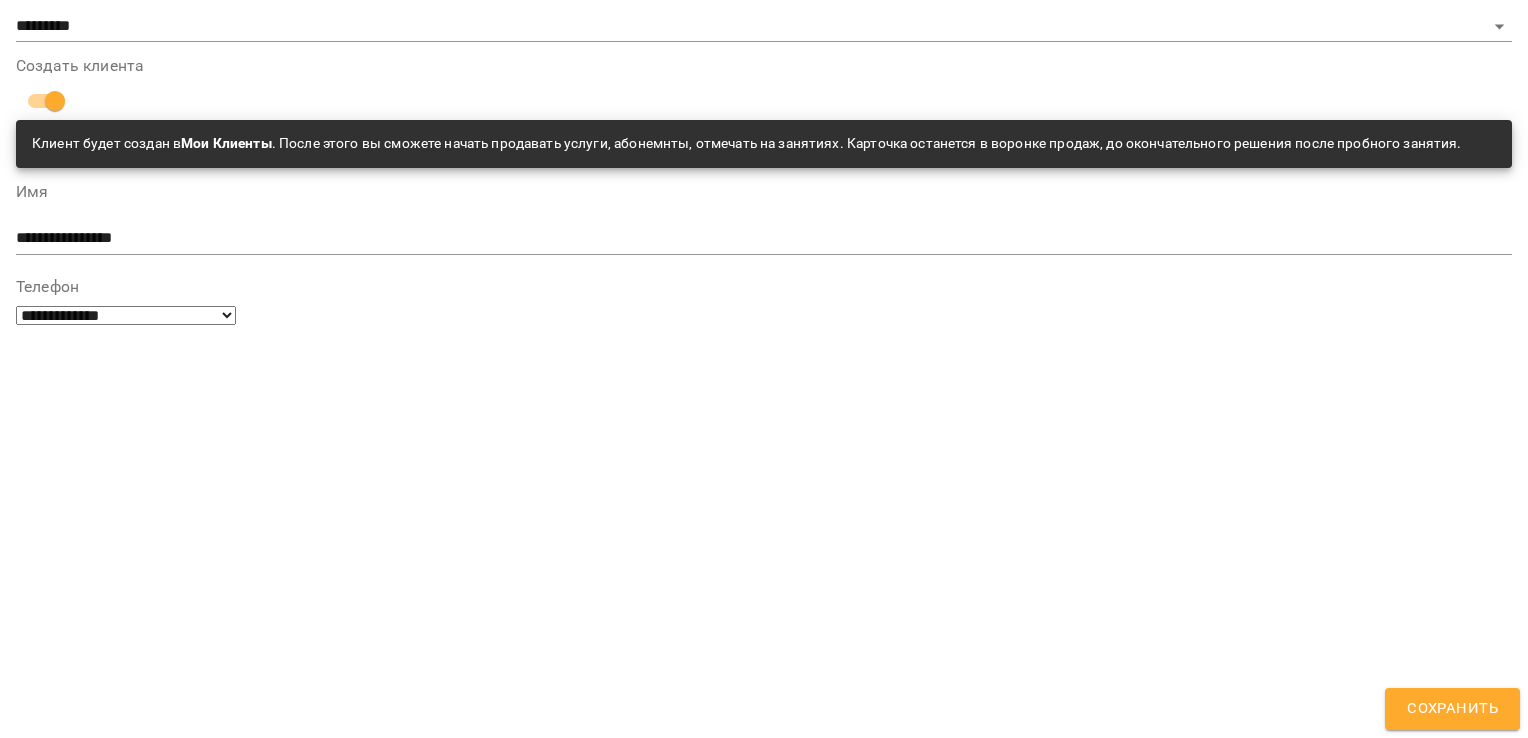 click on "option дзвінок focused, 4 of 6. 6 results available. Use Up and Down to choose options, press Enter to select the currently focused option, press Escape to exit the menu, press Tab to select the option and exit the menu. Напечатайте или выберите из списка... WhatsApp ФБ дзвінок телеграм інстаграм" at bounding box center [764, 1484] 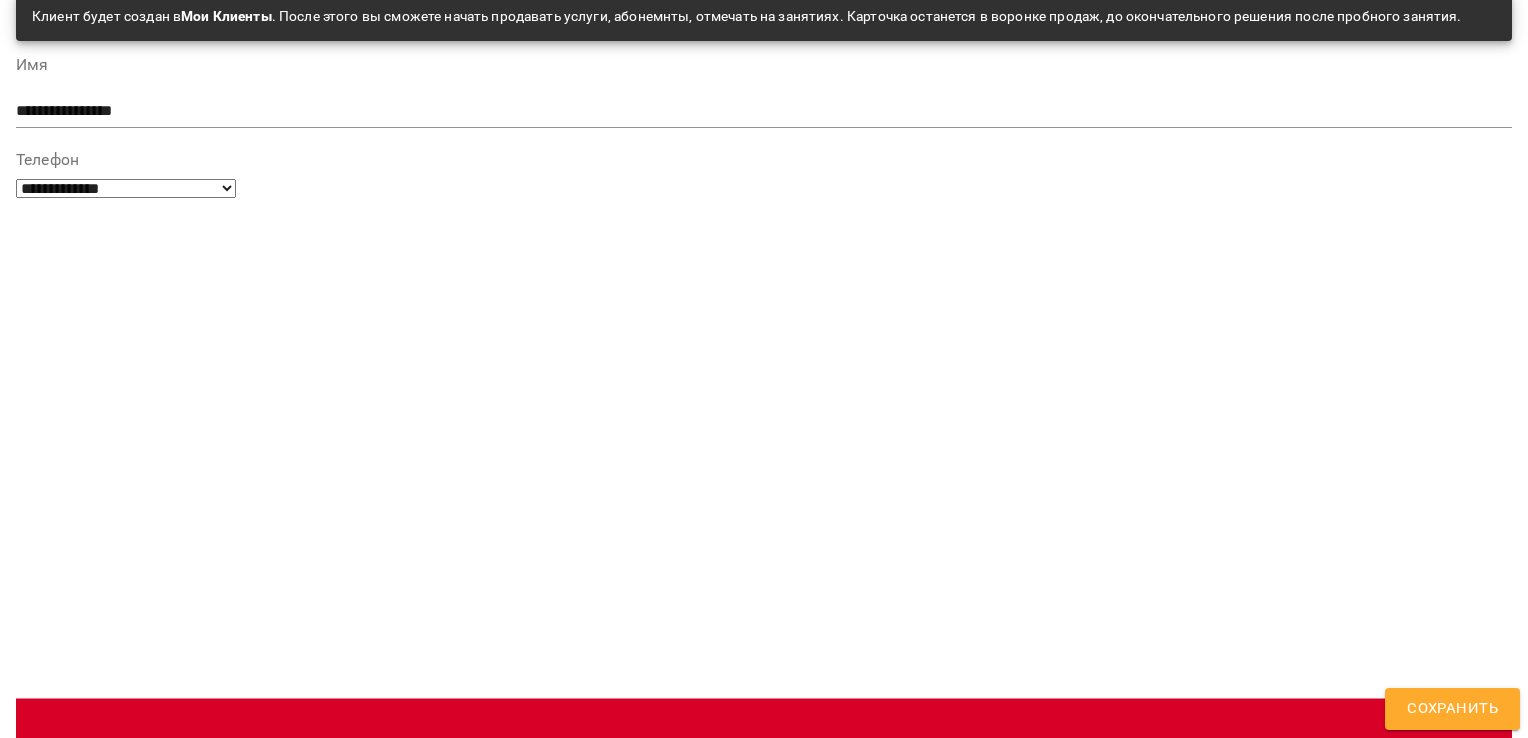 scroll, scrollTop: 335, scrollLeft: 0, axis: vertical 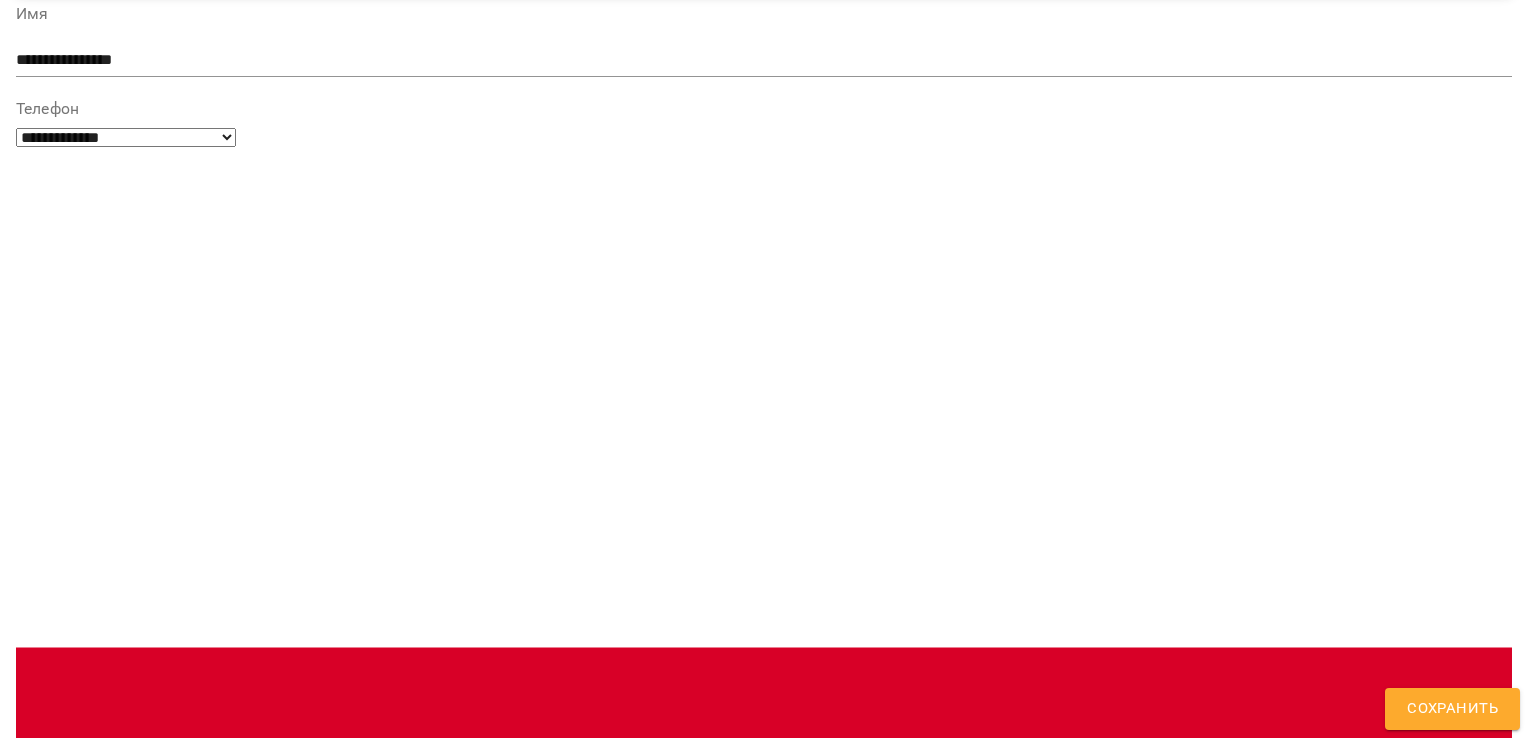click on "**********" at bounding box center [764, 1562] 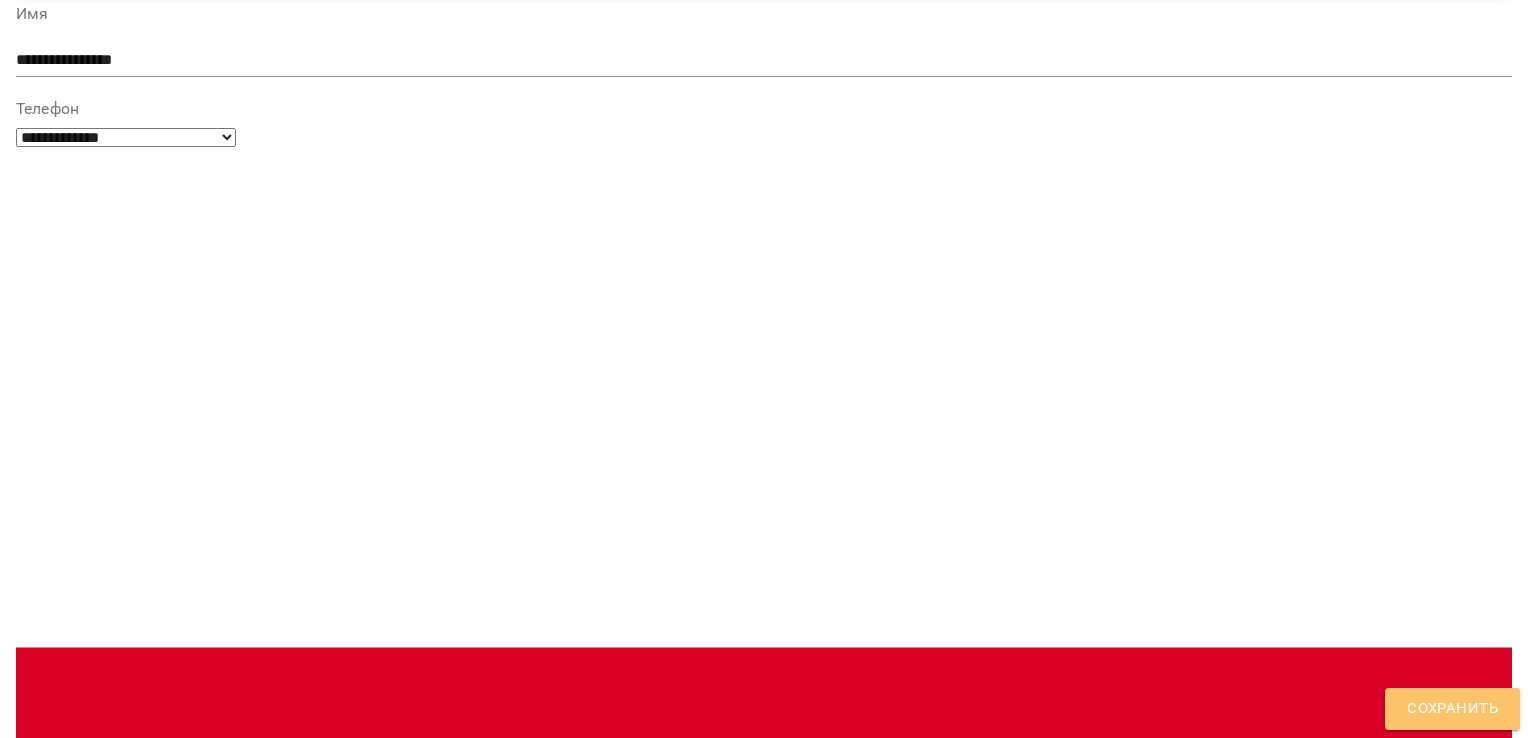 click on "Сохранить" at bounding box center (1452, 709) 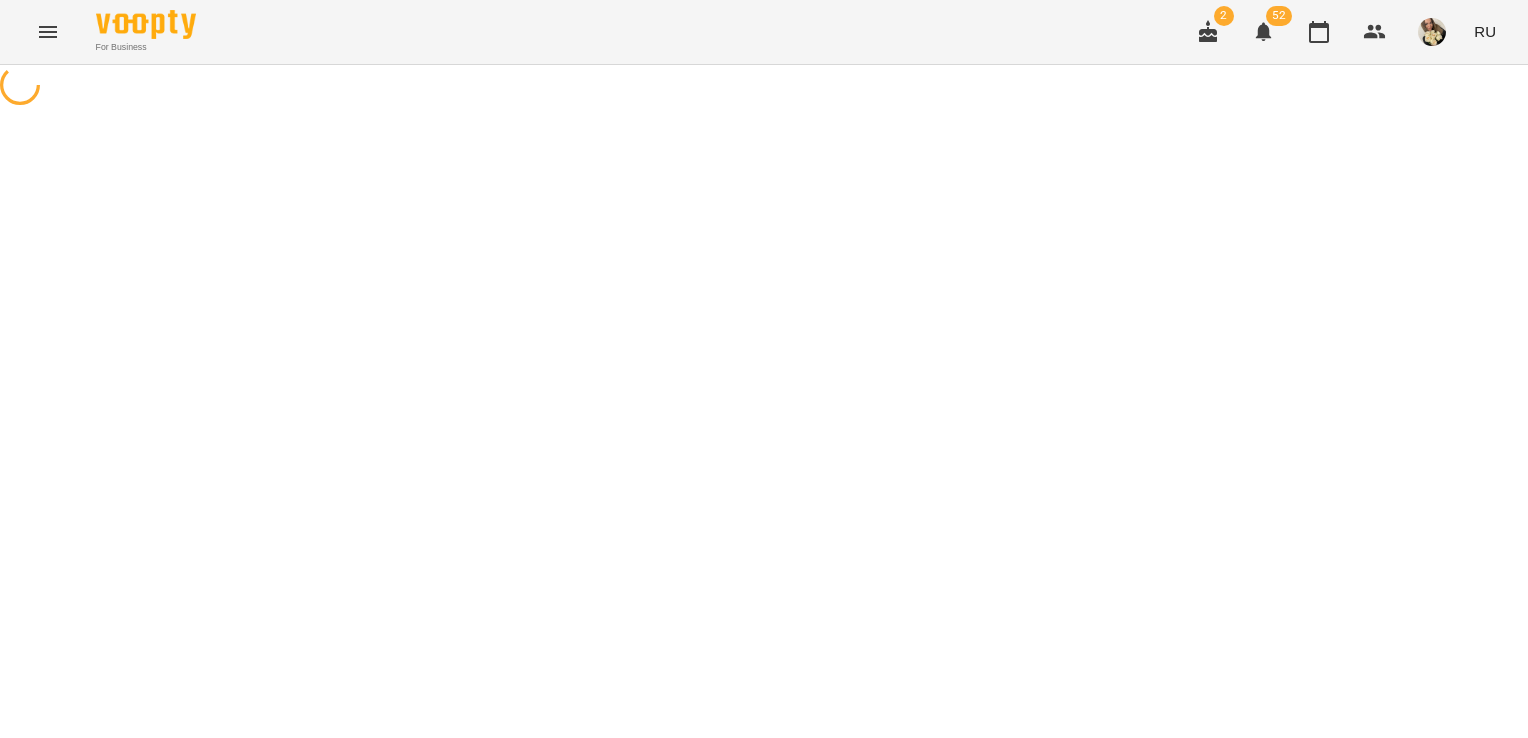scroll, scrollTop: 0, scrollLeft: 0, axis: both 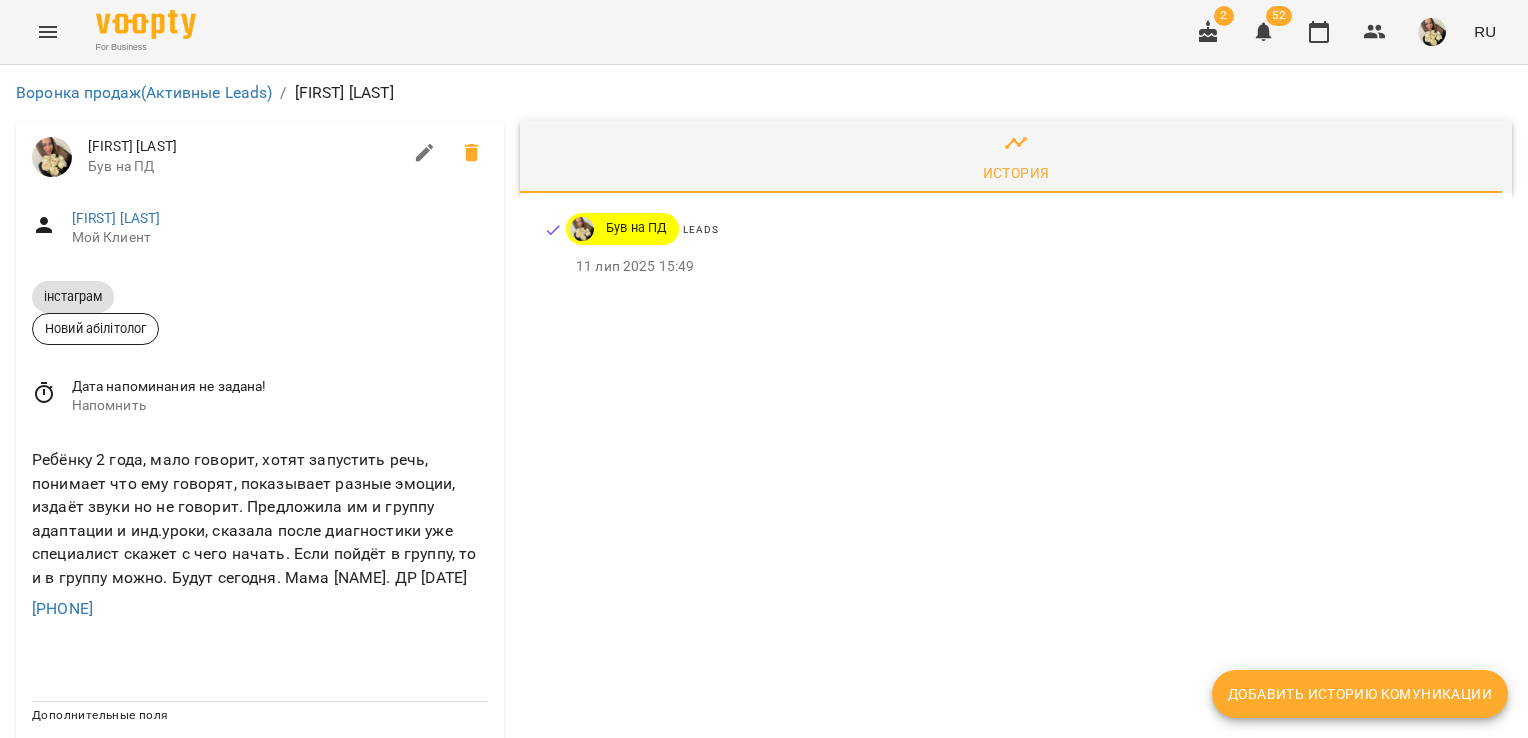 click at bounding box center (44, 396) 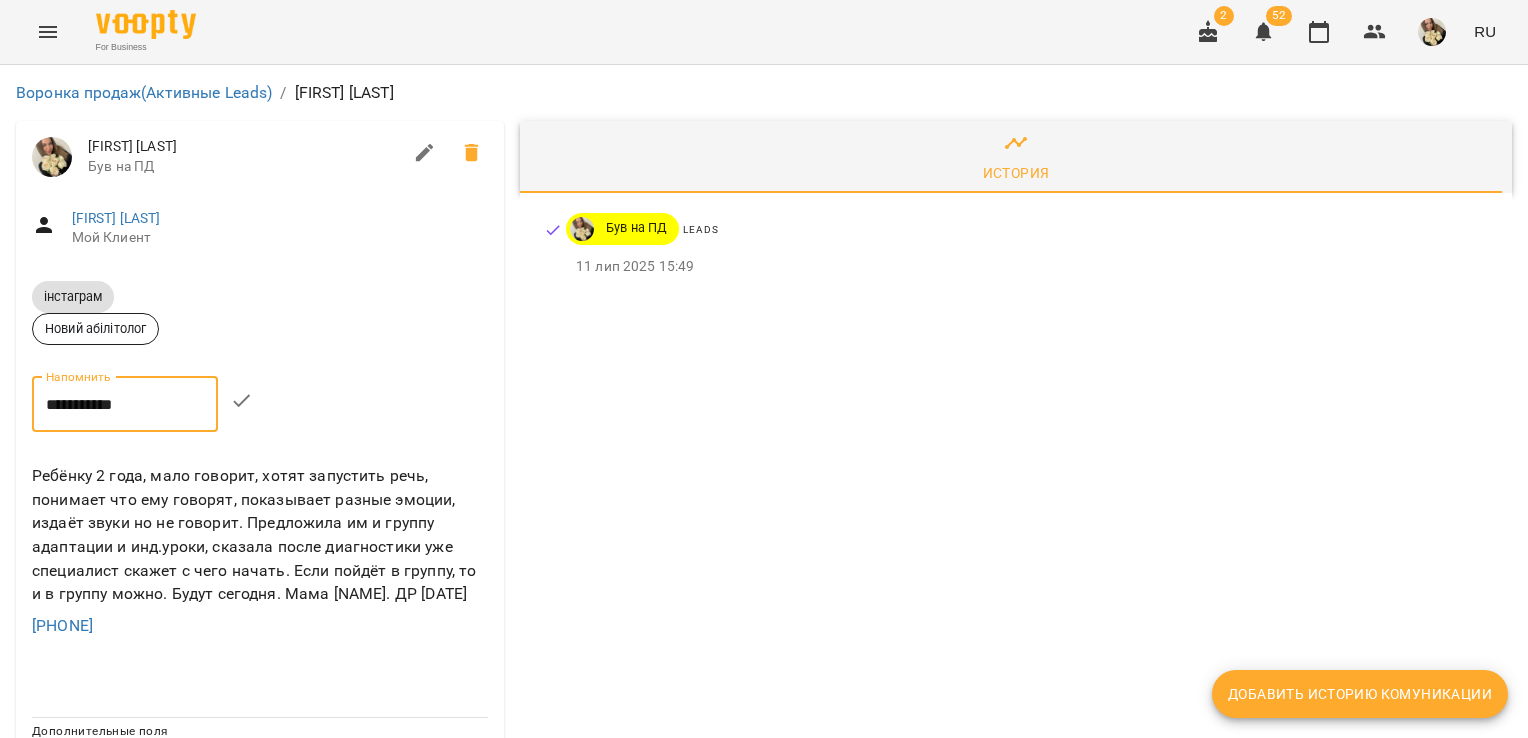 click on "**********" at bounding box center [125, 405] 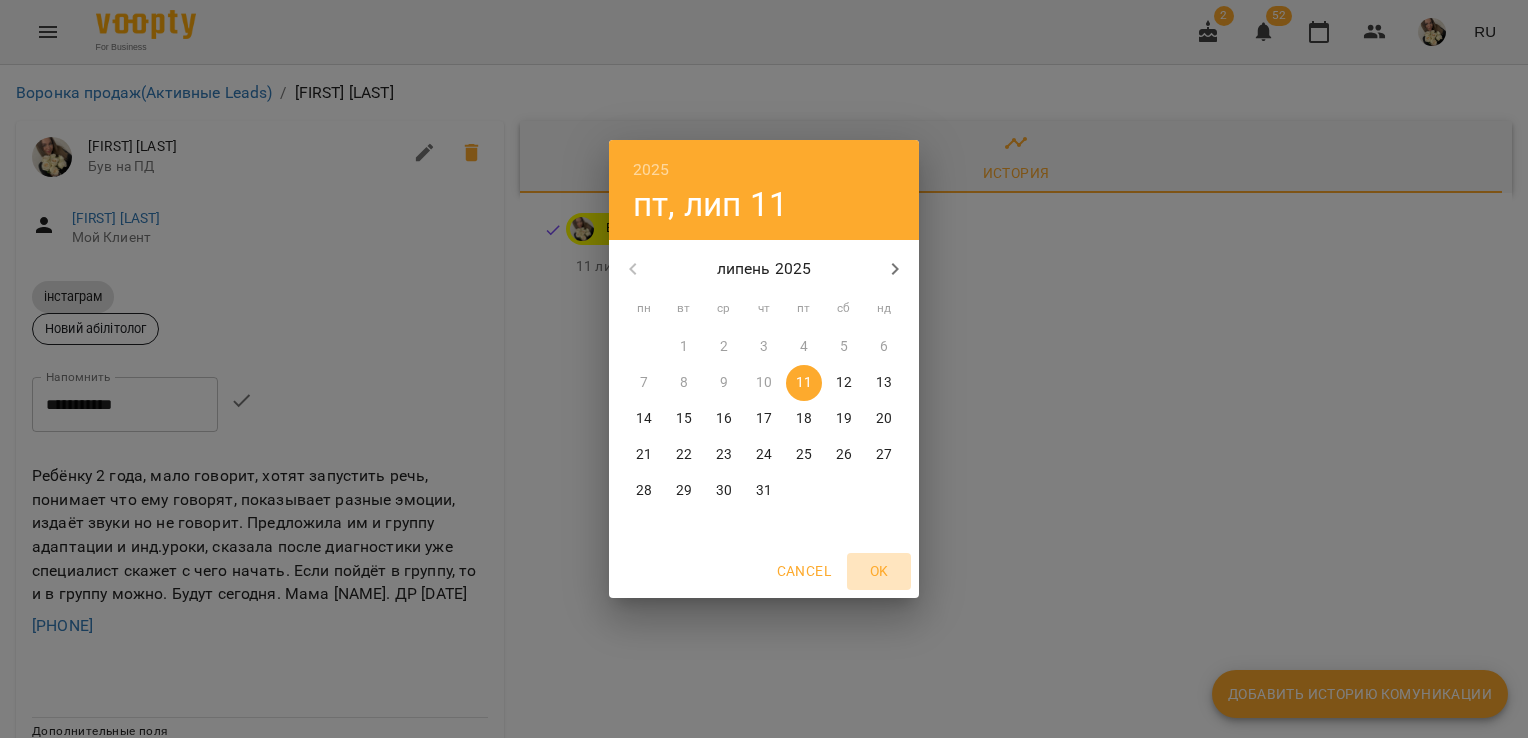 click on "OK" at bounding box center [879, 571] 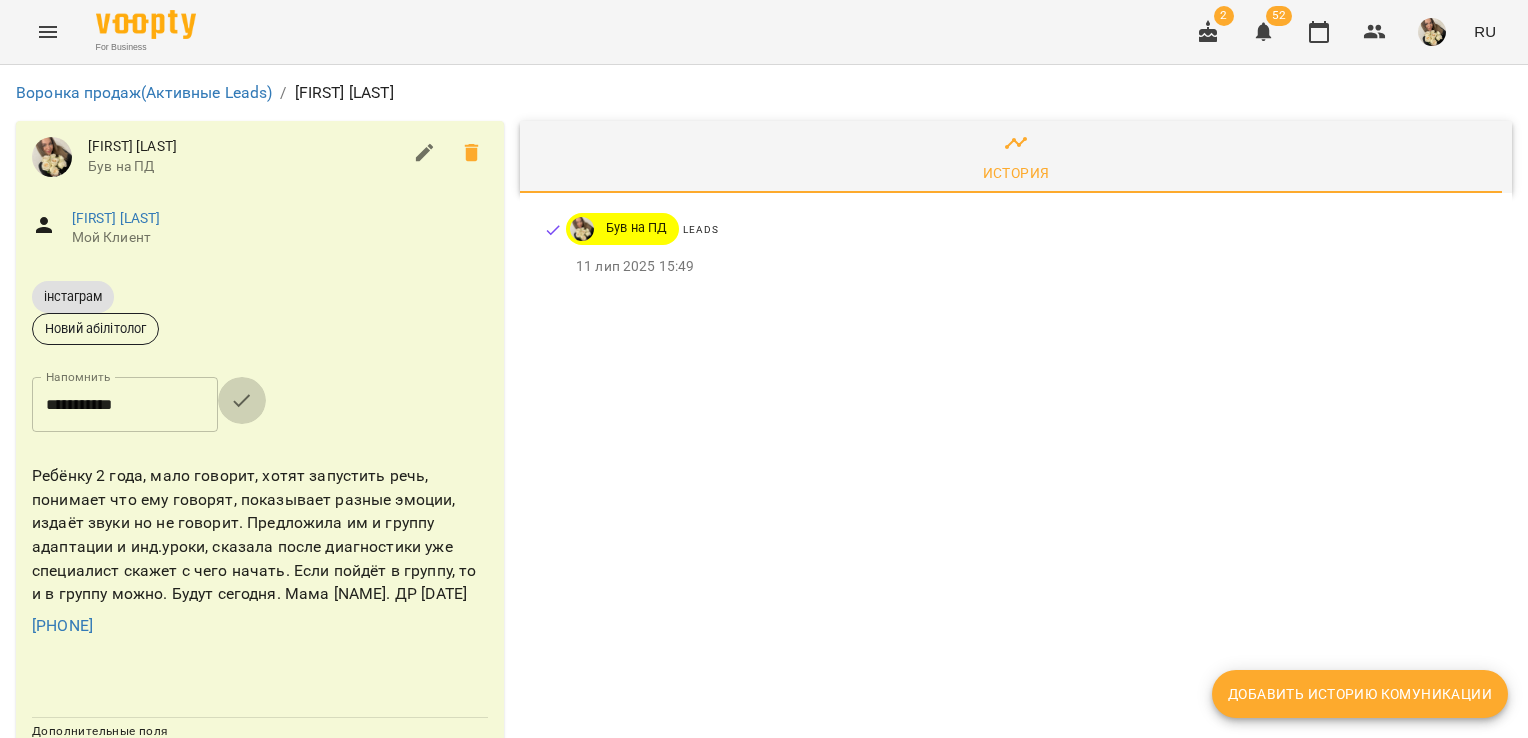 click 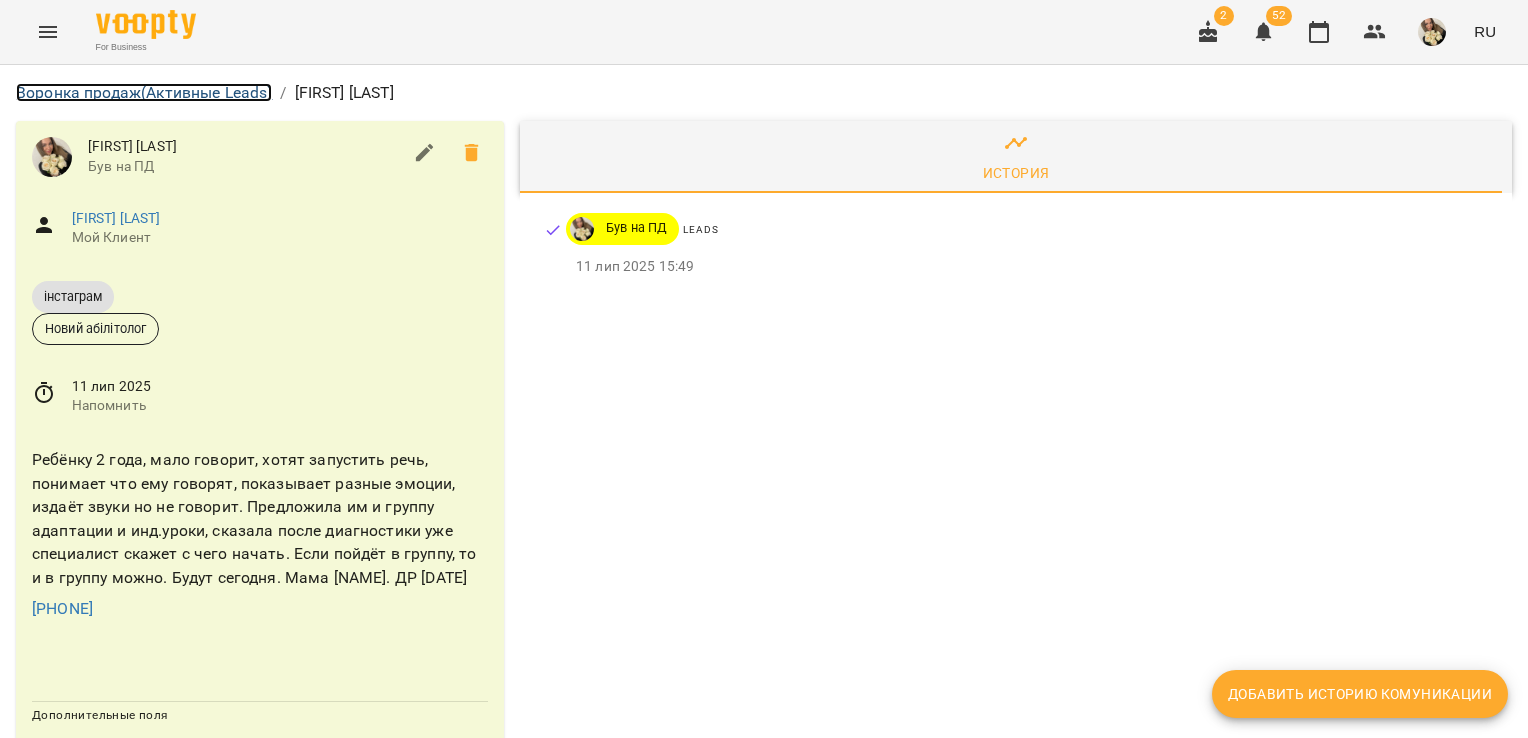 click on "Воронка продаж (Активные Leads)" at bounding box center (144, 92) 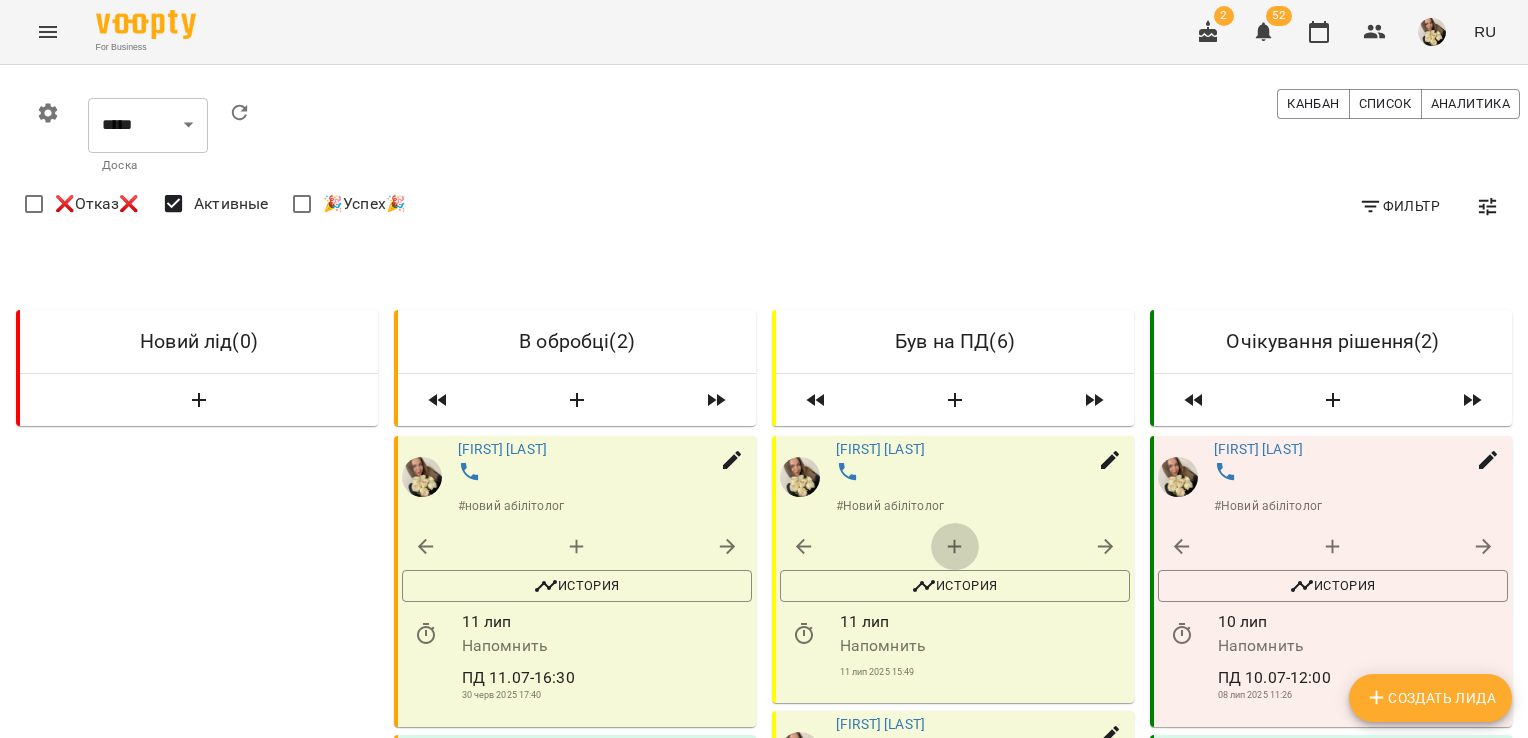 click 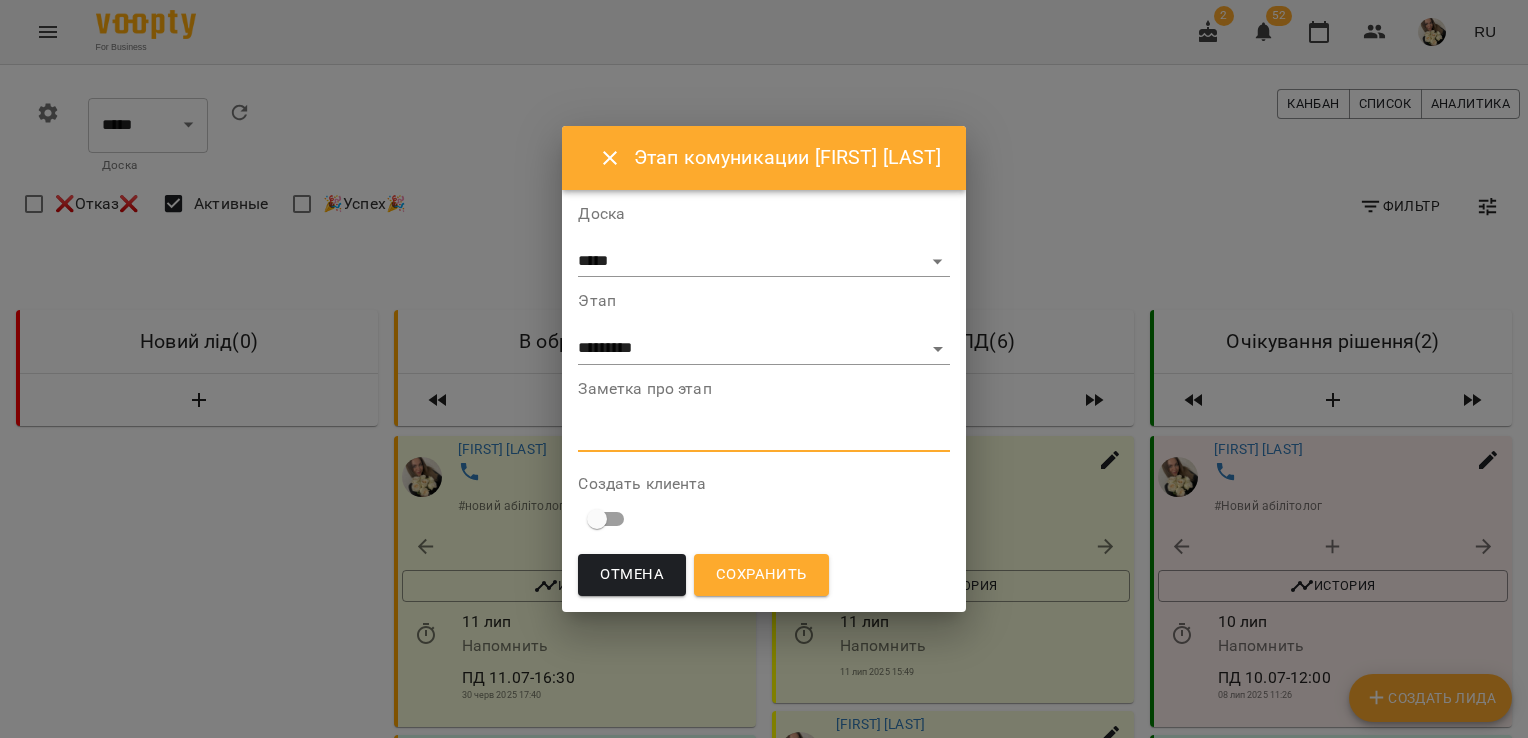 click at bounding box center (763, 435) 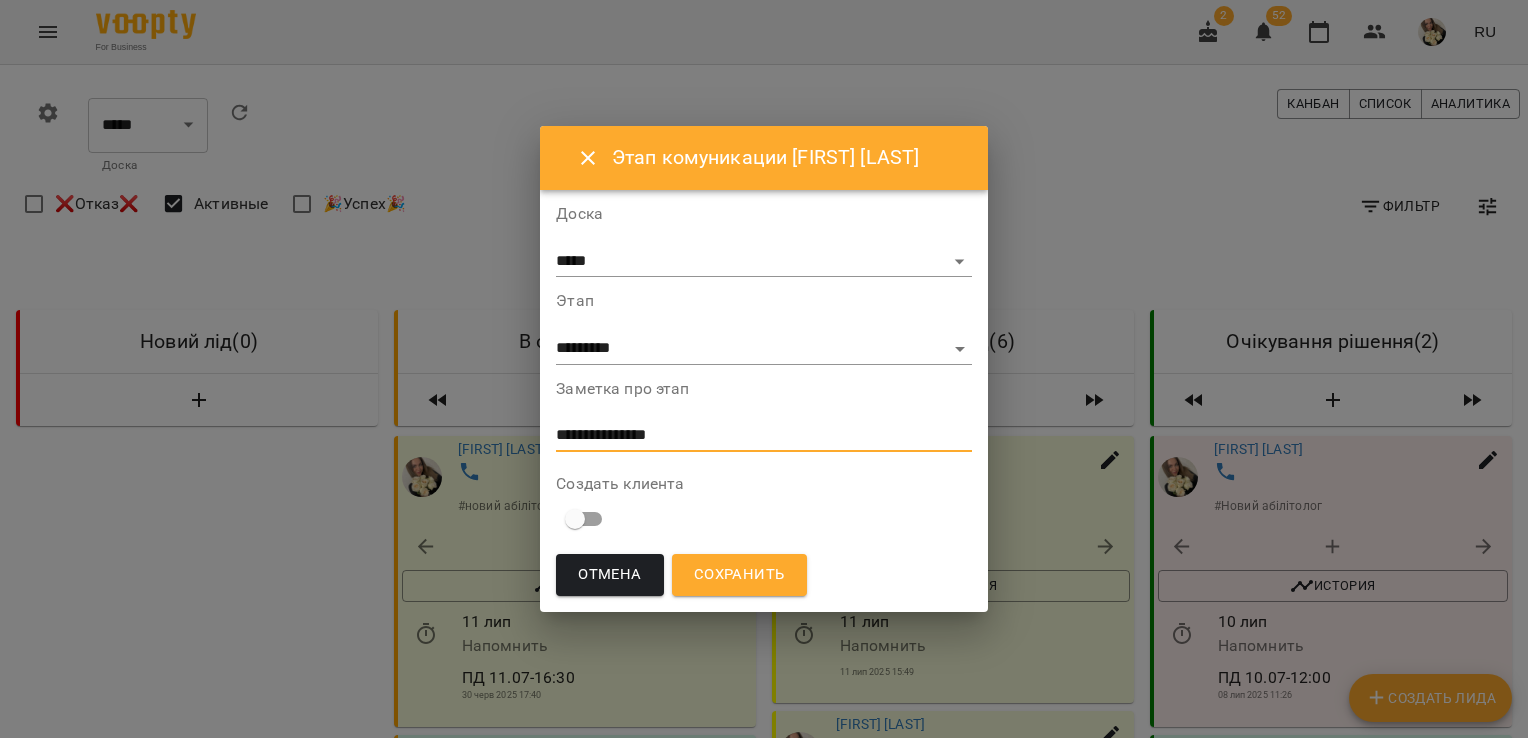 type on "**********" 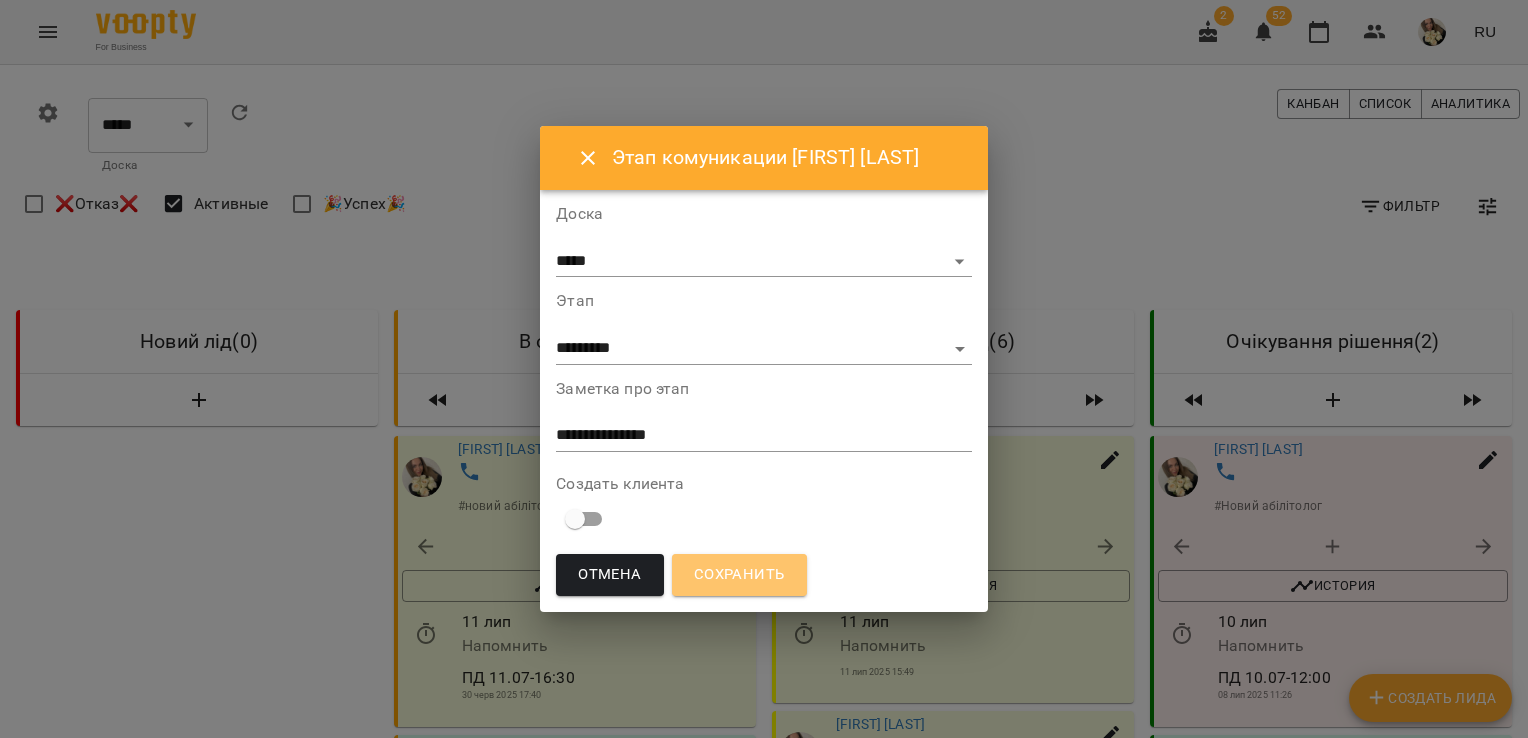 click on "Сохранить" at bounding box center [739, 575] 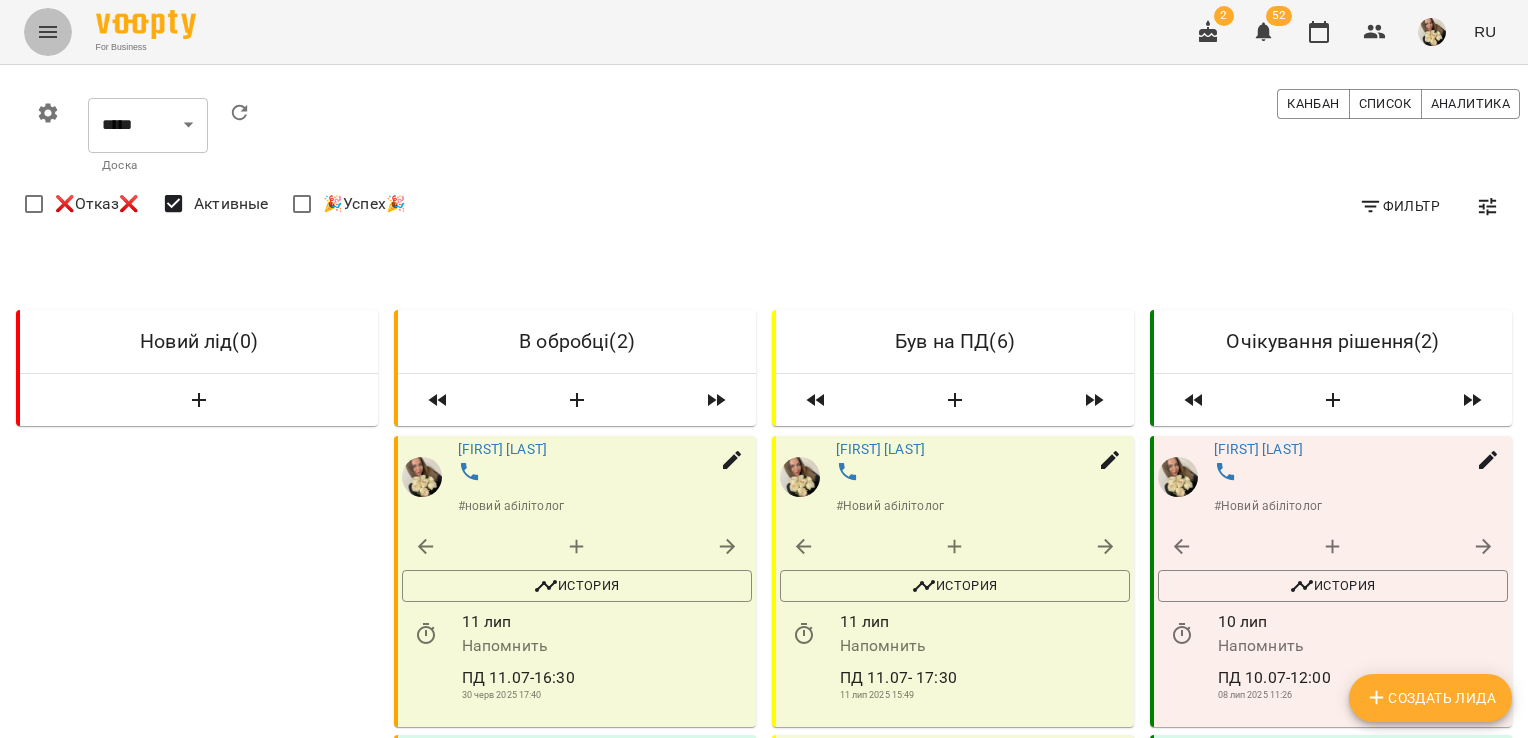 click at bounding box center [48, 32] 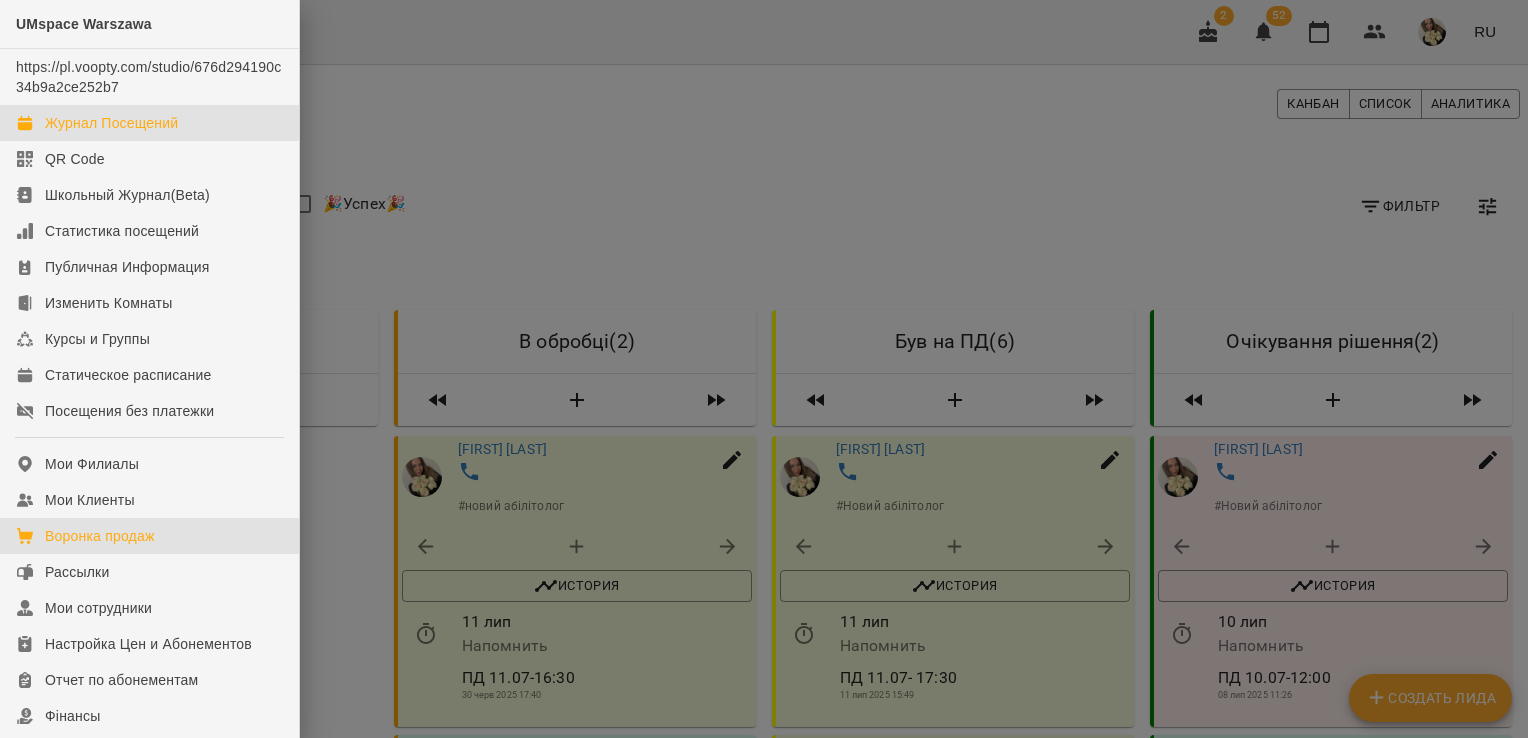 click on "Журнал Посещений" at bounding box center (111, 123) 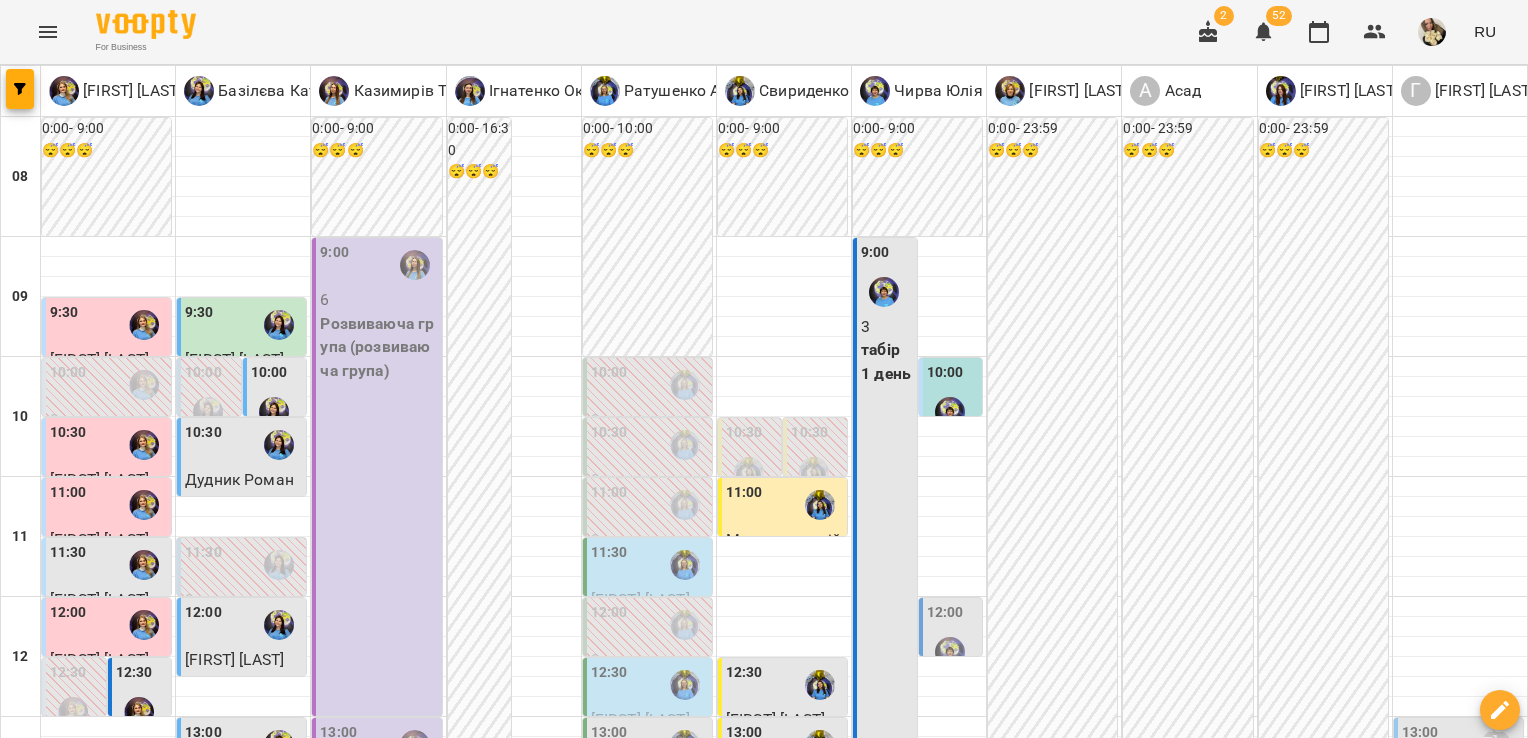 scroll, scrollTop: 472, scrollLeft: 0, axis: vertical 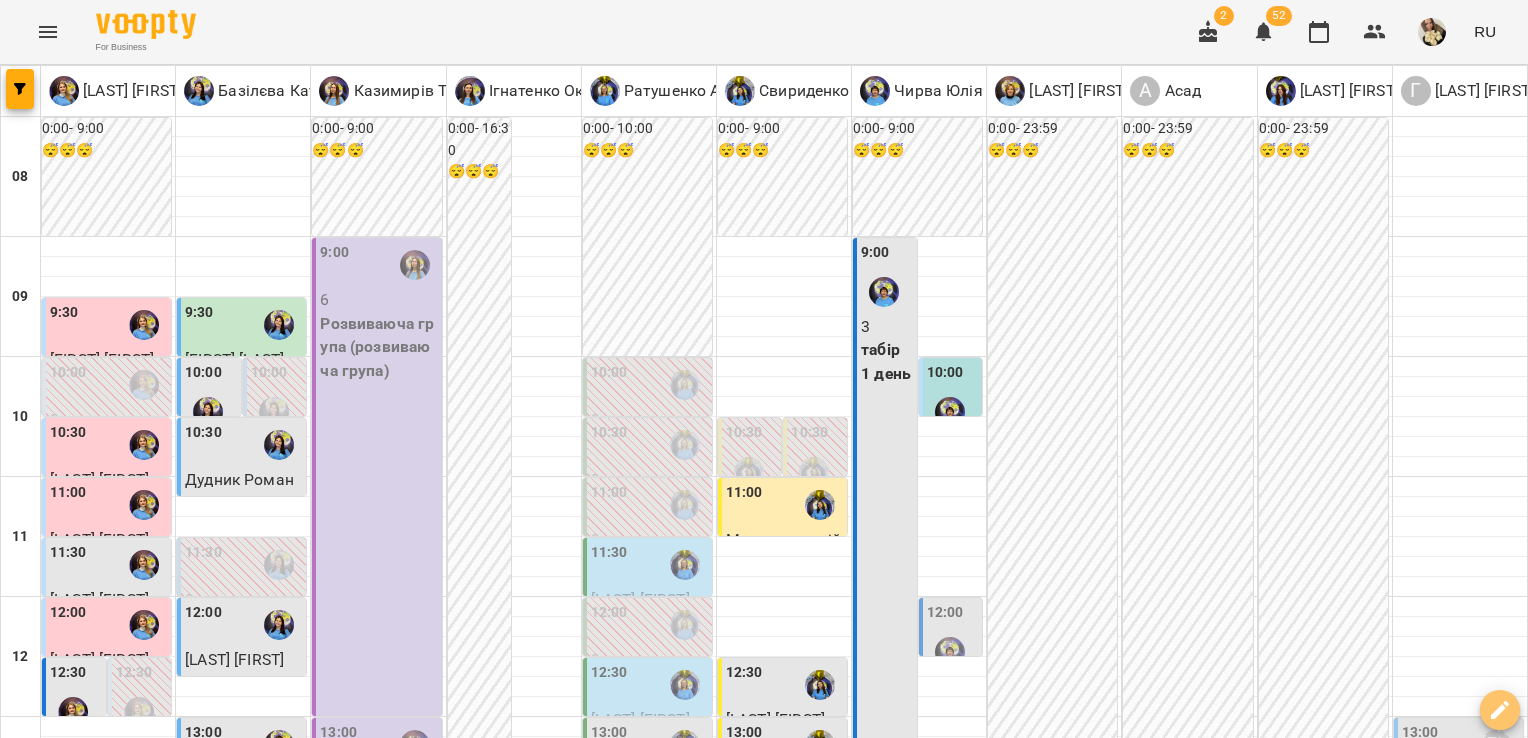 click at bounding box center (1500, 710) 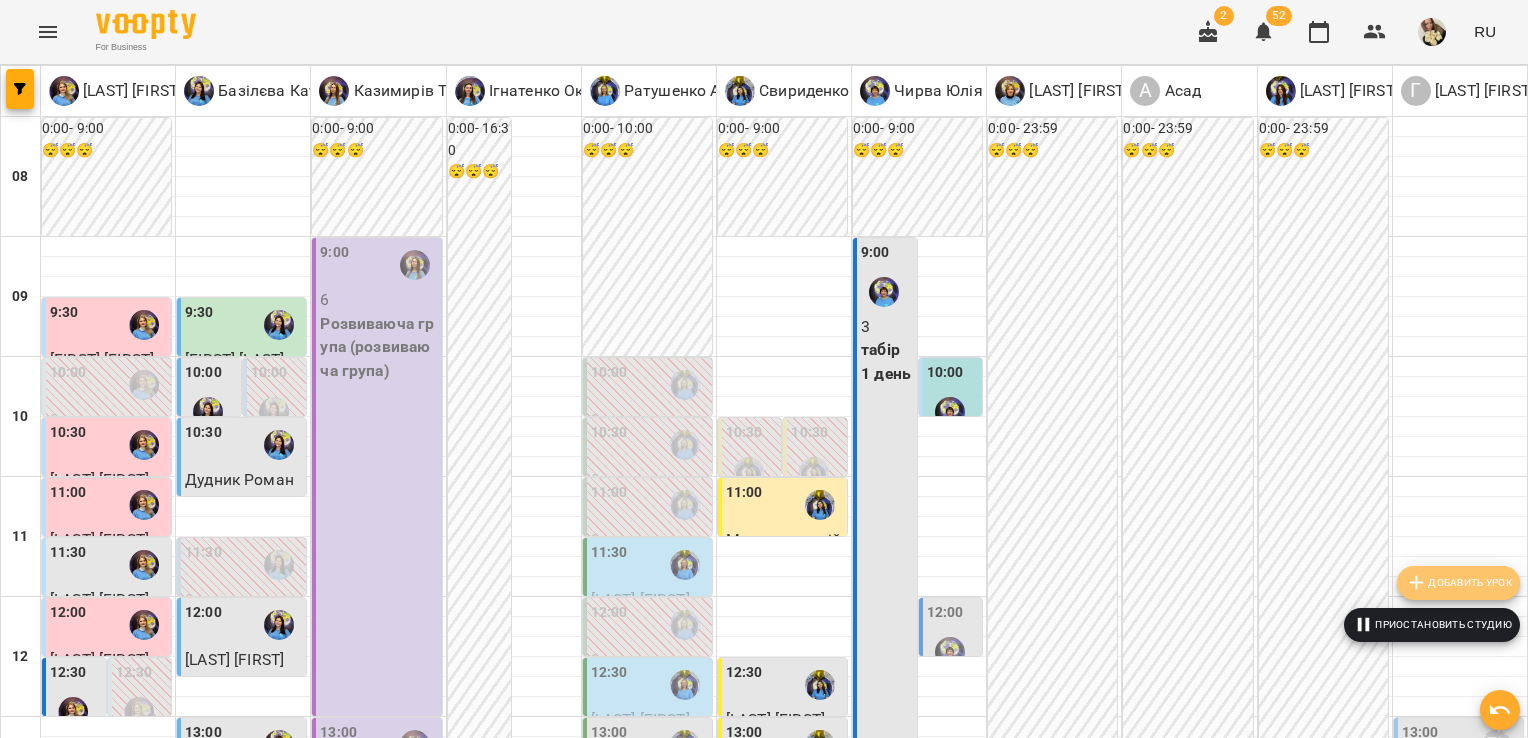 click on "Добавить урок" at bounding box center (1458, 583) 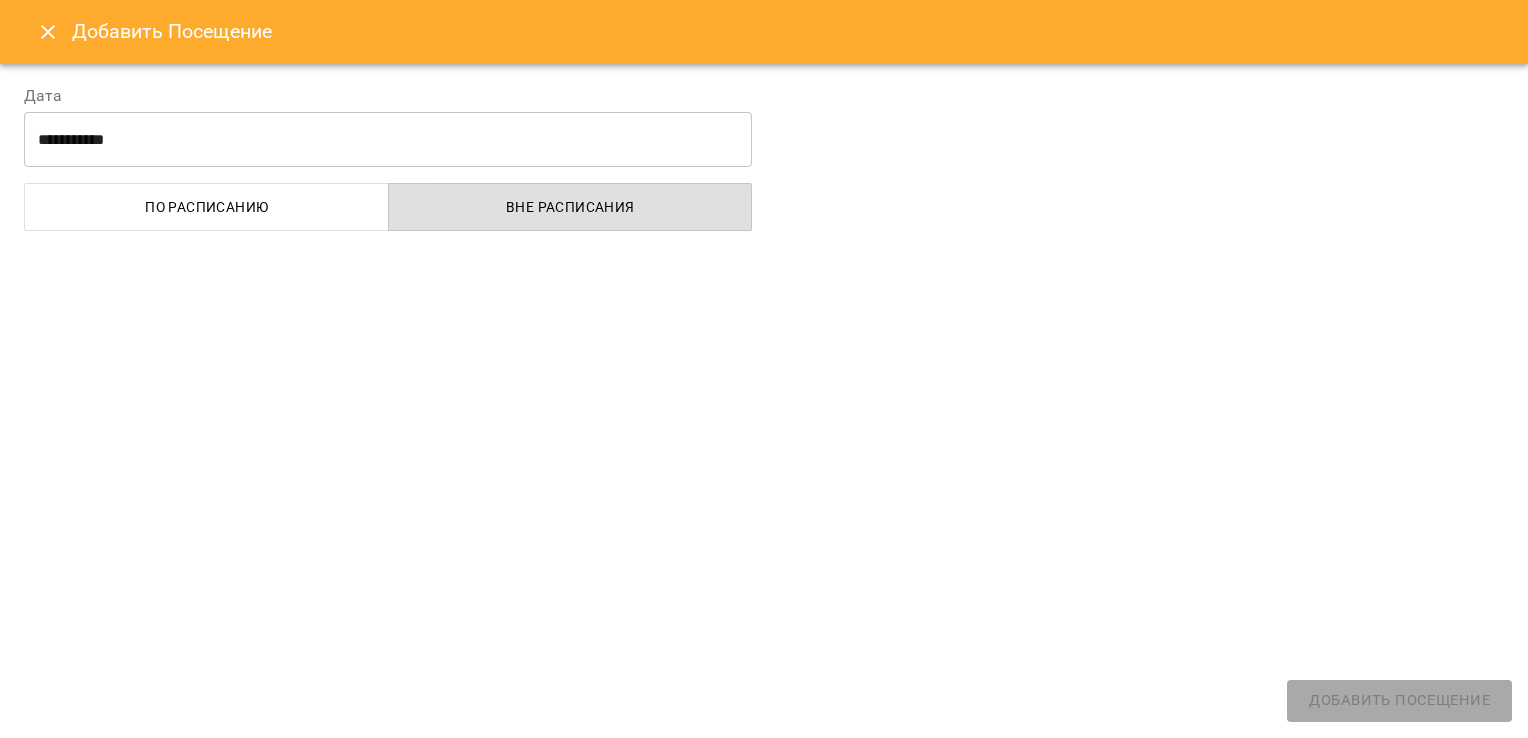 select 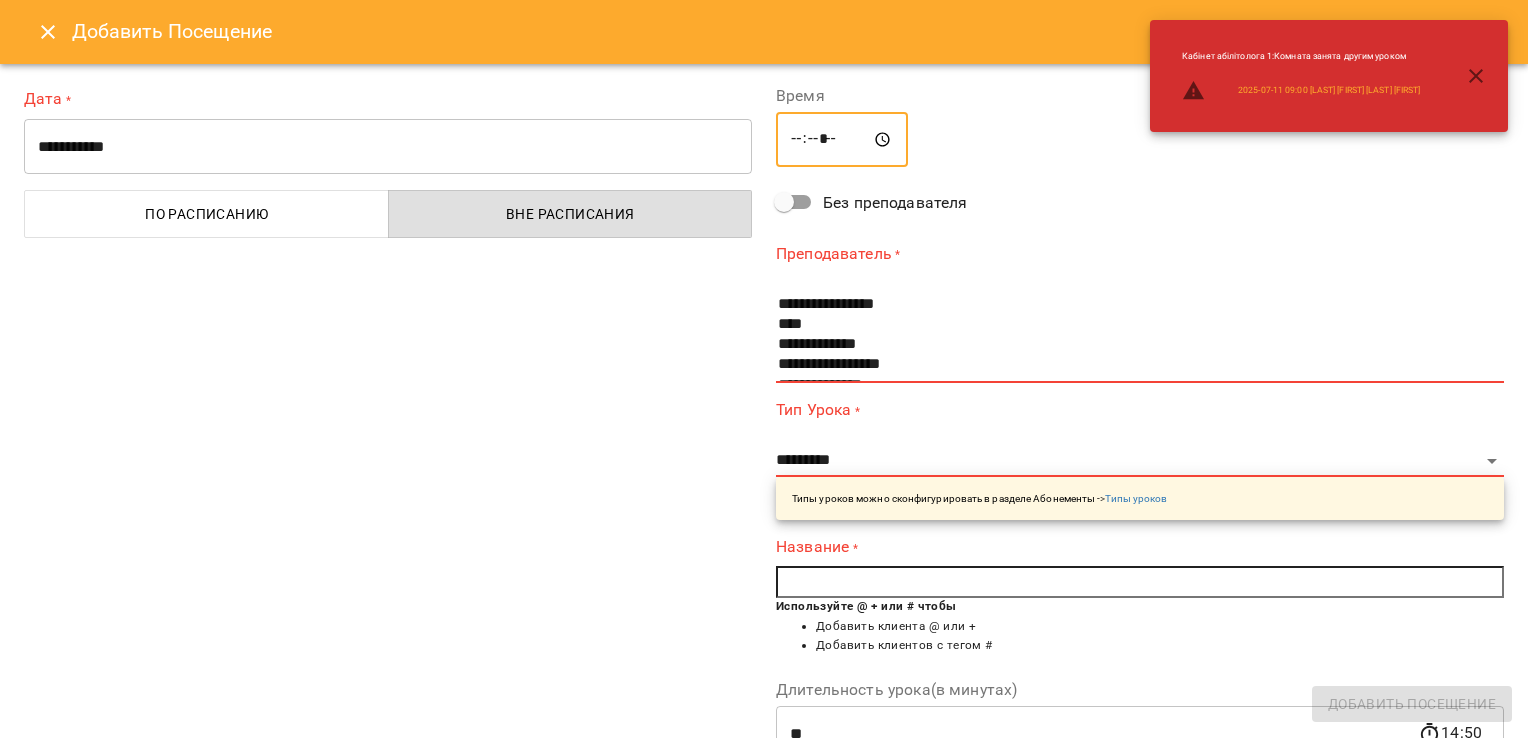 click on "*****" at bounding box center (842, 140) 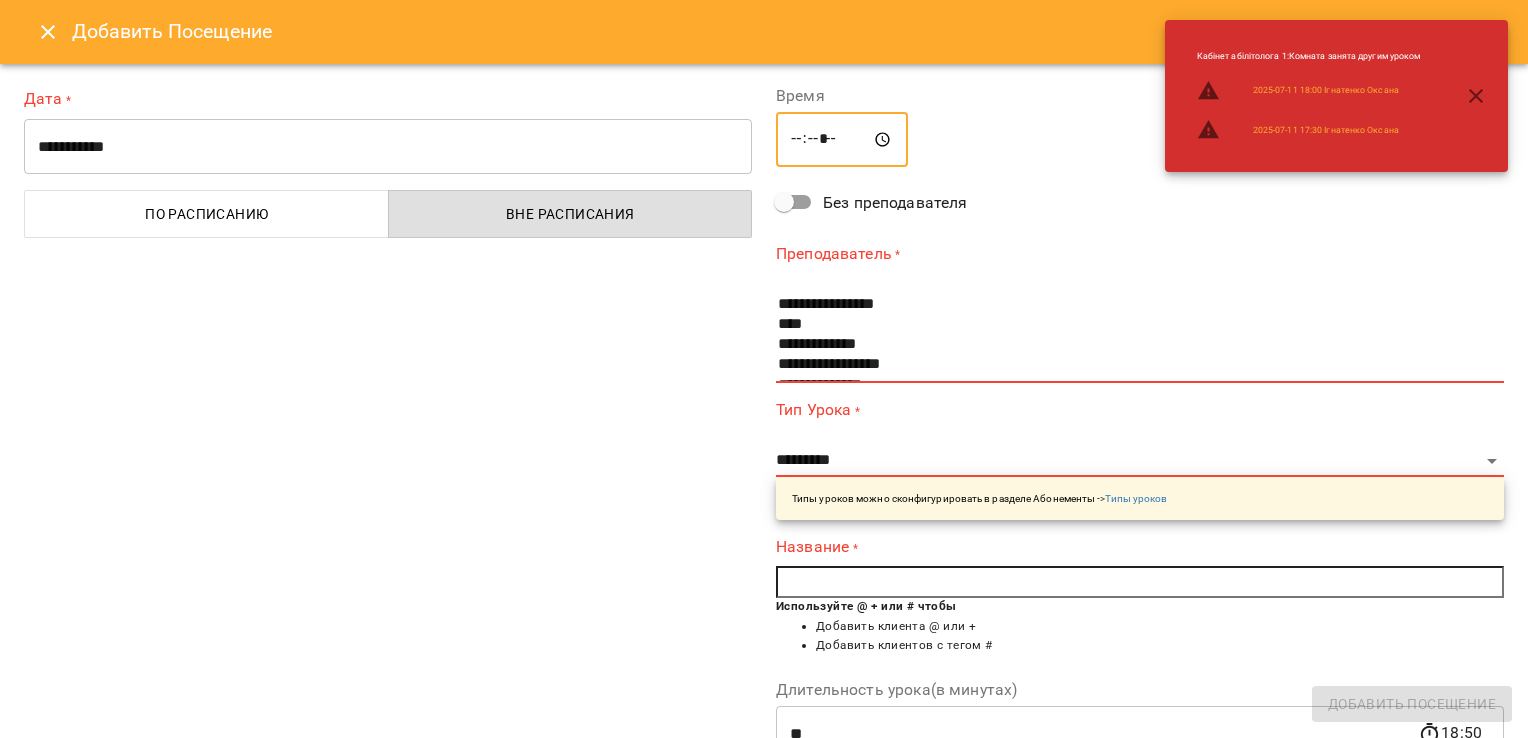 type on "*****" 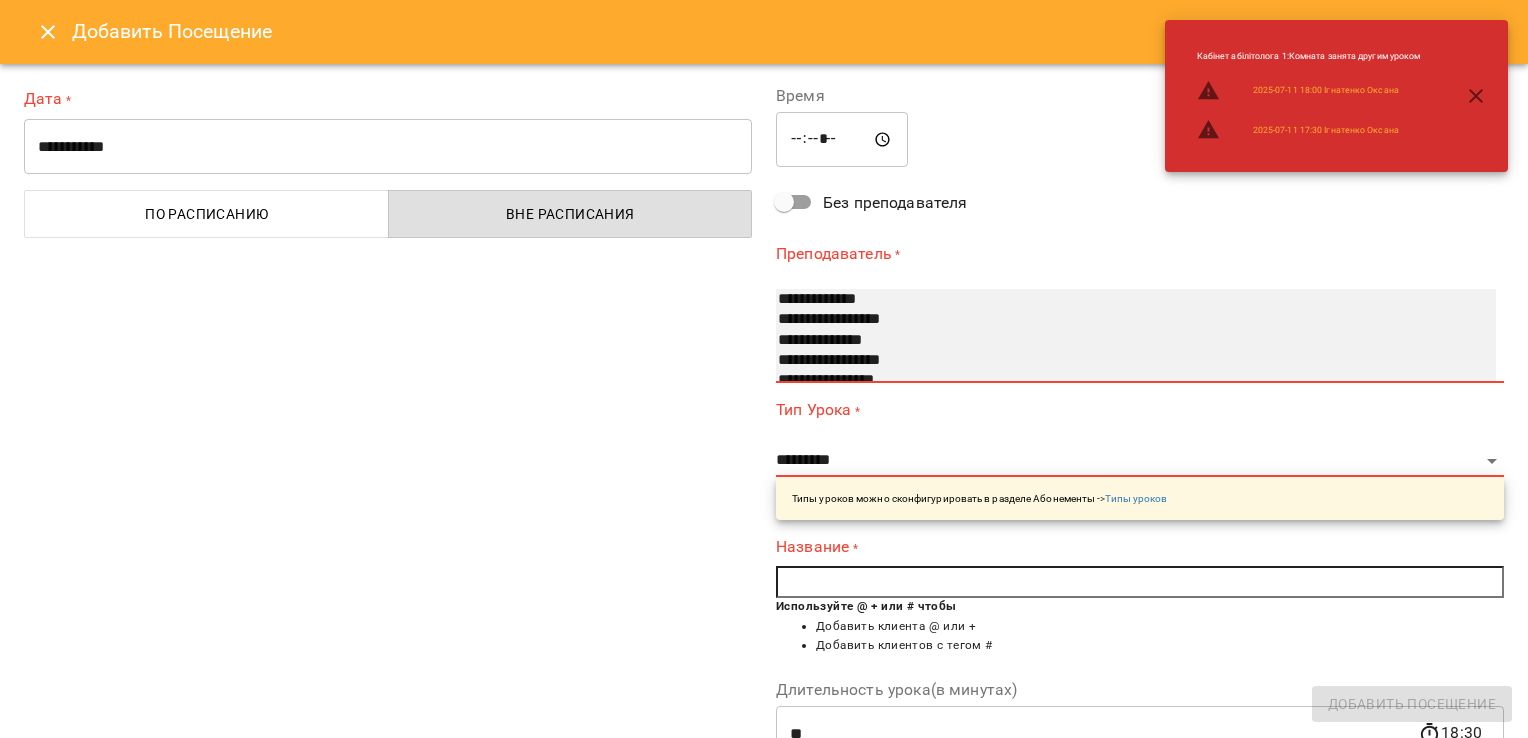 scroll, scrollTop: 81, scrollLeft: 0, axis: vertical 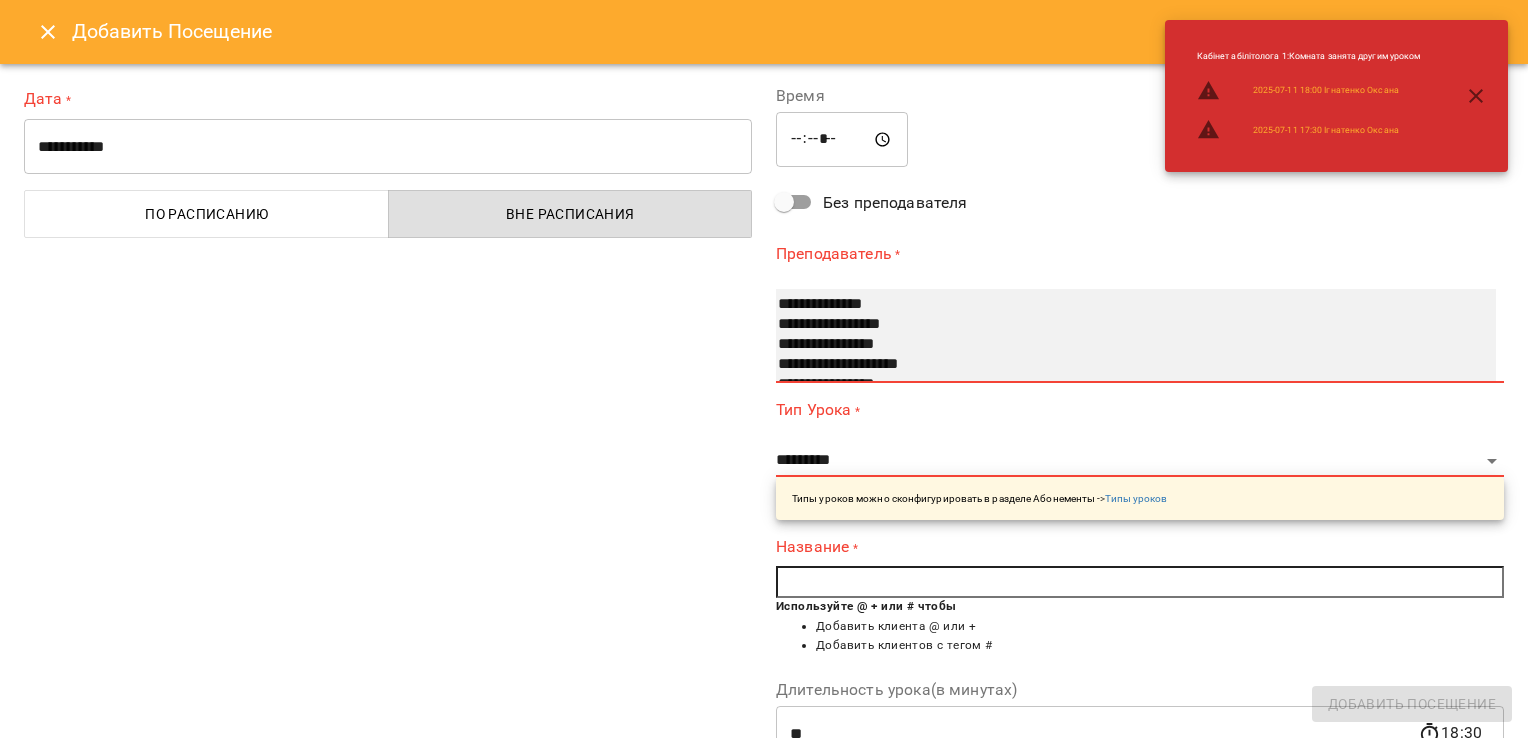 select on "**********" 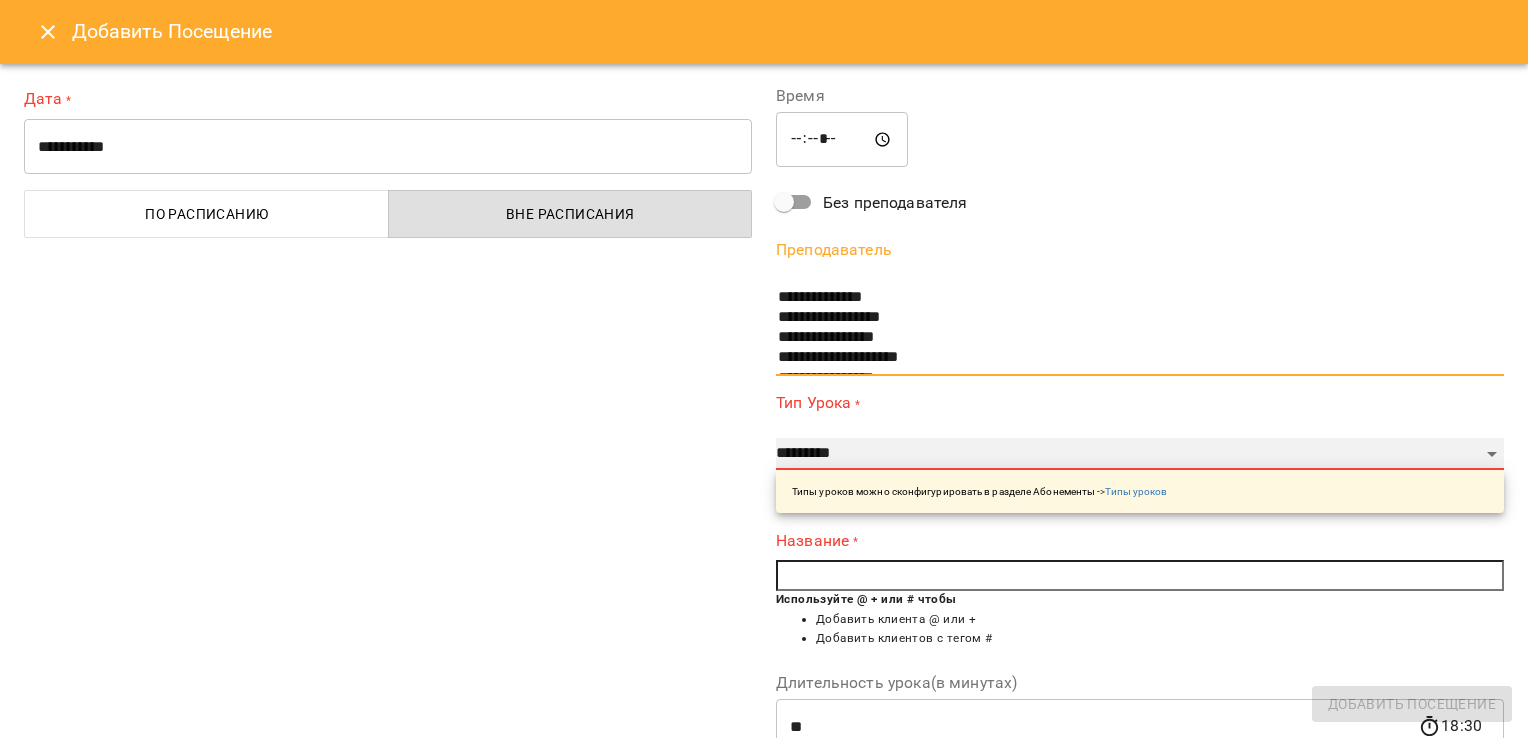 click on "**********" at bounding box center (1140, 454) 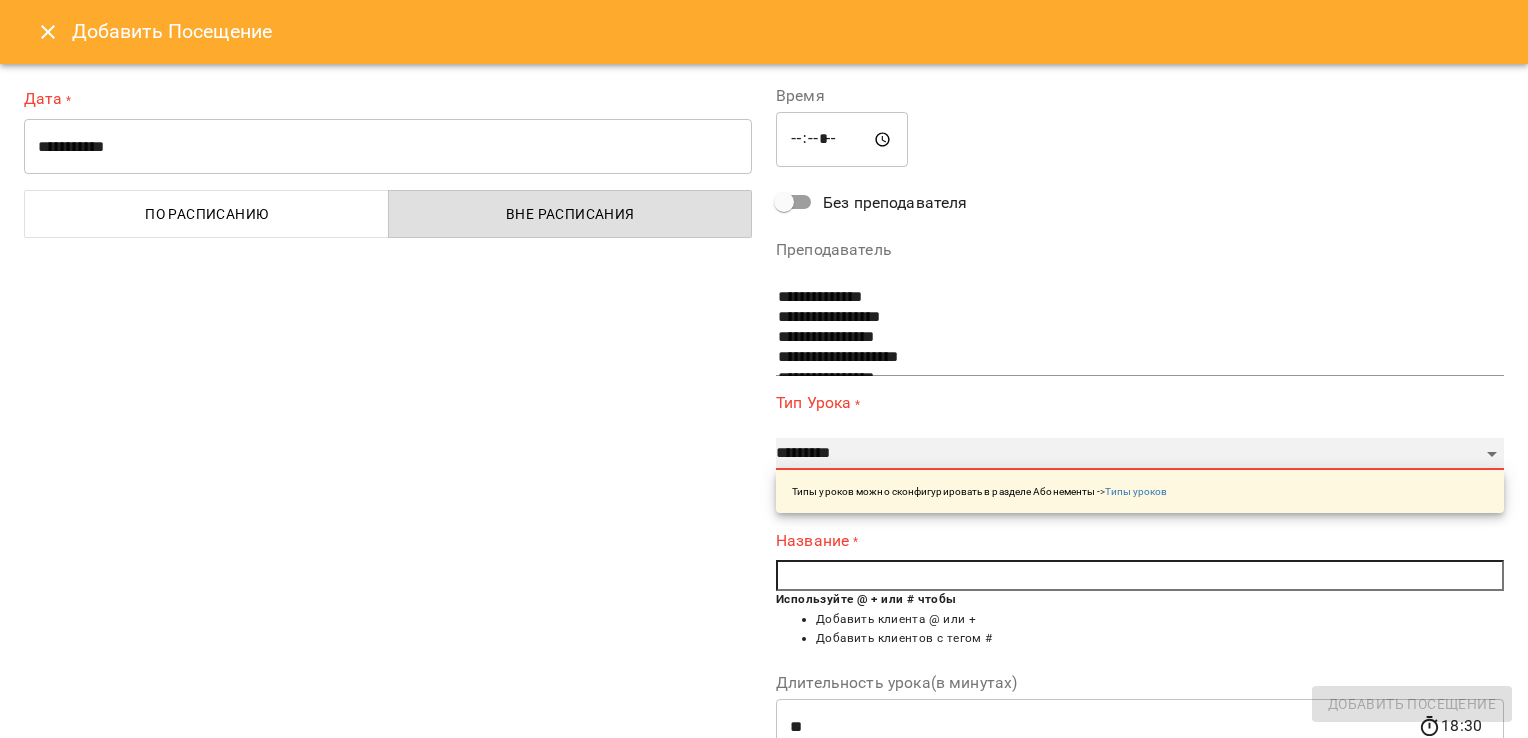 select on "**" 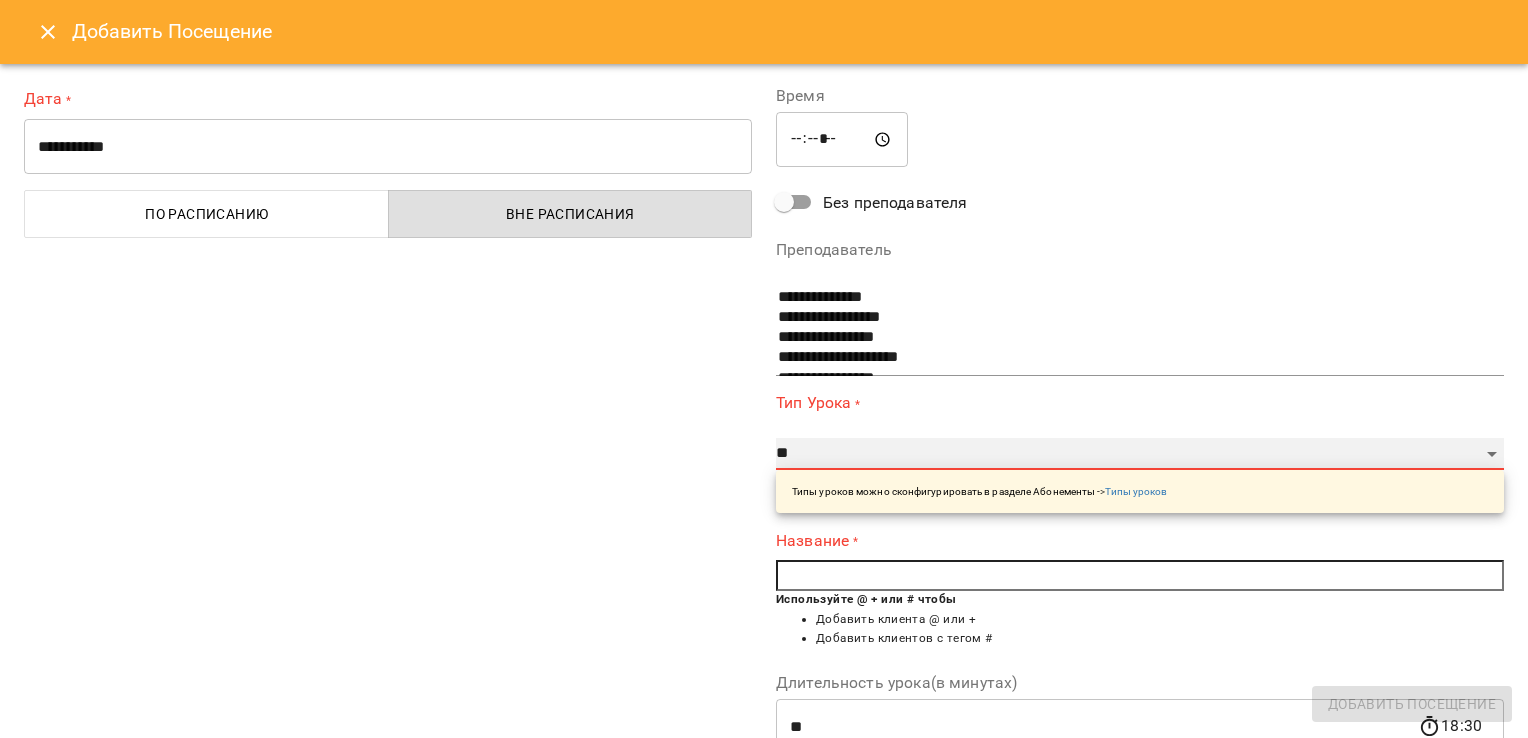 click on "**********" at bounding box center [1140, 454] 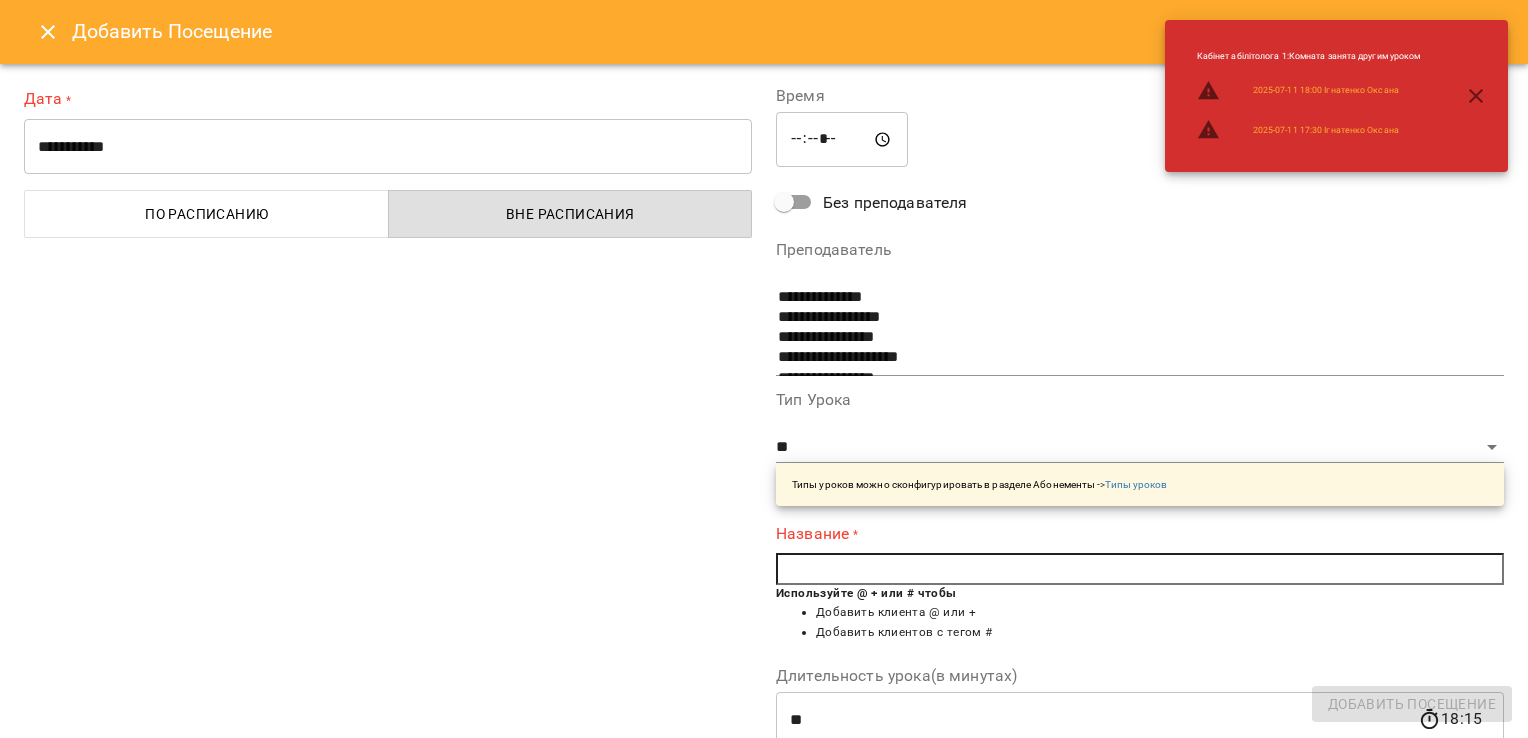 click at bounding box center [1140, 569] 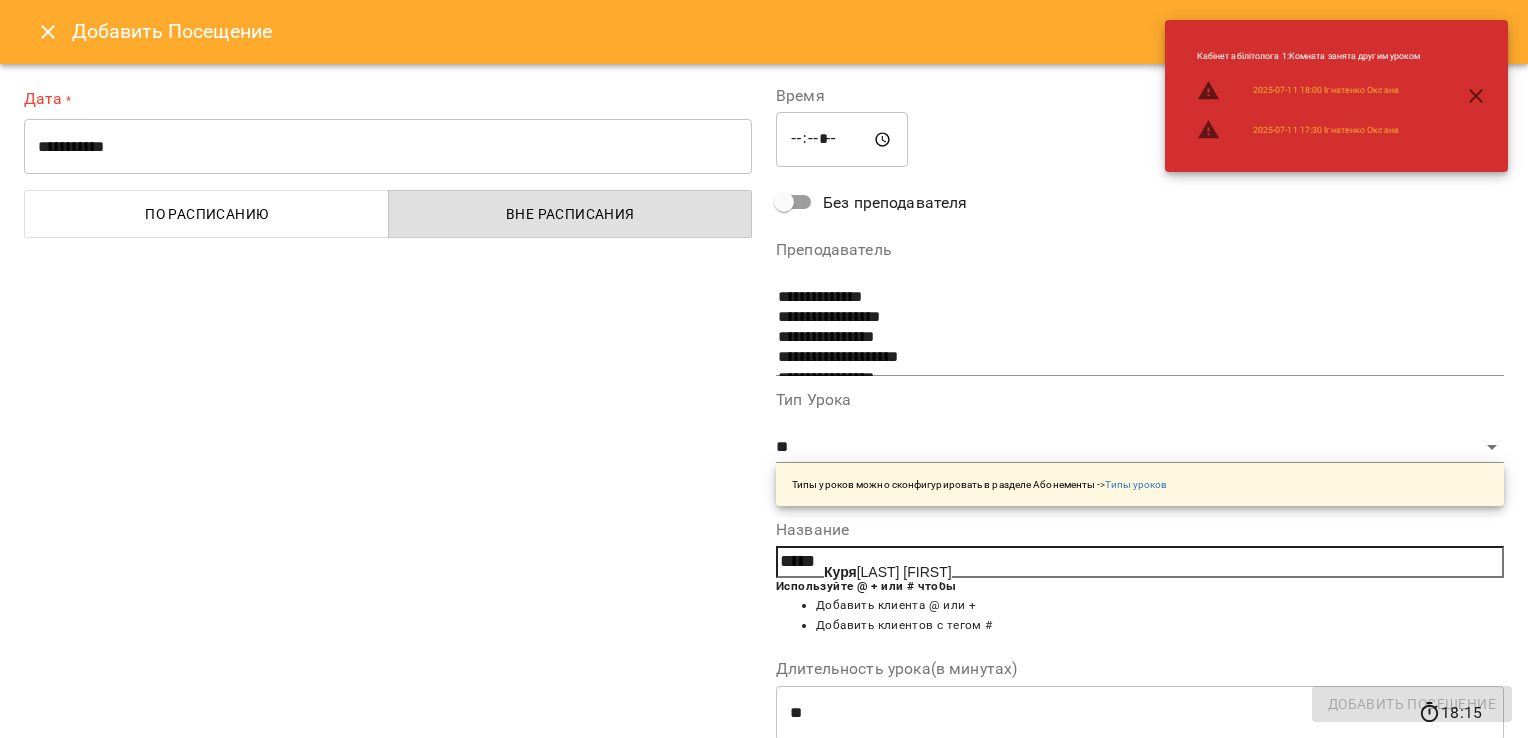 click on "Куря тник Тимофій" at bounding box center (888, 572) 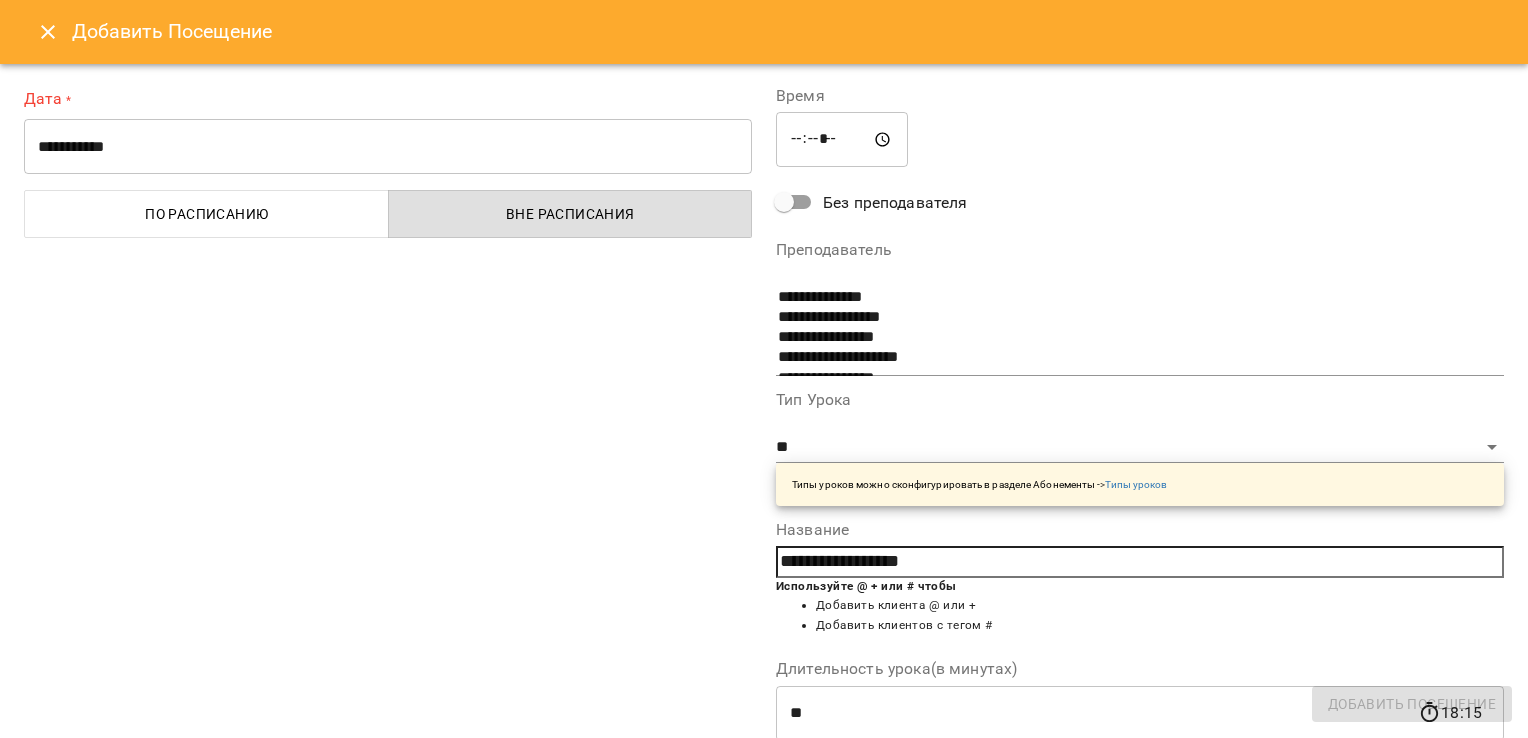scroll, scrollTop: 260, scrollLeft: 0, axis: vertical 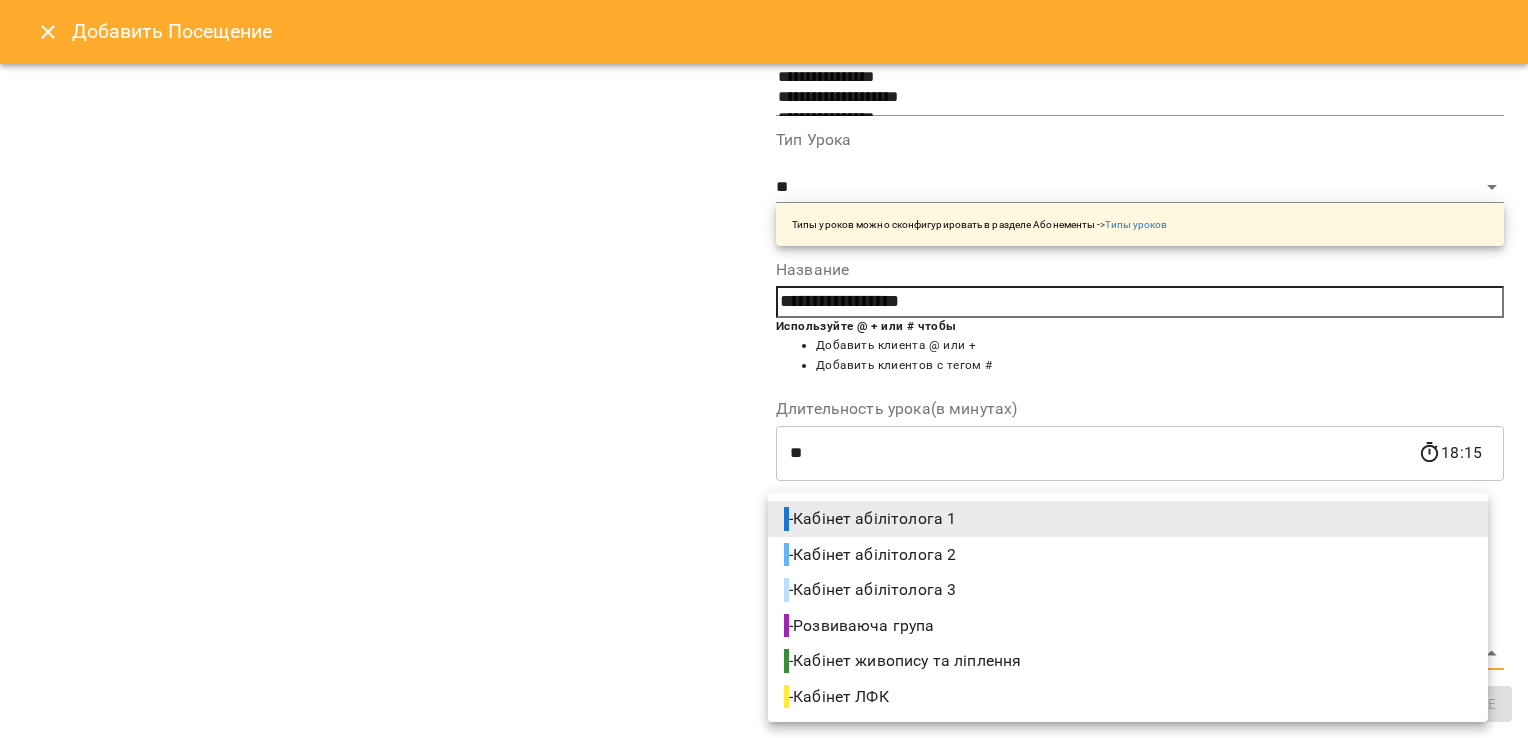 click on "For Business 2 52 RU Приостановить студию Добавить урок   Позднякова Анастасія    Базілєва Катерина   Казимирів Тетяна   Ігнатенко Оксана    Ратушенко Альона   Свириденко Аня   Чирва Юлія   Бадун Наталія А   Асад   Вахнован Діана Г   Городецька Карина 08 09 10 11 12 13 14 15 16 17 18 19 20 0:00 -   9:00 😴😴😴 9:30 Богдан Матвій Абілітолог 30 хв 10:00 0 Абілітолог 30 хв (Сохач Гліб) 10:30 Бірман Ілай Абілітолог 30 хв 11:00 Цюпа Матвій Абілітолог 30 хв 11:30 Височин Денис Абілітолог 30 хв 12:00 Данієва Мія Абілітолог 30 хв 12:30 Поляничка Михайло Абілітолог 30 хв 12:30 0 15:00 15:45 0 16:30" at bounding box center [764, 905] 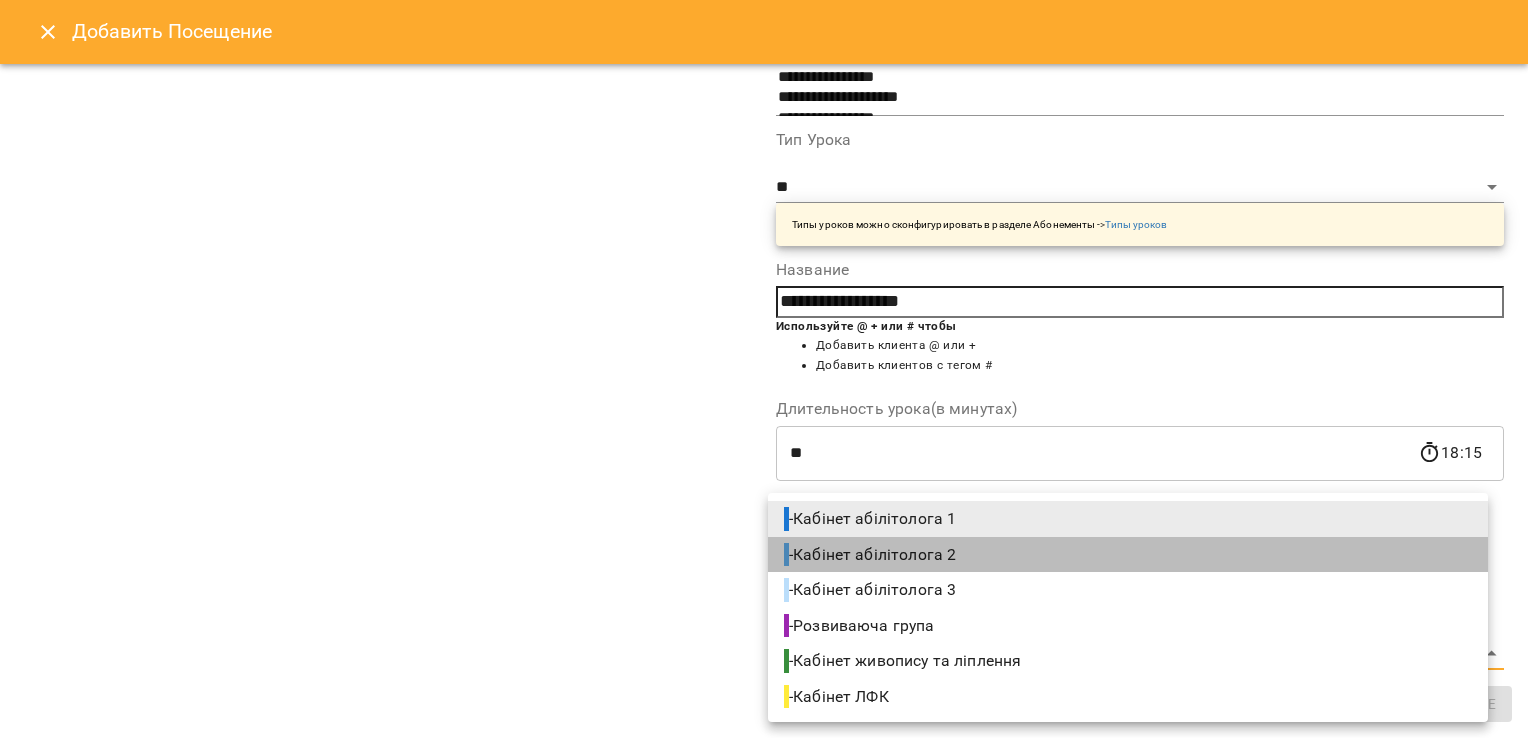 click on "-  Кабінет абілітолога 2" at bounding box center [872, 555] 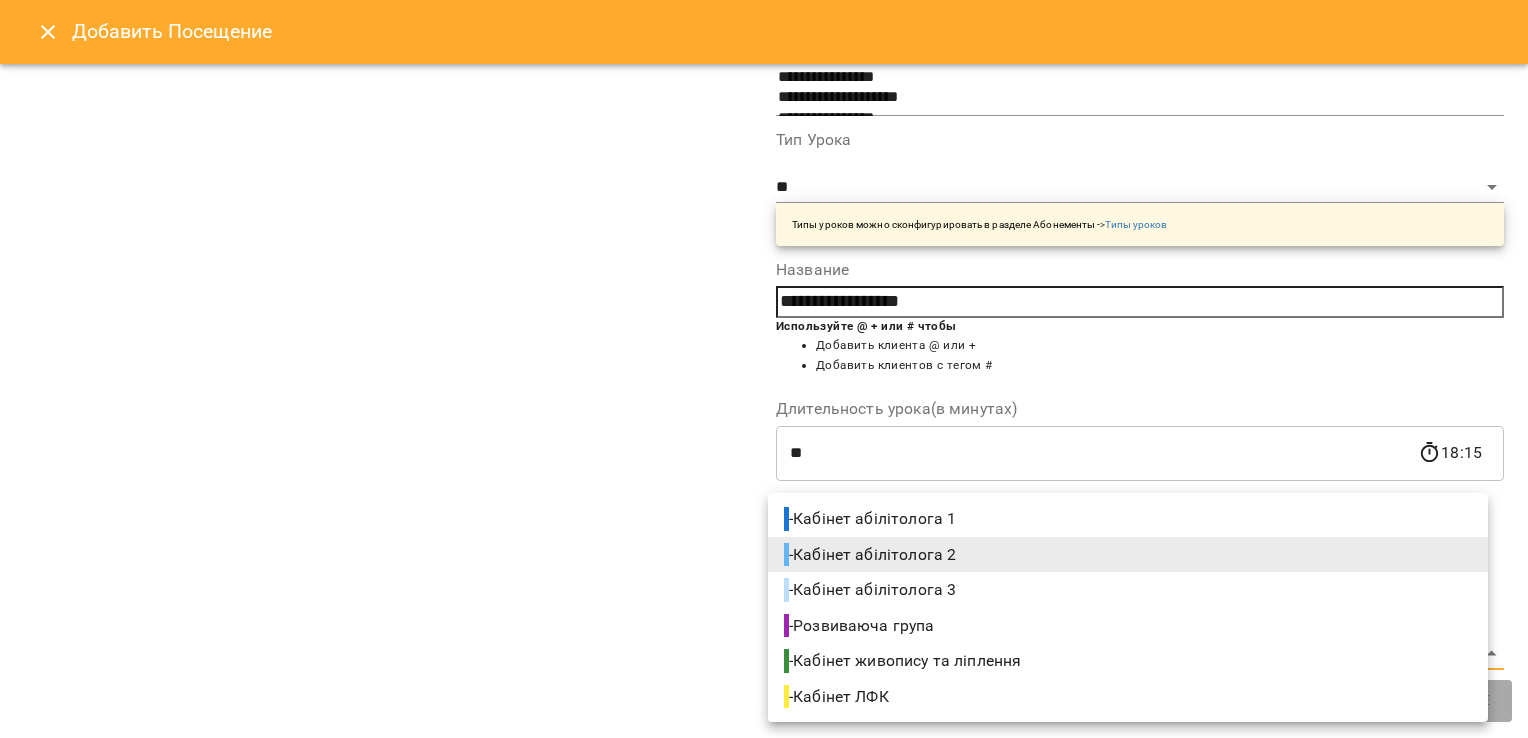 click on "For Business 2 52 RU Приостановить студию Добавить урок   Позднякова Анастасія    Базілєва Катерина   Казимирів Тетяна   Ігнатенко Оксана    Ратушенко Альона   Свириденко Аня   Чирва Юлія   Бадун Наталія А   Асад   Вахнован Діана Г   Городецька Карина 08 09 10 11 12 13 14 15 16 17 18 19 20 0:00 -   9:00 😴😴😴 9:30 Богдан Матвій Абілітолог 30 хв 10:00 0 Абілітолог 30 хв (Сохач Гліб) 10:30 Бірман Ілай Абілітолог 30 хв 11:00 Цюпа Матвій Абілітолог 30 хв 11:30 Височин Денис Абілітолог 30 хв 12:00 Данієва Мія Абілітолог 30 хв 12:30 Поляничка Михайло Абілітолог 30 хв 12:30 0 15:00 15:45 0 16:30" at bounding box center (764, 905) 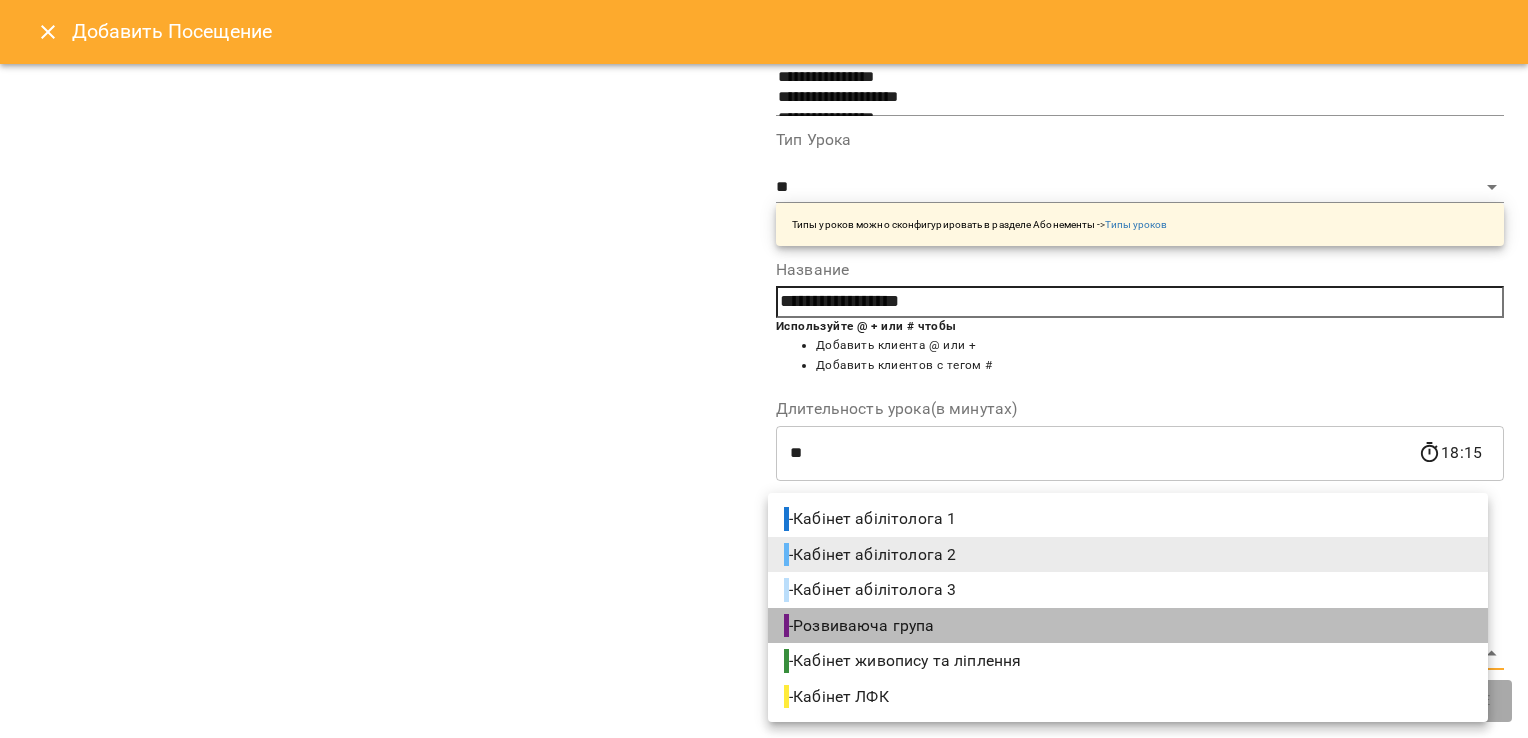 click on "-  Розвиваюча група" at bounding box center [861, 626] 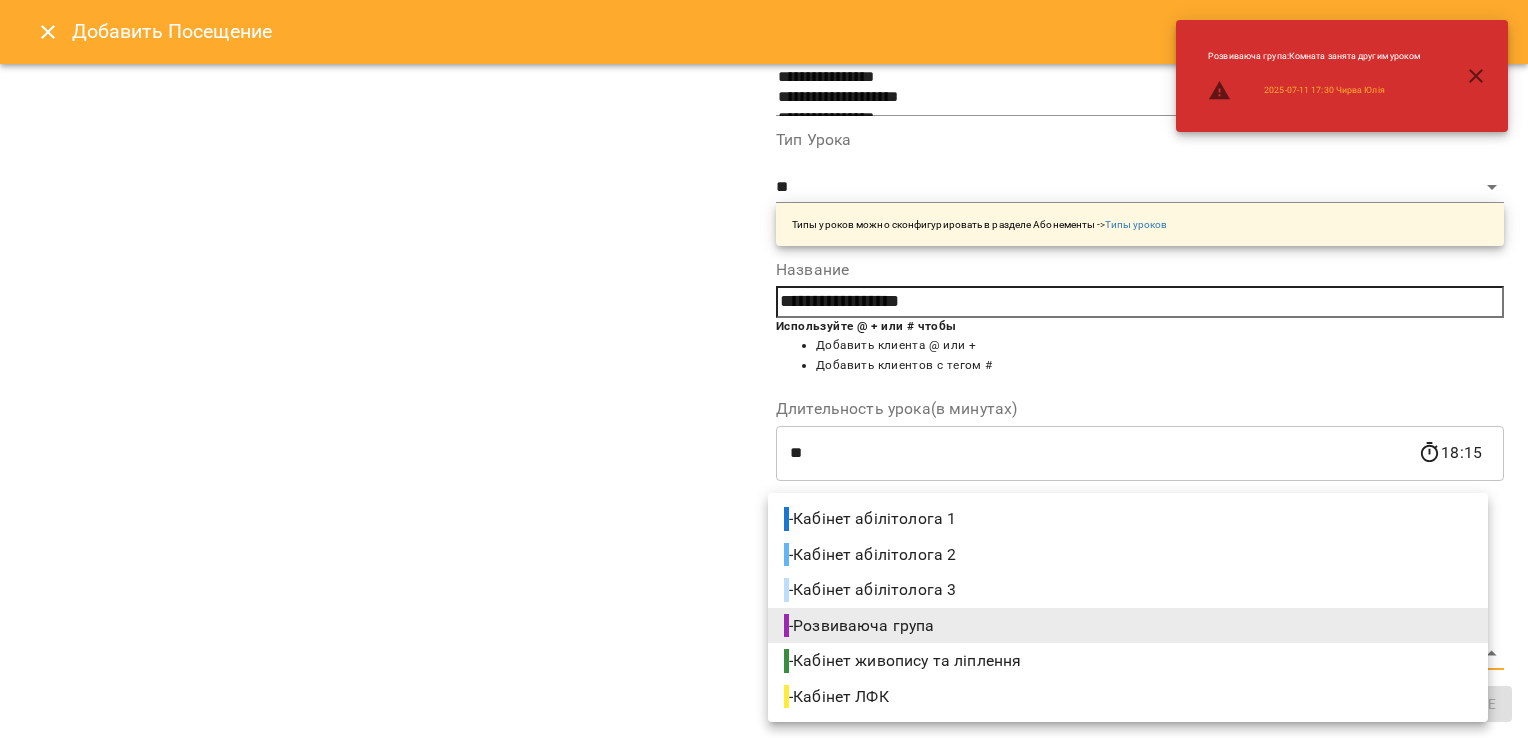 click on "For Business 2 52 RU Приостановить студию Добавить урок   Позднякова Анастасія    Базілєва Катерина   Казимирів Тетяна   Ігнатенко Оксана    Ратушенко Альона   Свириденко Аня   Чирва Юлія   Бадун Наталія А   Асад   Вахнован Діана Г   Городецька Карина 08 09 10 11 12 13 14 15 16 17 18 19 20 0:00 -   9:00 😴😴😴 9:30 Богдан Матвій Абілітолог 30 хв 10:00 0 Абілітолог 30 хв (Сохач Гліб) 10:30 Бірман Ілай Абілітолог 30 хв 11:00 Цюпа Матвій Абілітолог 30 хв 11:30 Височин Денис Абілітолог 30 хв 12:00 Данієва Мія Абілітолог 30 хв 12:30 Поляничка Михайло Абілітолог 30 хв 12:30 0 15:00 15:45 0 16:30" at bounding box center (764, 905) 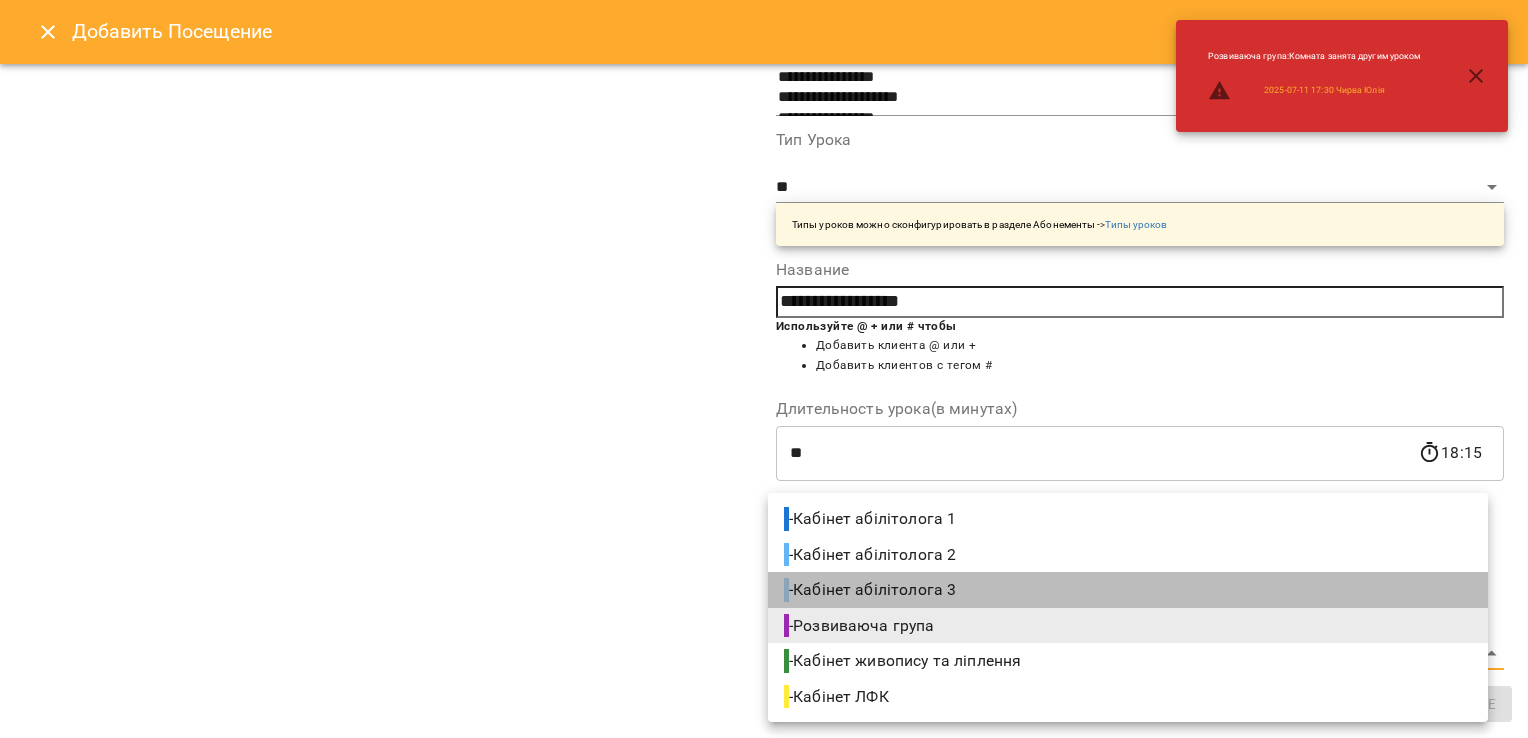 click on "-  Кабінет абілітолога 3" at bounding box center (872, 590) 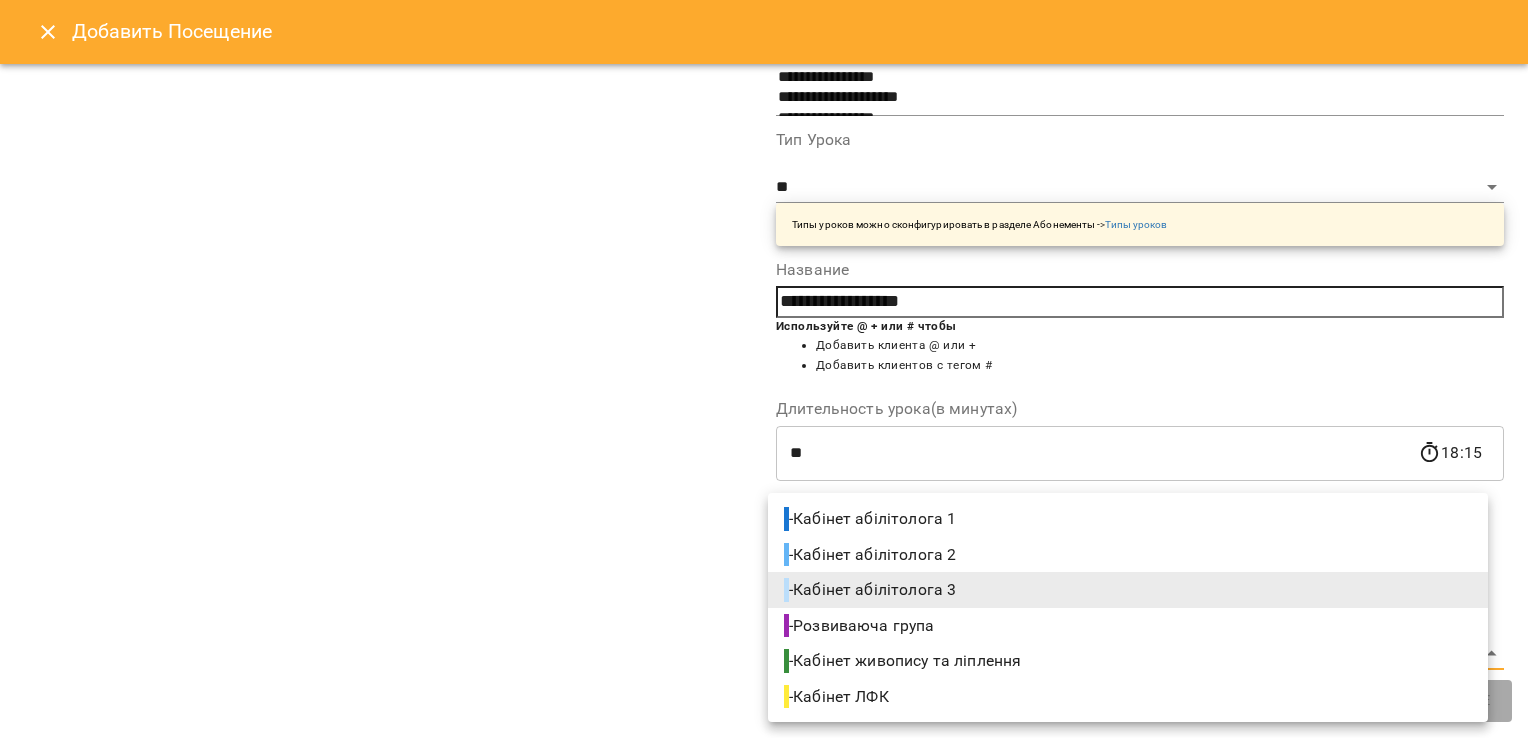 click on "For Business 2 52 RU Приостановить студию Добавить урок   Позднякова Анастасія    Базілєва Катерина   Казимирів Тетяна   Ігнатенко Оксана    Ратушенко Альона   Свириденко Аня   Чирва Юлія   Бадун Наталія А   Асад   Вахнован Діана Г   Городецька Карина 08 09 10 11 12 13 14 15 16 17 18 19 20 0:00 -   9:00 😴😴😴 9:30 Богдан Матвій Абілітолог 30 хв 10:00 0 Абілітолог 30 хв (Сохач Гліб) 10:30 Бірман Ілай Абілітолог 30 хв 11:00 Цюпа Матвій Абілітолог 30 хв 11:30 Височин Денис Абілітолог 30 хв 12:00 Данієва Мія Абілітолог 30 хв 12:30 Поляничка Михайло Абілітолог 30 хв 12:30 0 15:00 15:45 0 16:30" at bounding box center (764, 905) 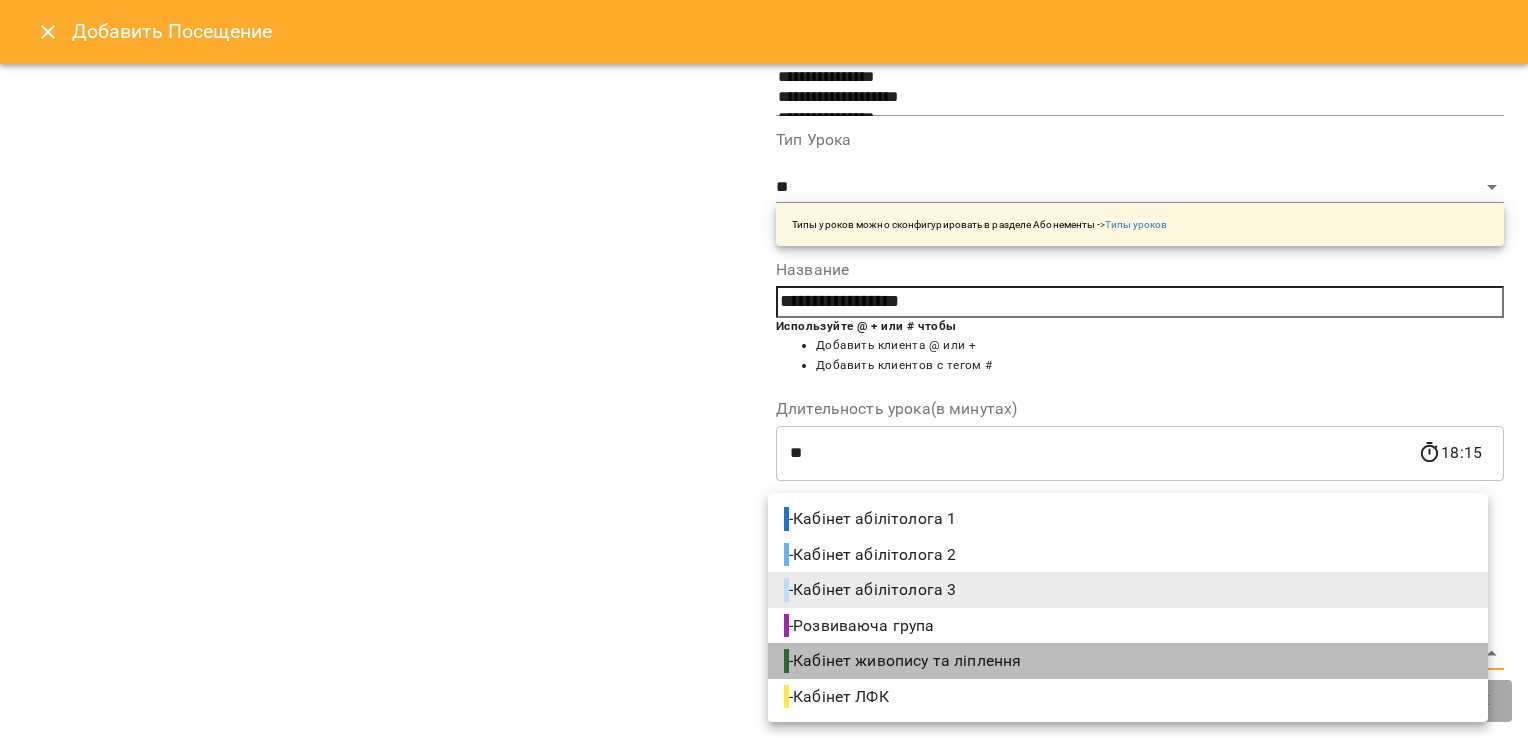 click on "-  Кабінет живопису та ліплення" at bounding box center (1128, 661) 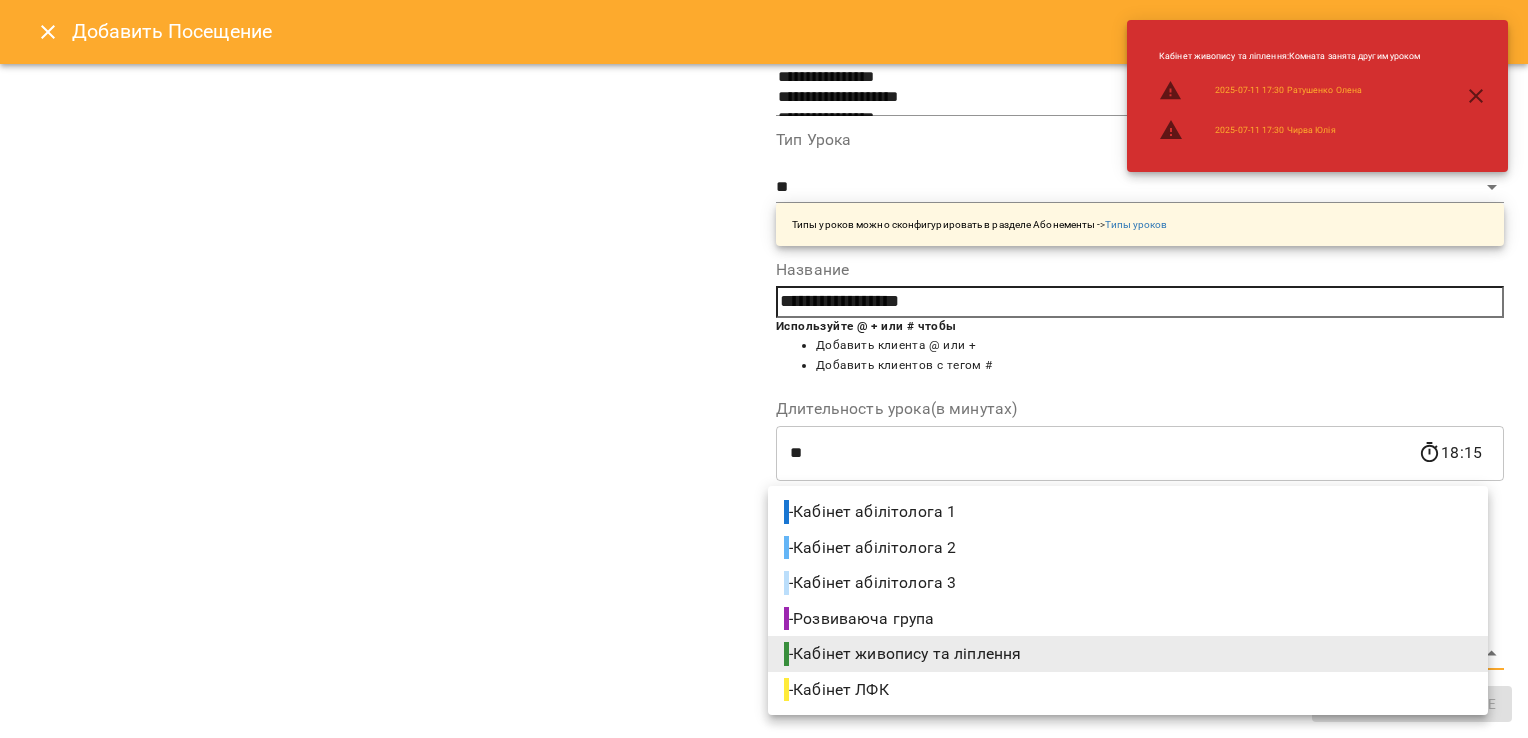 click on "For Business 2 52 RU Приостановить студию Добавить урок   Позднякова Анастасія    Базілєва Катерина   Казимирів Тетяна   Ігнатенко Оксана    Ратушенко Альона   Свириденко Аня   Чирва Юлія   Бадун Наталія А   Асад   Вахнован Діана Г   Городецька Карина 08 09 10 11 12 13 14 15 16 17 18 19 20 0:00 -   9:00 😴😴😴 9:30 Богдан Матвій Абілітолог 30 хв 10:00 0 Абілітолог 30 хв (Сохач Гліб) 10:30 Бірман Ілай Абілітолог 30 хв 11:00 Цюпа Матвій Абілітолог 30 хв 11:30 Височин Денис Абілітолог 30 хв 12:00 Данієва Мія Абілітолог 30 хв 12:30 Поляничка Михайло Абілітолог 30 хв 12:30 0 15:00 15:45 0 16:30" at bounding box center (764, 905) 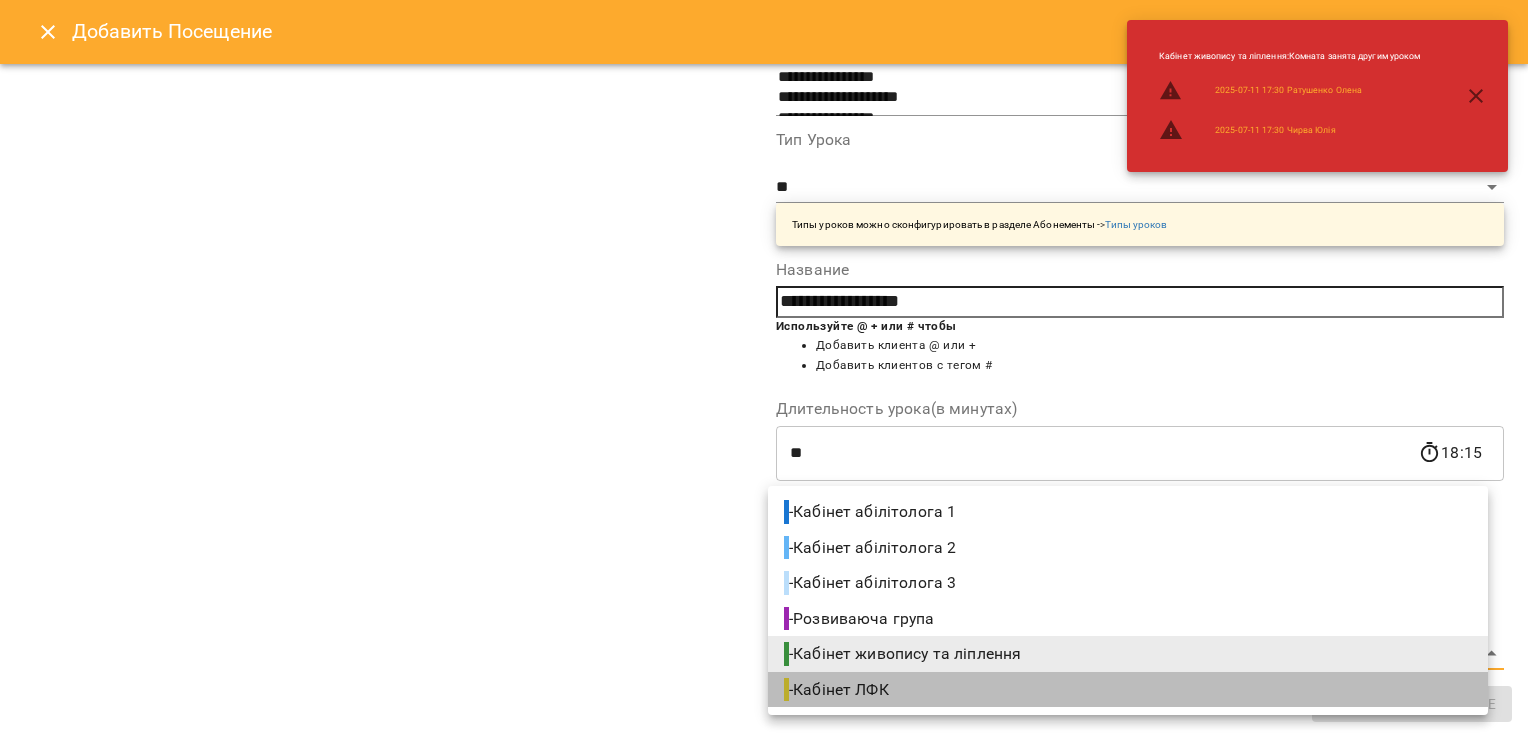 click on "-  Кабінет ЛФК" at bounding box center [1128, 690] 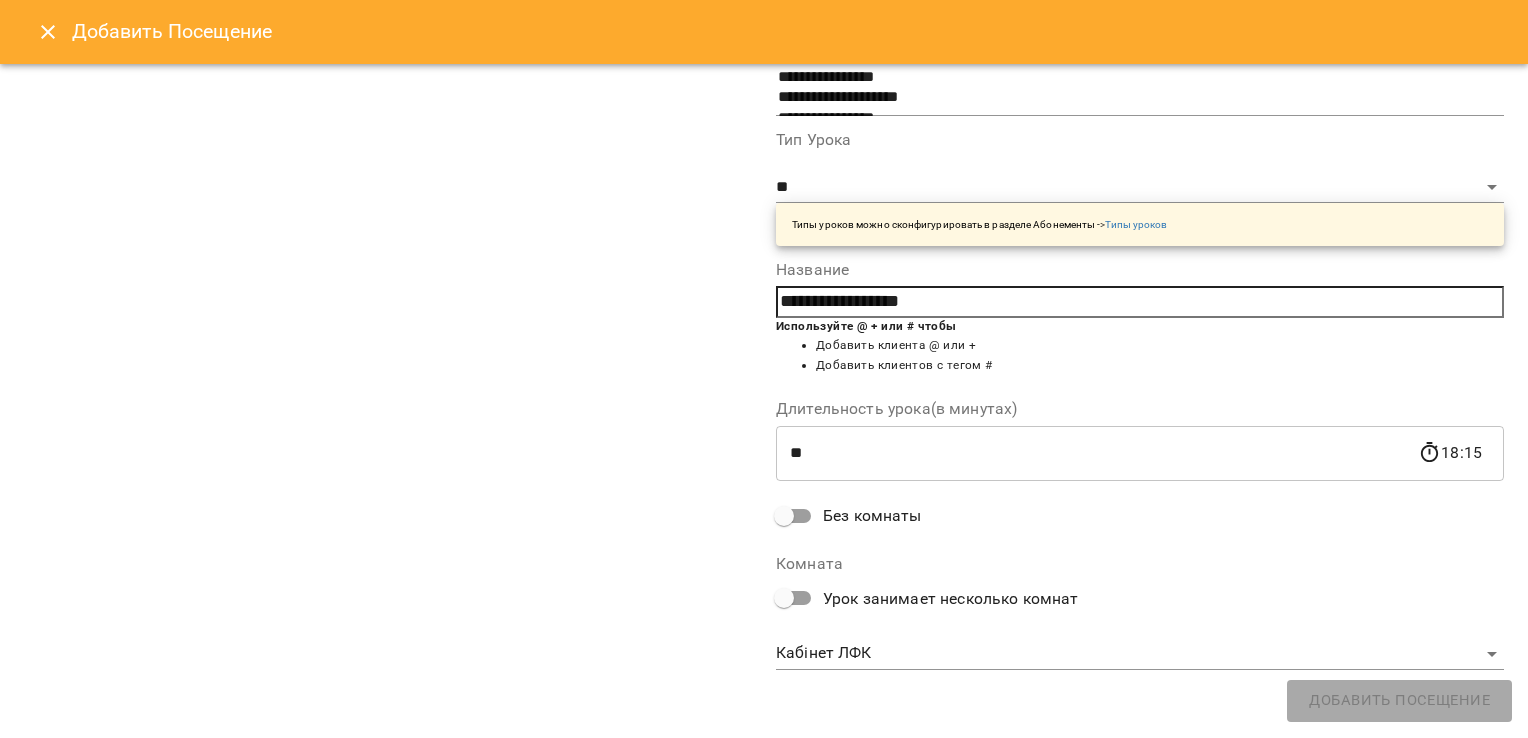 click on "**********" at bounding box center [1140, 613] 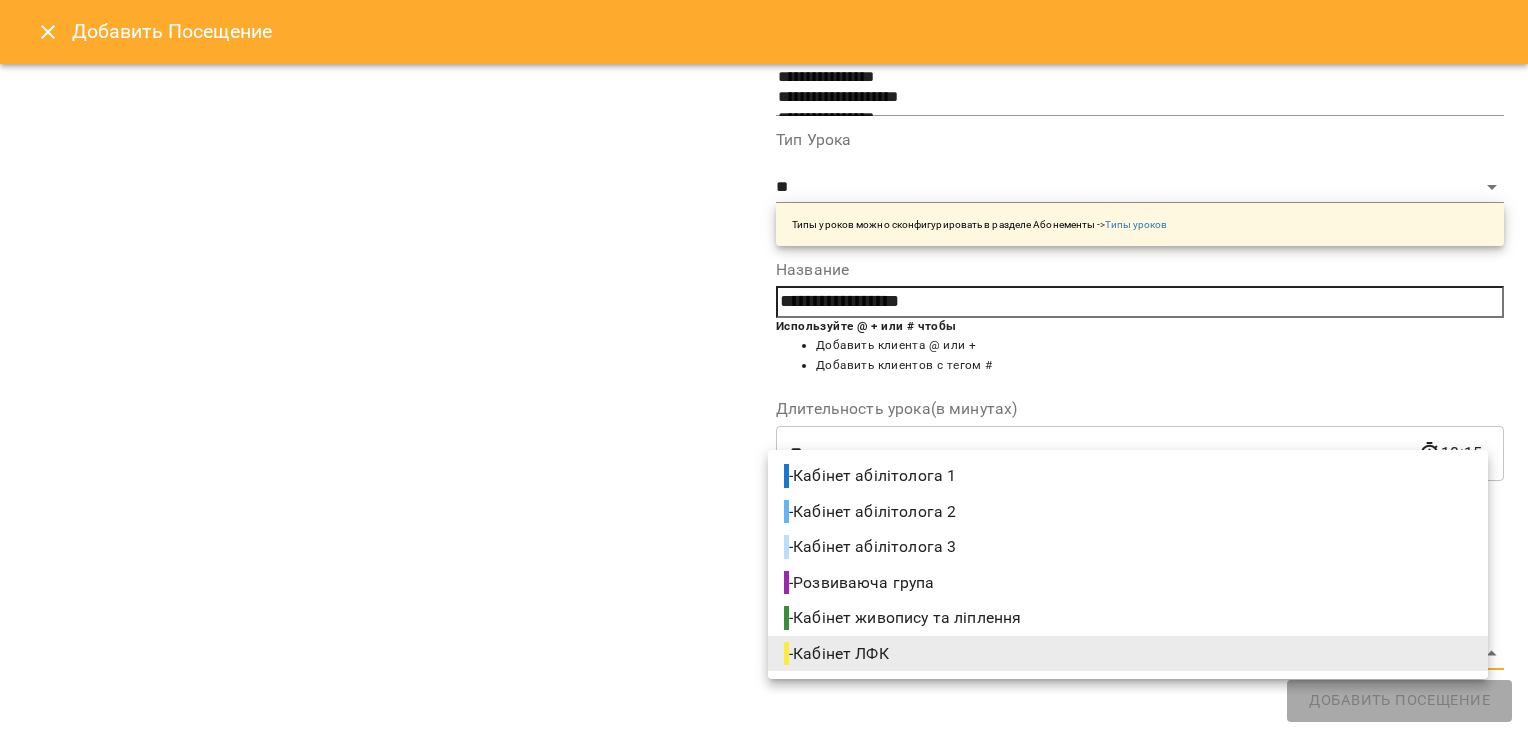click on "For Business 2 52 RU Приостановить студию Добавить урок   Позднякова Анастасія    Базілєва Катерина   Казимирів Тетяна   Ігнатенко Оксана    Ратушенко Альона   Свириденко Аня   Чирва Юлія   Бадун Наталія А   Асад   Вахнован Діана Г   Городецька Карина 08 09 10 11 12 13 14 15 16 17 18 19 20 0:00 -   9:00 😴😴😴 9:30 Богдан Матвій Абілітолог 30 хв 10:00 0 Абілітолог 30 хв (Сохач Гліб) 10:30 Бірман Ілай Абілітолог 30 хв 11:00 Цюпа Матвій Абілітолог 30 хв 11:30 Височин Денис Абілітолог 30 хв 12:00 Данієва Мія Абілітолог 30 хв 12:30 Поляничка Михайло Абілітолог 30 хв 12:30 0 15:00 15:45 0 16:30" at bounding box center (764, 905) 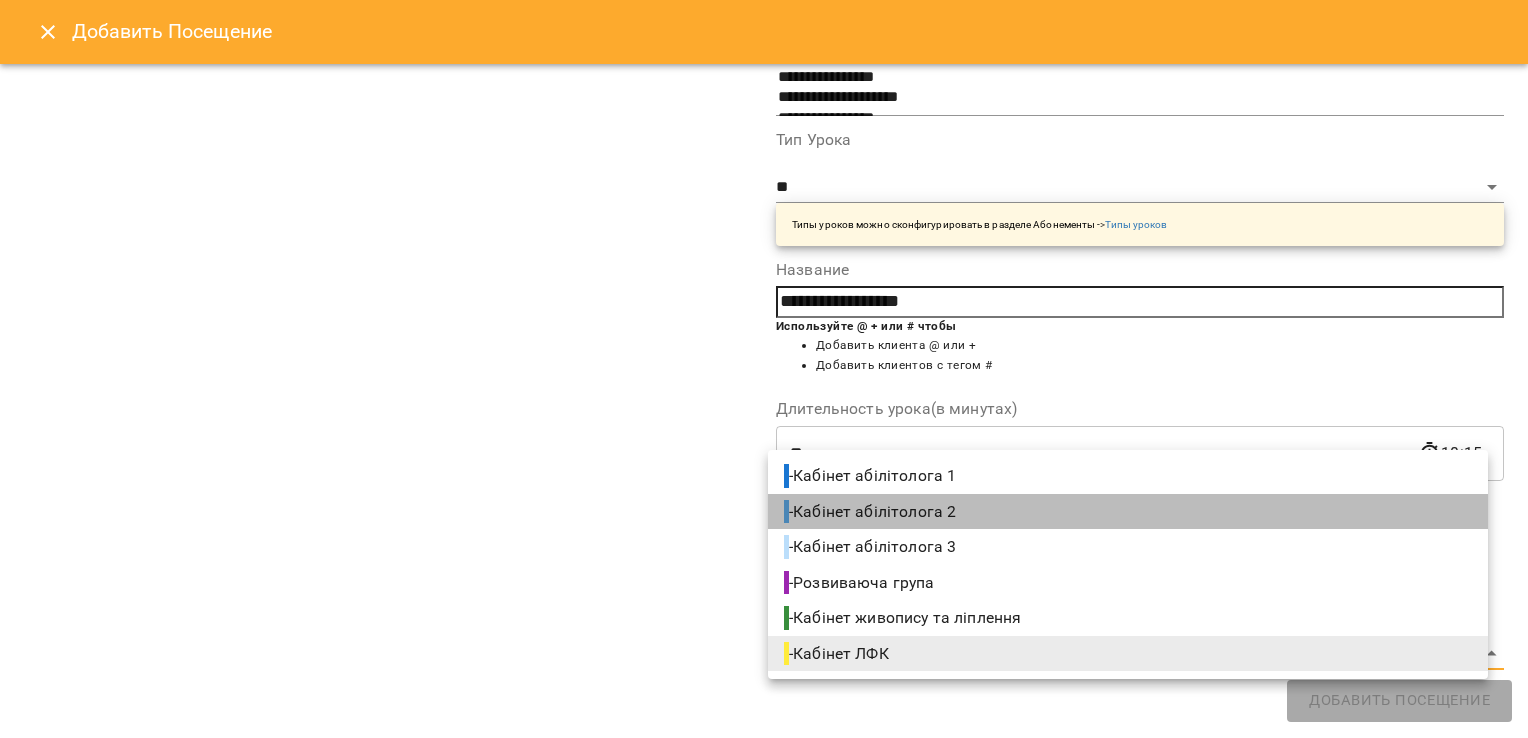 click on "-  Кабінет абілітолога 2" at bounding box center [1128, 512] 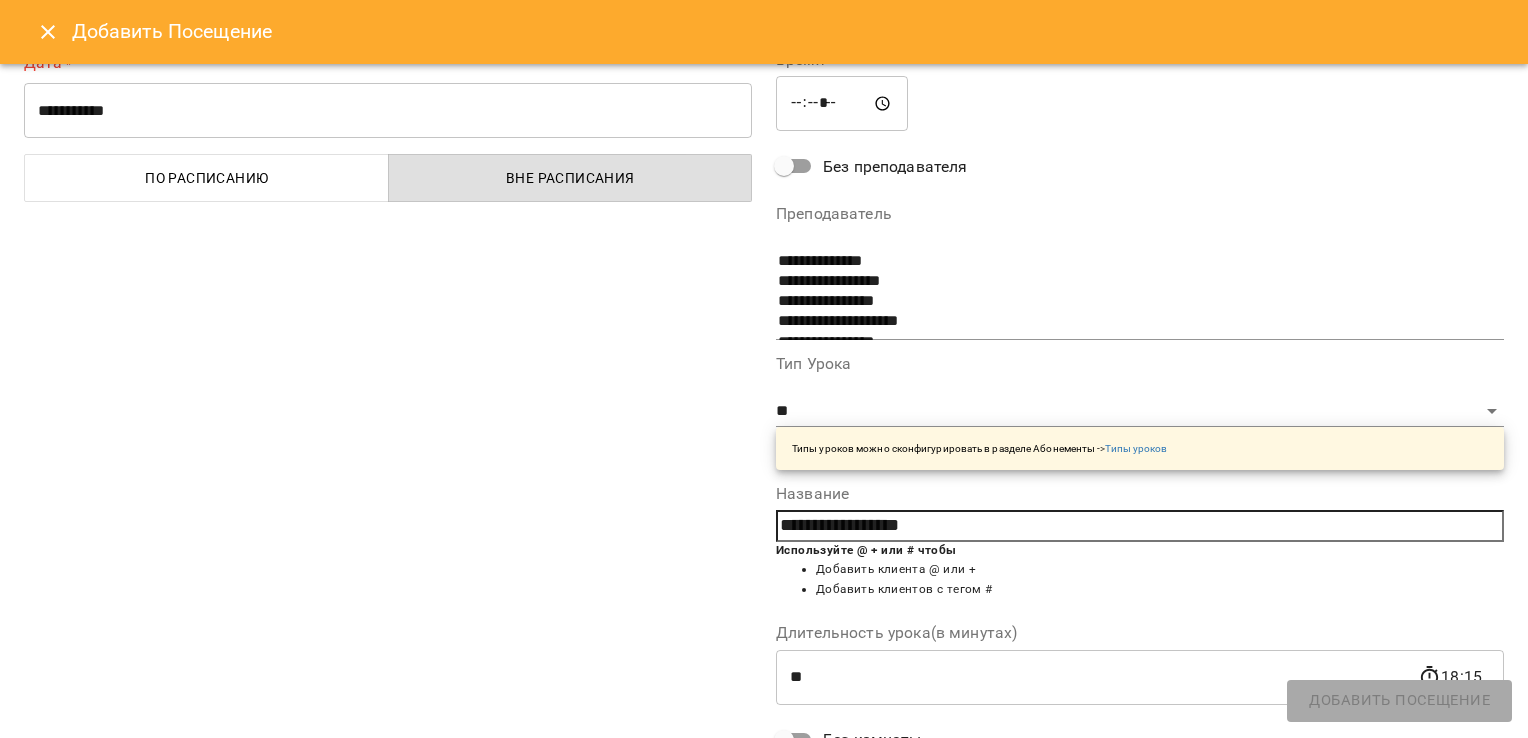 scroll, scrollTop: 0, scrollLeft: 0, axis: both 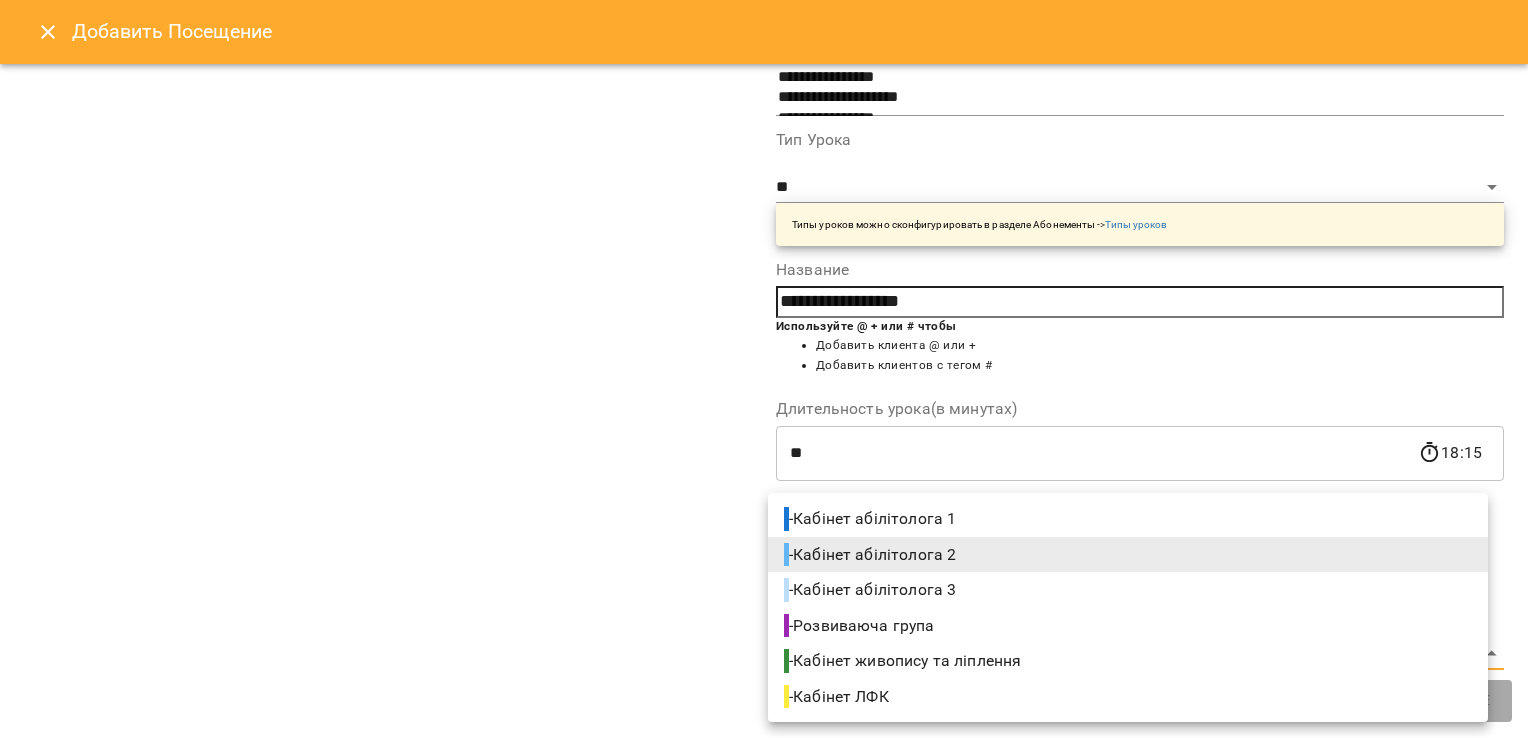 click on "For Business 2 52 RU Приостановить студию Добавить урок   Позднякова Анастасія    Базілєва Катерина   Казимирів Тетяна   Ігнатенко Оксана    Ратушенко Альона   Свириденко Аня   Чирва Юлія   Бадун Наталія А   Асад   Вахнован Діана Г   Городецька Карина 08 09 10 11 12 13 14 15 16 17 18 19 20 0:00 -   9:00 😴😴😴 9:30 Богдан Матвій Абілітолог 30 хв 10:00 0 Абілітолог 30 хв (Сохач Гліб) 10:30 Бірман Ілай Абілітолог 30 хв 11:00 Цюпа Матвій Абілітолог 30 хв 11:30 Височин Денис Абілітолог 30 хв 12:00 Данієва Мія Абілітолог 30 хв 12:30 Поляничка Михайло Абілітолог 30 хв 12:30 0 15:00 15:45 0 16:30" at bounding box center (764, 905) 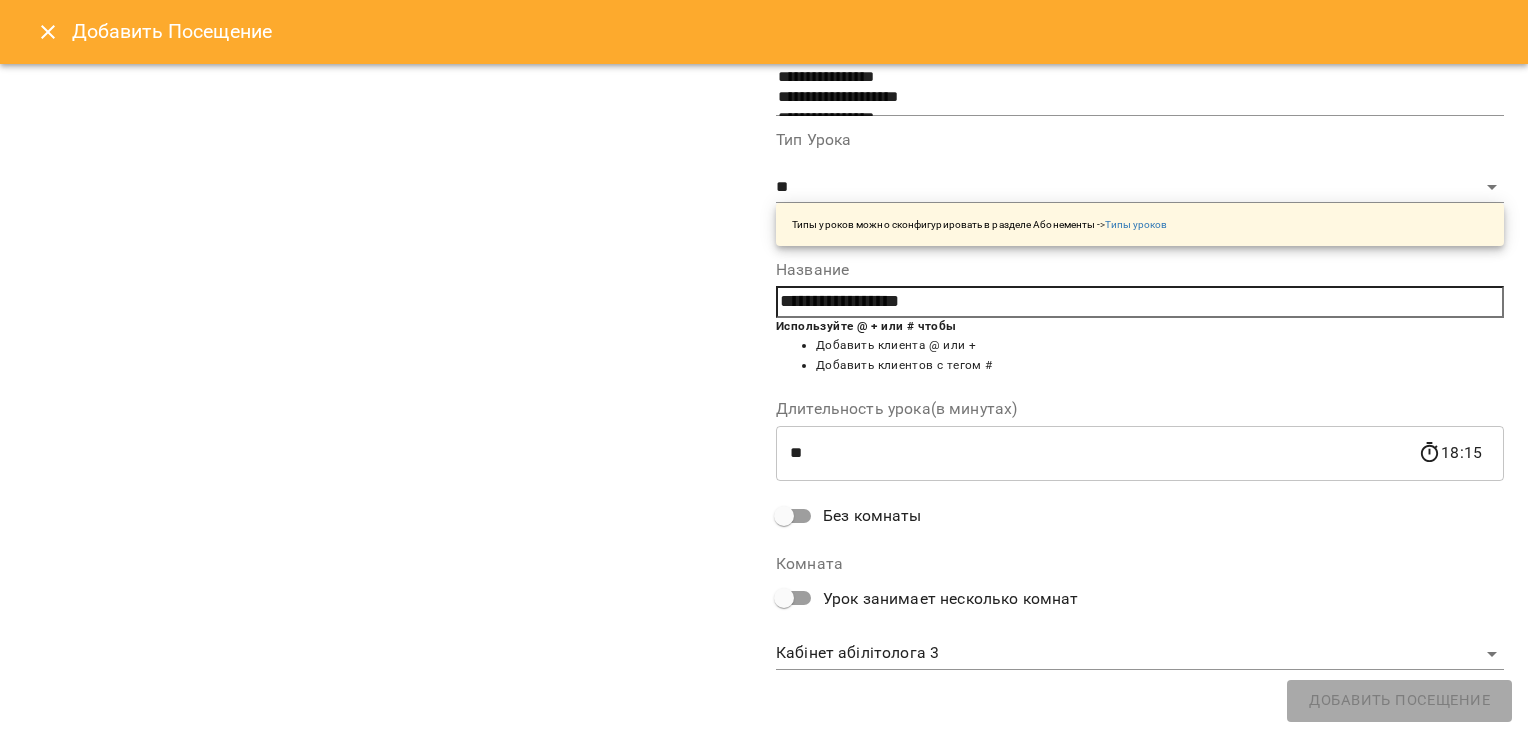 click on "**********" at bounding box center [764, 269] 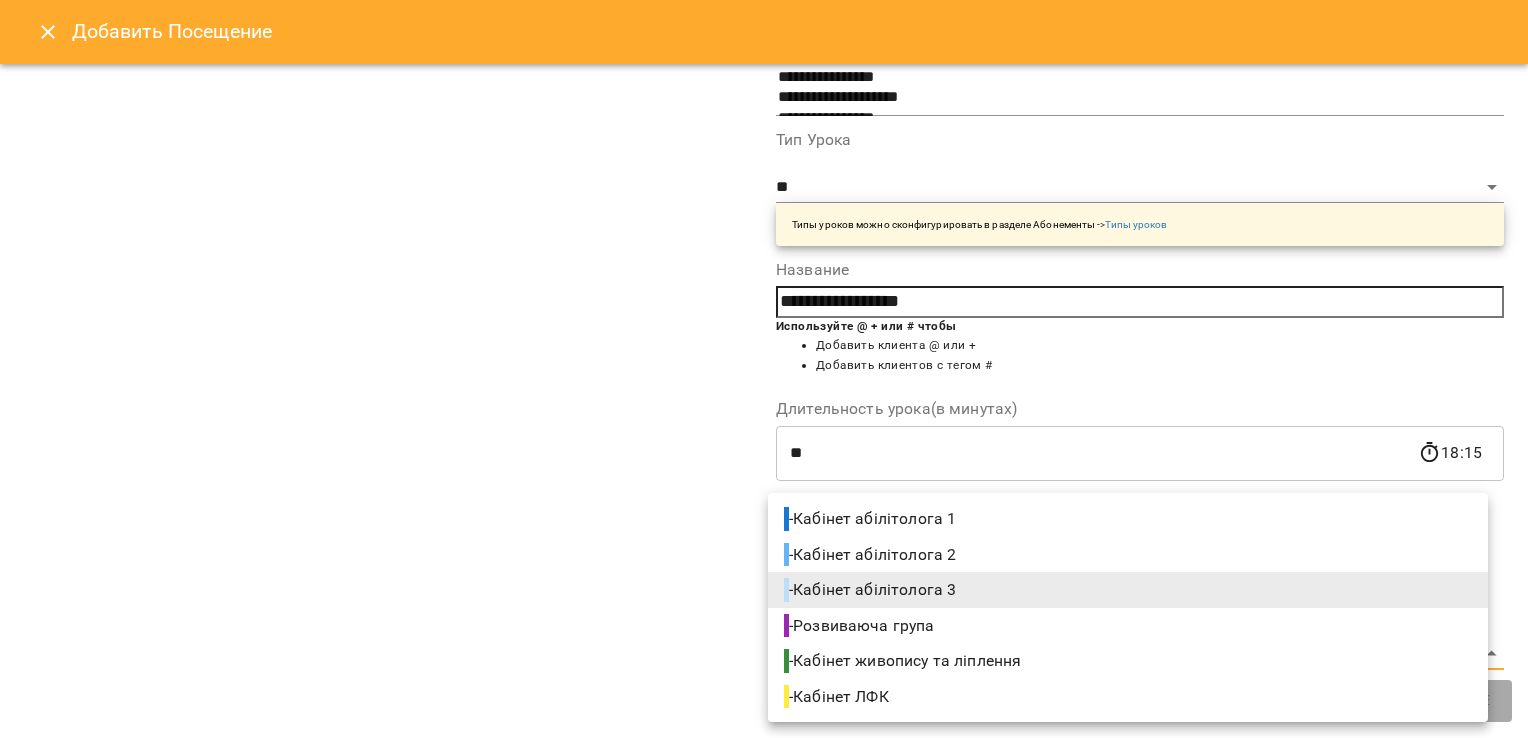 click on "For Business 2 52 RU Приостановить студию Добавить урок   Позднякова Анастасія    Базілєва Катерина   Казимирів Тетяна   Ігнатенко Оксана    Ратушенко Альона   Свириденко Аня   Чирва Юлія   Бадун Наталія А   Асад   Вахнован Діана Г   Городецька Карина 08 09 10 11 12 13 14 15 16 17 18 19 20 0:00 -   9:00 😴😴😴 9:30 Богдан Матвій Абілітолог 30 хв 10:00 0 Абілітолог 30 хв (Сохач Гліб) 10:30 Бірман Ілай Абілітолог 30 хв 11:00 Цюпа Матвій Абілітолог 30 хв 11:30 Височин Денис Абілітолог 30 хв 12:00 Данієва Мія Абілітолог 30 хв 12:30 Поляничка Михайло Абілітолог 30 хв 12:30 0 15:00 15:45 0 16:30" at bounding box center [764, 905] 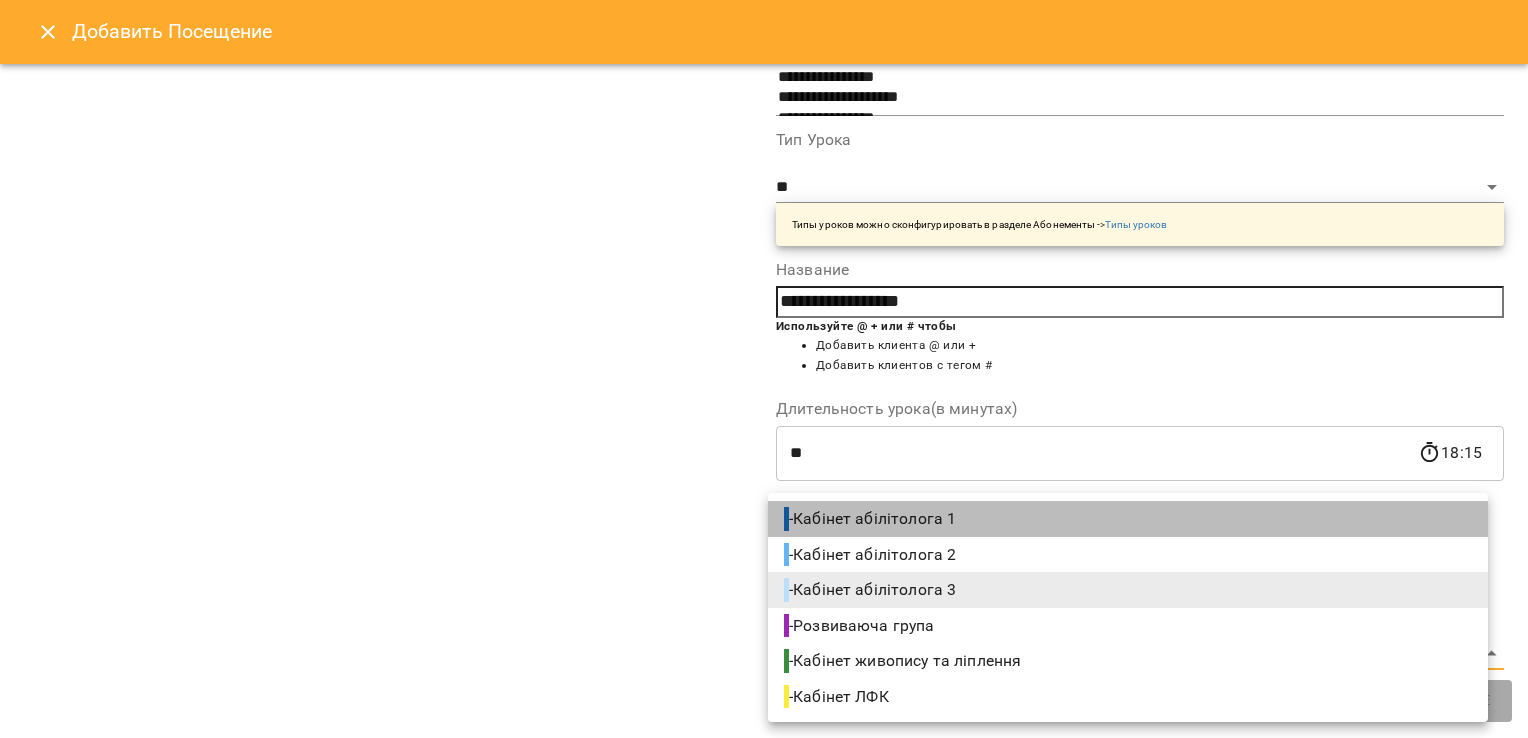 click on "-  Кабінет абілітолога 1" at bounding box center (1128, 519) 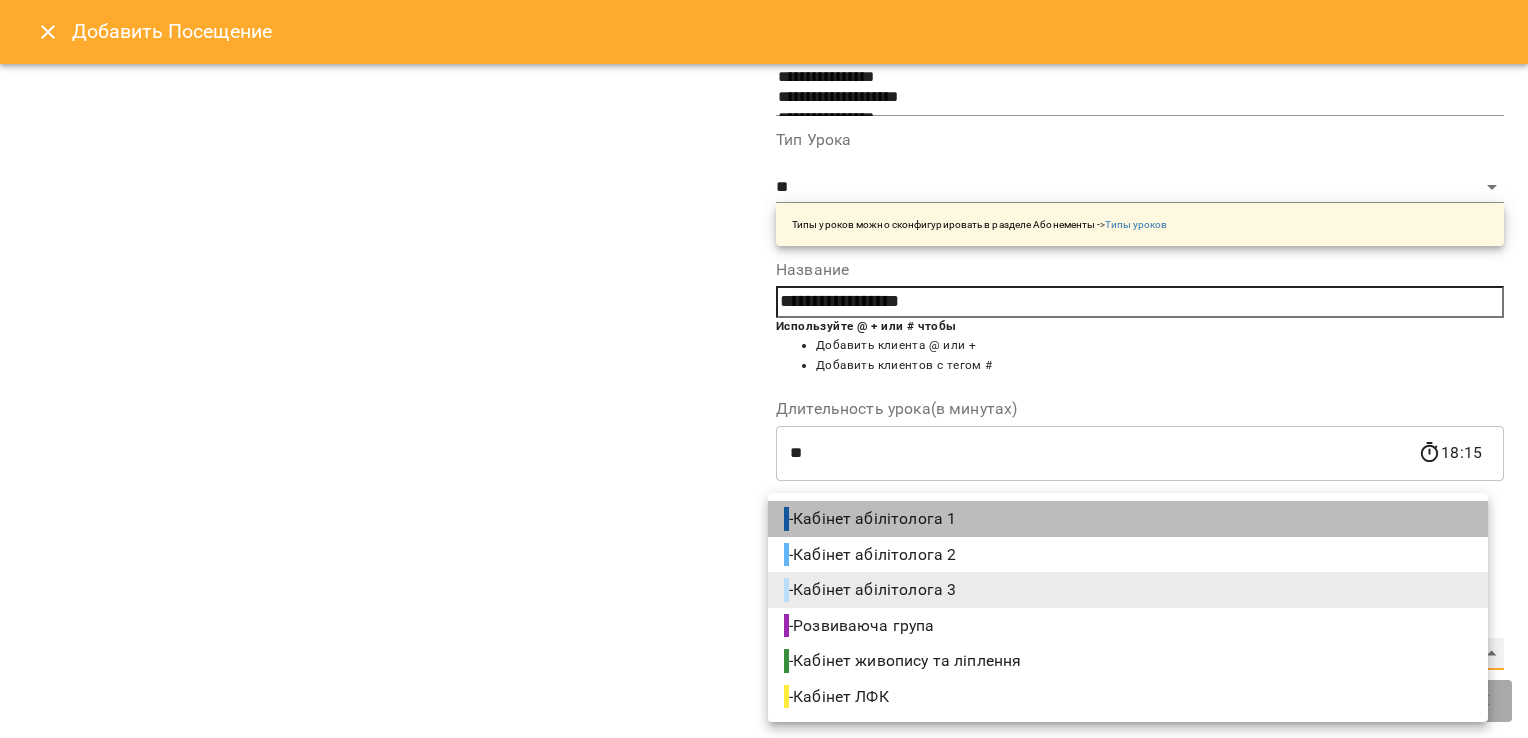 type on "**********" 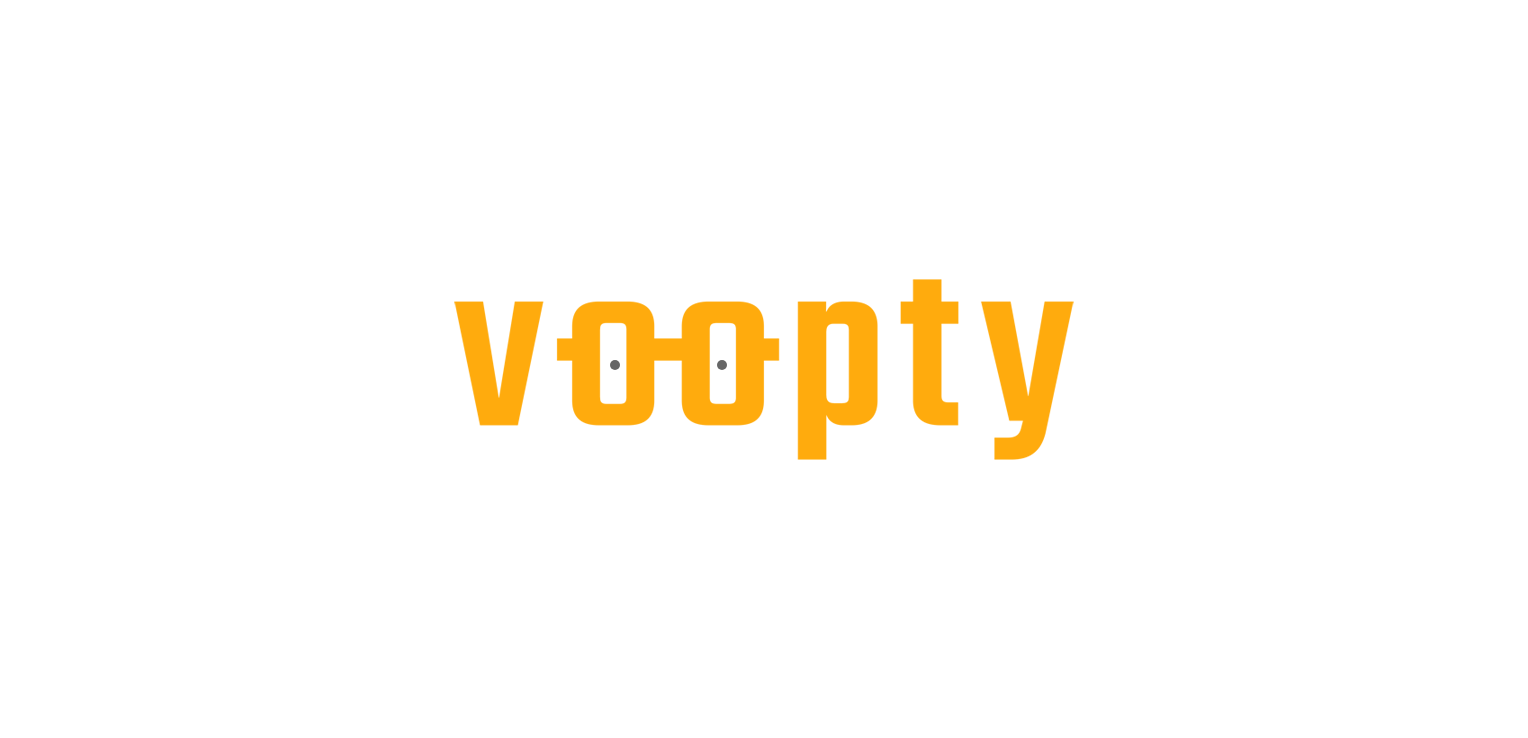 scroll, scrollTop: 0, scrollLeft: 0, axis: both 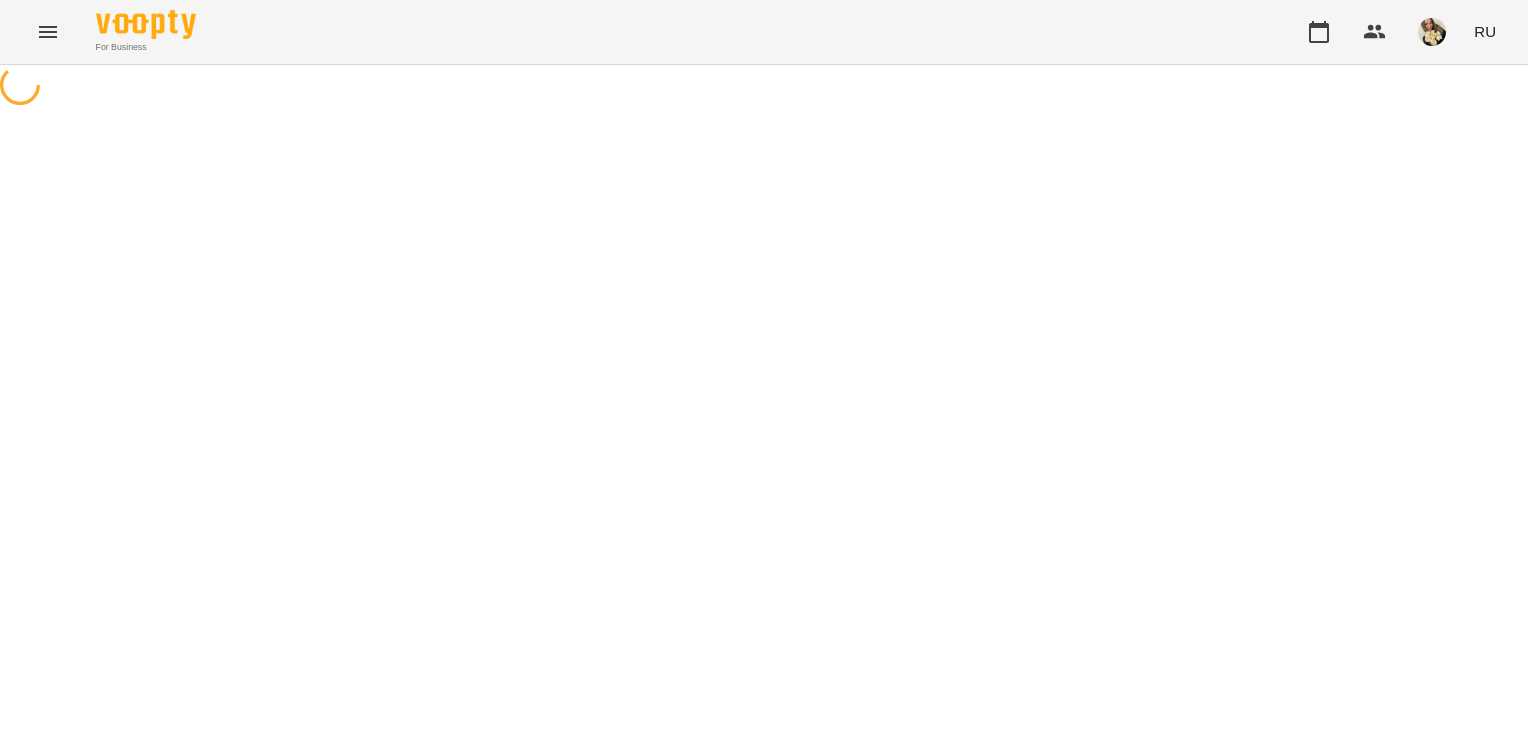 click on "For Business RU" at bounding box center (764, 55) 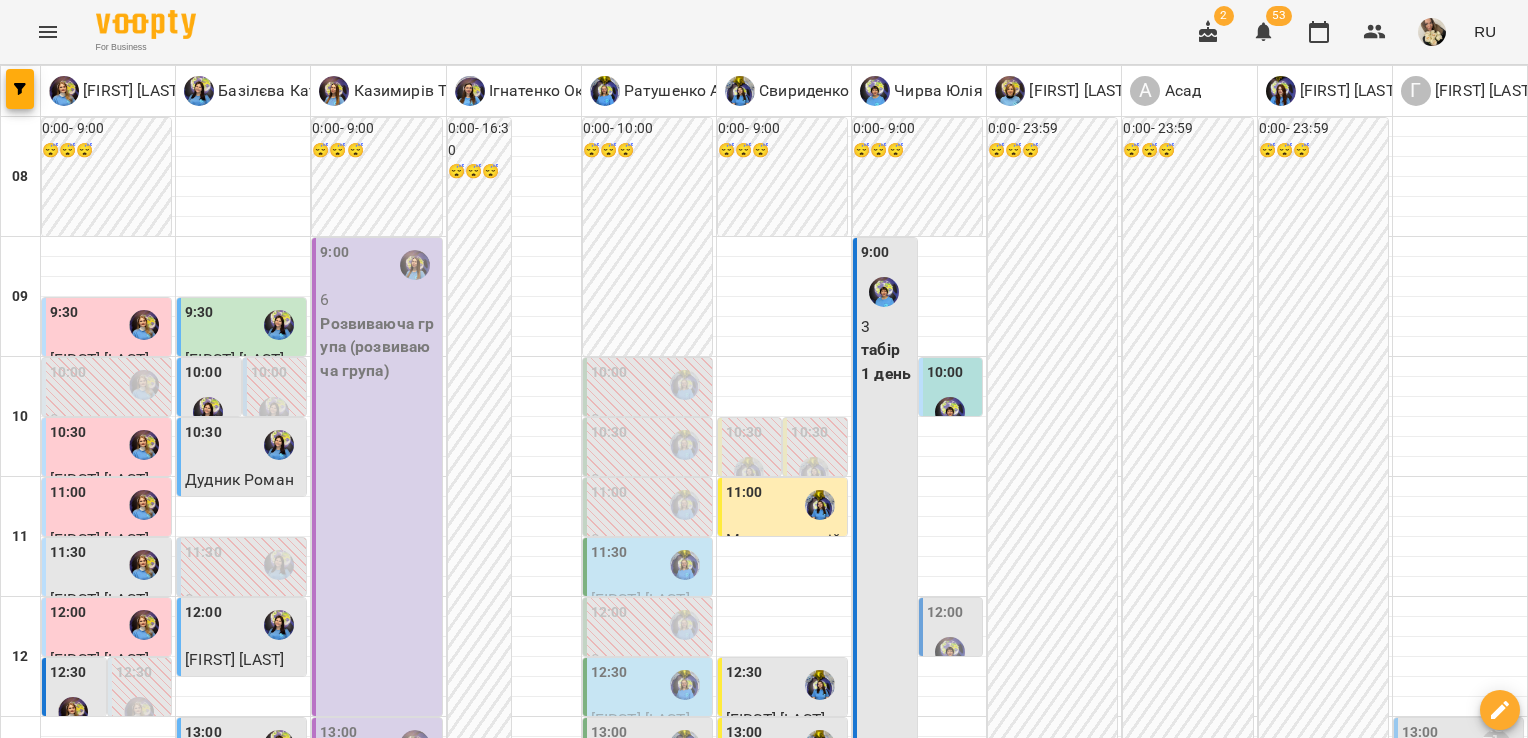 click on "For Business 2 53 RU [FIRST] [LAST] [FIRST] [LAST] [FIRST] [LAST] [FIRST] [LAST] [FIRST] [LAST] [FIRST] [LAST] [FIRST] [LAST] [FIRST] [LAST] [FIRST] [LAST] [TIME] - [TIME] 😴😴😴 [TIME] [FIRST] [LAST] Абілітолог 30 хв [TIME] 0 Абілітолог 30 хв ([FIRST] [LAST]) [TIME] [FIRST] [LAST] Абілітолог 30 хв [TIME] [FIRST] [LAST] Абілітолог 30 хв [TIME] [FIRST] [LAST] Абілітолог 30 хв [TIME] [FIRST] [LAST] Абілітолог 30 хв [TIME] [FIRST] [LAST] Абілітолог 30 хв [TIME] [FIRST] [LAST] Абілітолог 30 хв [TIME] 0 Абілітолог 30 хв [TIME] [FIRST] [LAST] [TIME] 0 [TIME]" at bounding box center (764, 905) 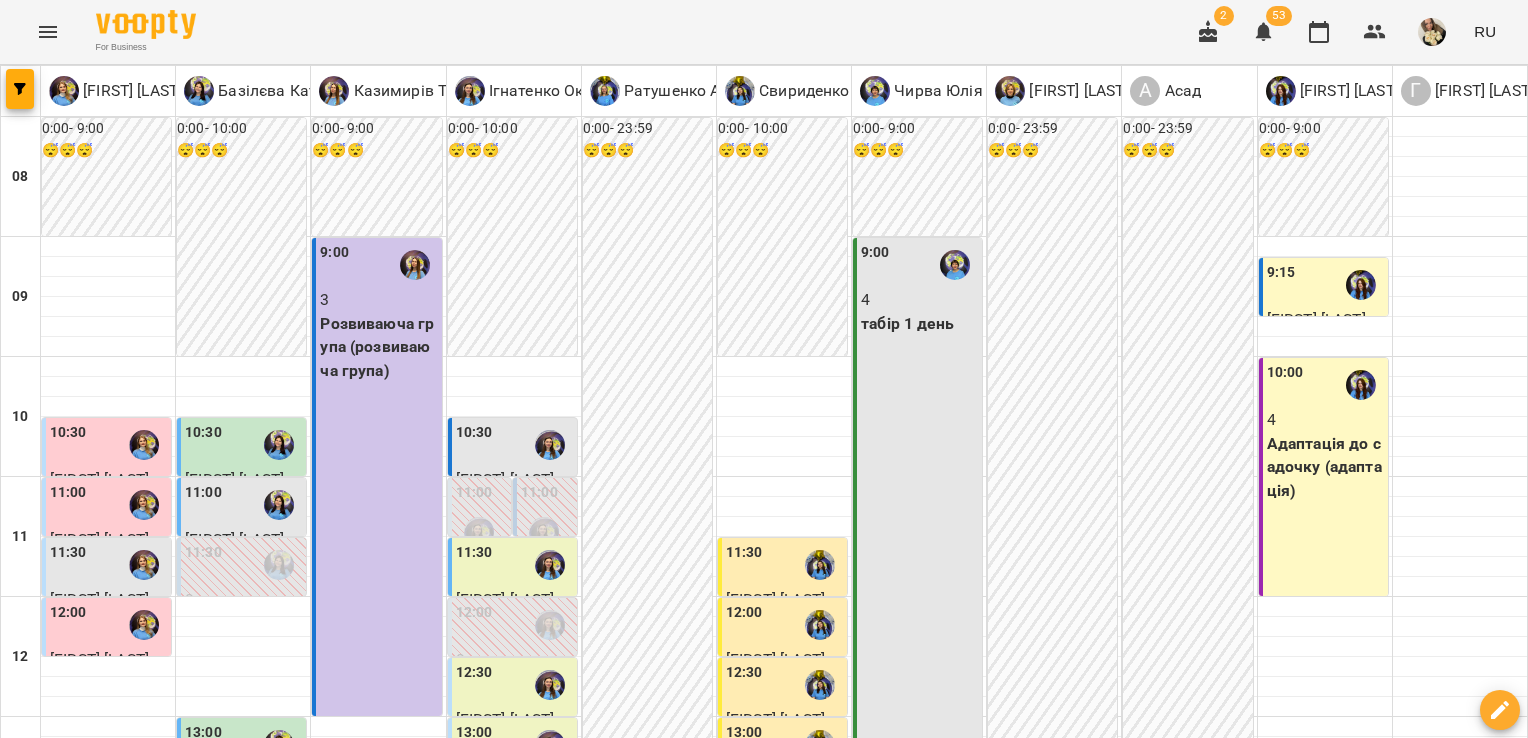 click on "4" at bounding box center [1325, 420] 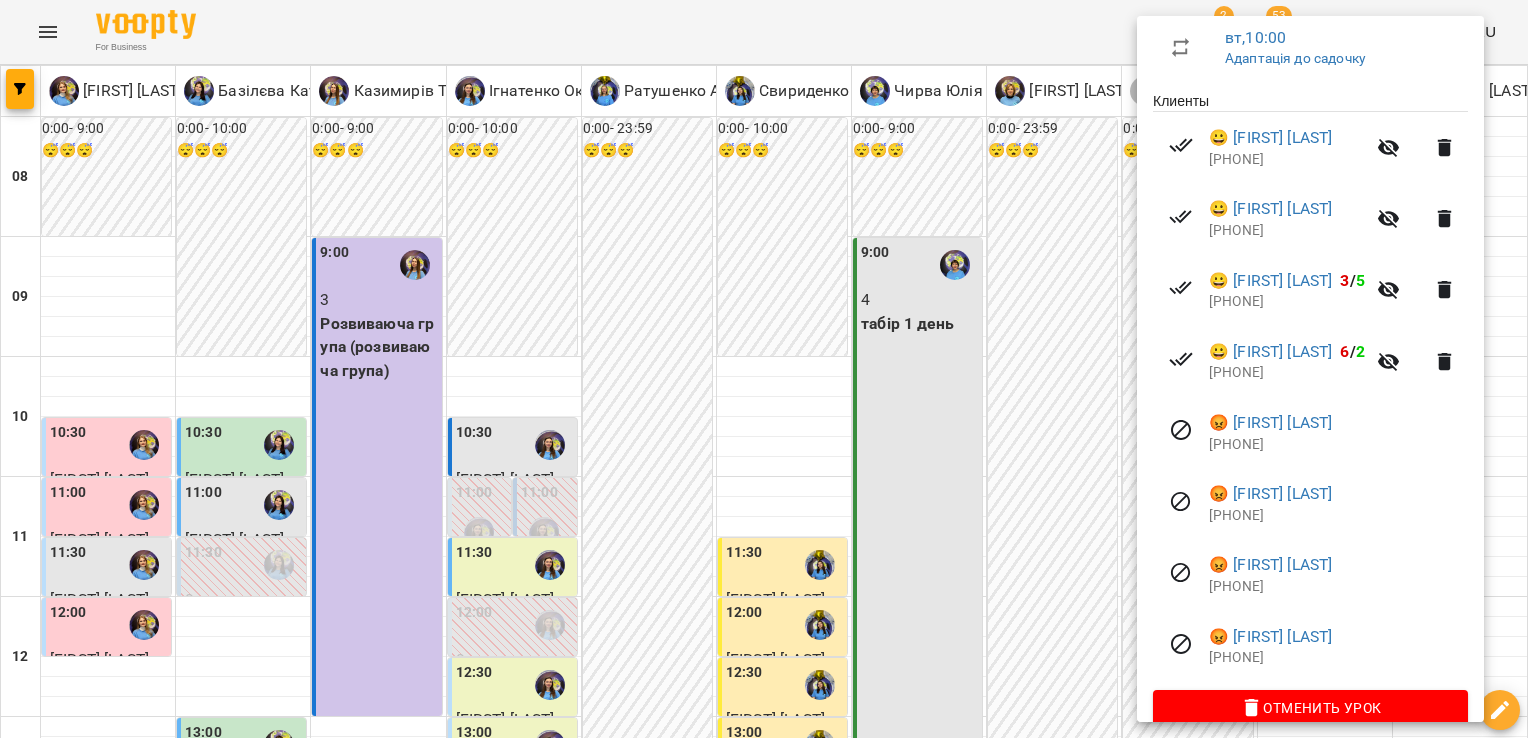 scroll, scrollTop: 352, scrollLeft: 0, axis: vertical 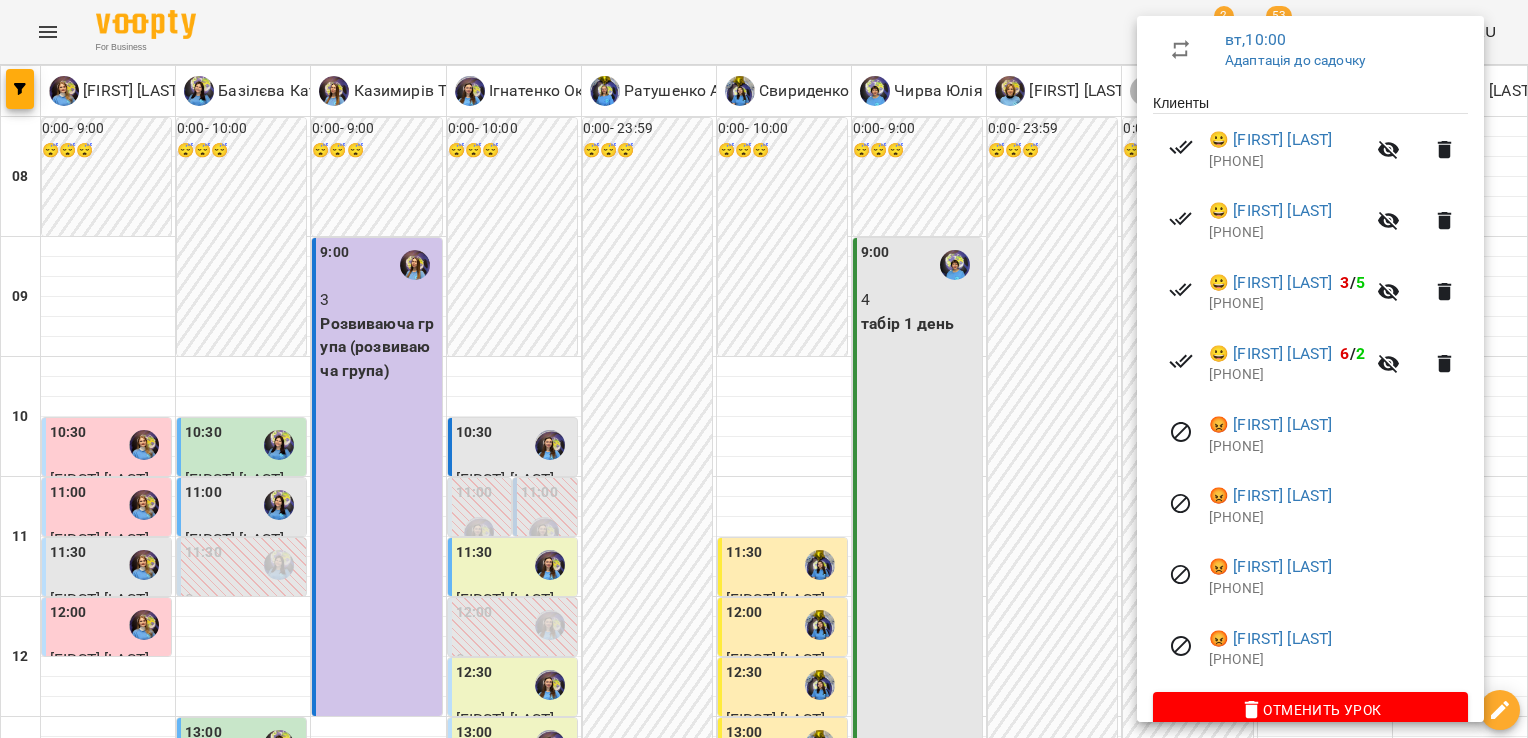 click at bounding box center (764, 369) 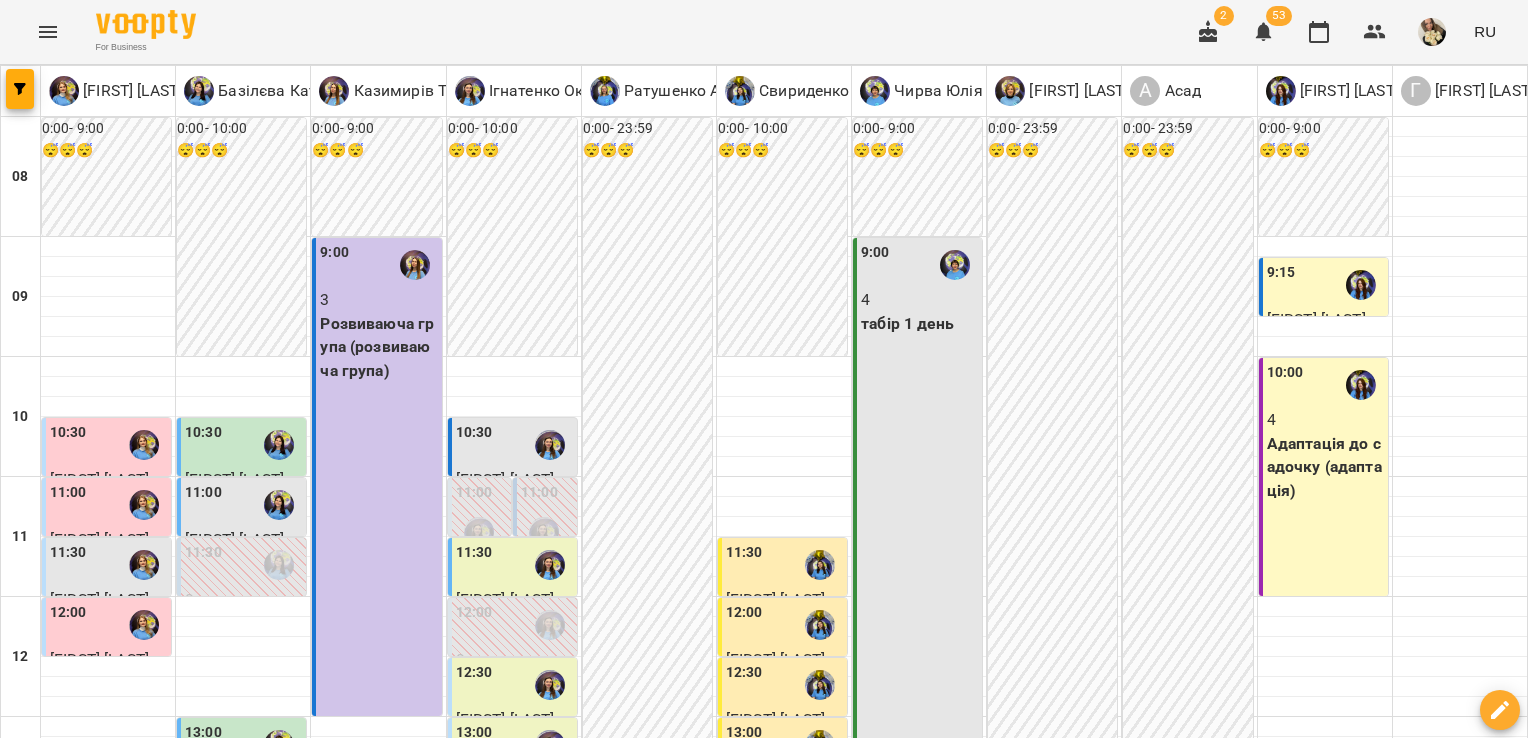 click on "пт" at bounding box center (1063, 1703) 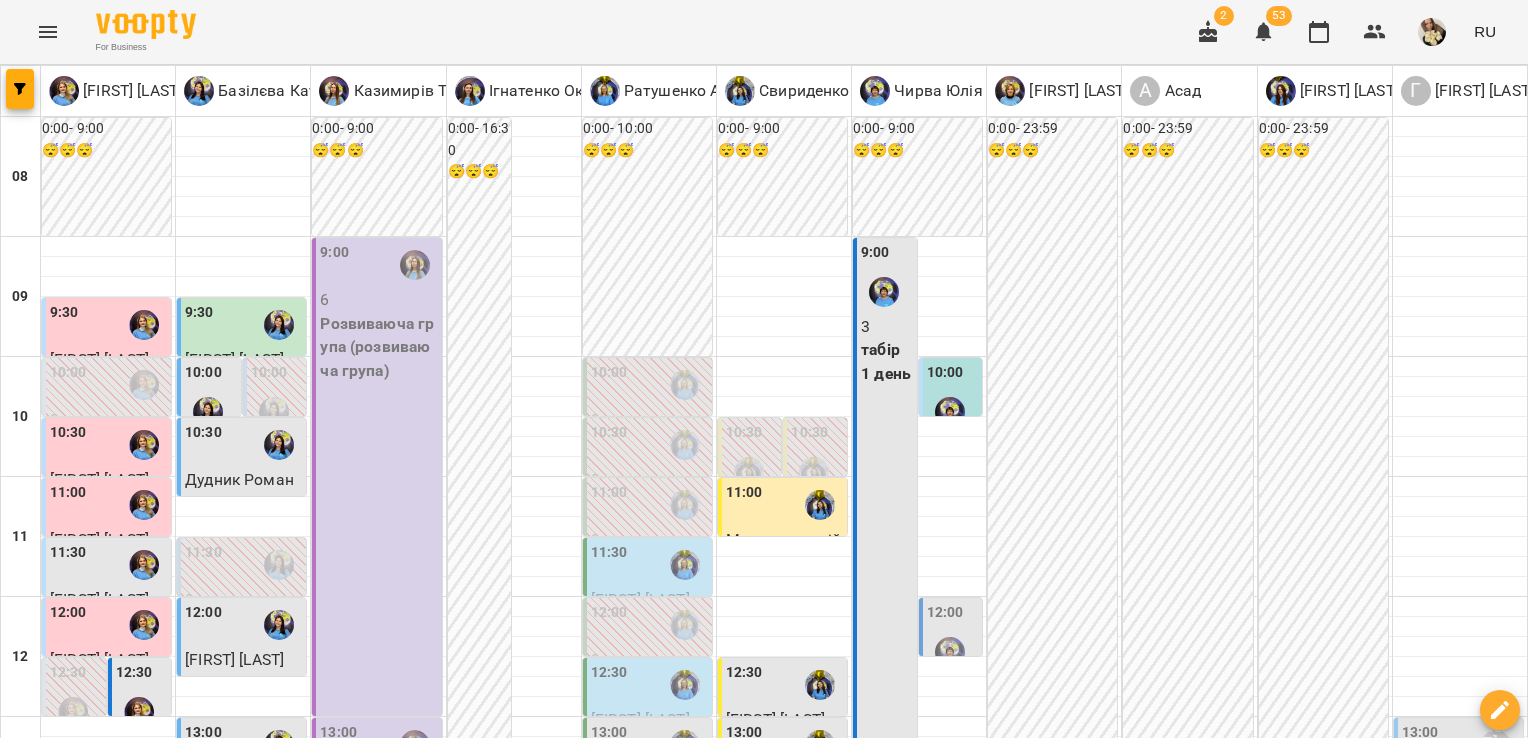 scroll, scrollTop: 267, scrollLeft: 0, axis: vertical 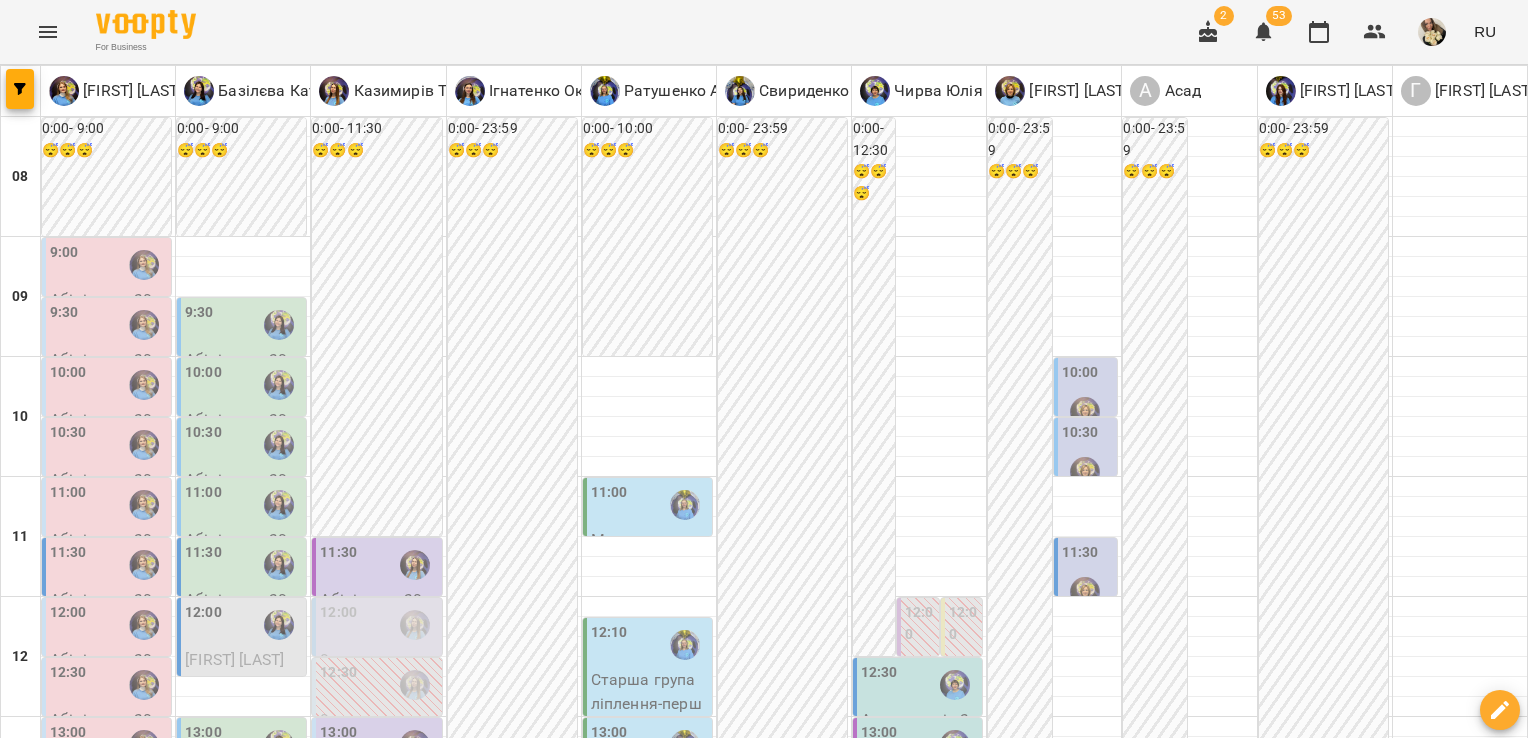 click on "пт 11 июля" at bounding box center (888, 1709) 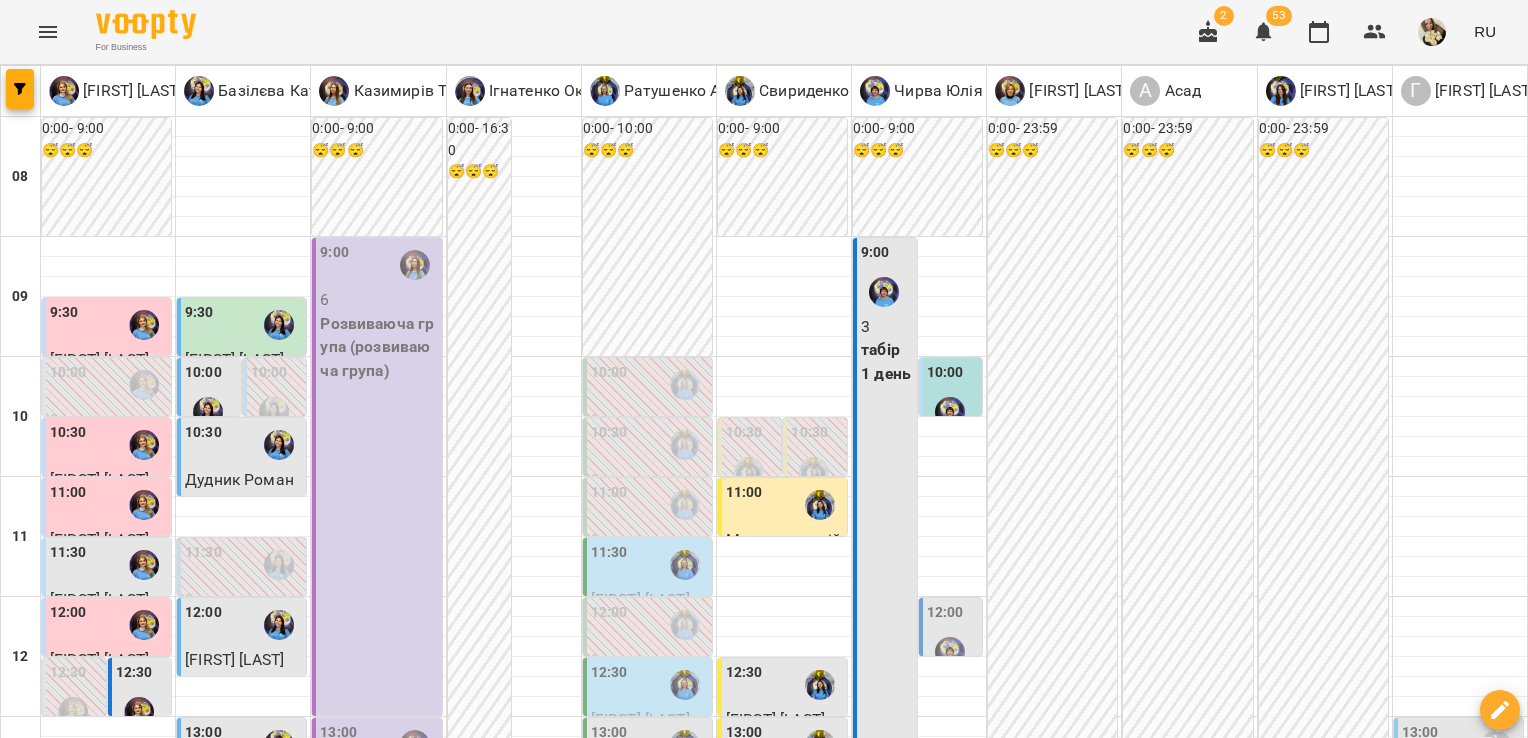scroll, scrollTop: 472, scrollLeft: 0, axis: vertical 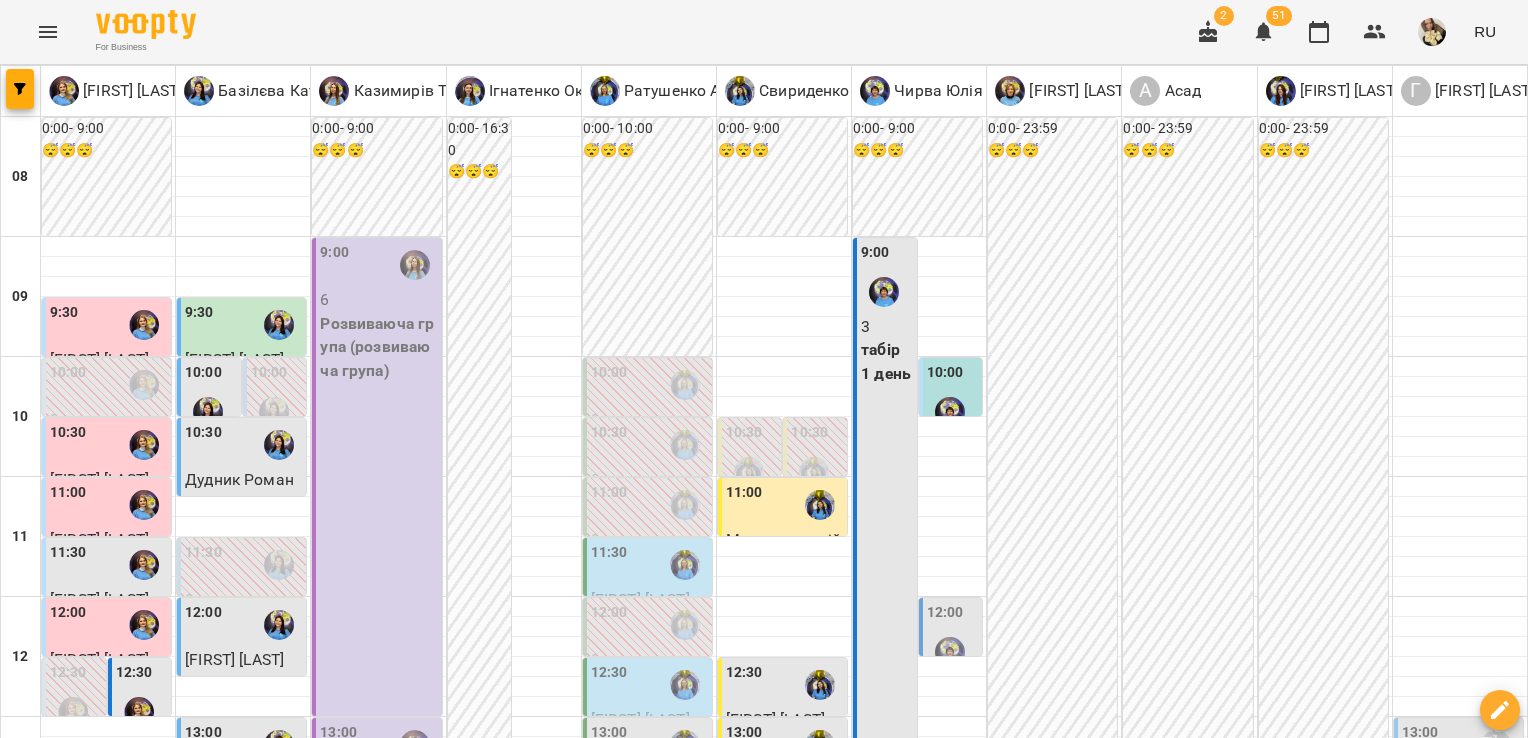 click at bounding box center (863, 1768) 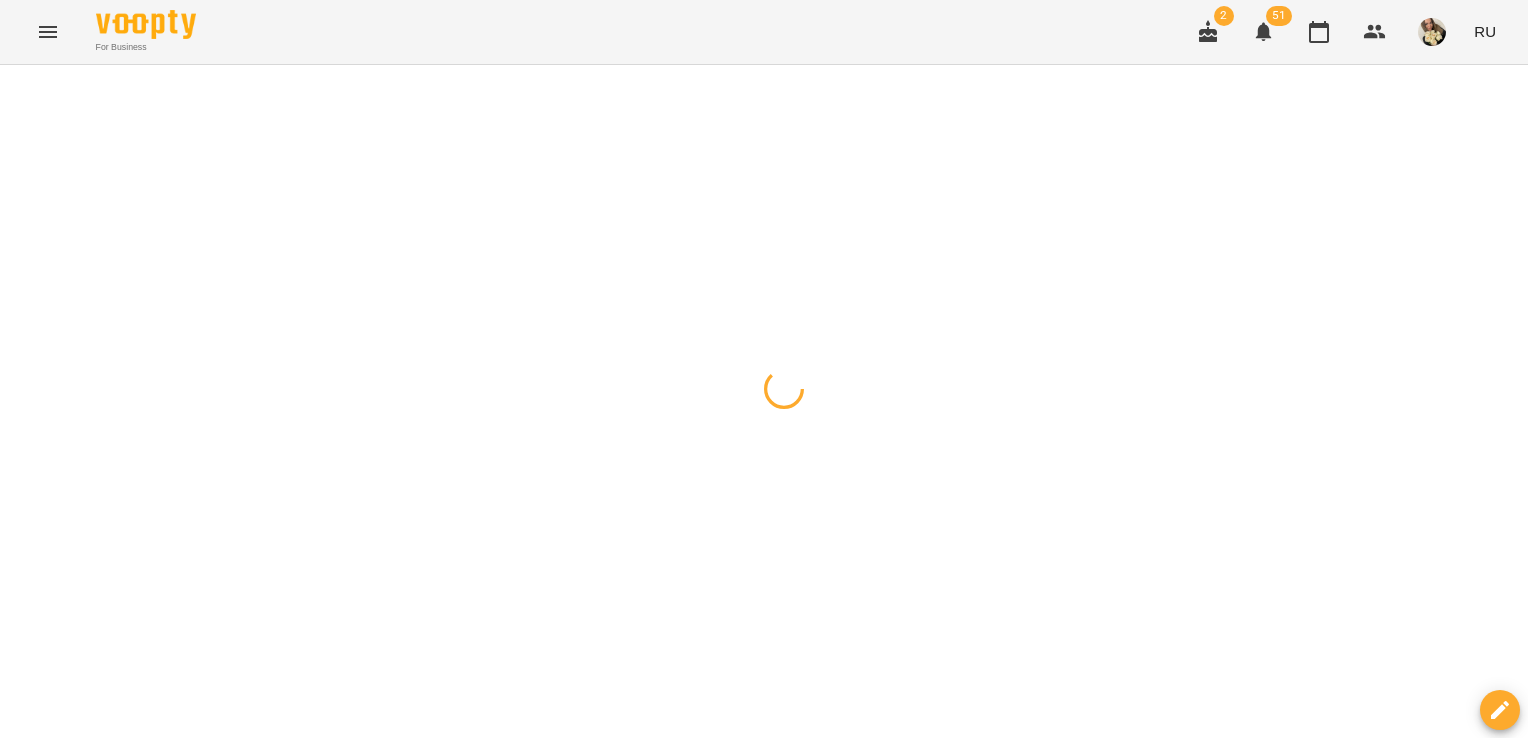 click at bounding box center (764, 65) 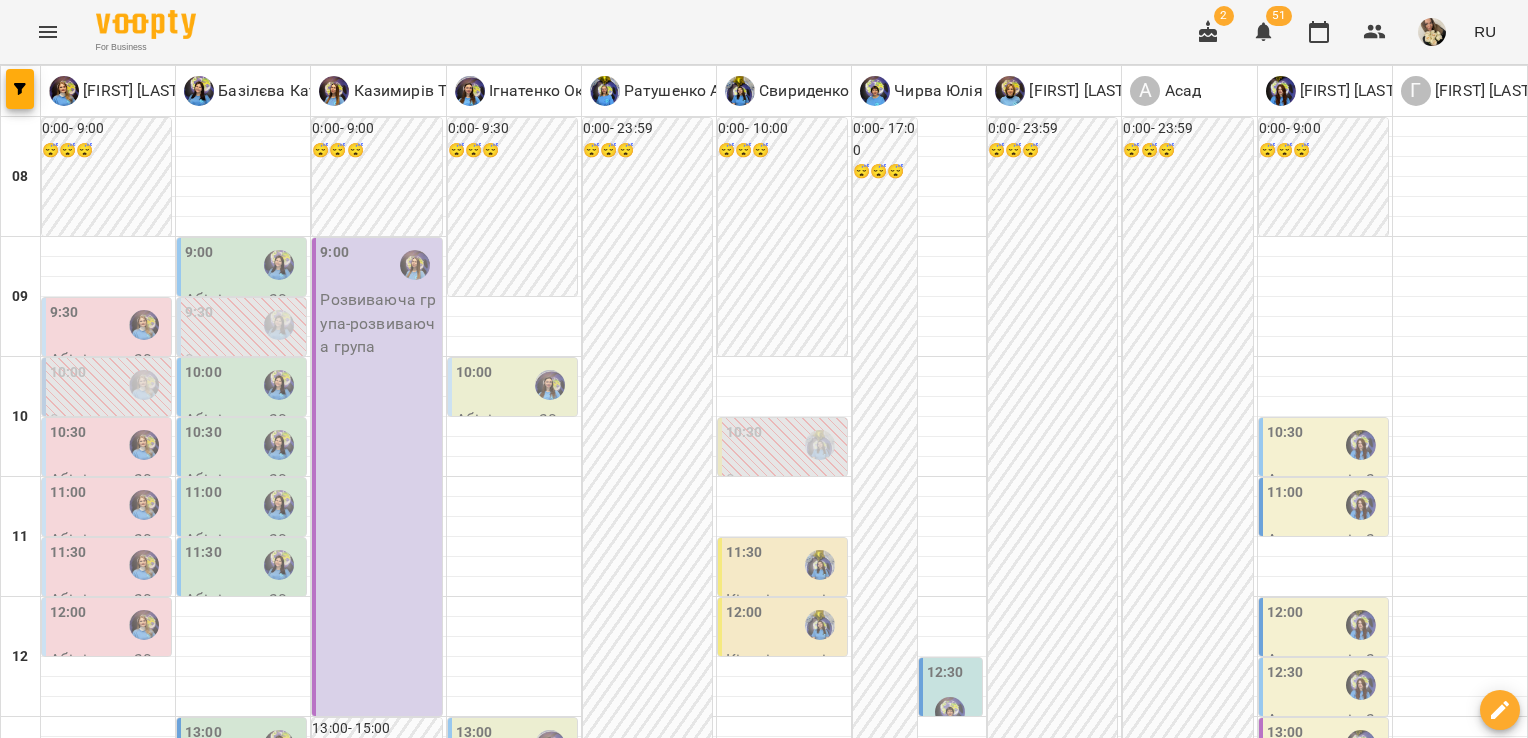click on "15 июля" at bounding box center [428, 1722] 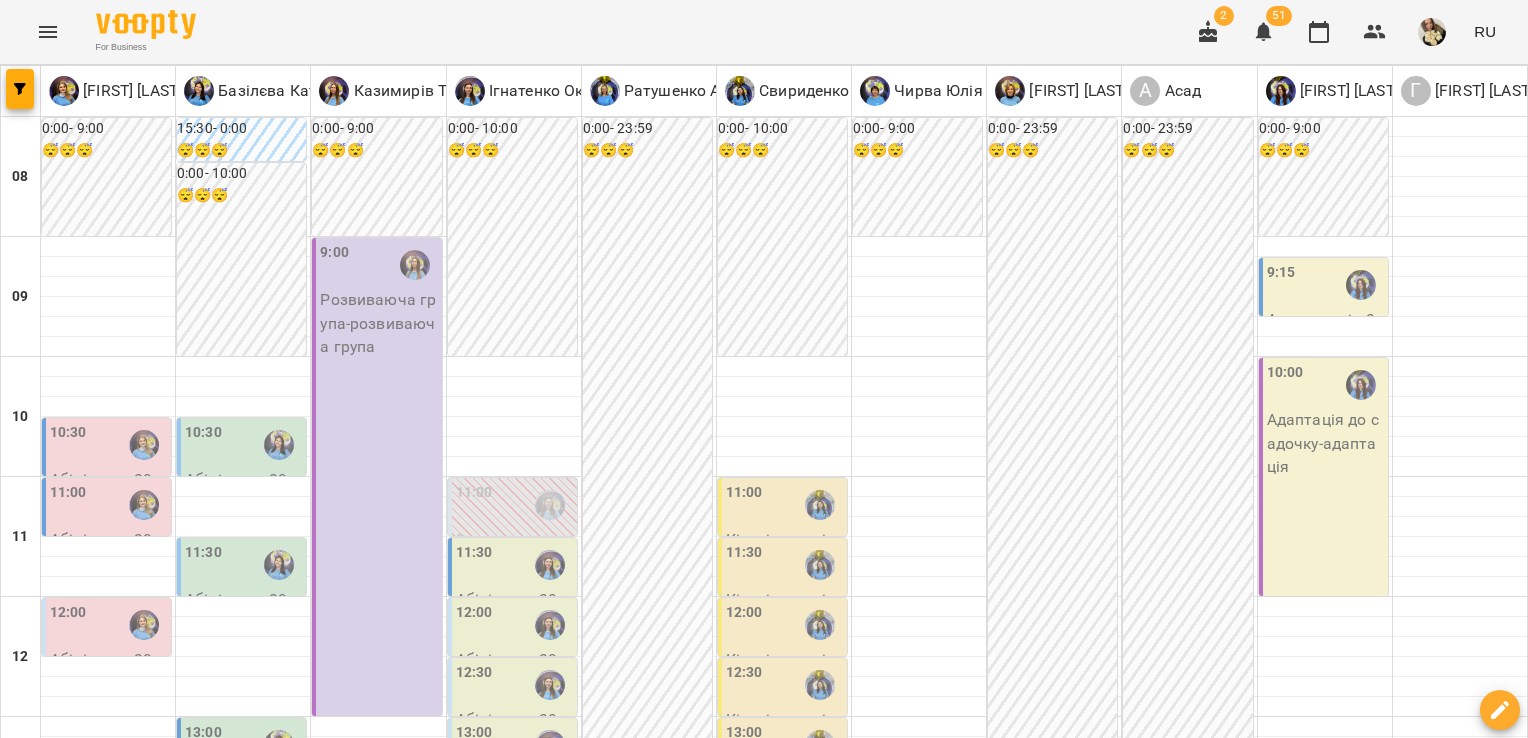 scroll, scrollTop: 725, scrollLeft: 0, axis: vertical 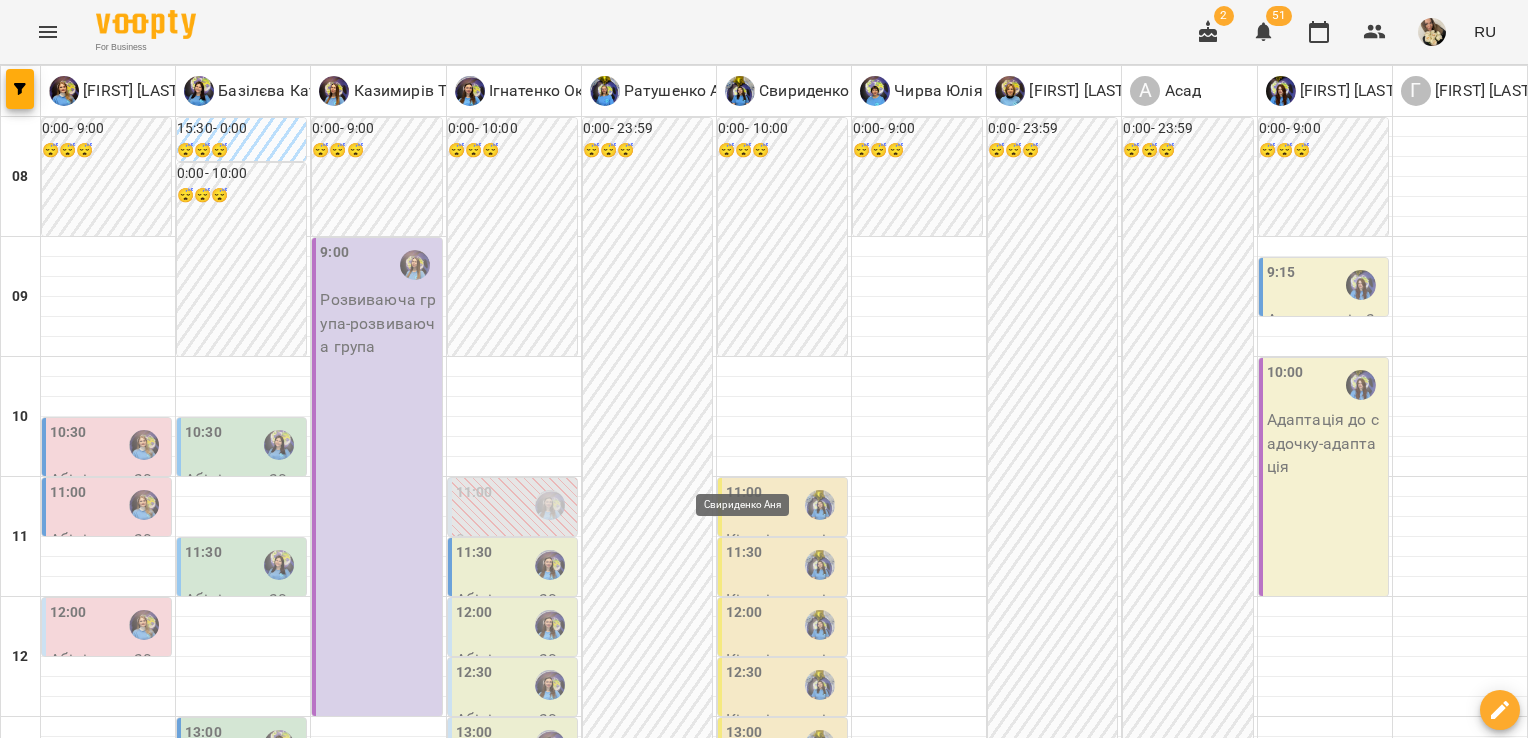 click at bounding box center (749, 1192) 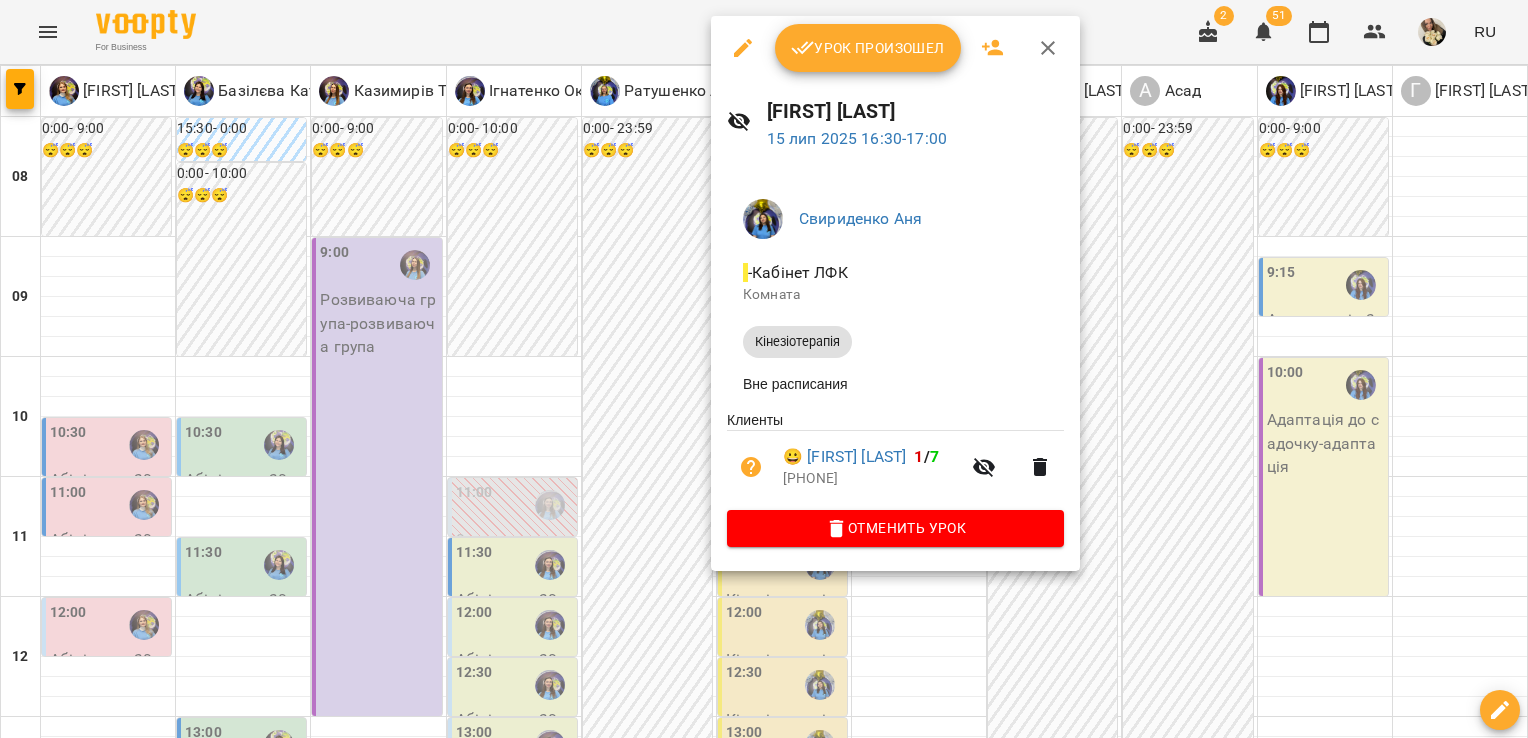click at bounding box center (764, 369) 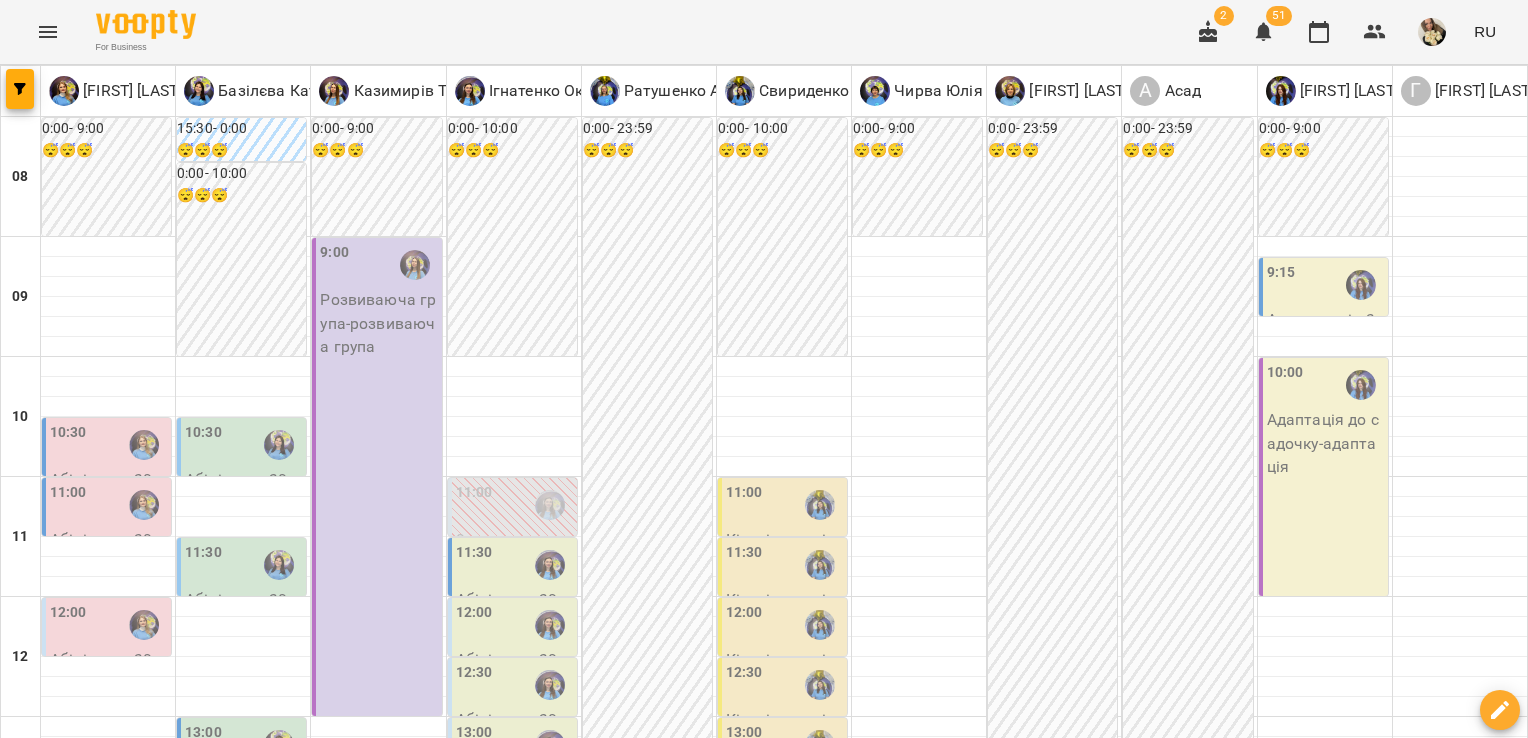 click on "16:00" at bounding box center [514, 1105] 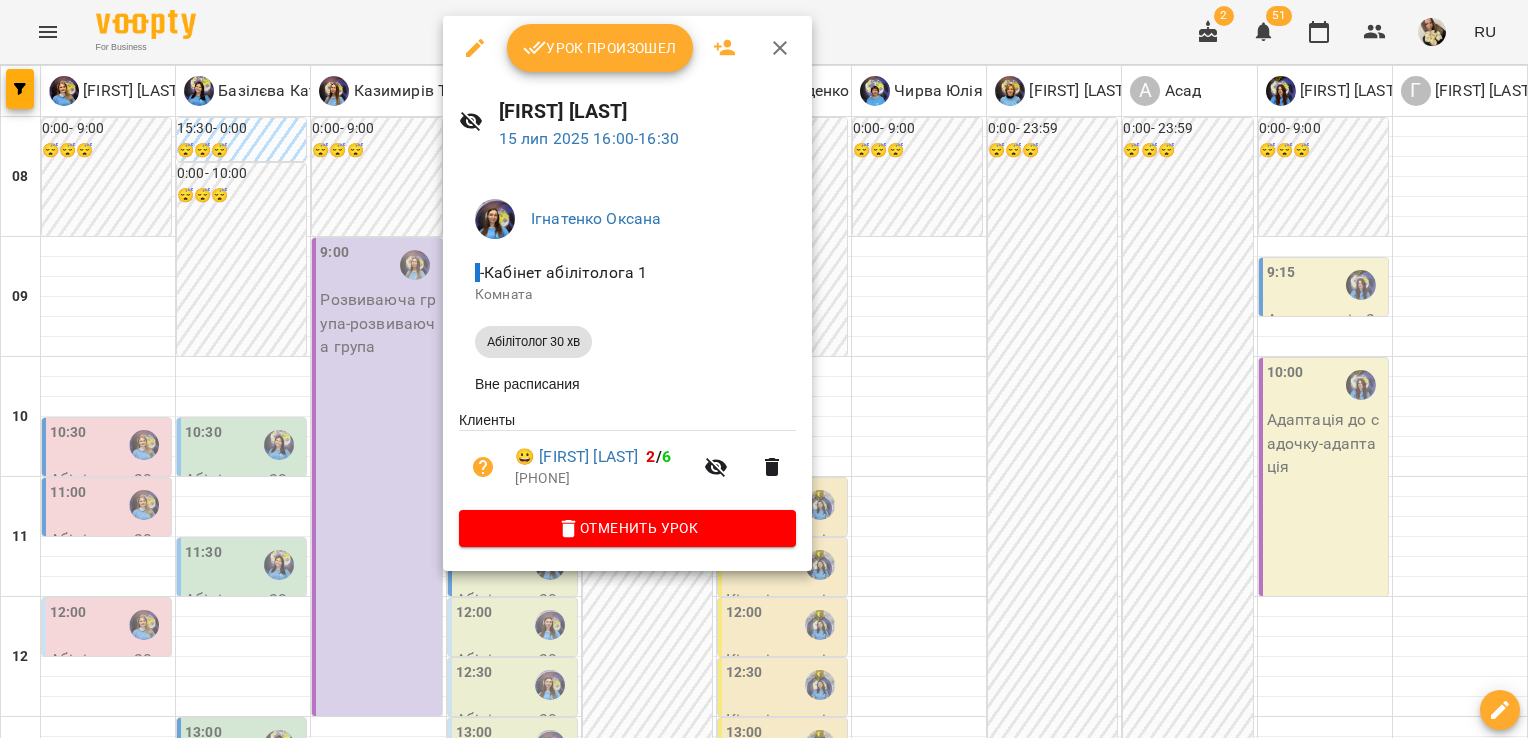 click at bounding box center [764, 369] 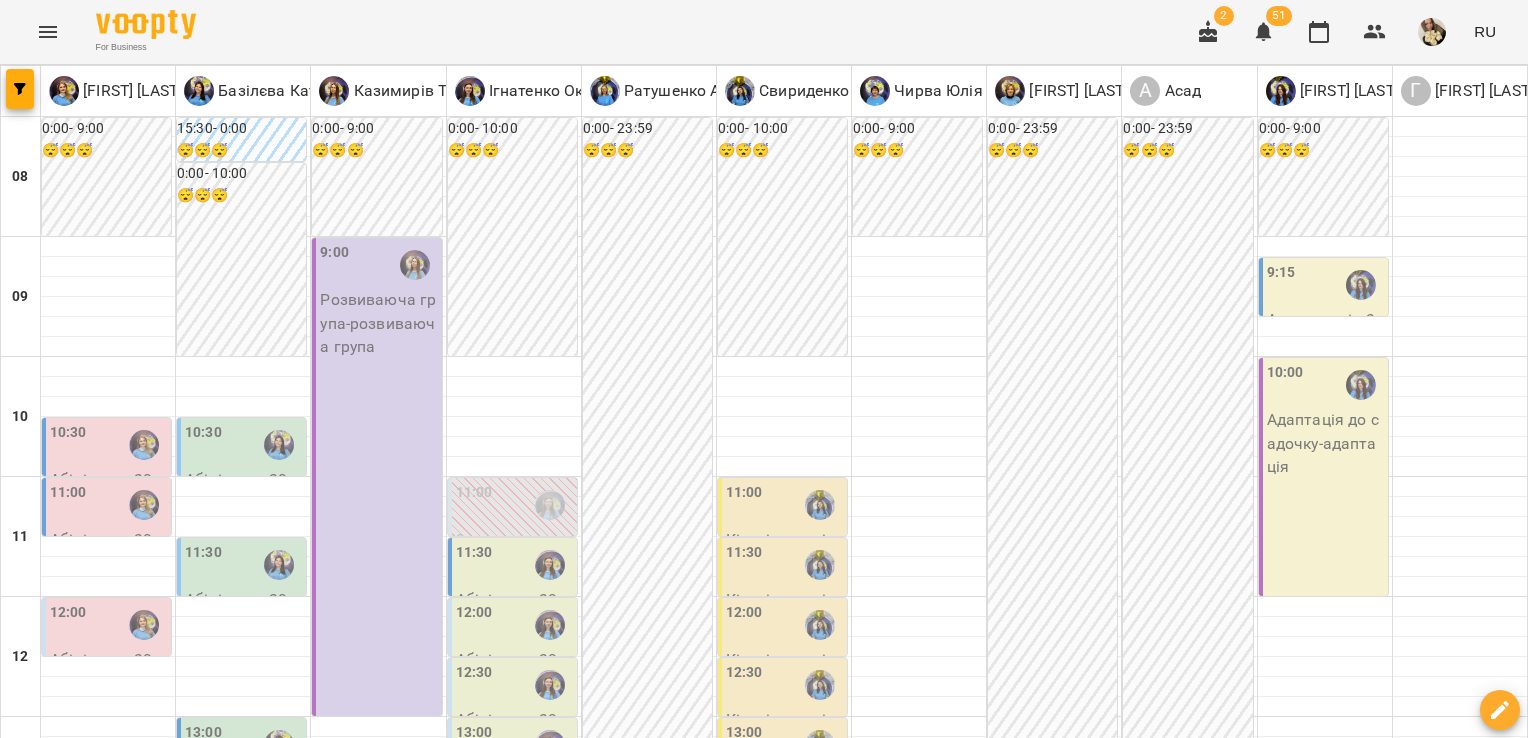 scroll, scrollTop: 826, scrollLeft: 0, axis: vertical 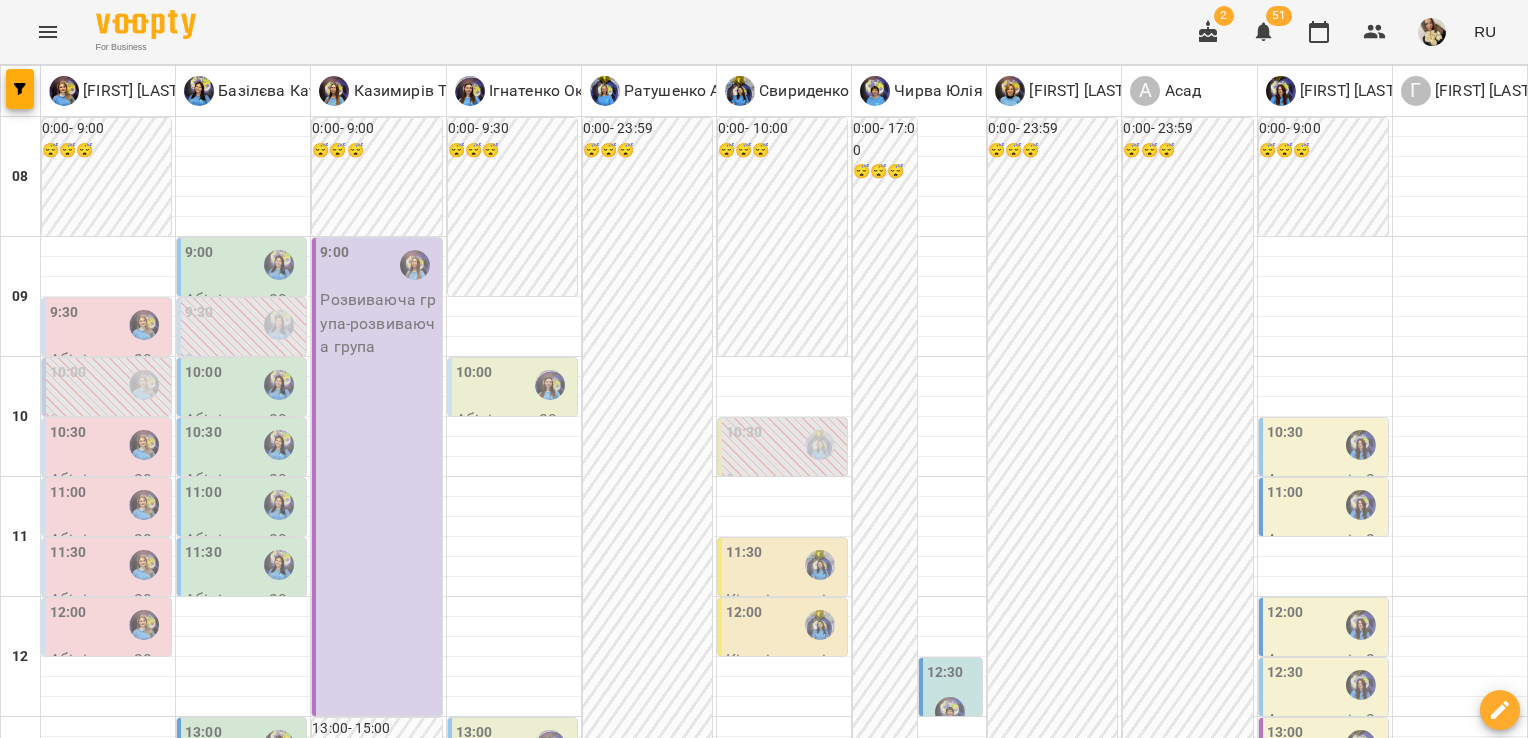 click on "ср" at bounding box center [639, 1703] 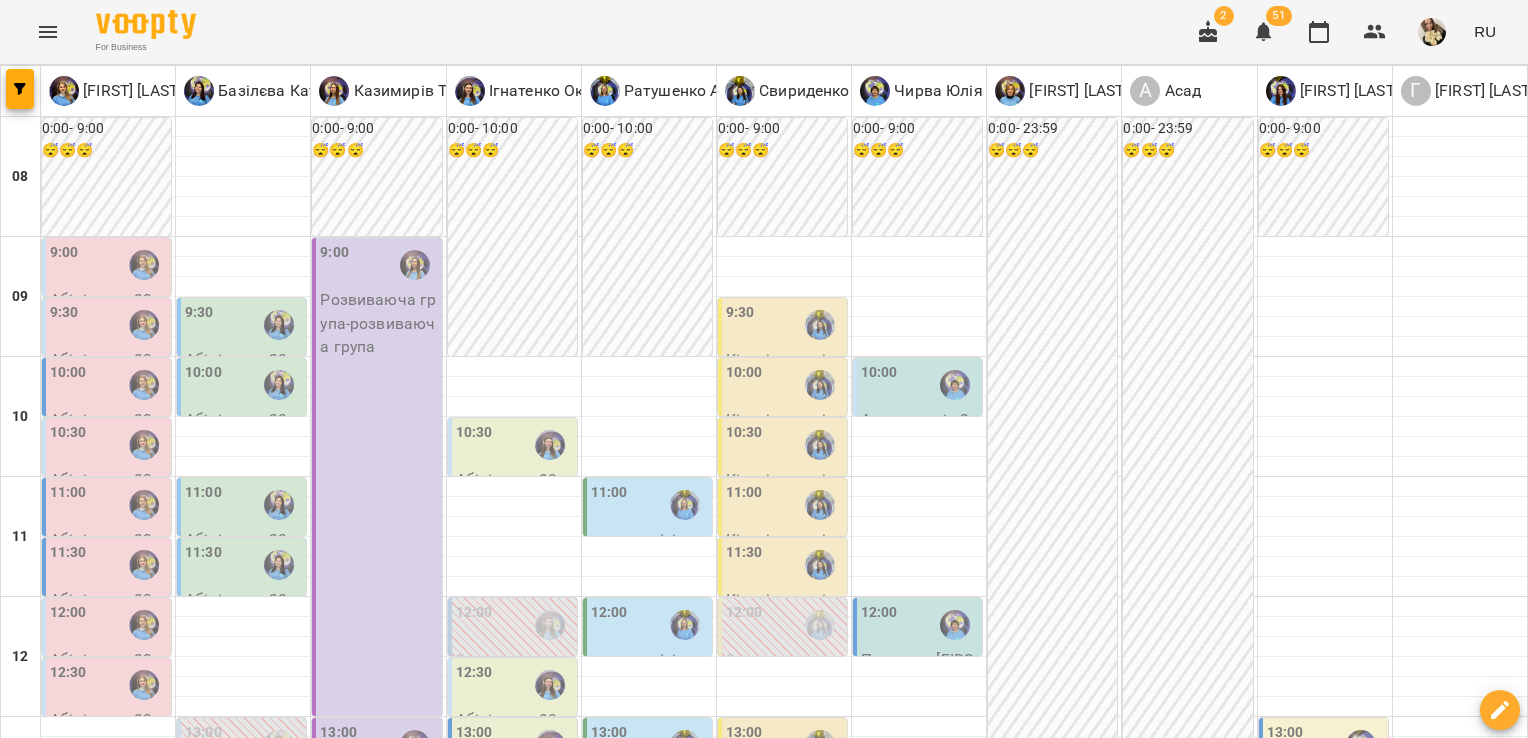 scroll, scrollTop: 157, scrollLeft: 0, axis: vertical 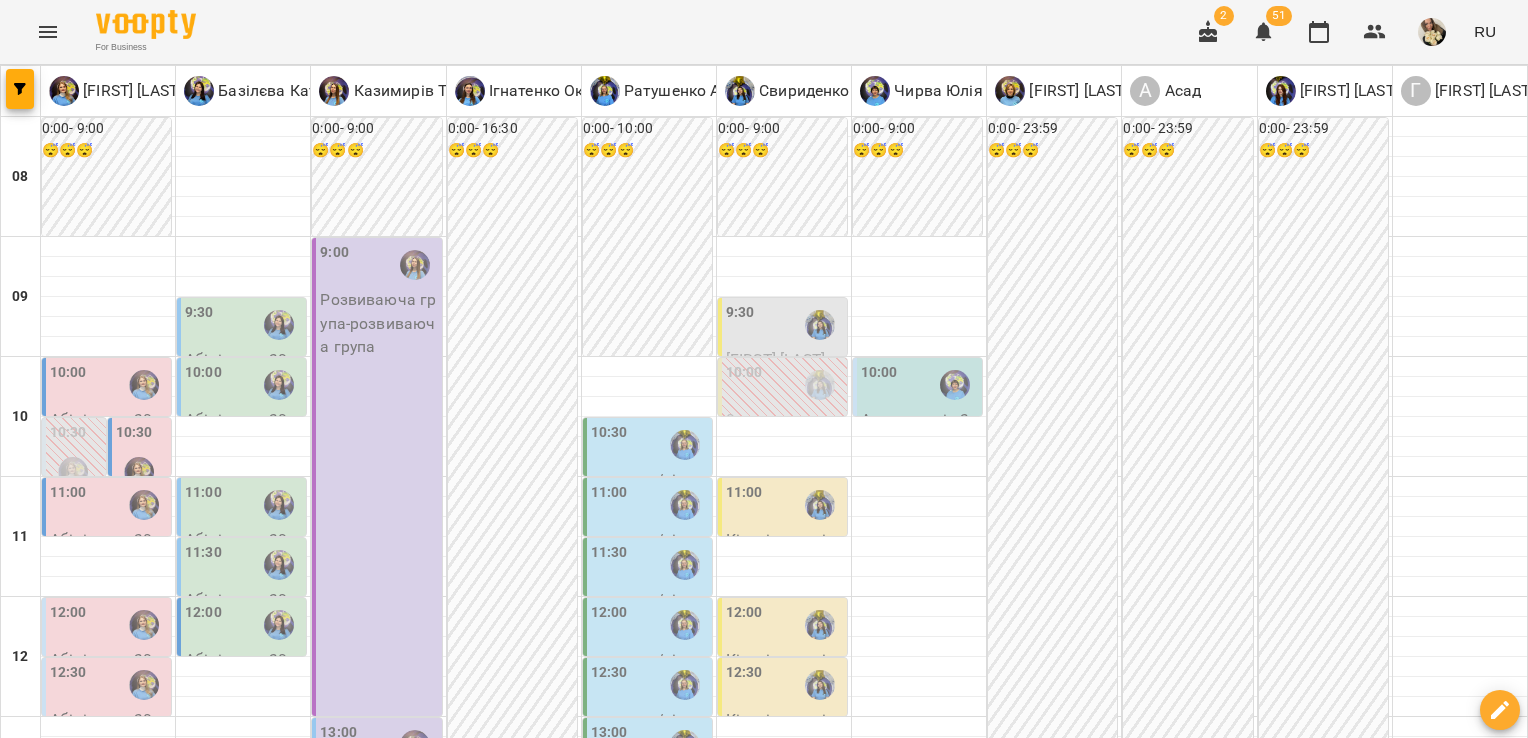 click on "9:30" at bounding box center (784, 325) 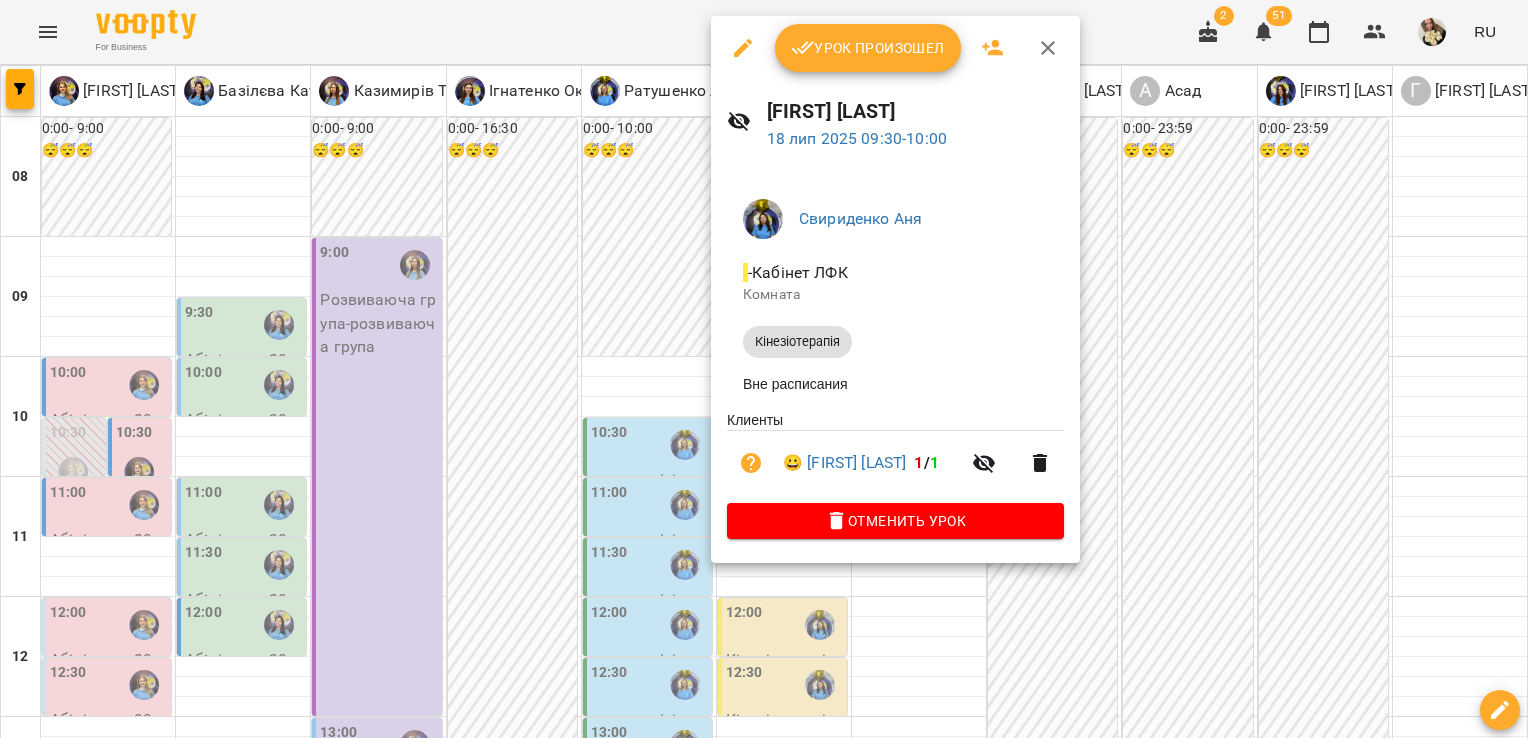 click at bounding box center [764, 369] 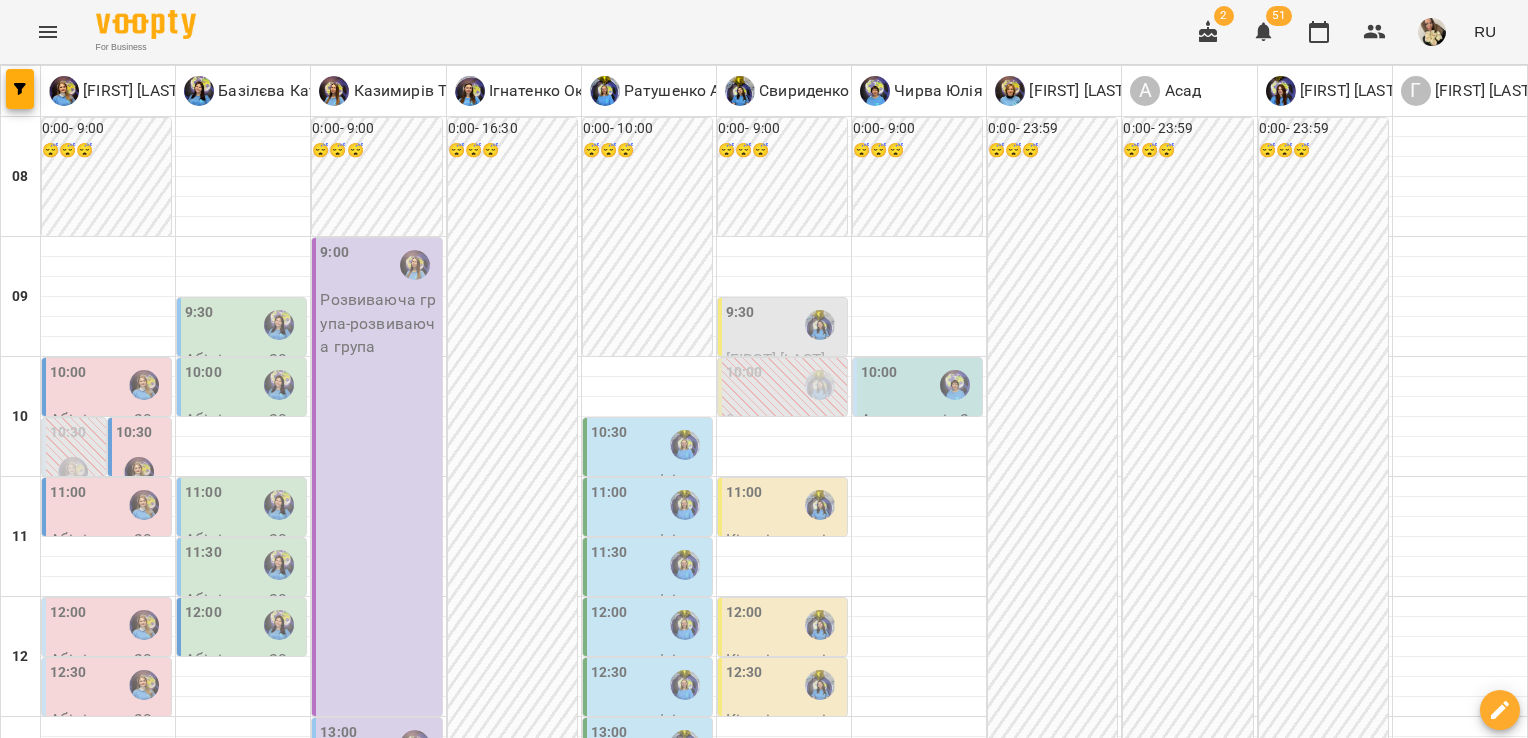 scroll, scrollTop: 4, scrollLeft: 0, axis: vertical 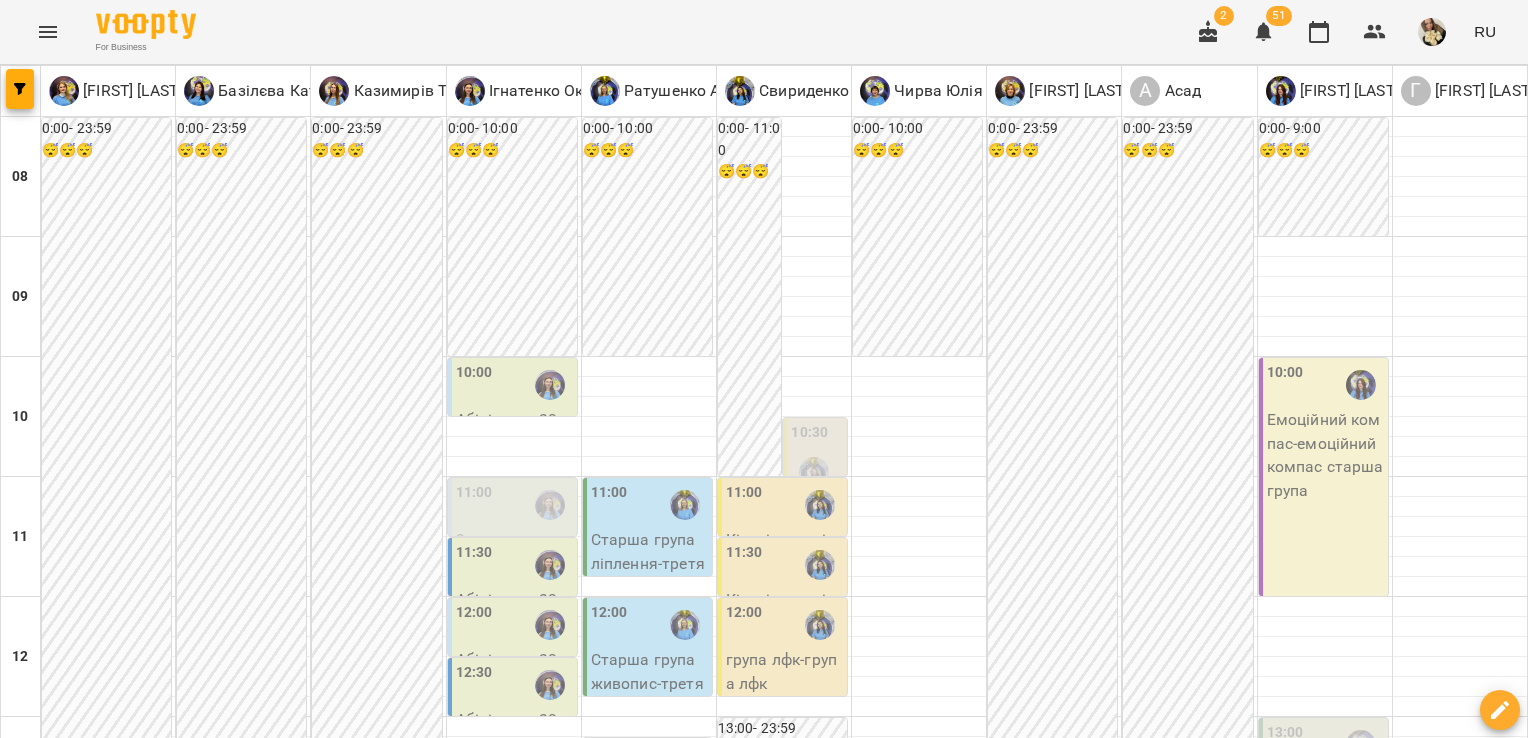 click on "вс" at bounding box center [1399, 1703] 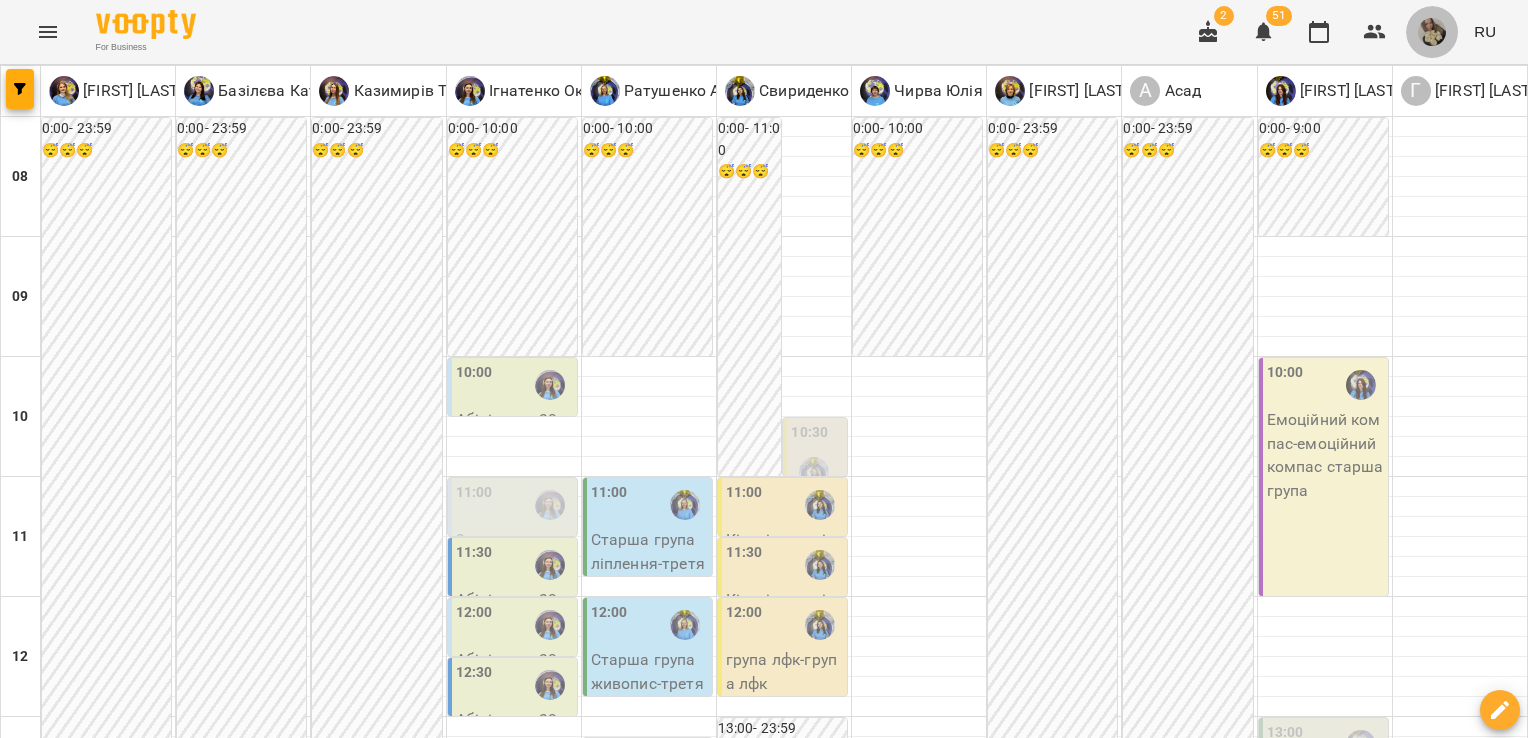 click at bounding box center (1432, 32) 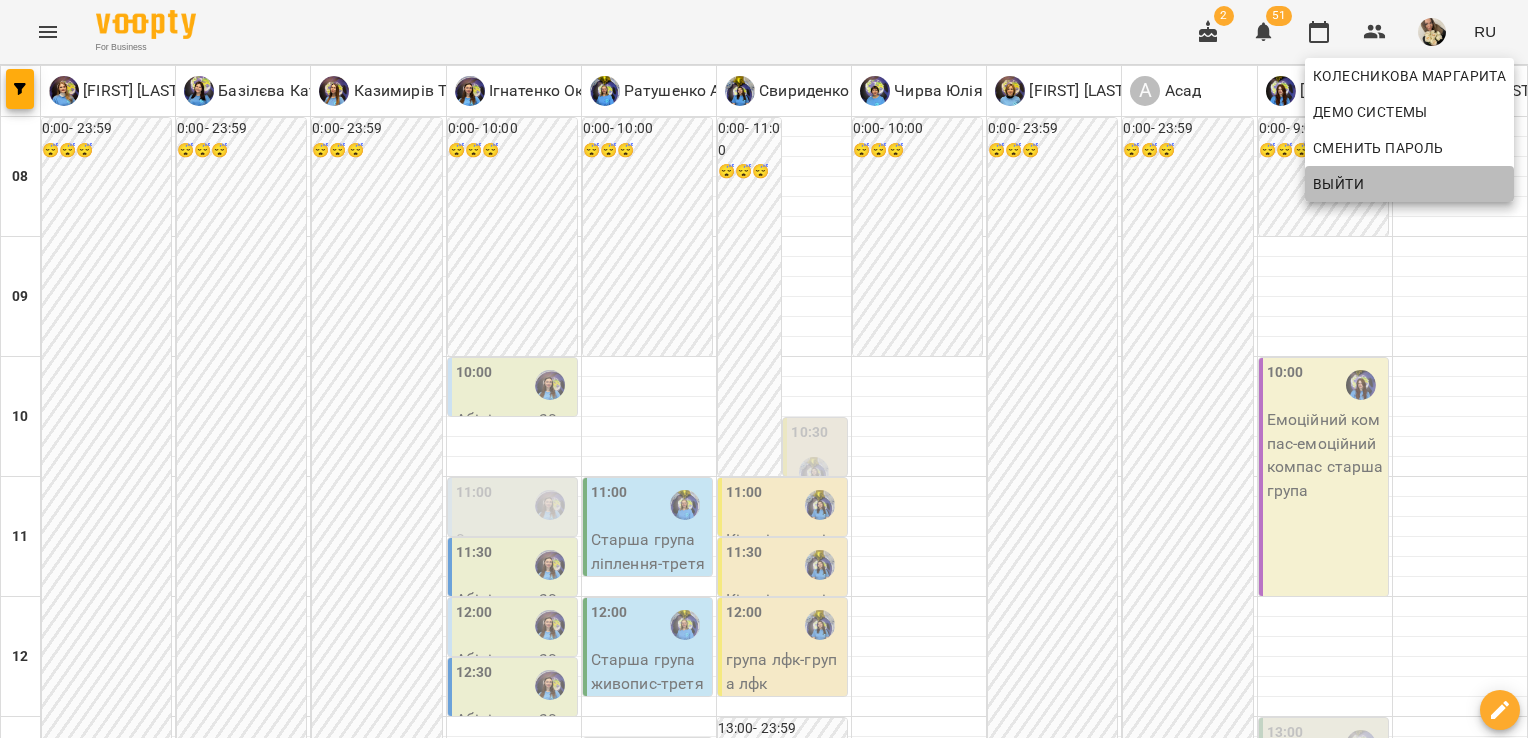 click on "Выйти" at bounding box center [1409, 184] 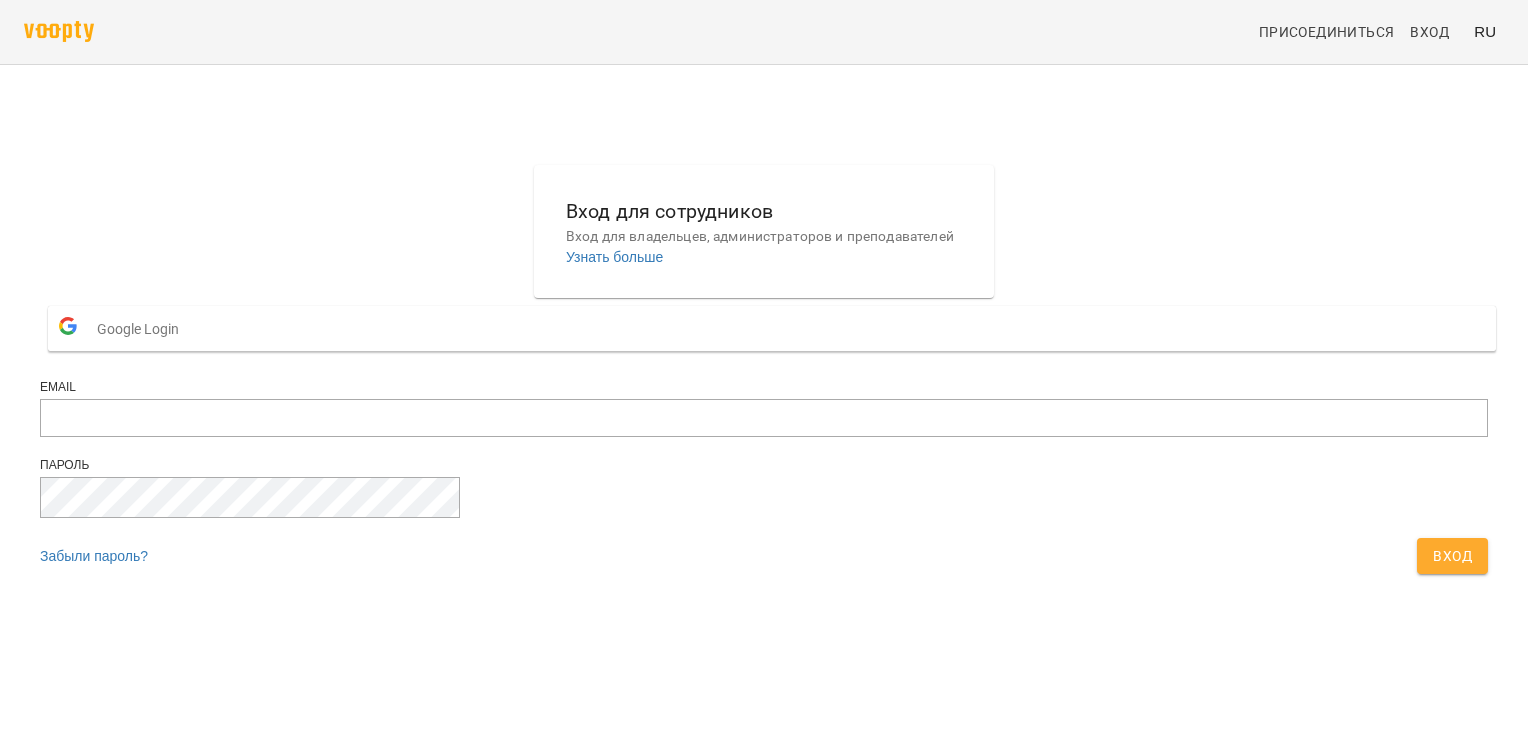scroll, scrollTop: 0, scrollLeft: 0, axis: both 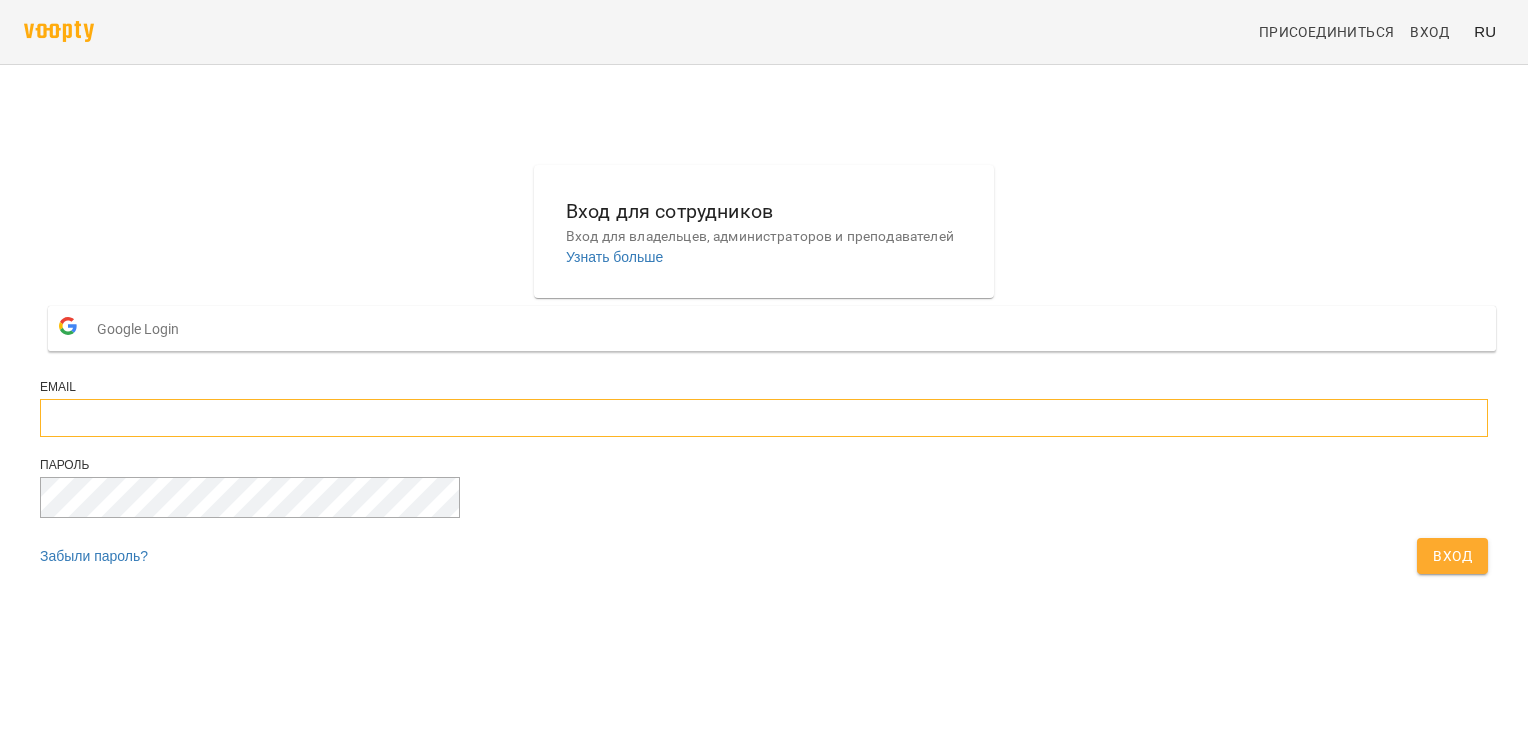 type on "**********" 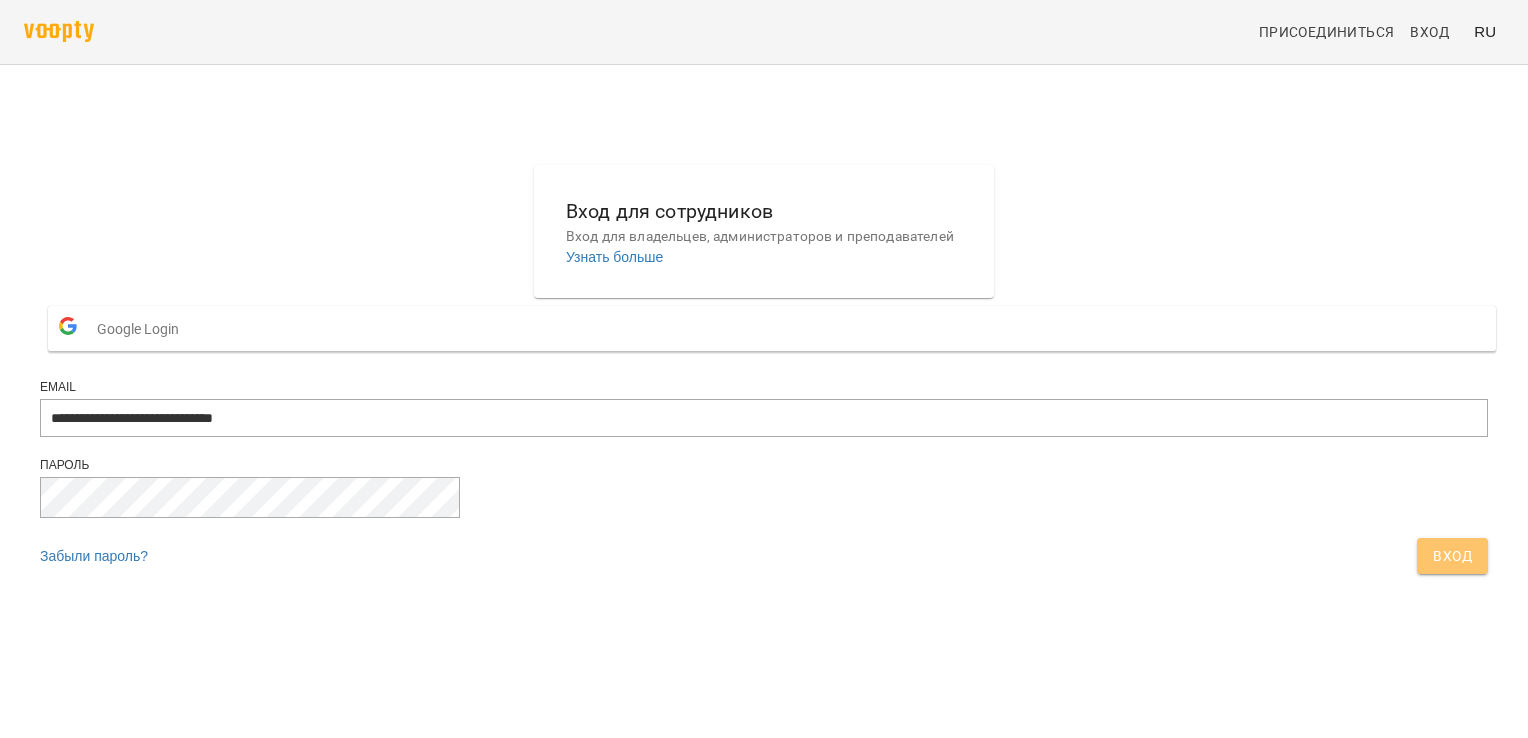click on "Вход" at bounding box center (1452, 556) 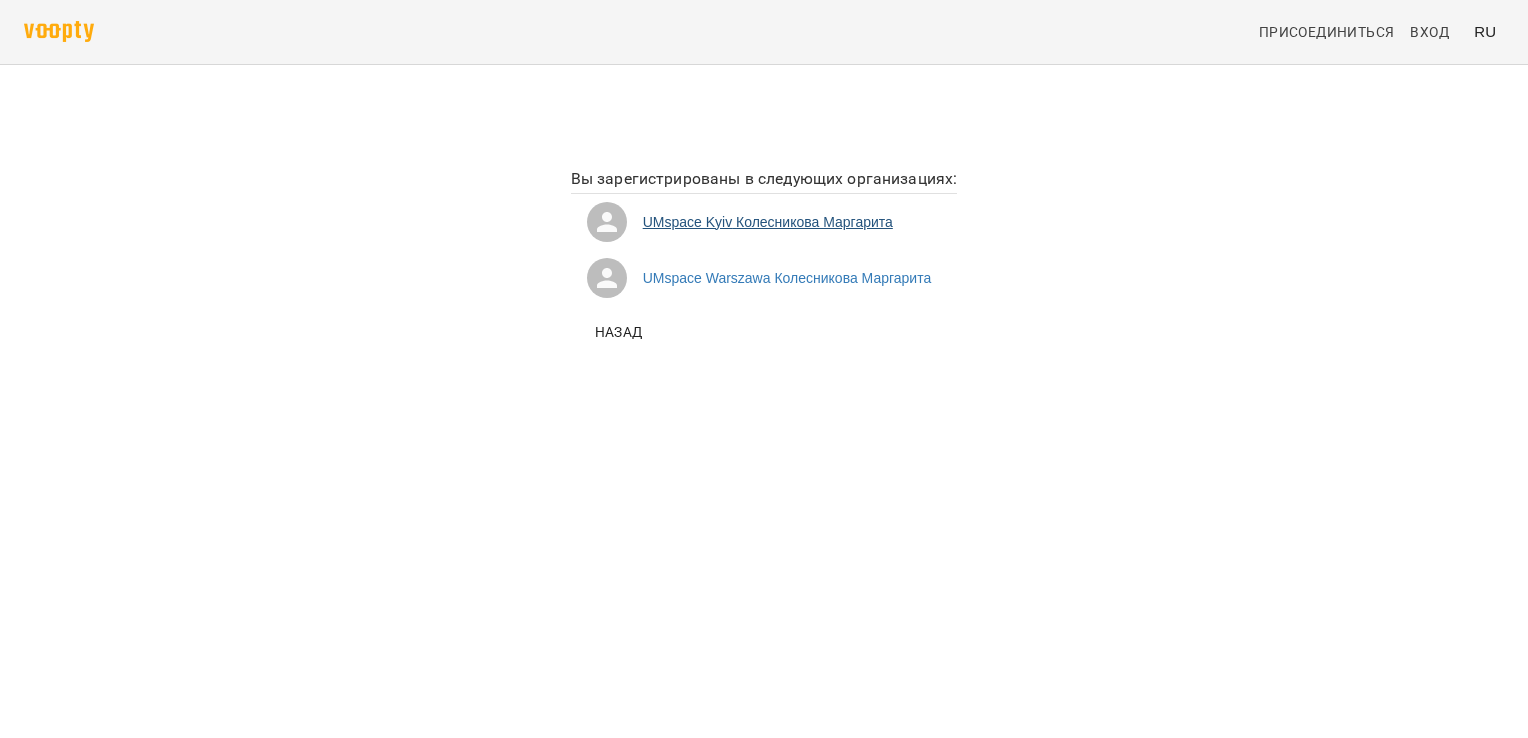 click on "UMspace [CITY] [FIRST] [LAST]" at bounding box center (764, 222) 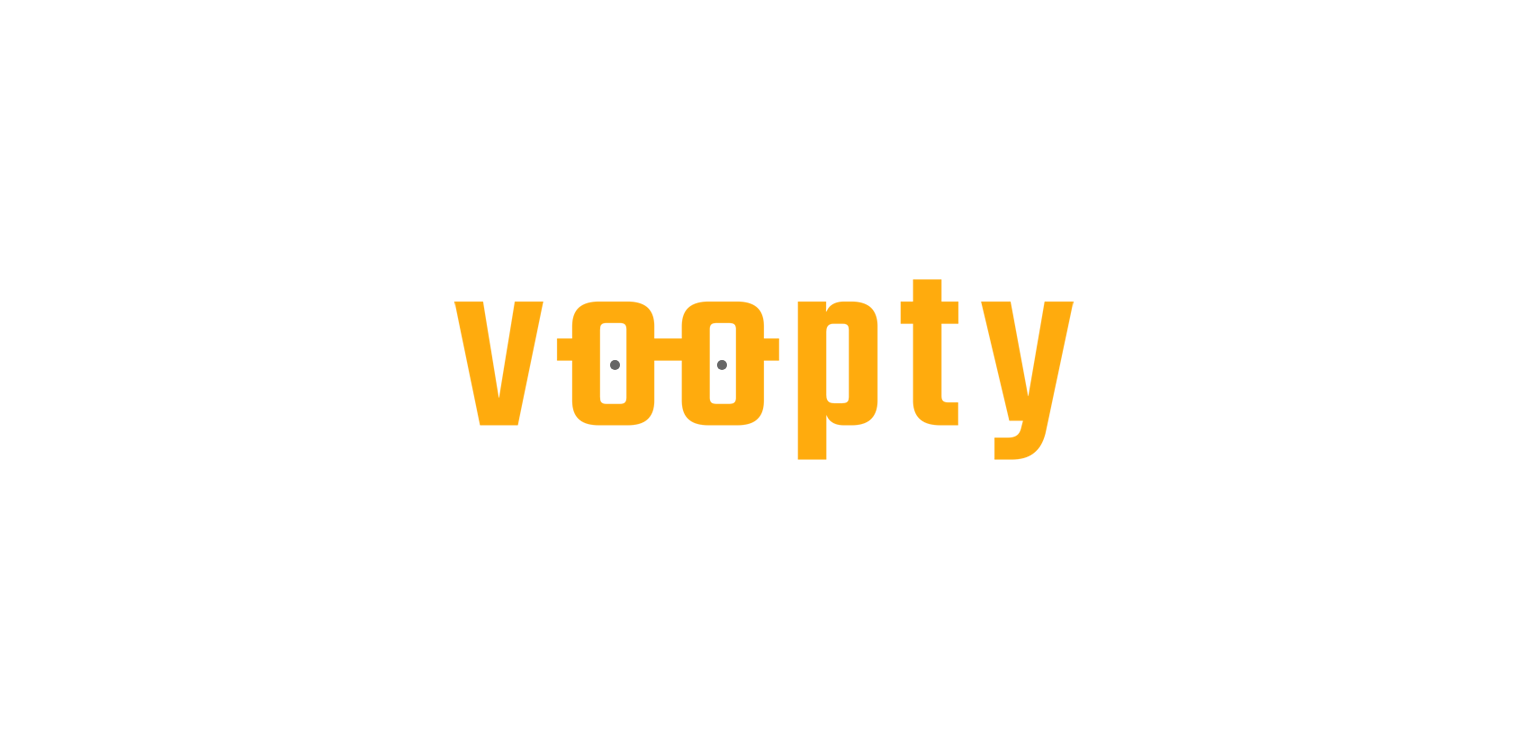 scroll, scrollTop: 0, scrollLeft: 0, axis: both 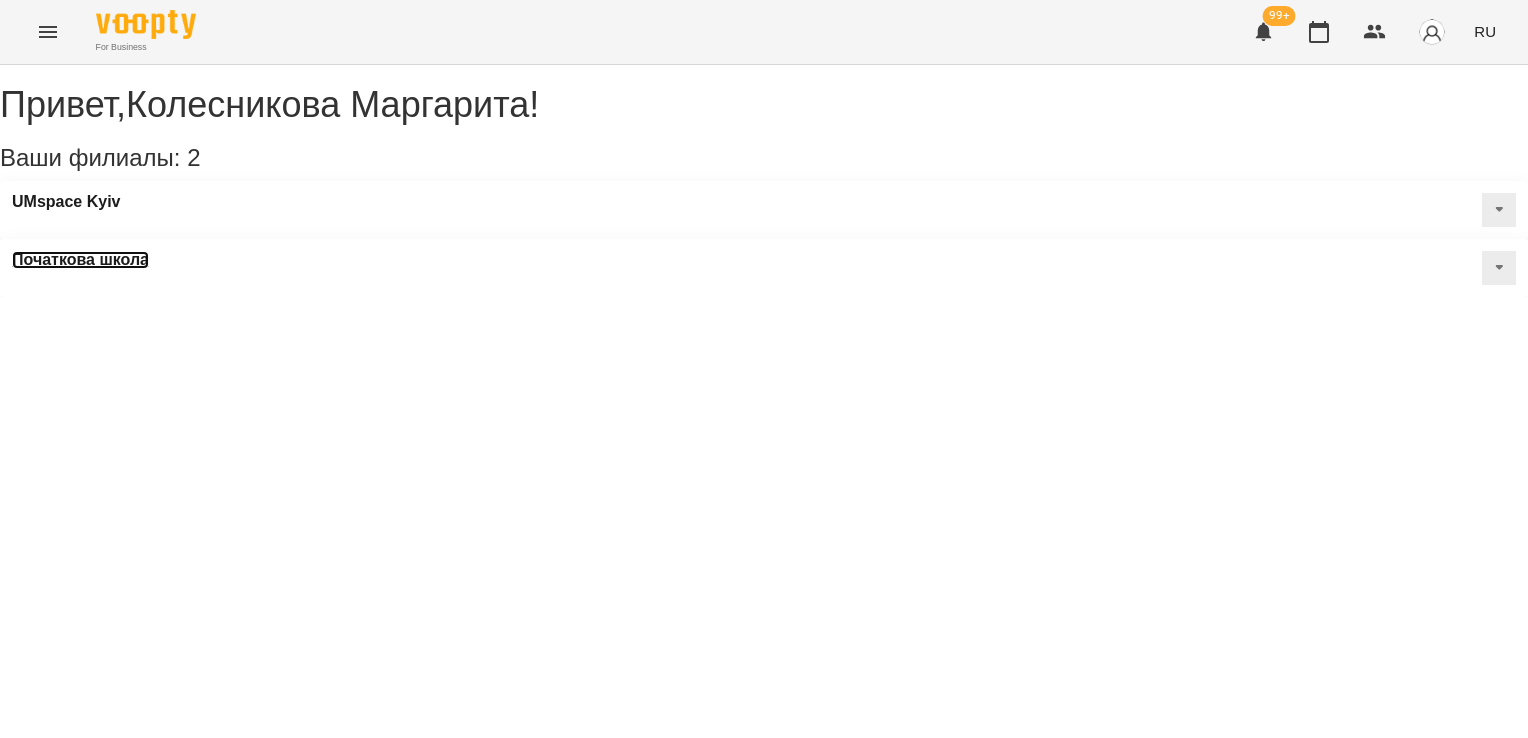 click on "Початкова школа" at bounding box center [80, 260] 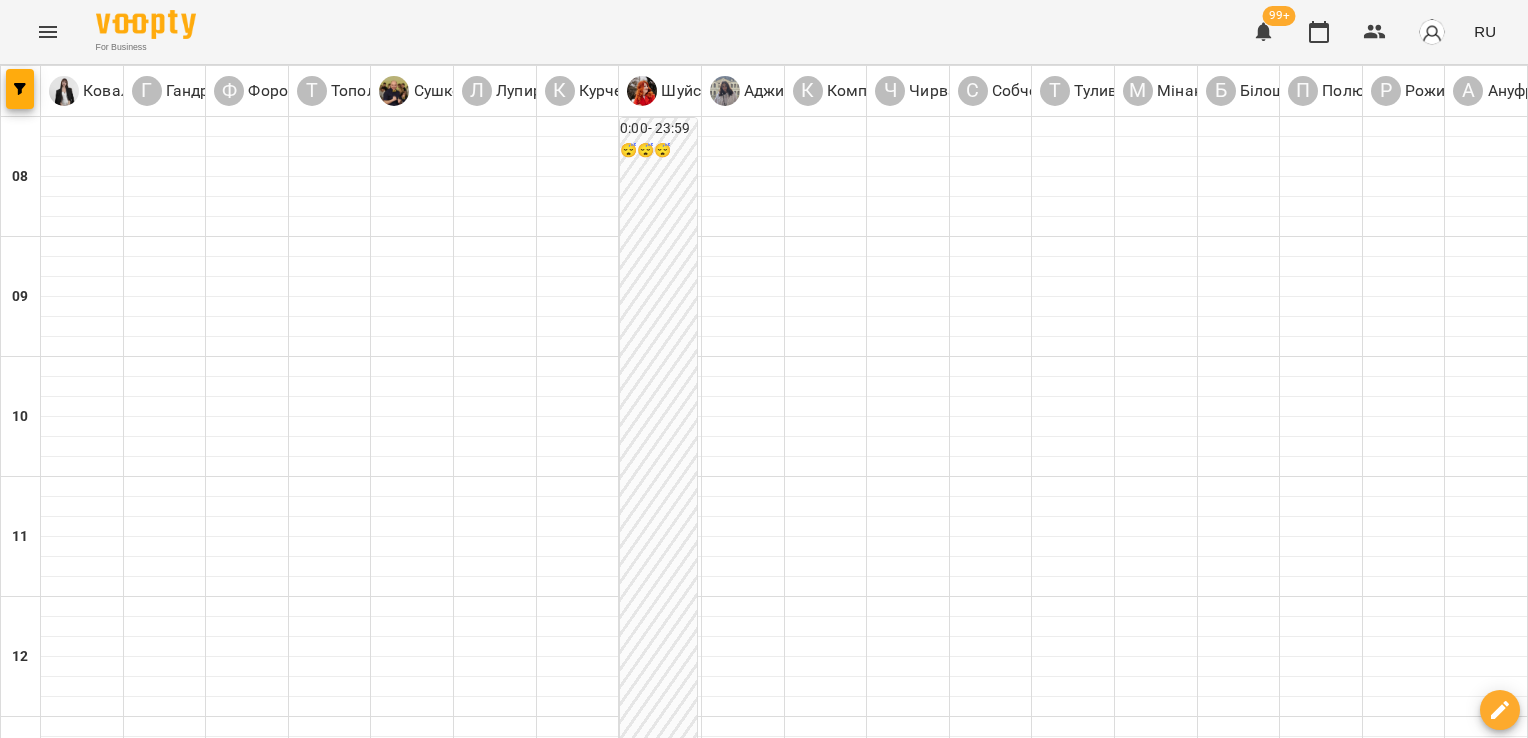 click on "08 июля" at bounding box center [331, 1602] 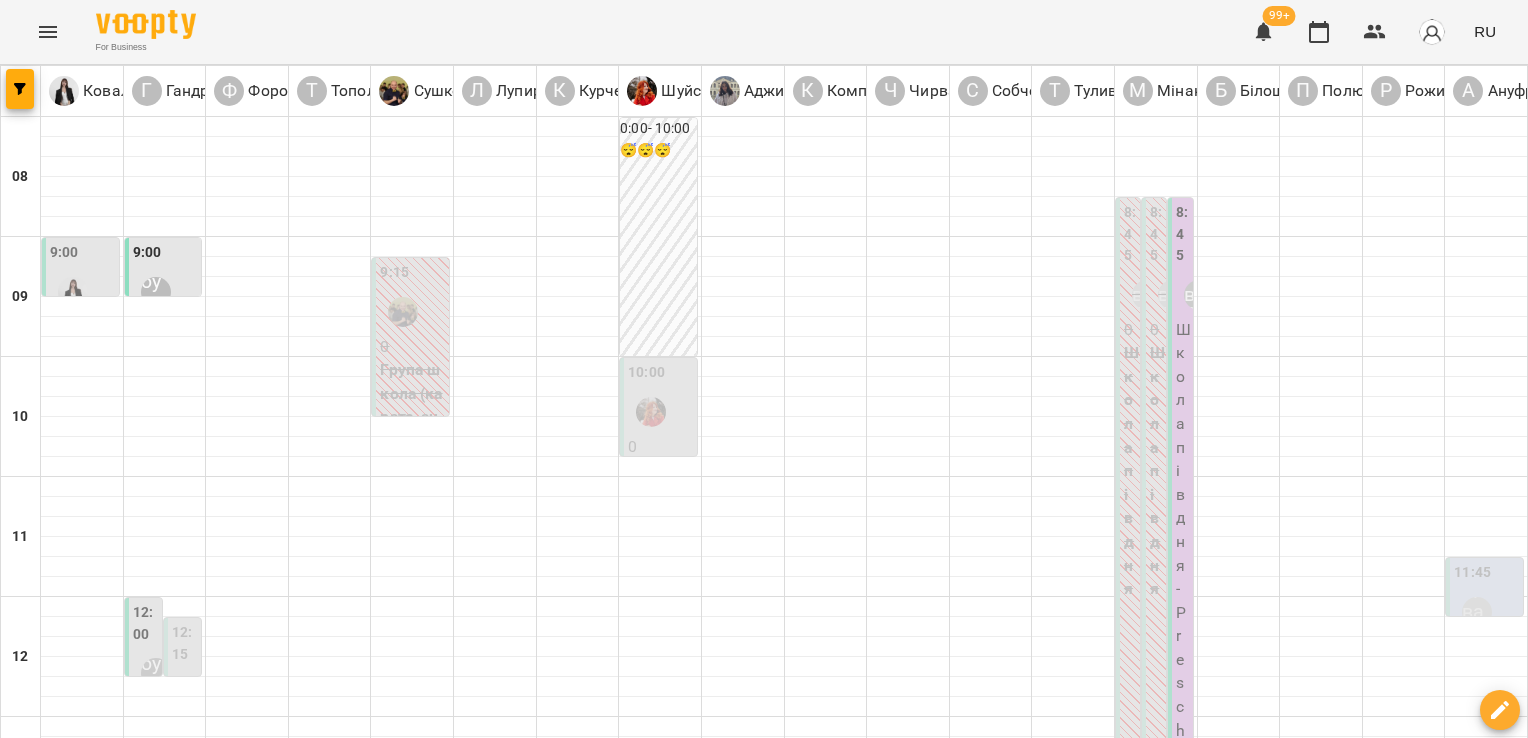 scroll, scrollTop: 472, scrollLeft: 0, axis: vertical 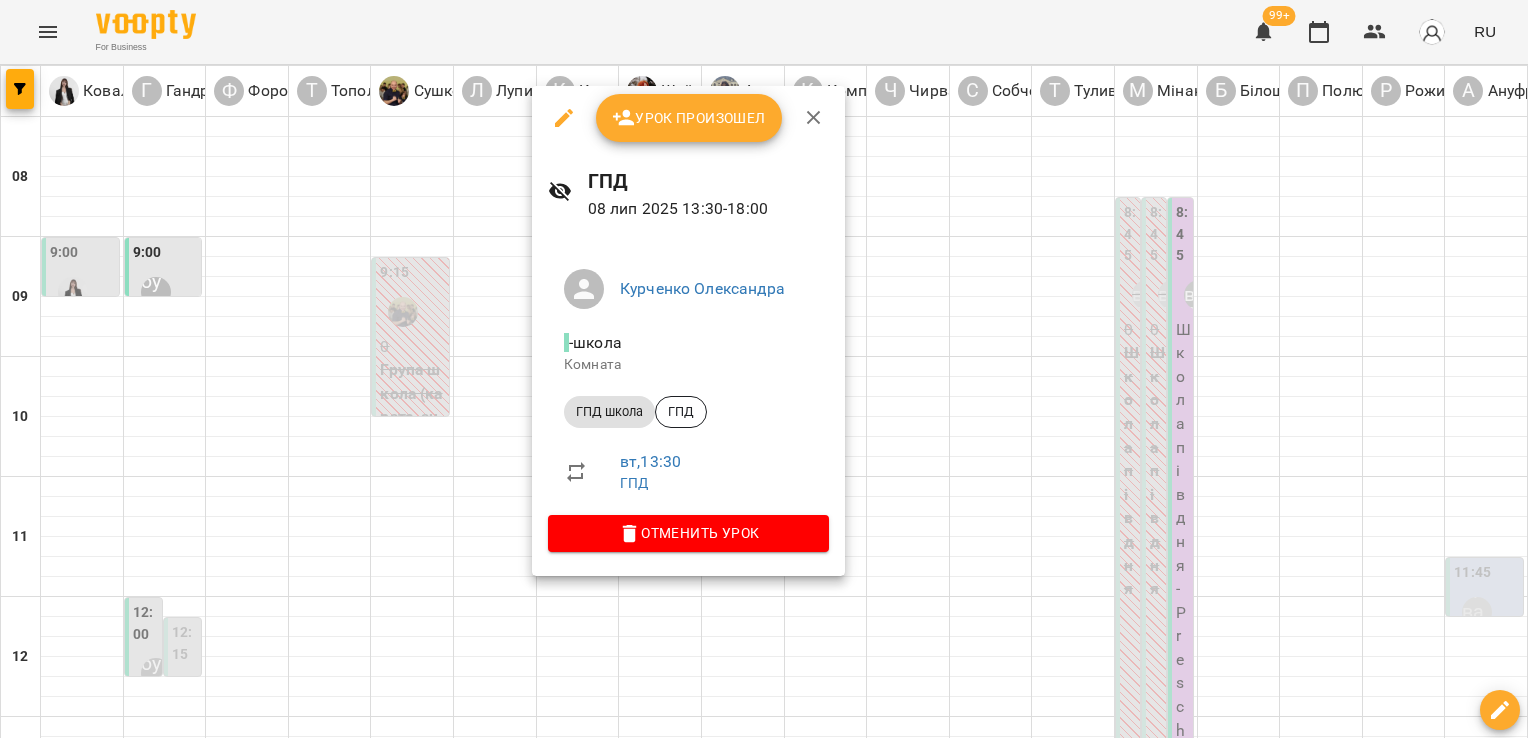 click at bounding box center [764, 369] 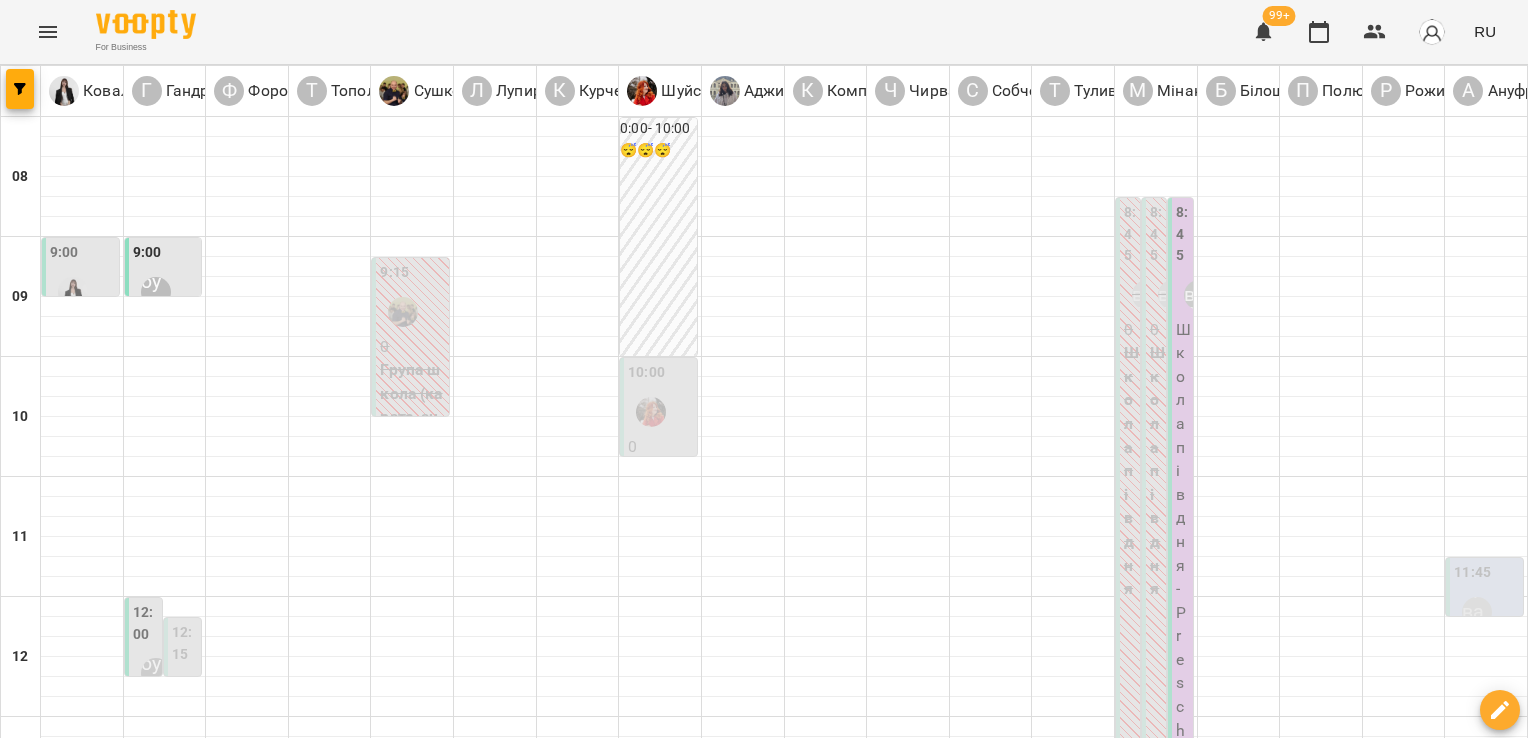 click at bounding box center [743, 1027] 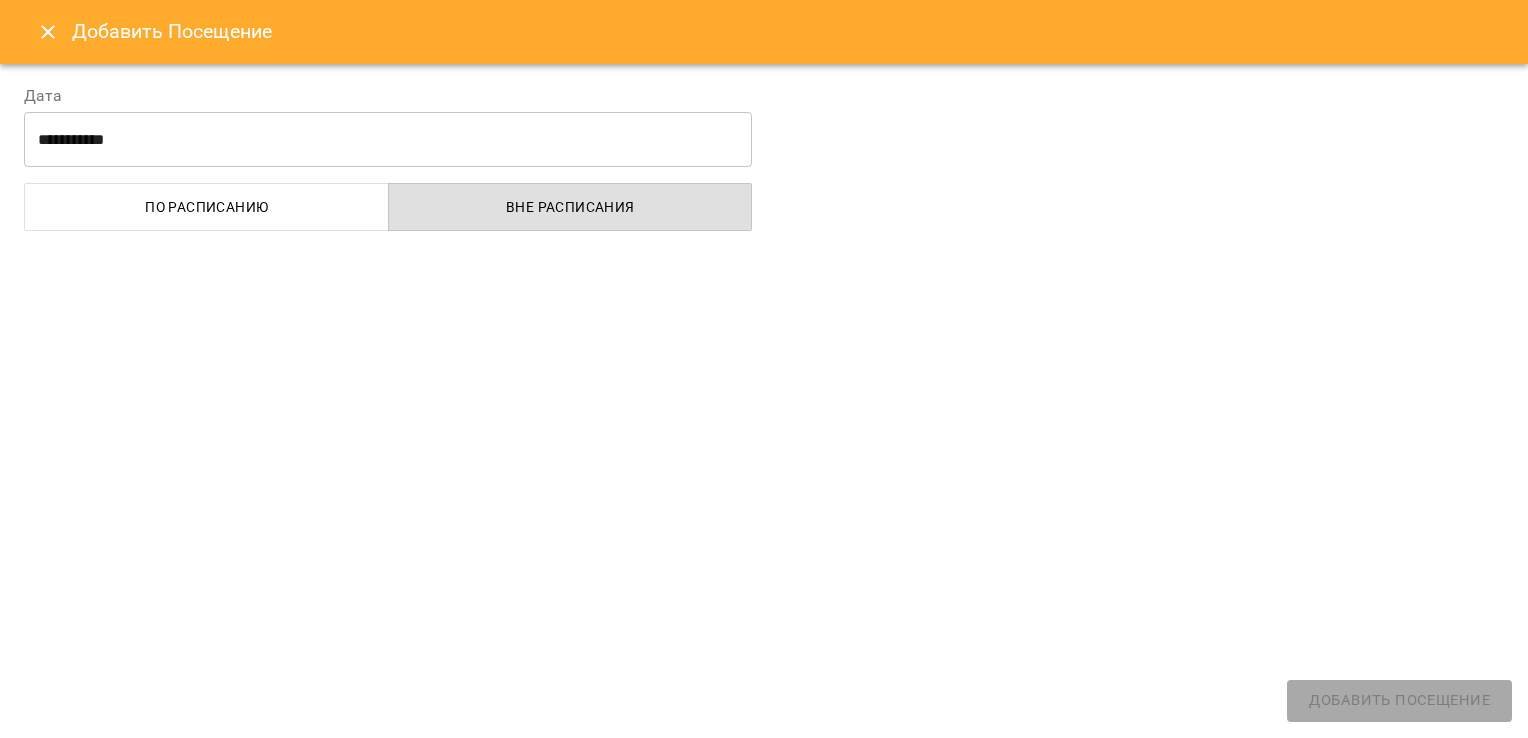 select 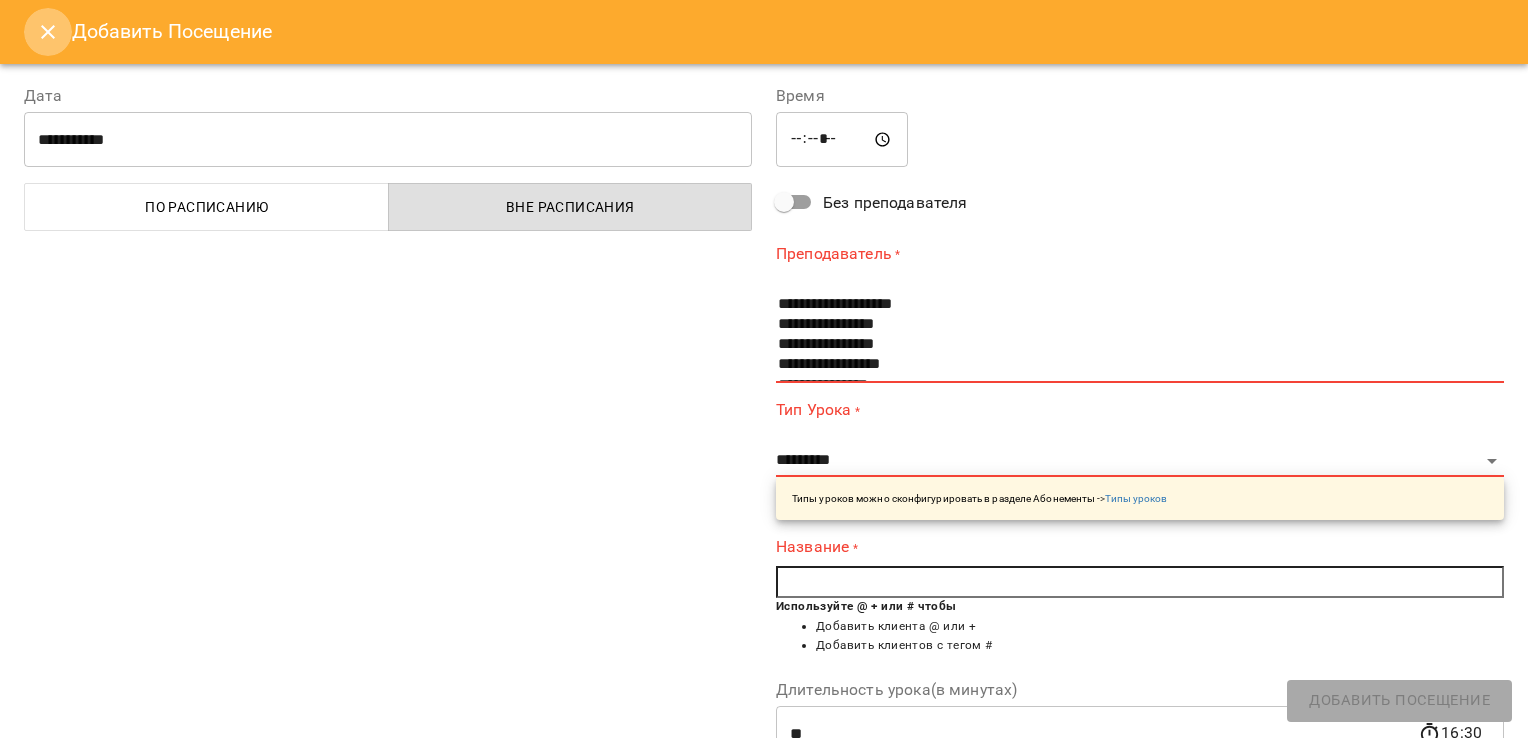 click at bounding box center (48, 32) 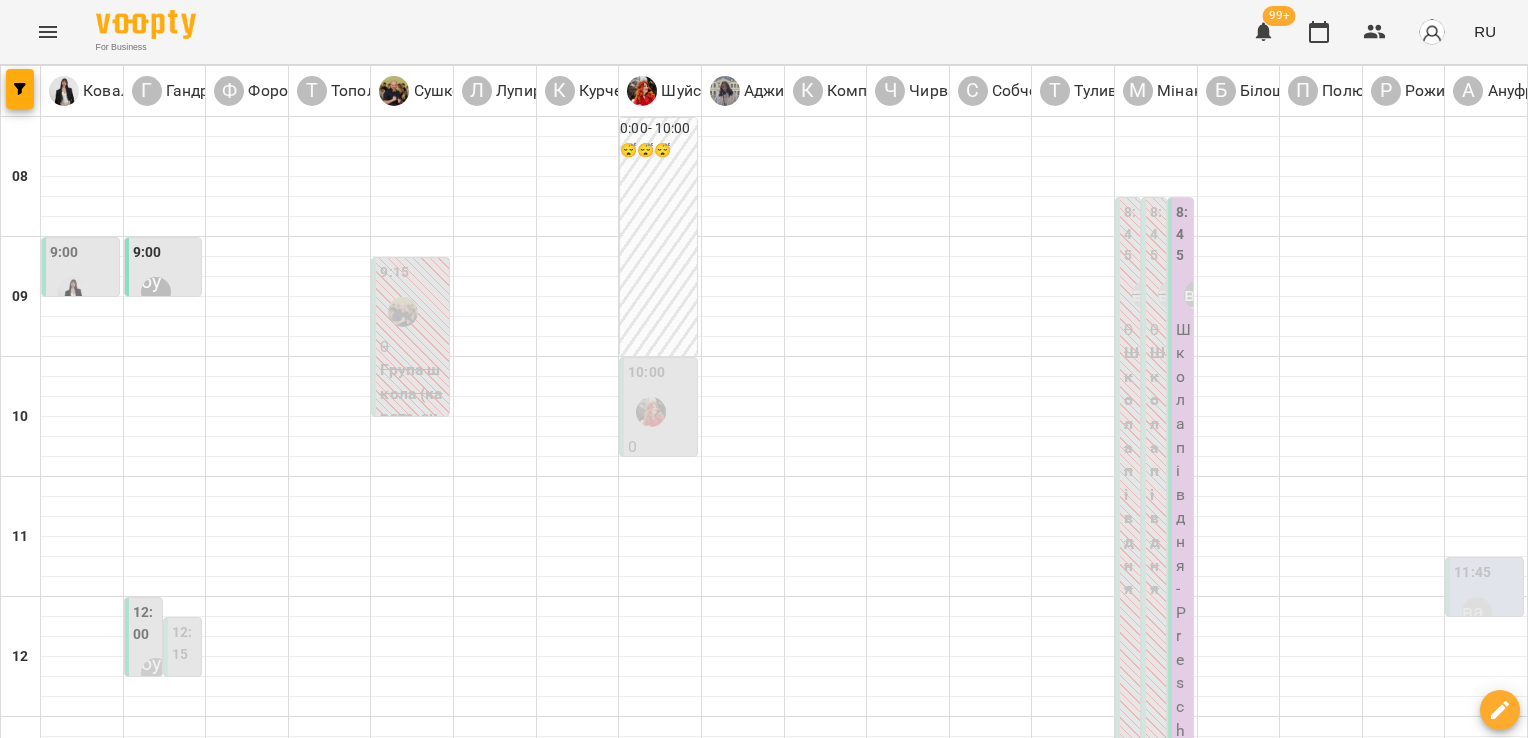 click at bounding box center [664, 1648] 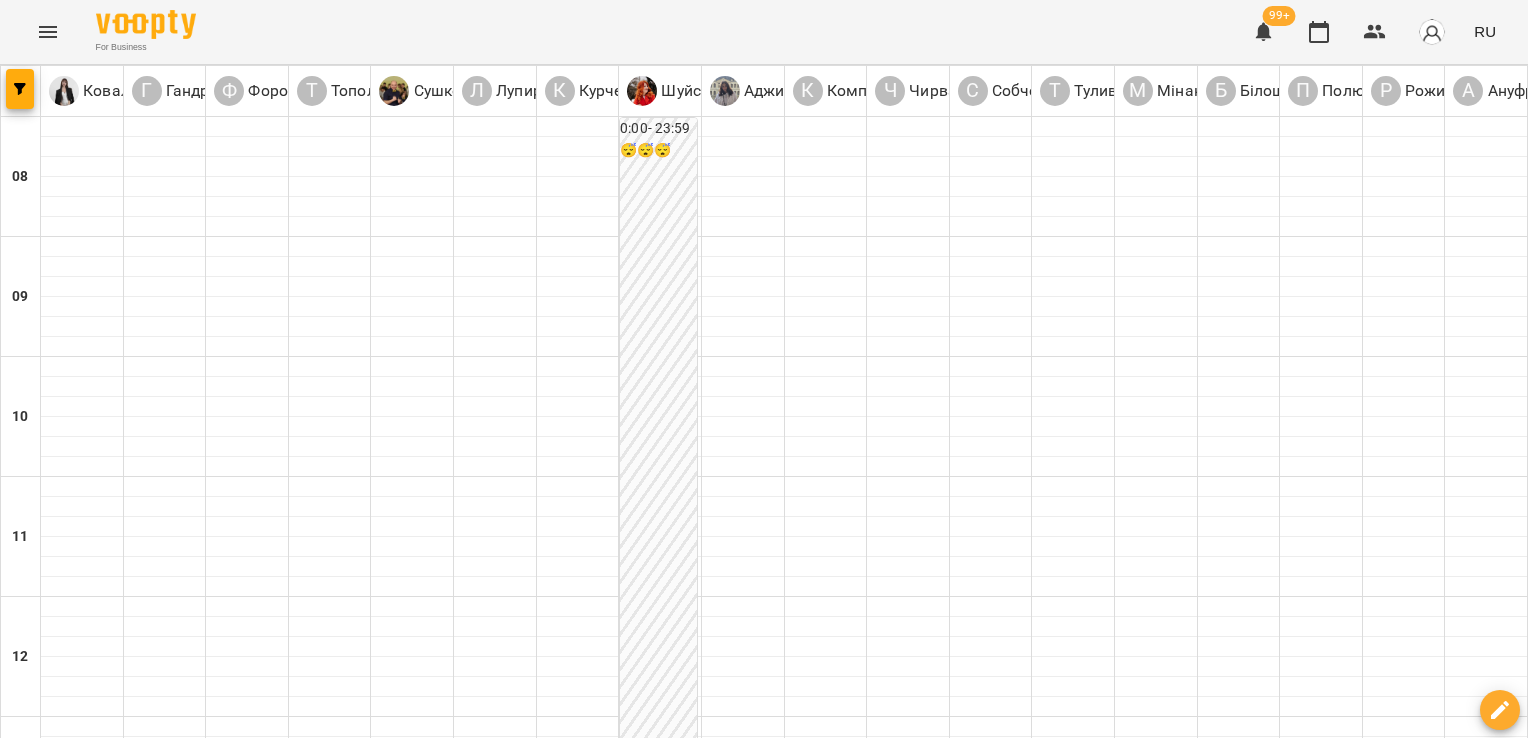scroll, scrollTop: 944, scrollLeft: 0, axis: vertical 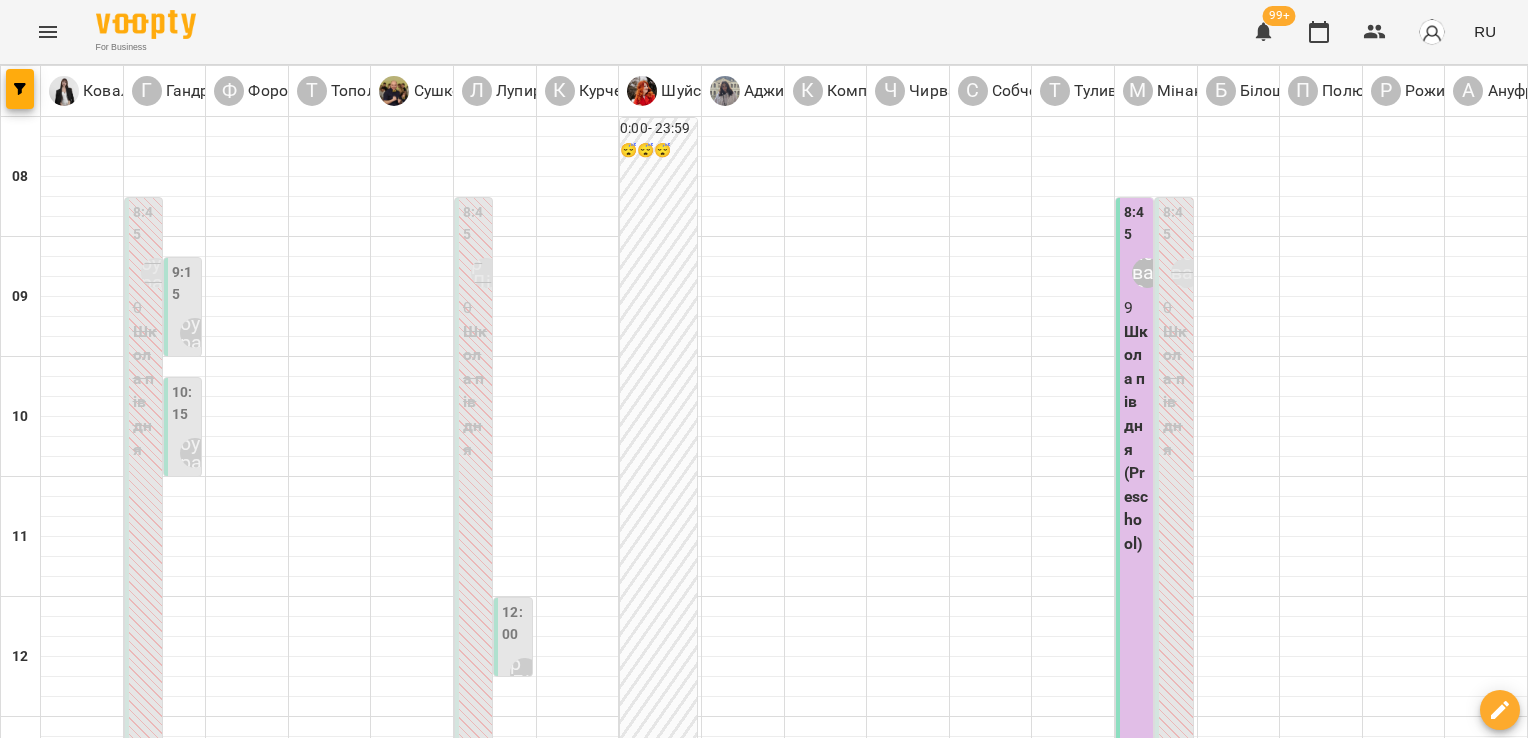 click on "13:30 Курченко Олександра ГПД школа - ГПД" at bounding box center [576, 1047] 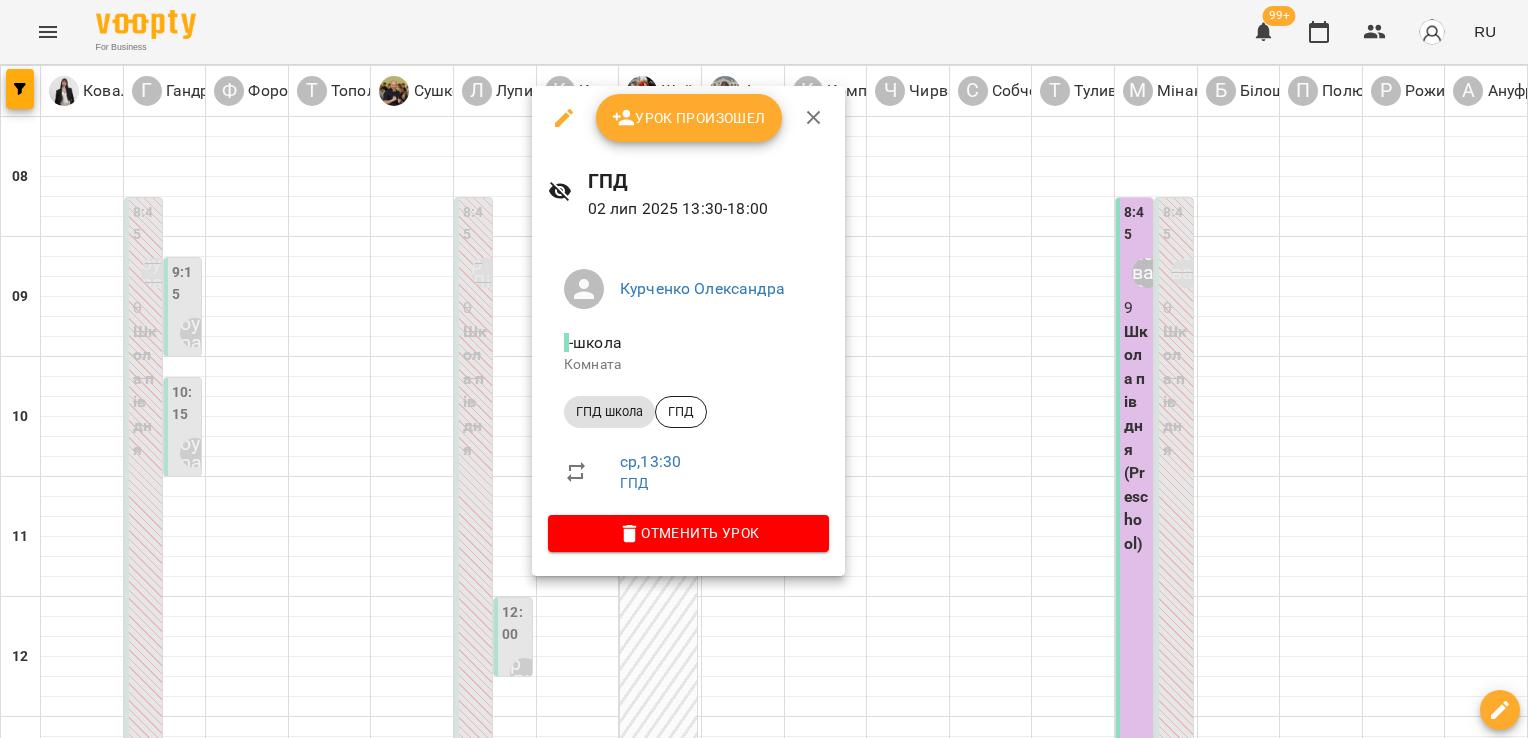 click at bounding box center (764, 369) 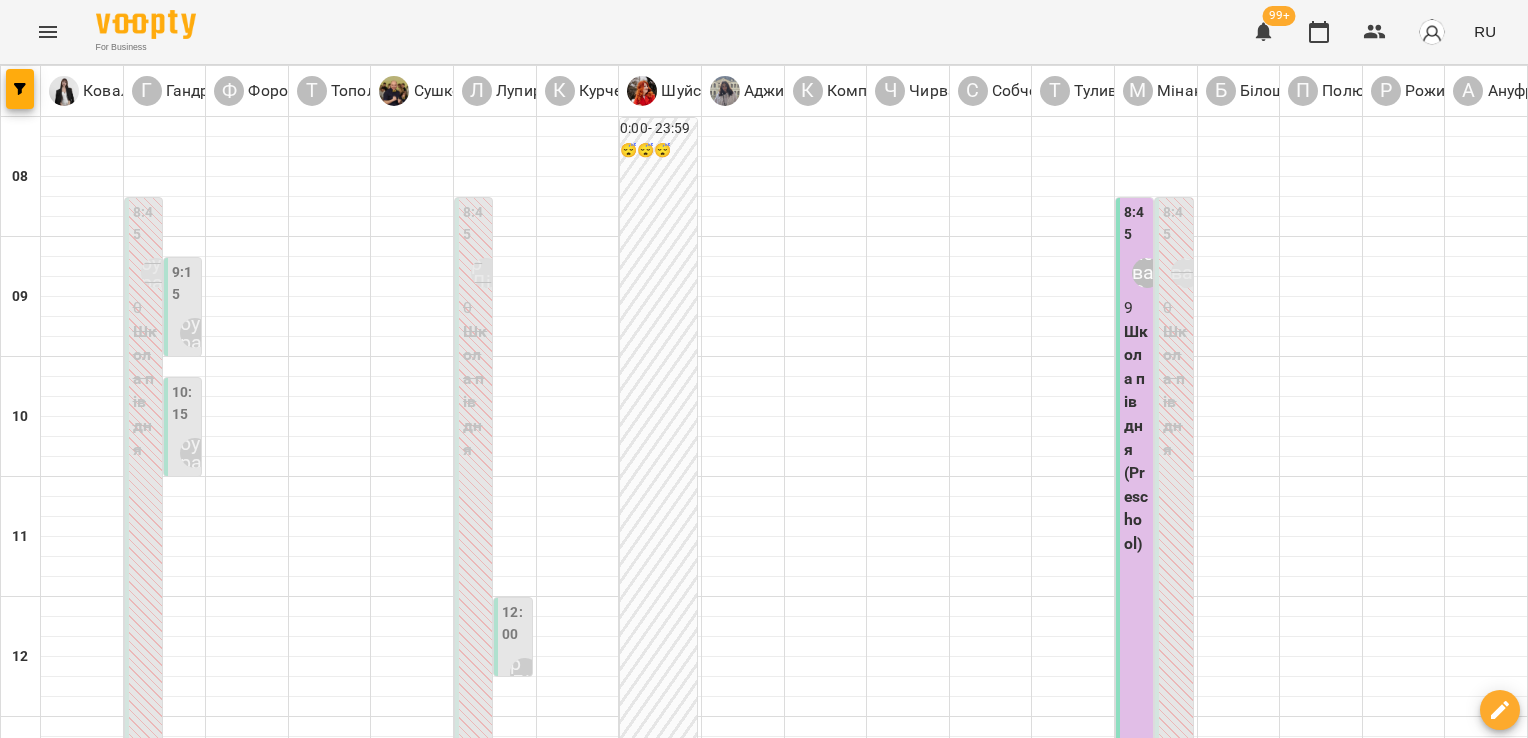 click at bounding box center (863, 1648) 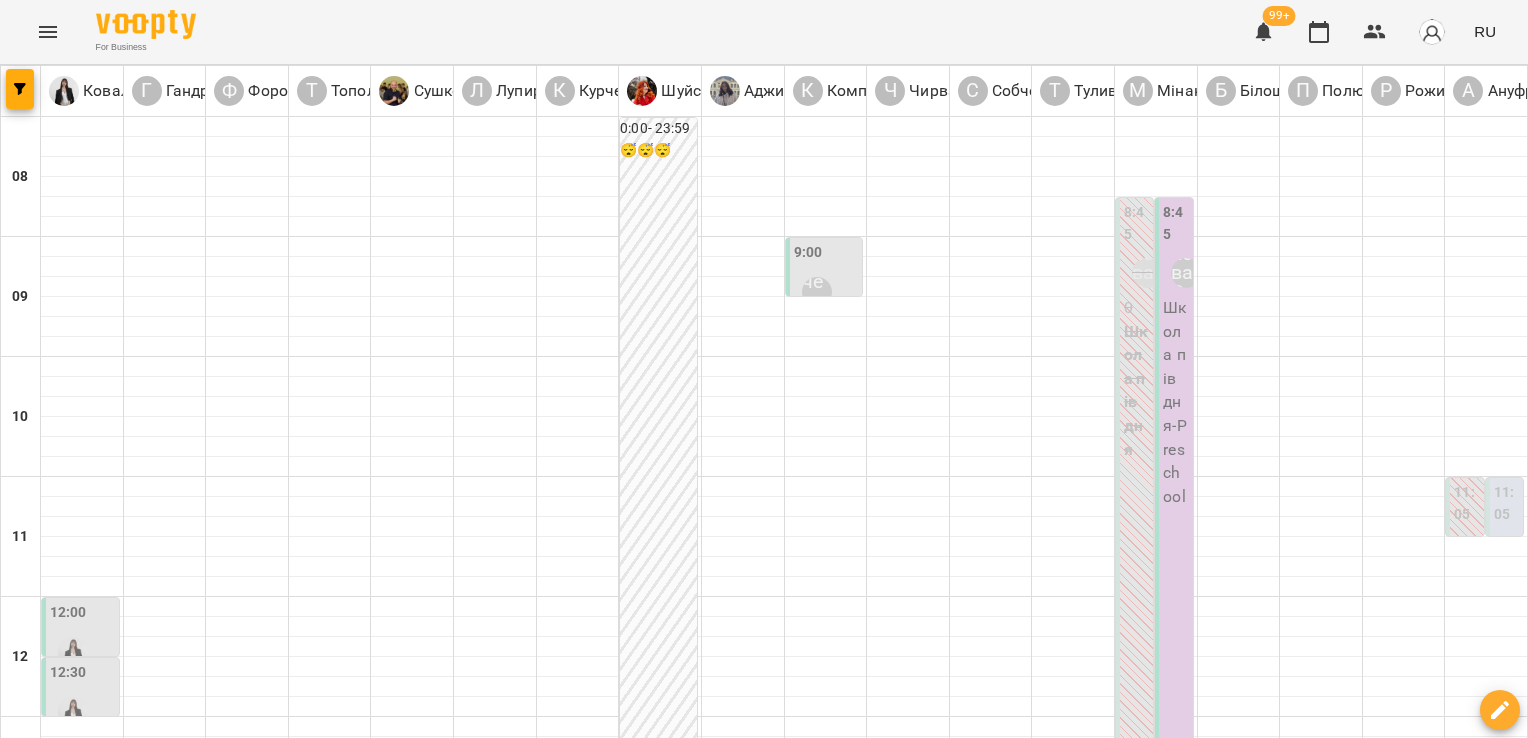click on "чт 10 июля" at bounding box center [978, 1589] 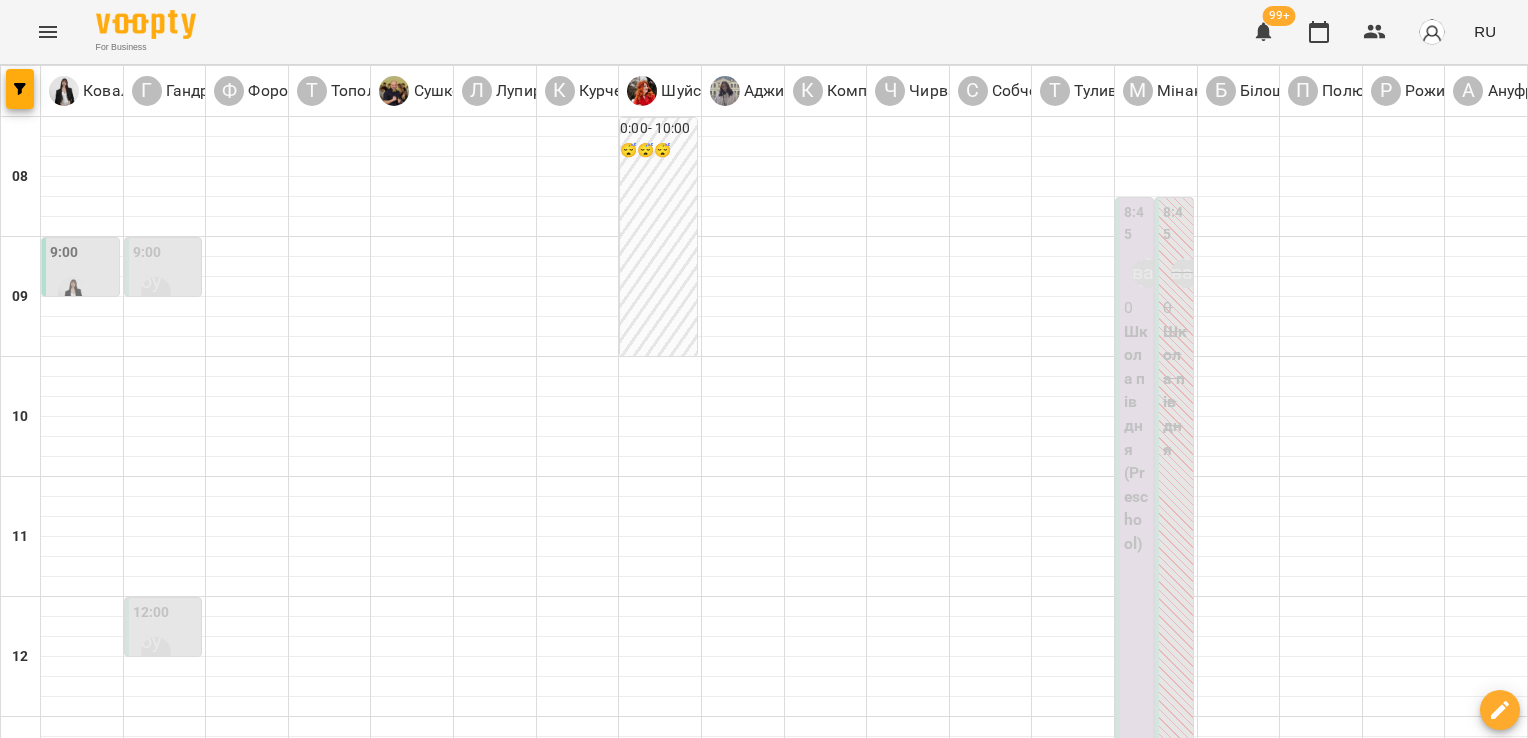 scroll, scrollTop: 472, scrollLeft: 0, axis: vertical 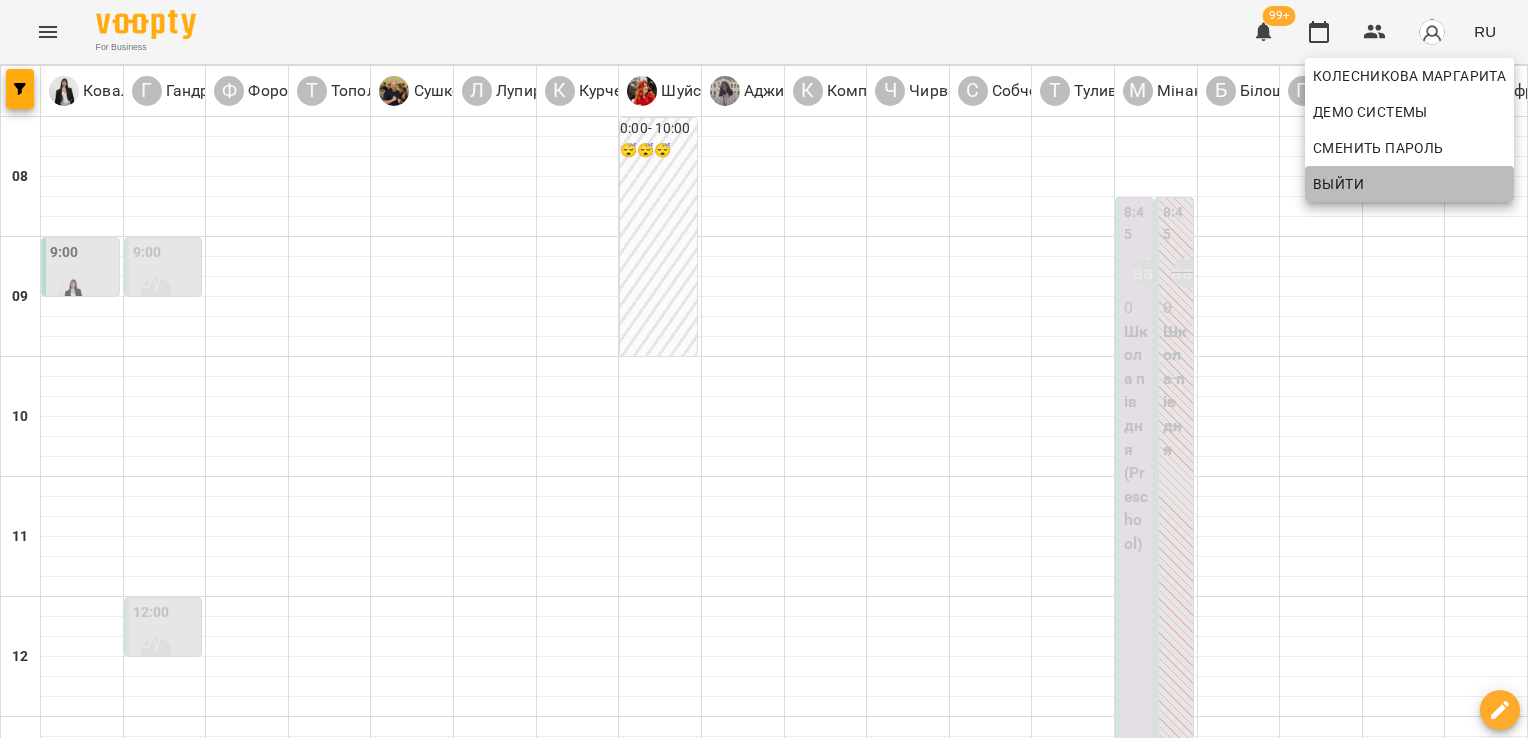 click on "Выйти" at bounding box center (1409, 184) 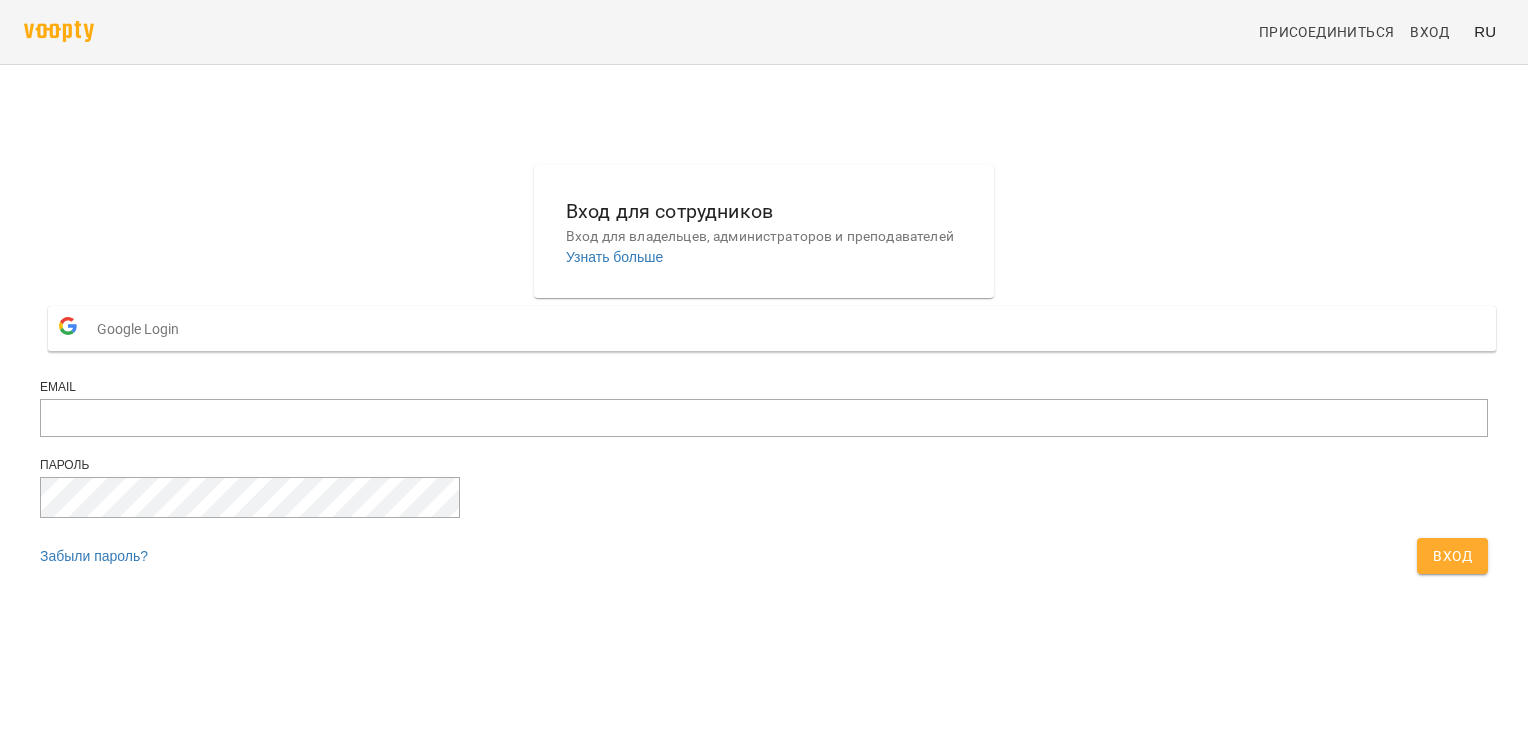 scroll, scrollTop: 0, scrollLeft: 0, axis: both 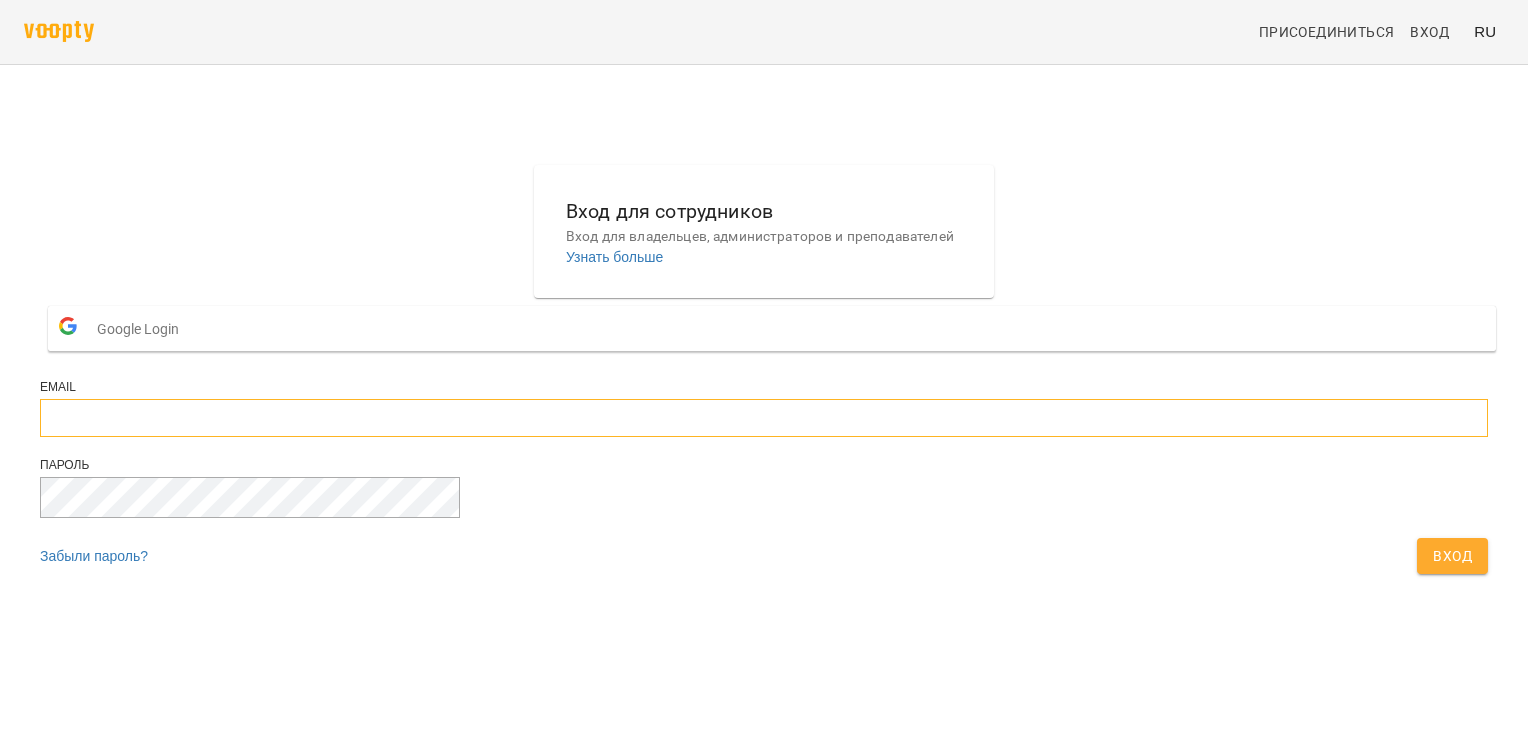 type on "**********" 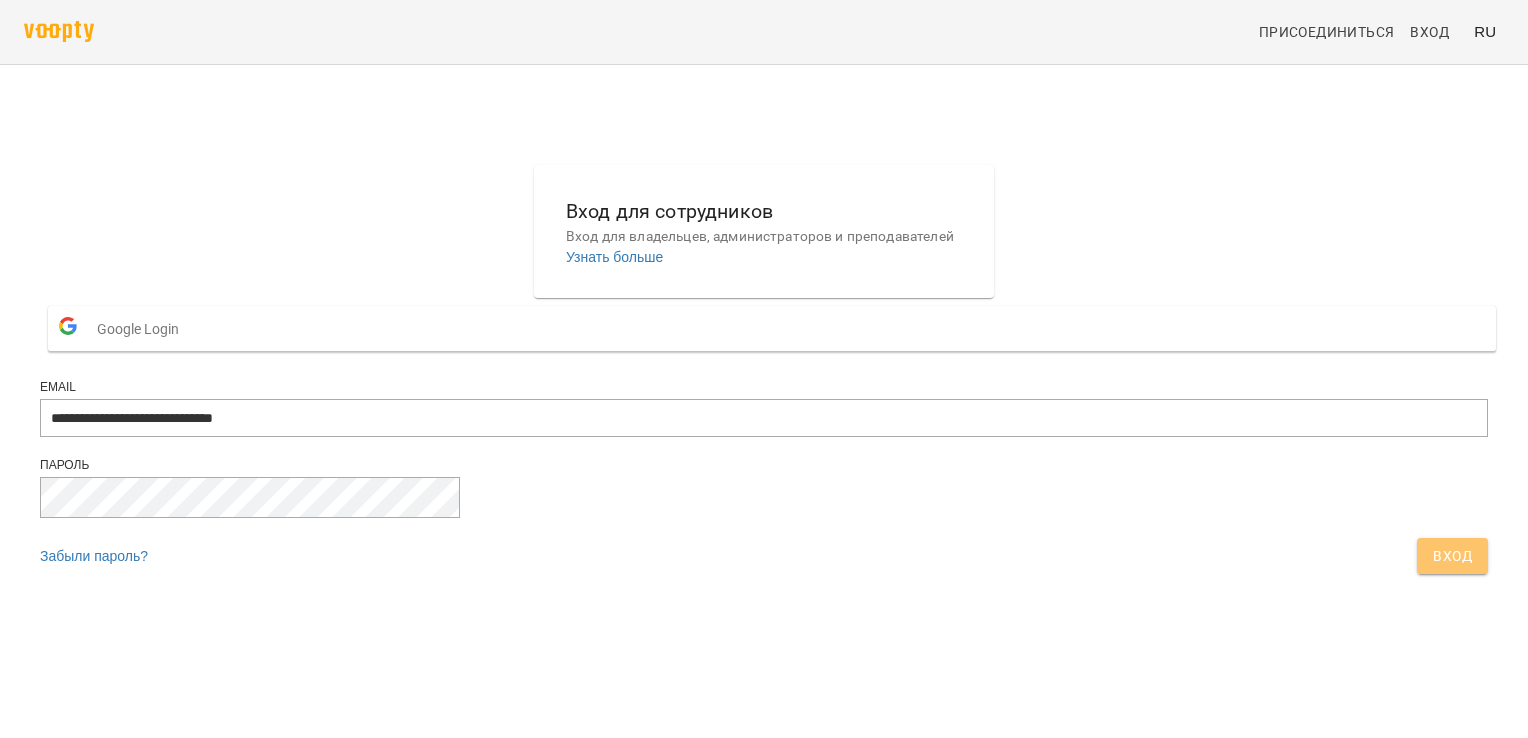 click on "Вход" at bounding box center [1452, 556] 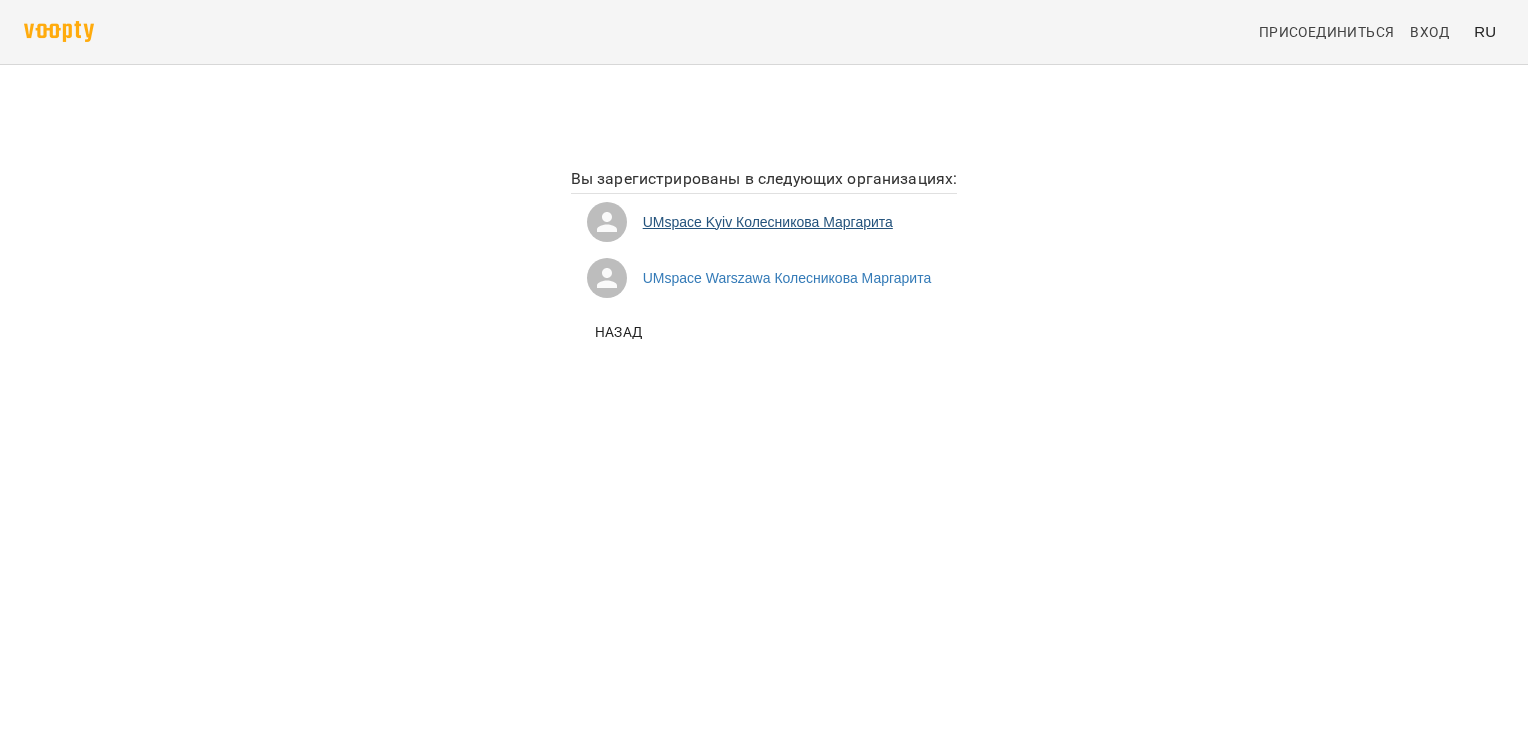 click on "UMspace [CITY] [FIRST] [LAST]" at bounding box center [764, 222] 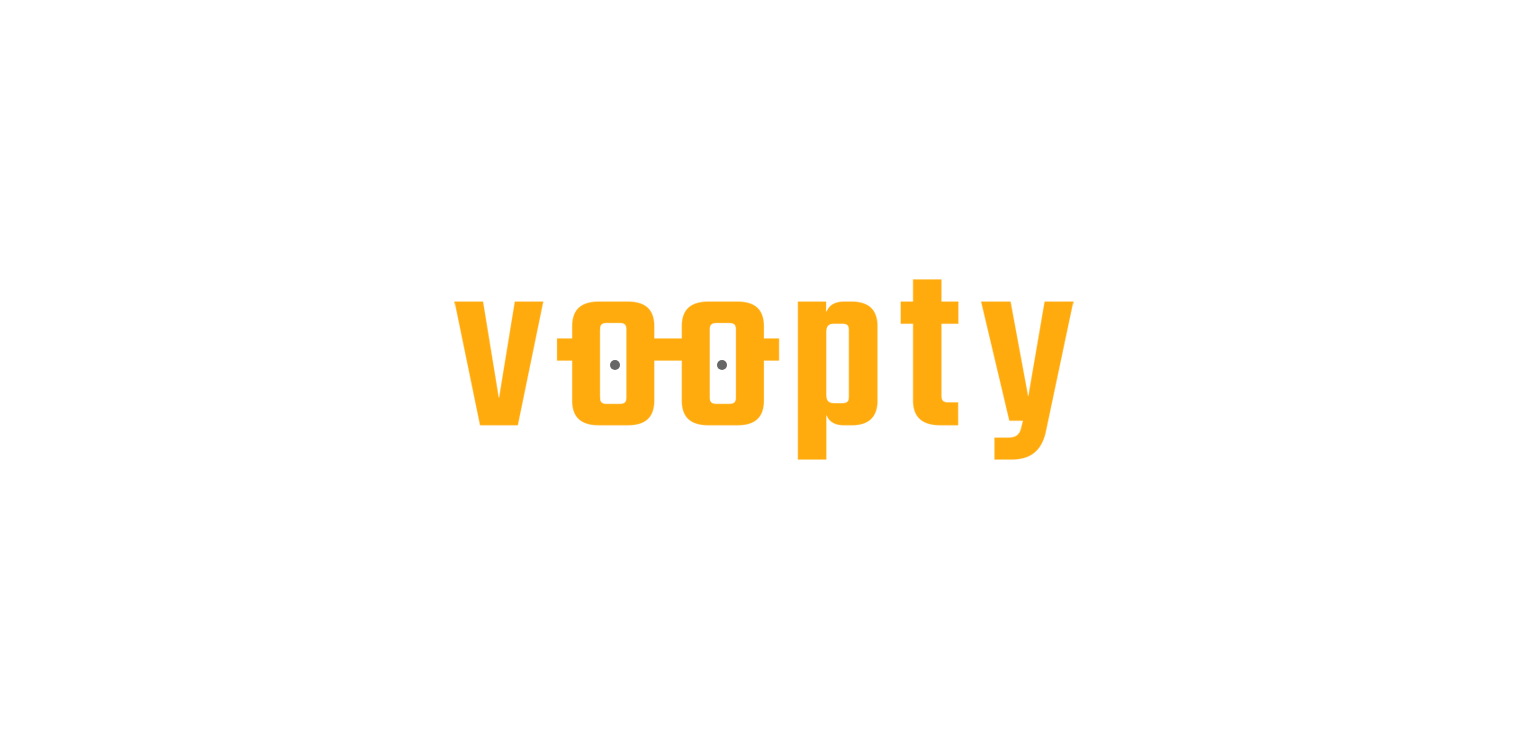 scroll, scrollTop: 0, scrollLeft: 0, axis: both 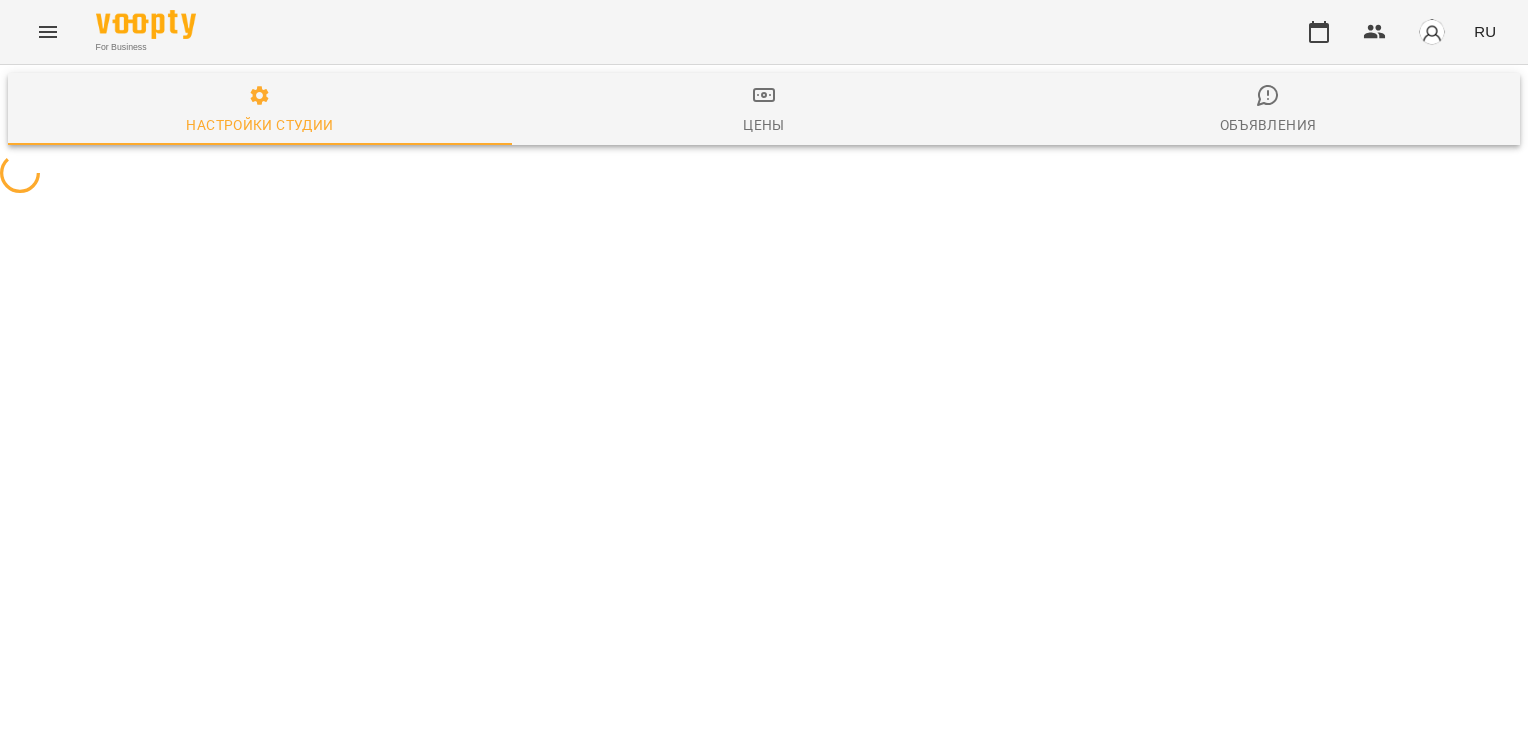 select on "**" 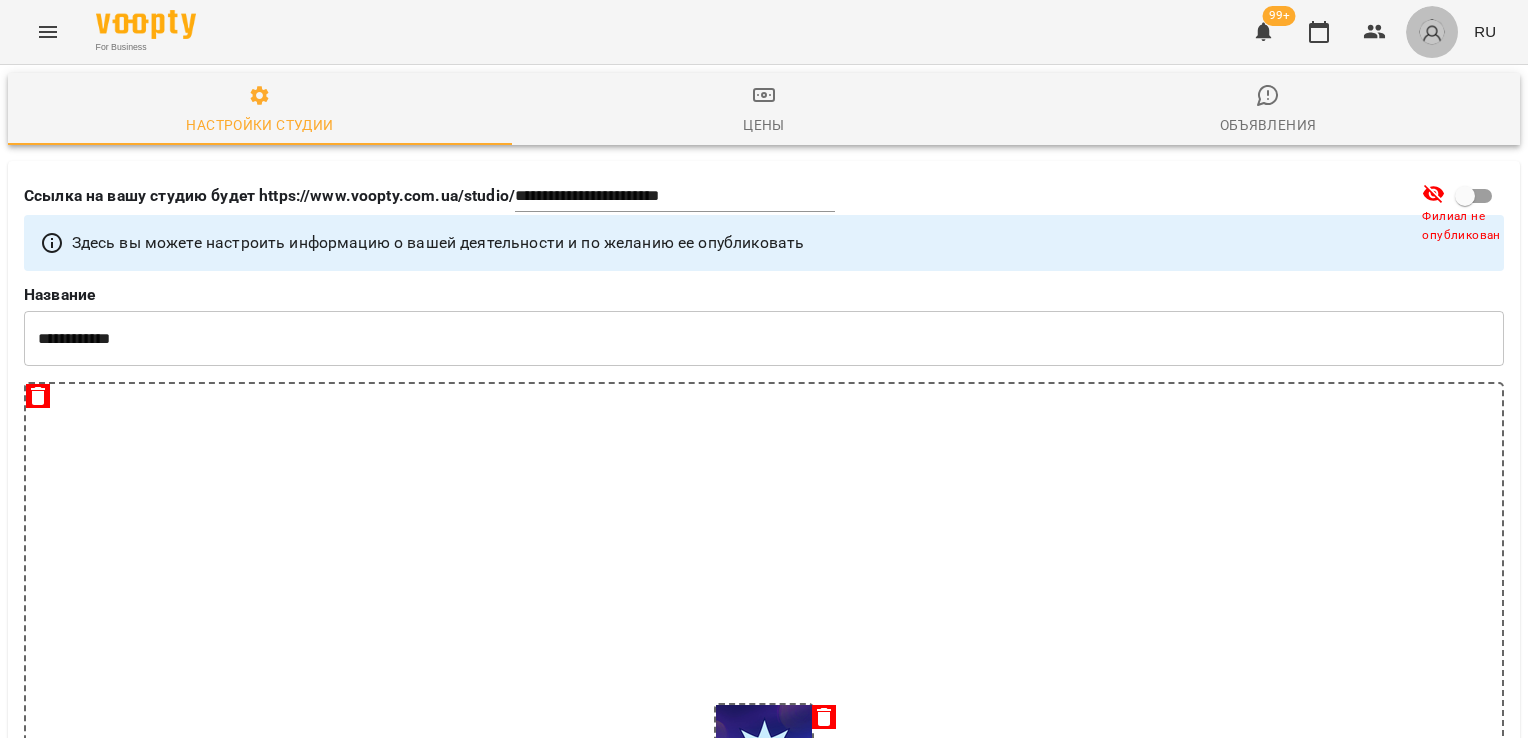 click at bounding box center [1432, 32] 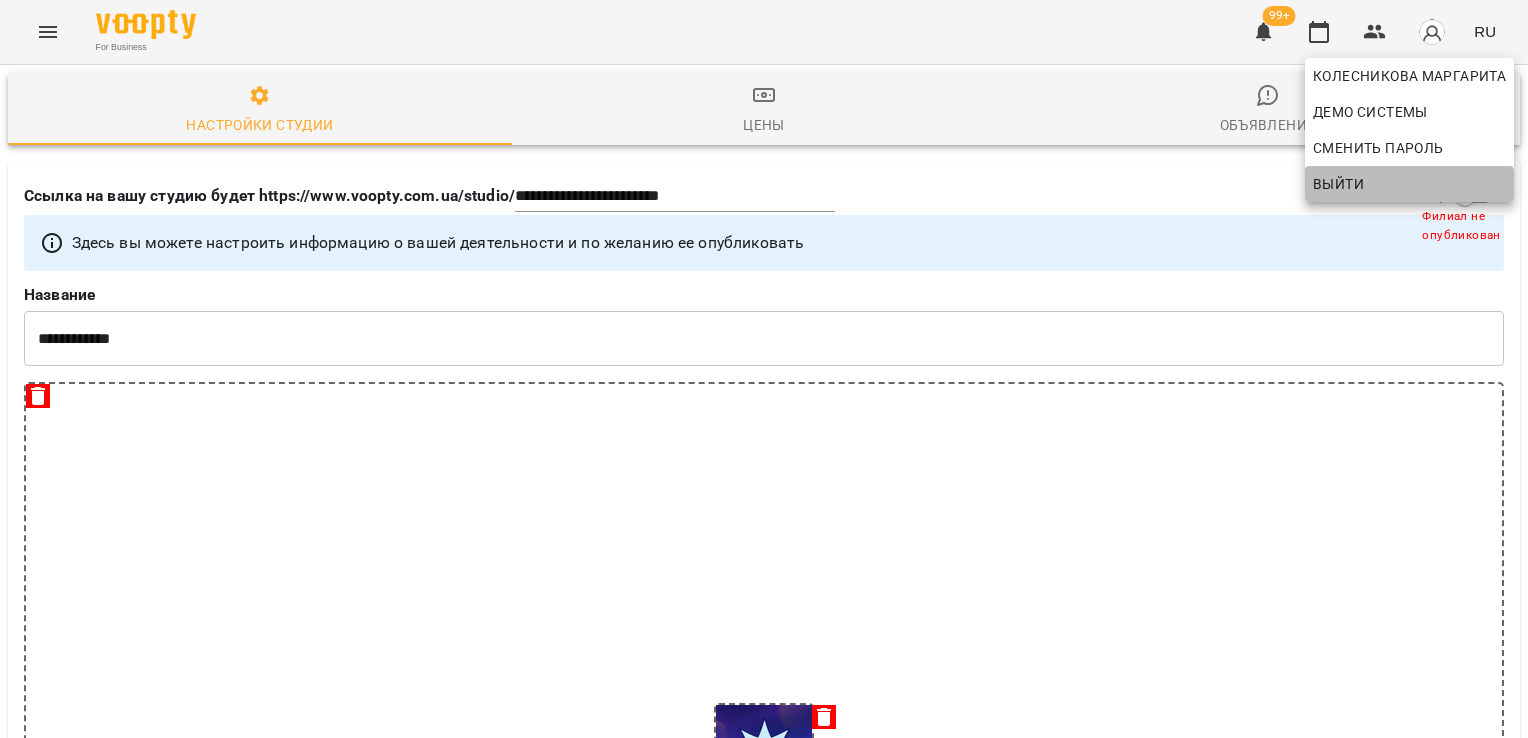 click on "Выйти" at bounding box center [1409, 184] 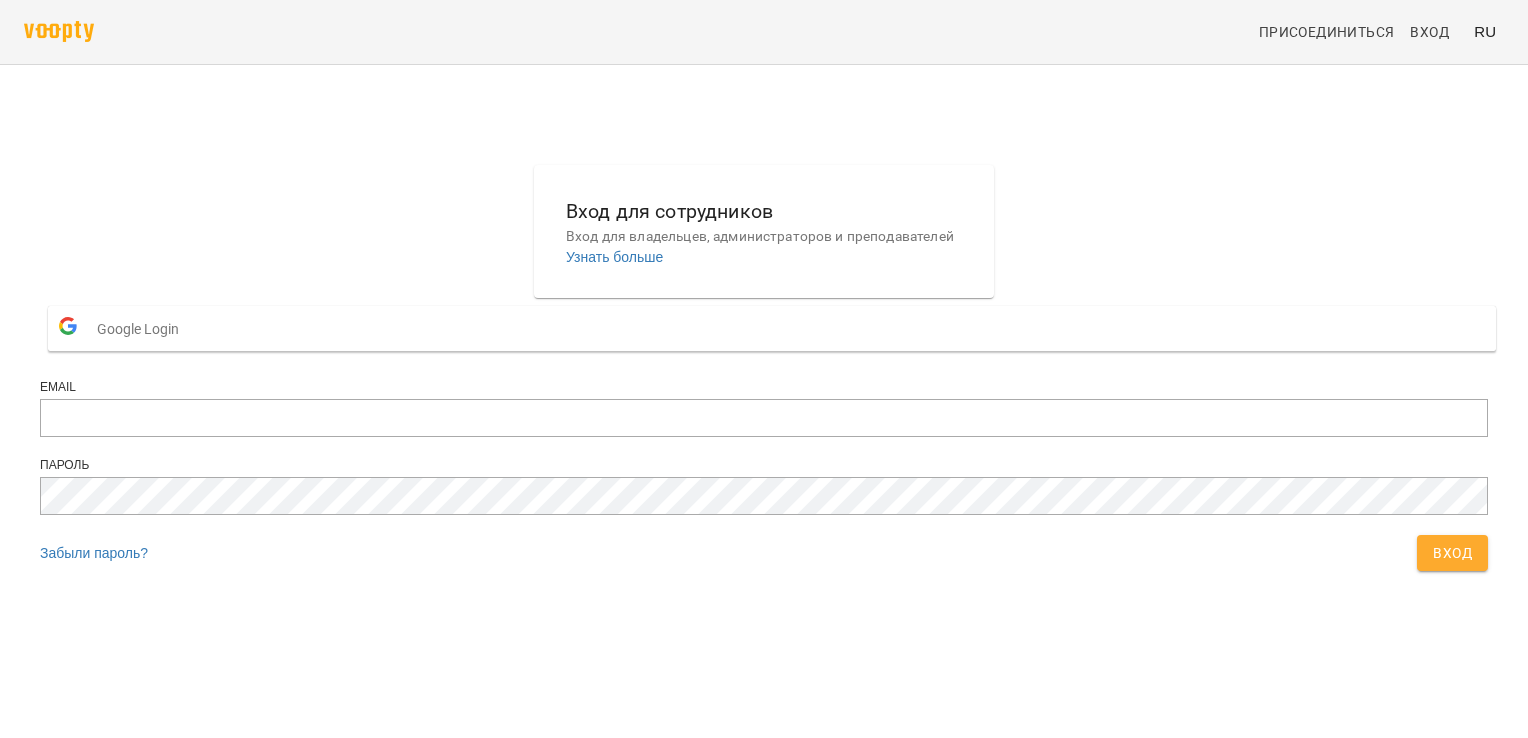 scroll, scrollTop: 0, scrollLeft: 0, axis: both 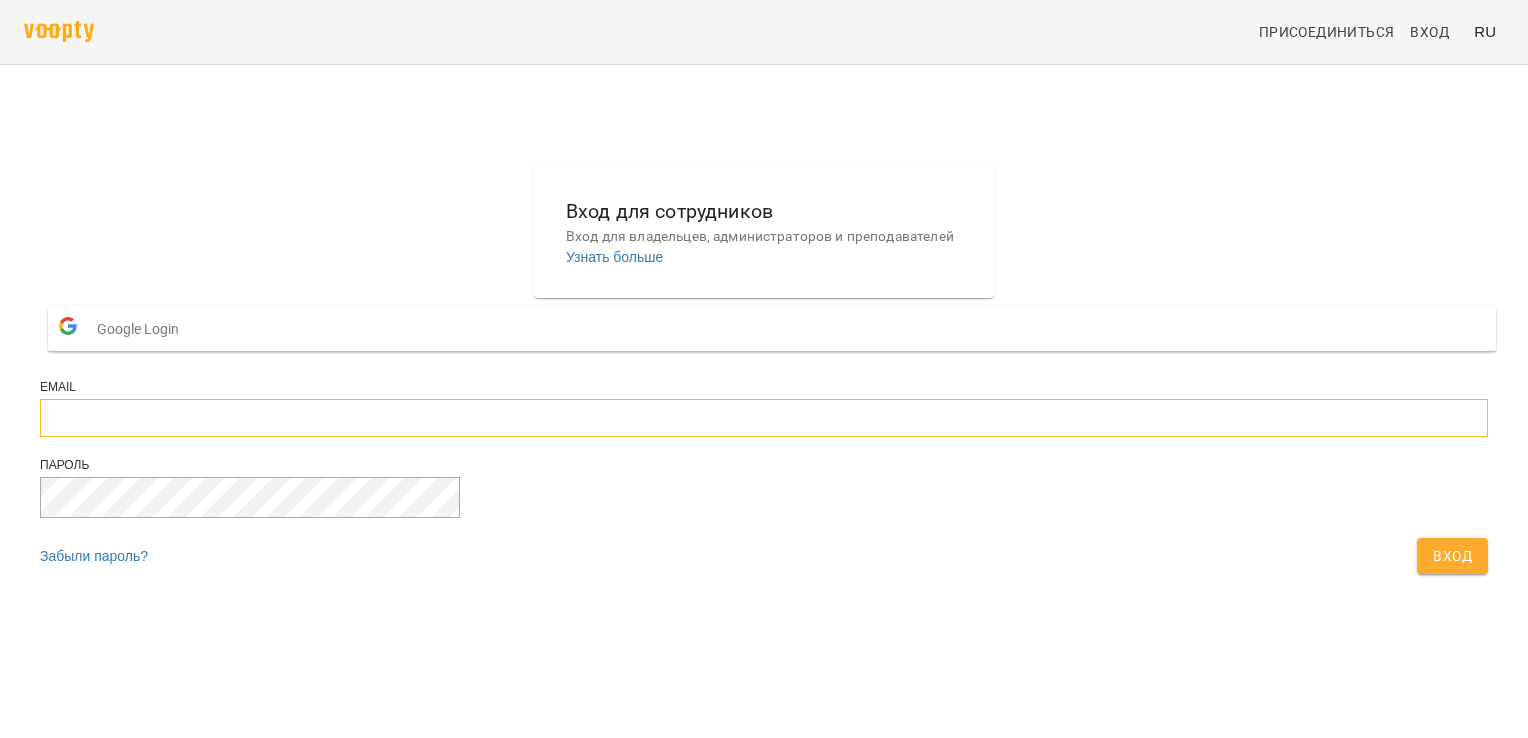 type on "**********" 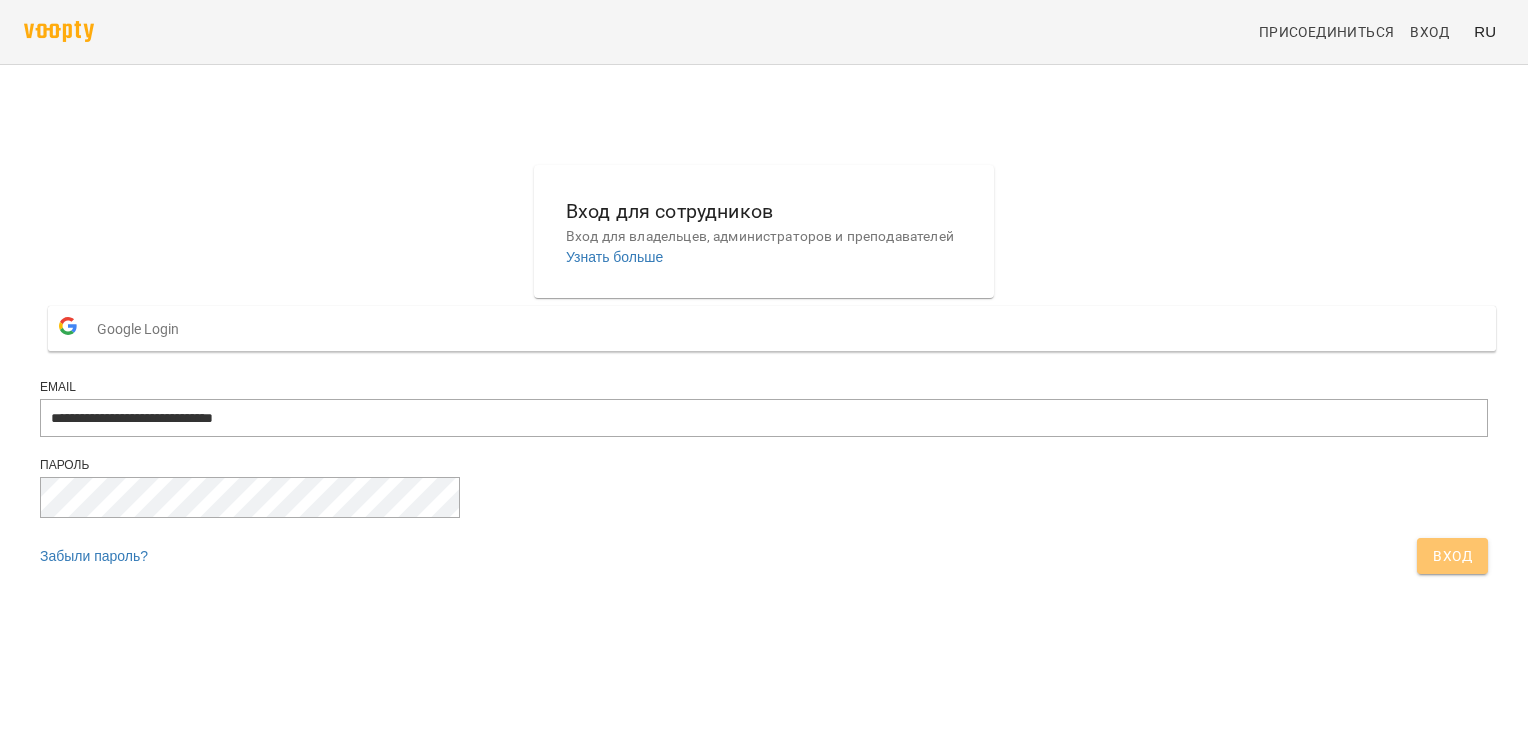 click on "Вход" at bounding box center (1452, 556) 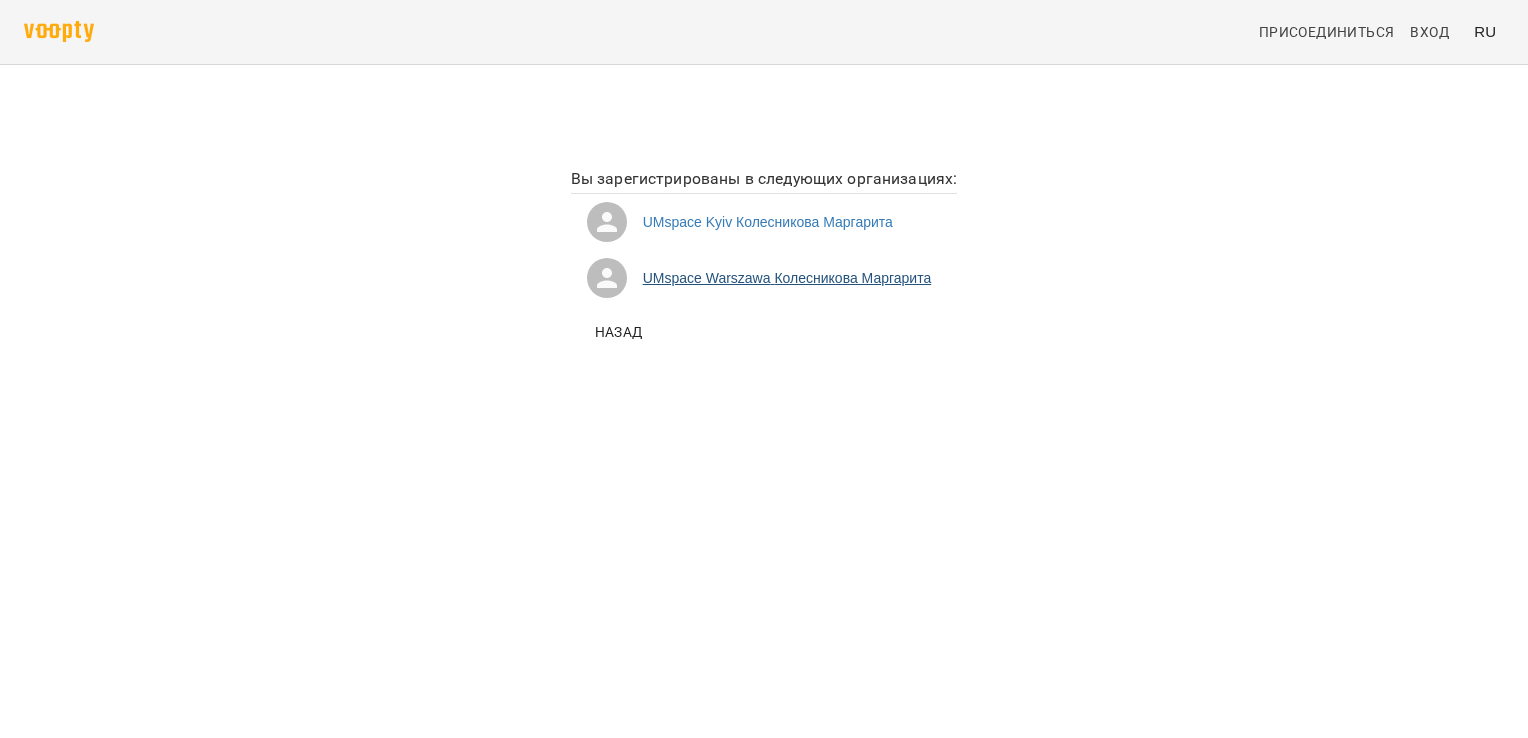 click on "UMspace [CITY] [FIRST] [LAST]" at bounding box center [764, 278] 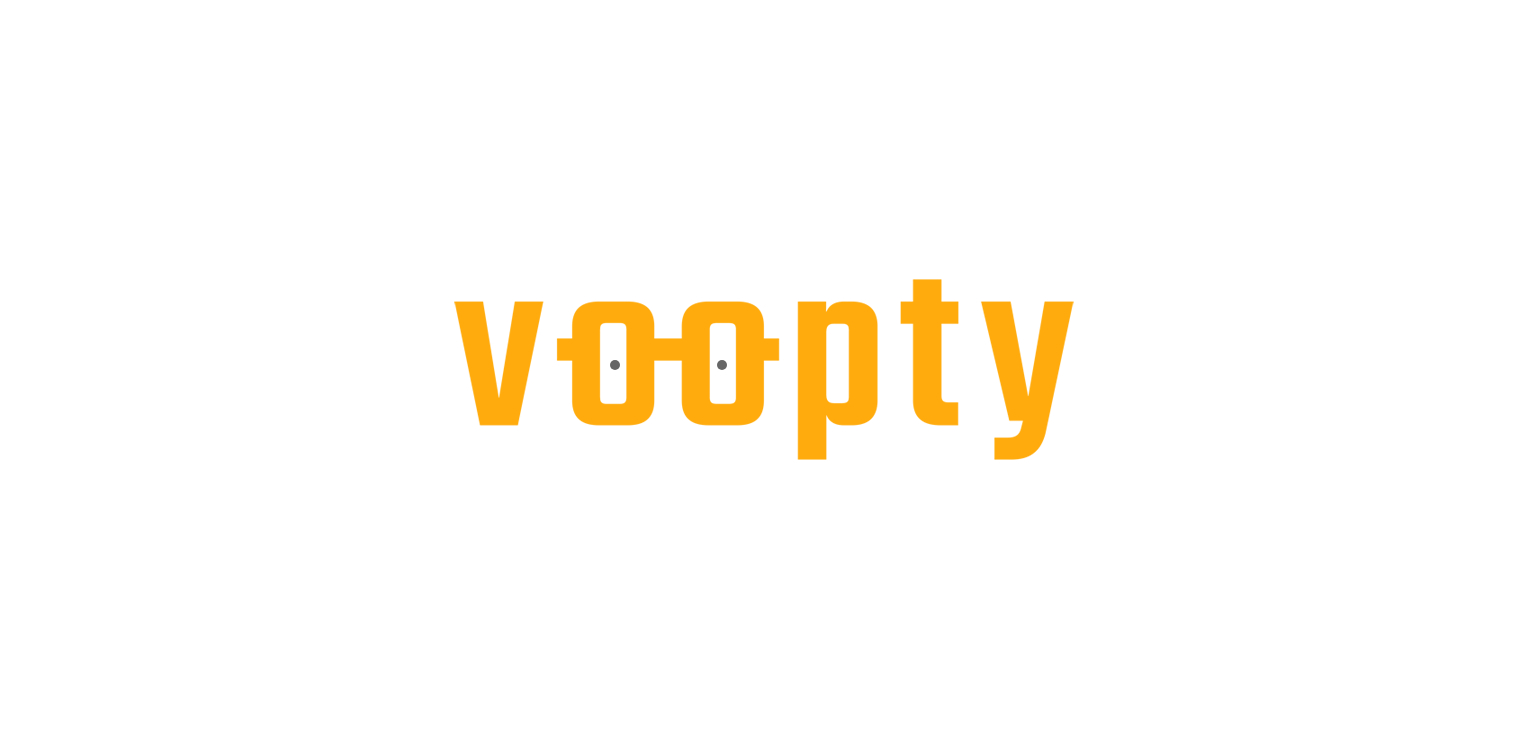 scroll, scrollTop: 0, scrollLeft: 0, axis: both 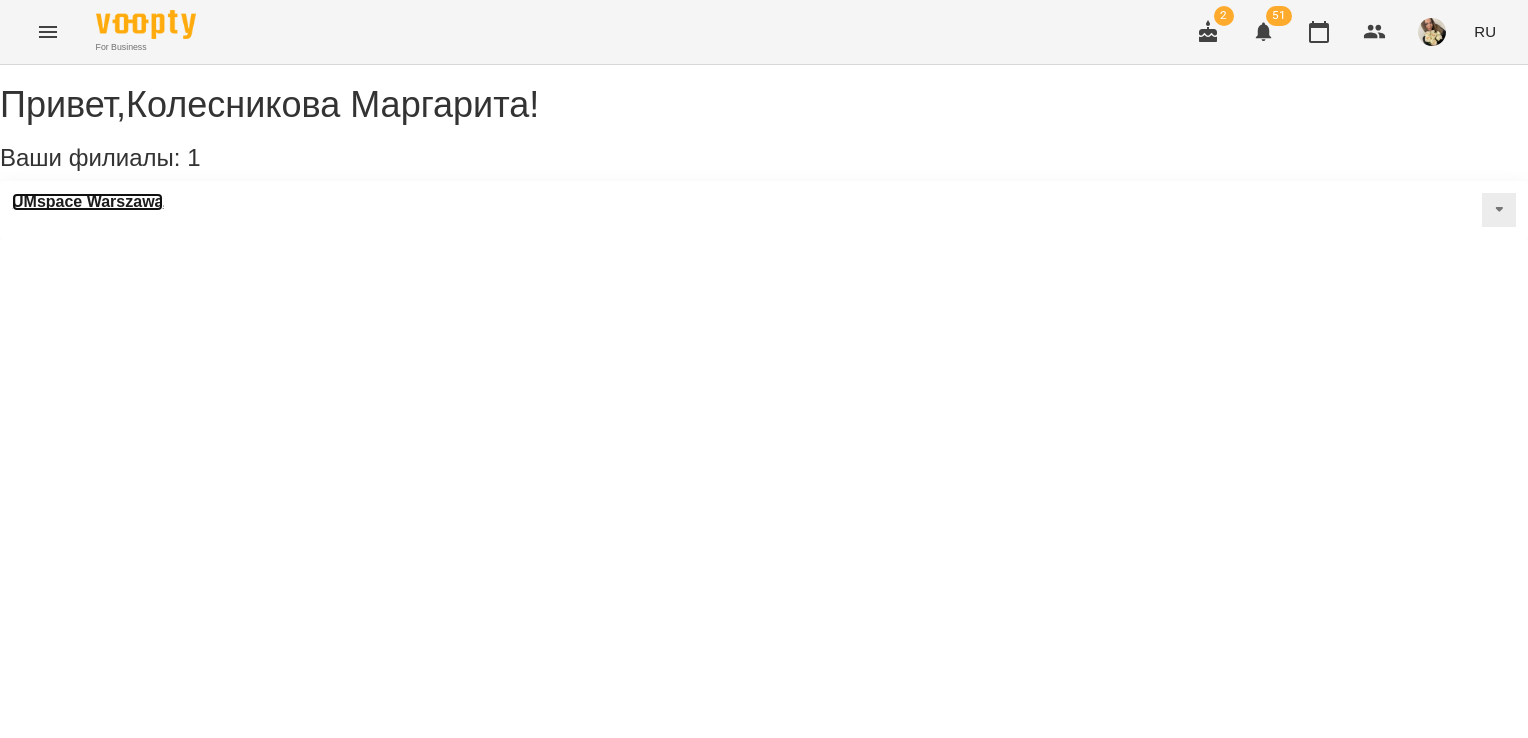click on "UMspace Warszawa" at bounding box center (87, 202) 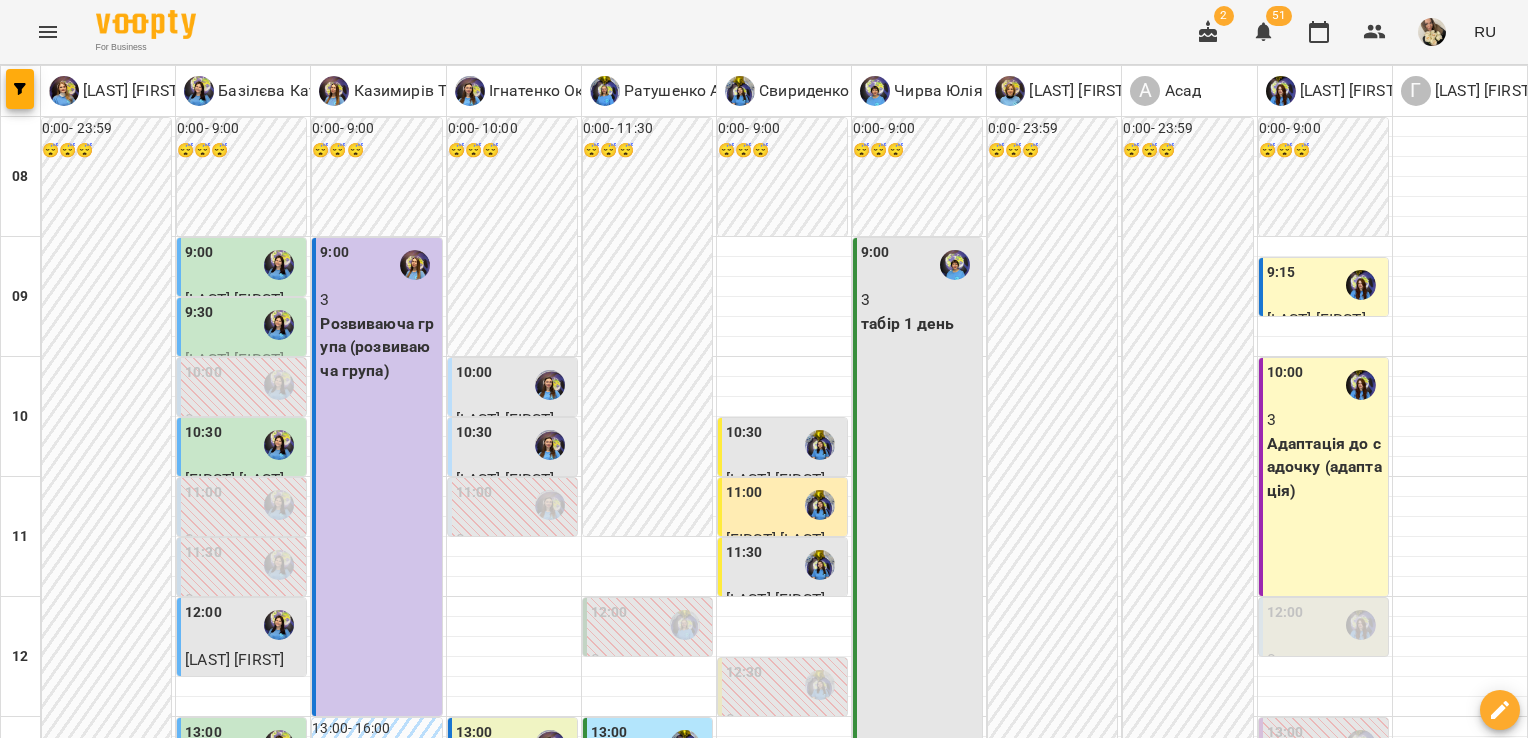 click at bounding box center [863, 1768] 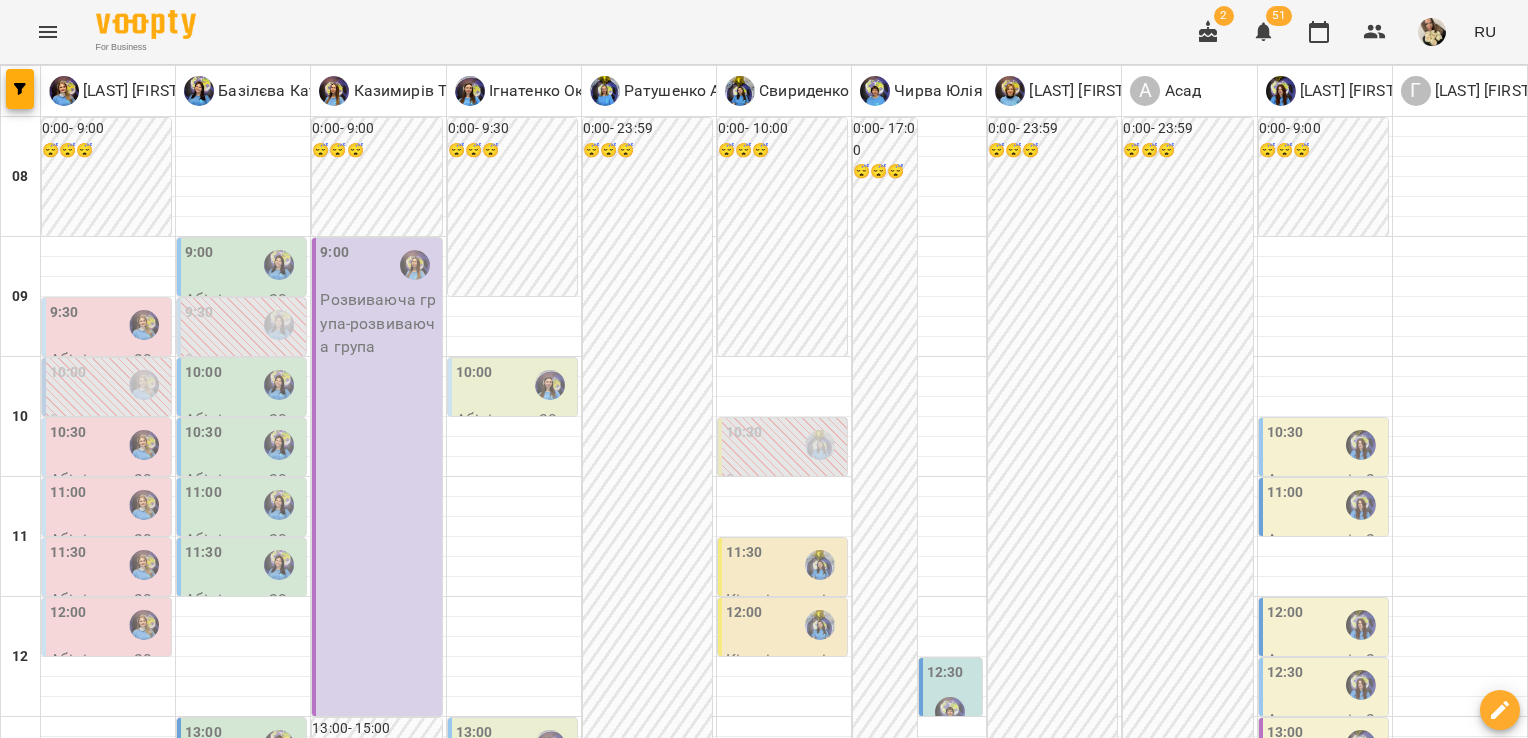 click on "15 июля" at bounding box center (428, 1722) 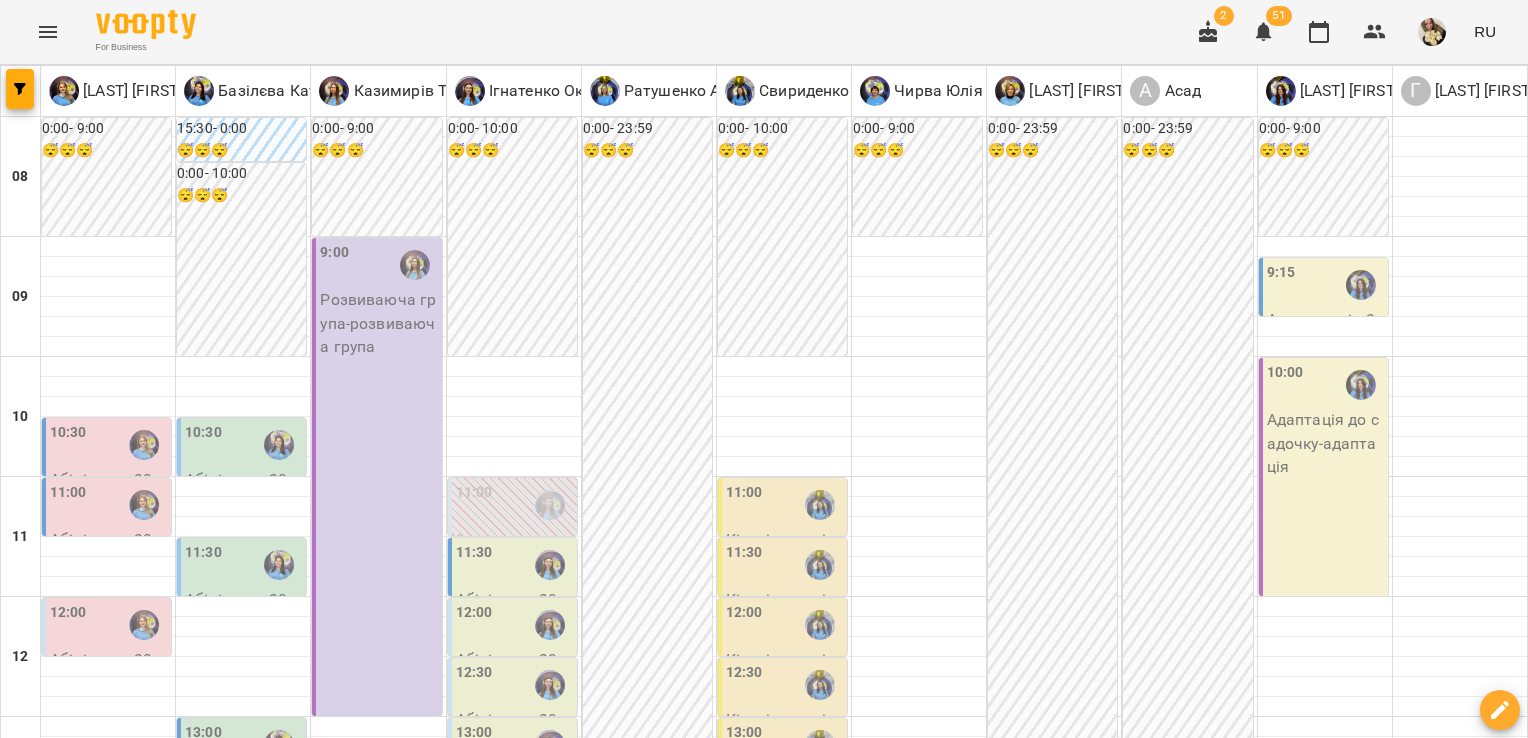 scroll, scrollTop: 944, scrollLeft: 0, axis: vertical 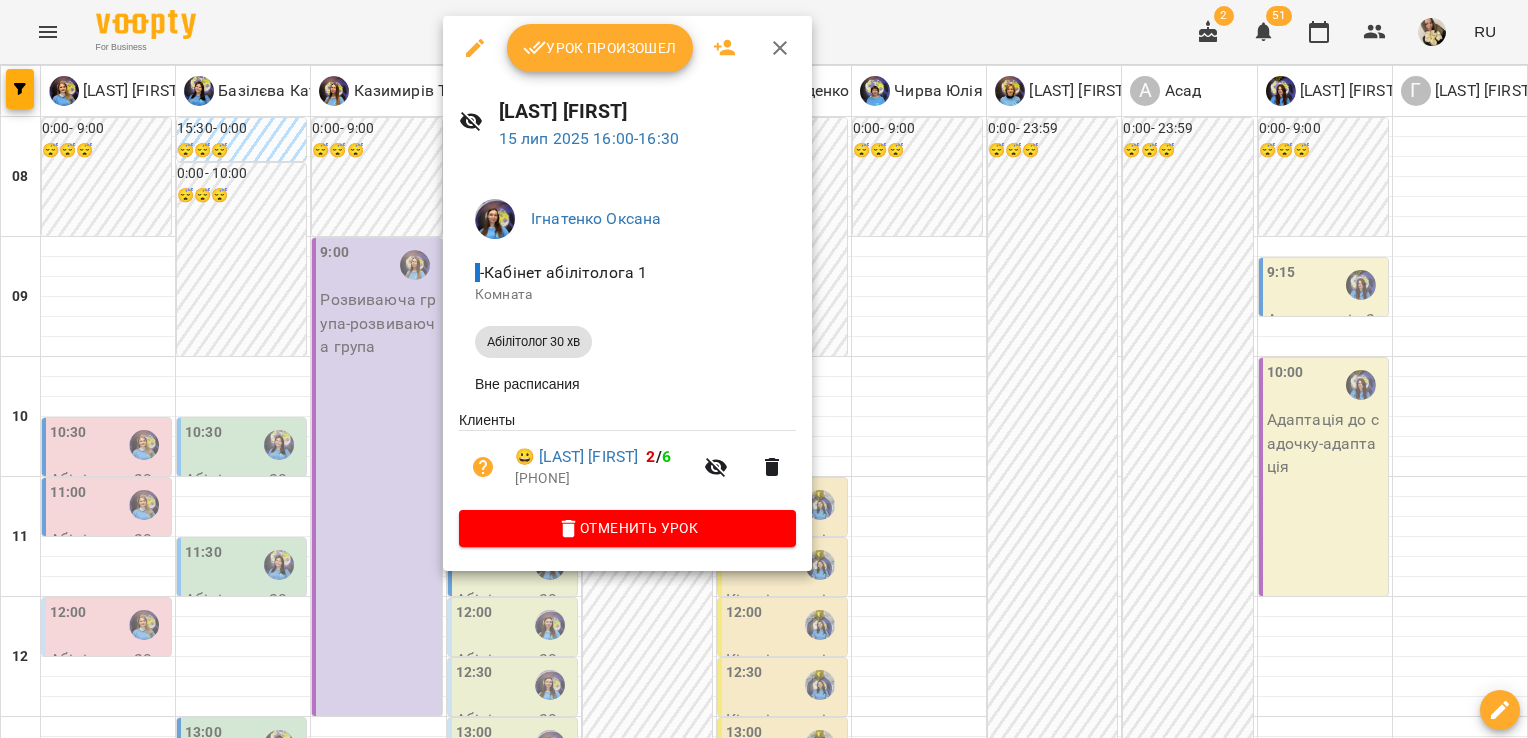 click at bounding box center [764, 369] 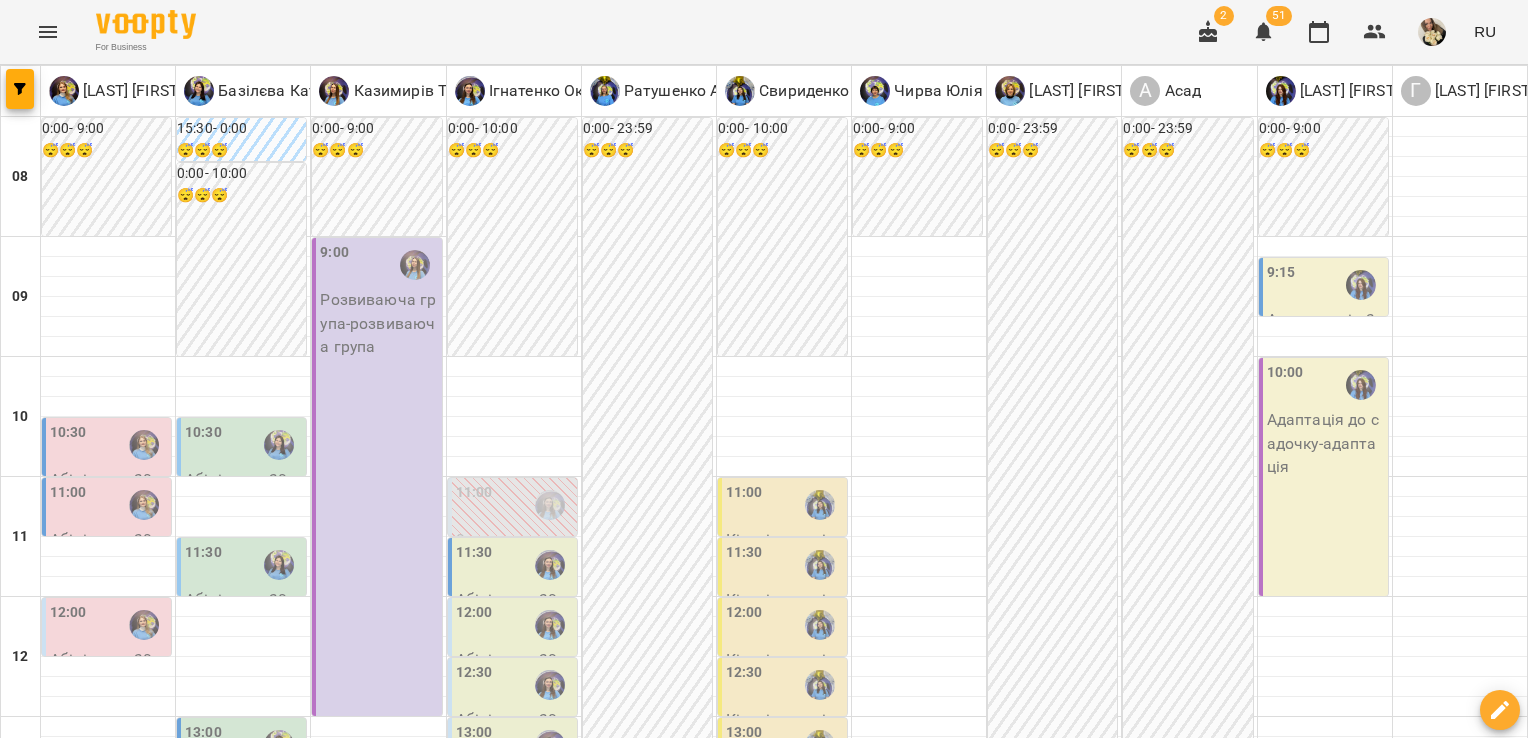 scroll, scrollTop: 840, scrollLeft: 0, axis: vertical 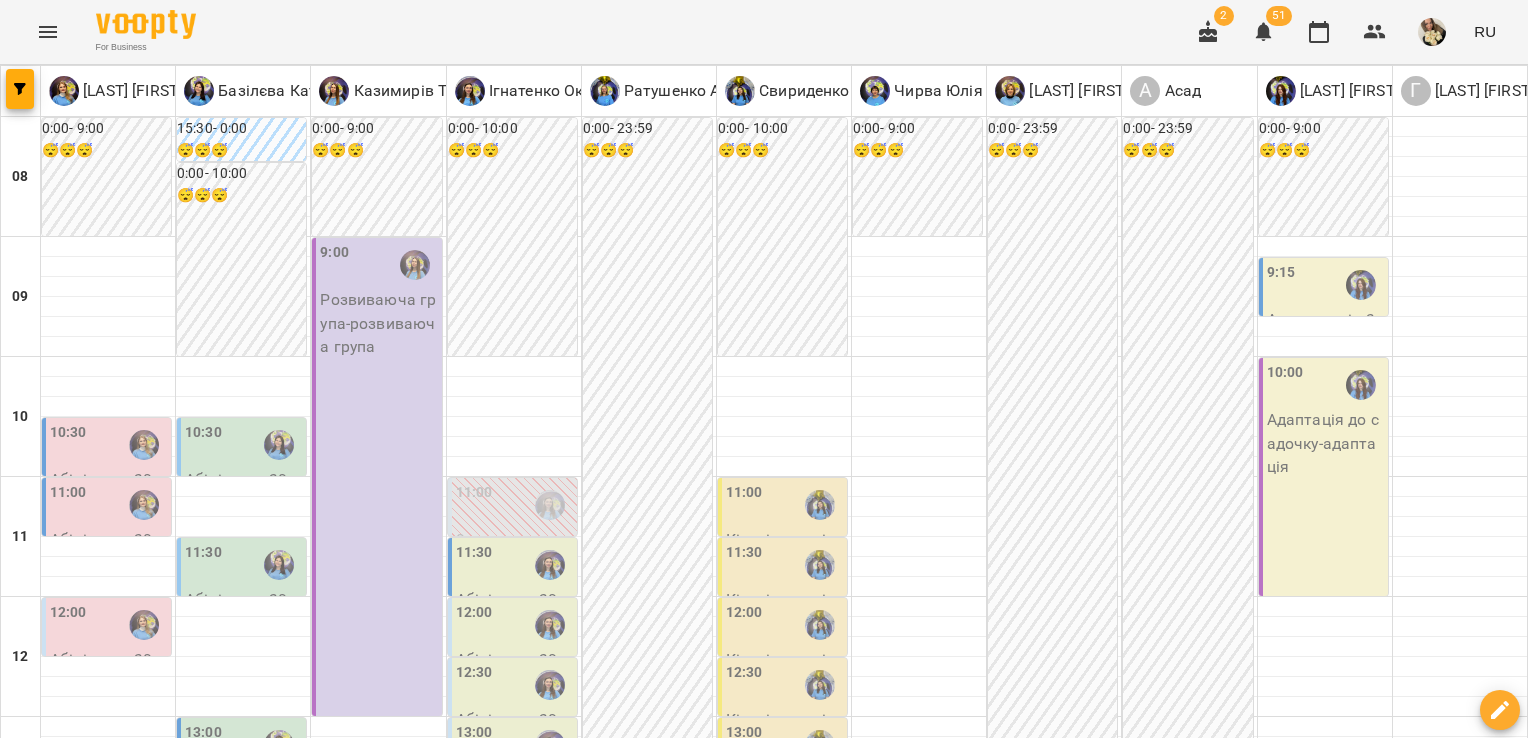 click at bounding box center [820, 1105] 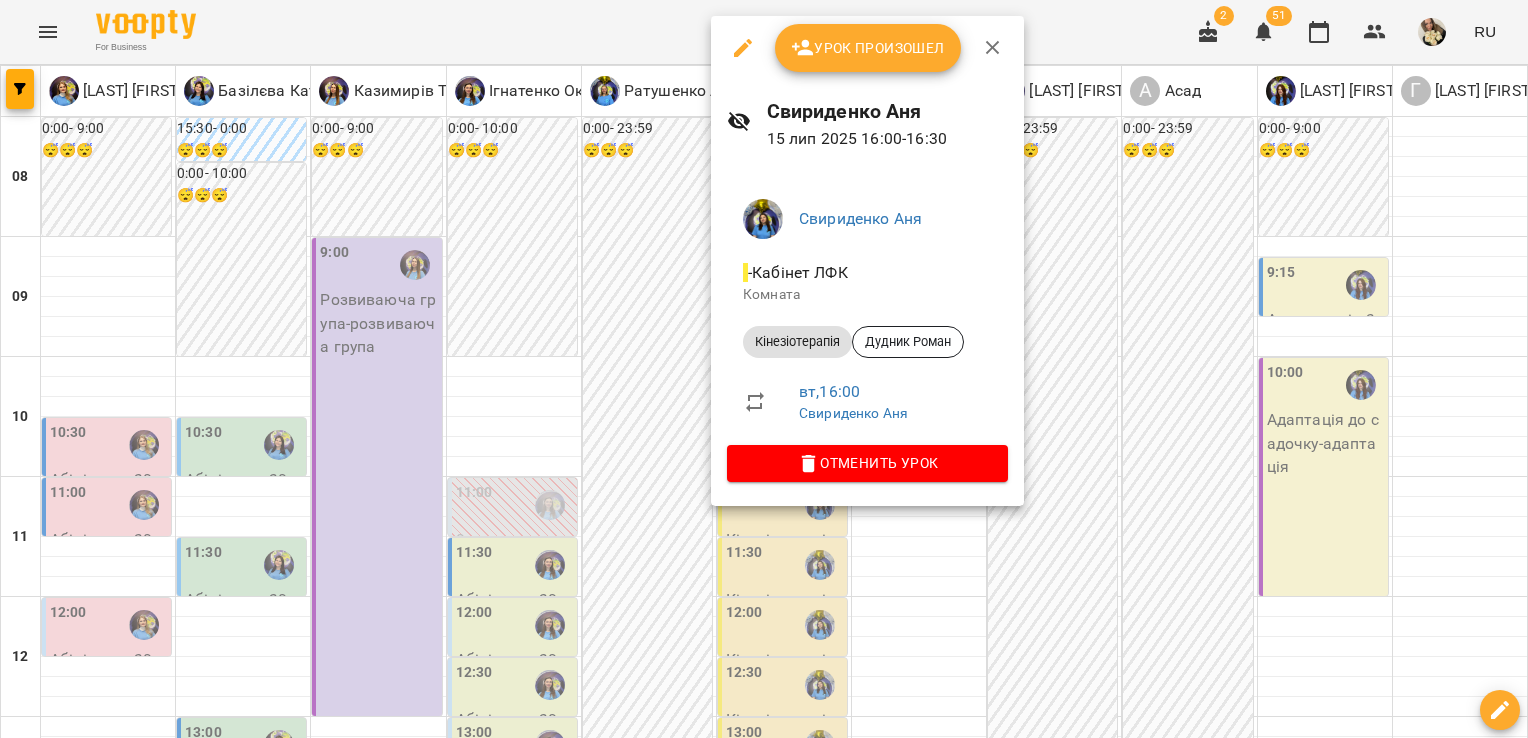 click at bounding box center [764, 369] 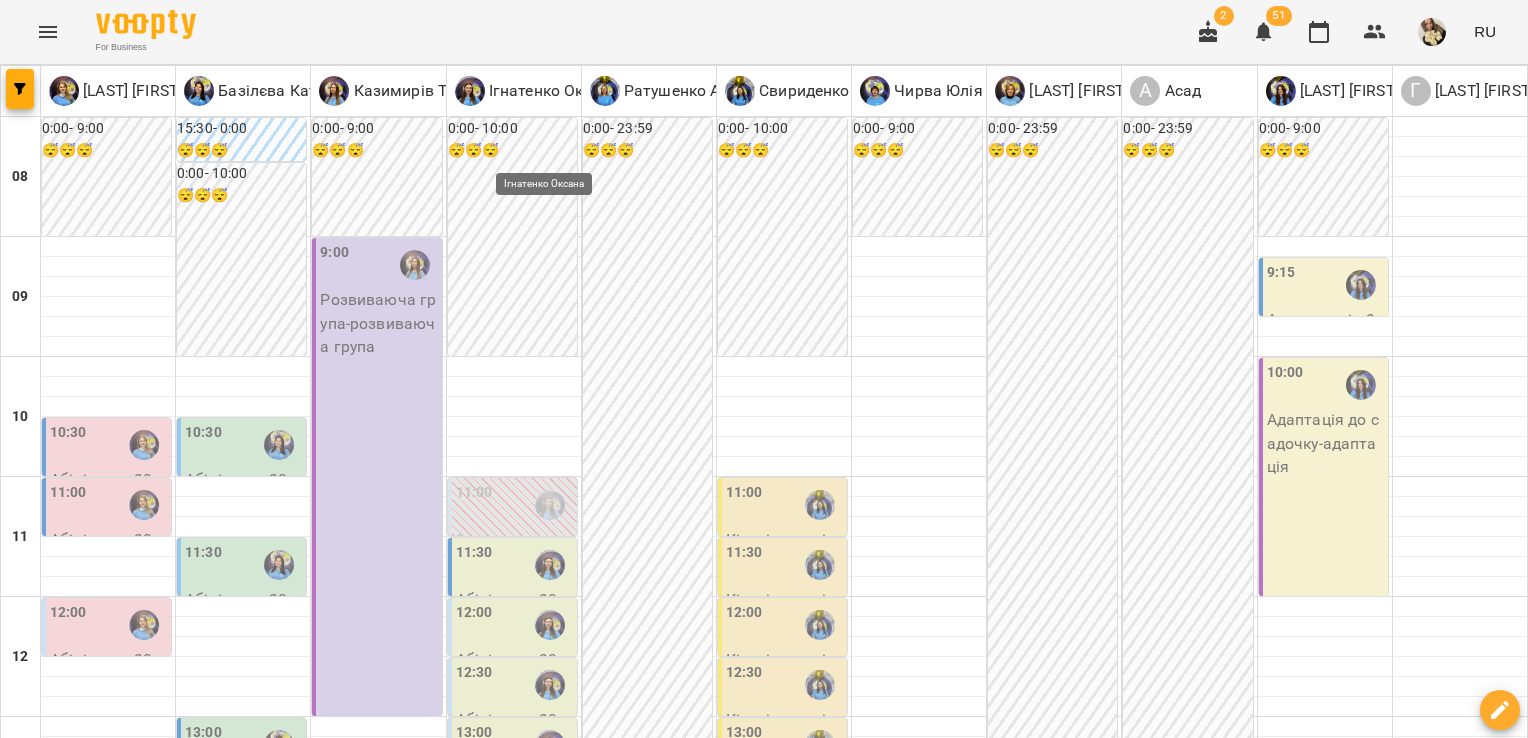 click at bounding box center (550, 985) 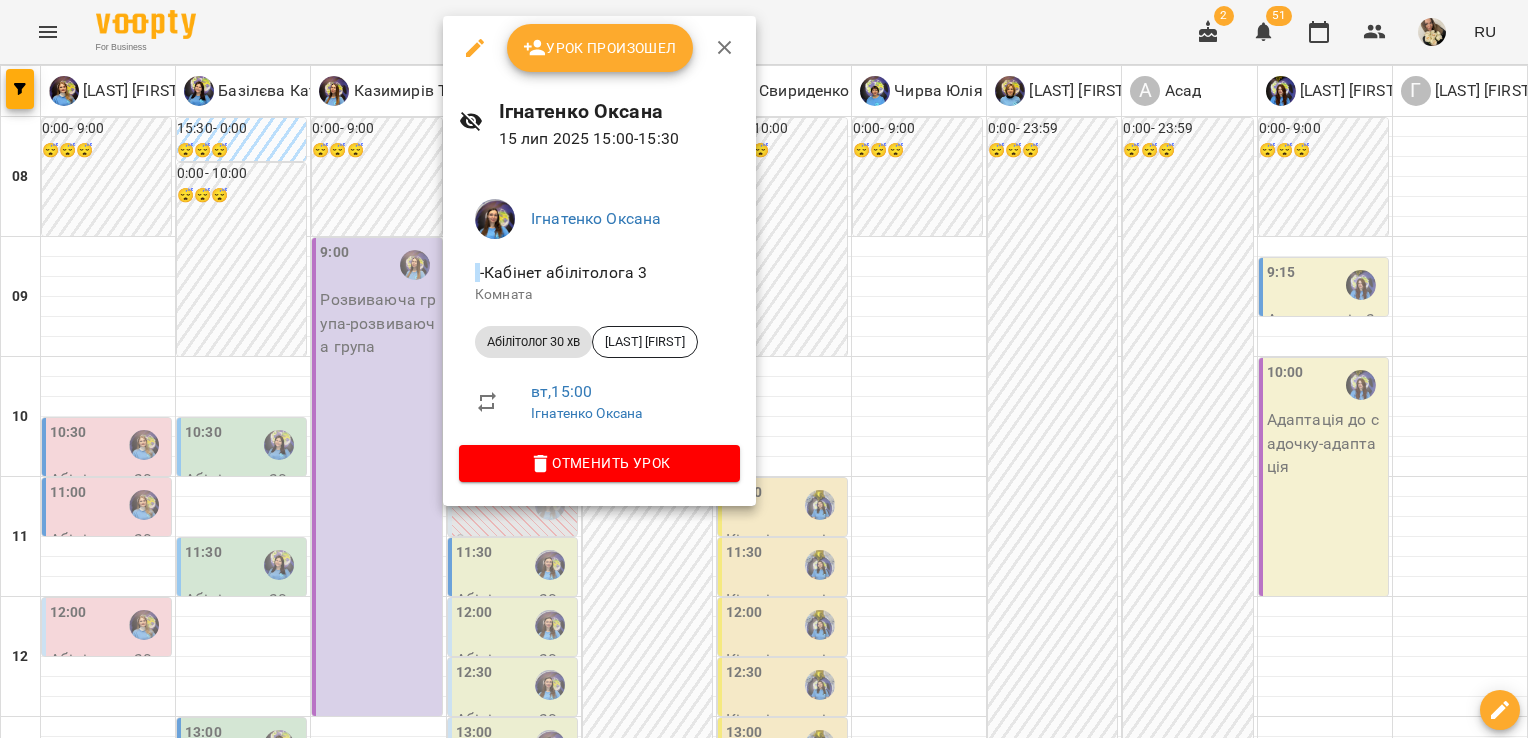 click at bounding box center [764, 369] 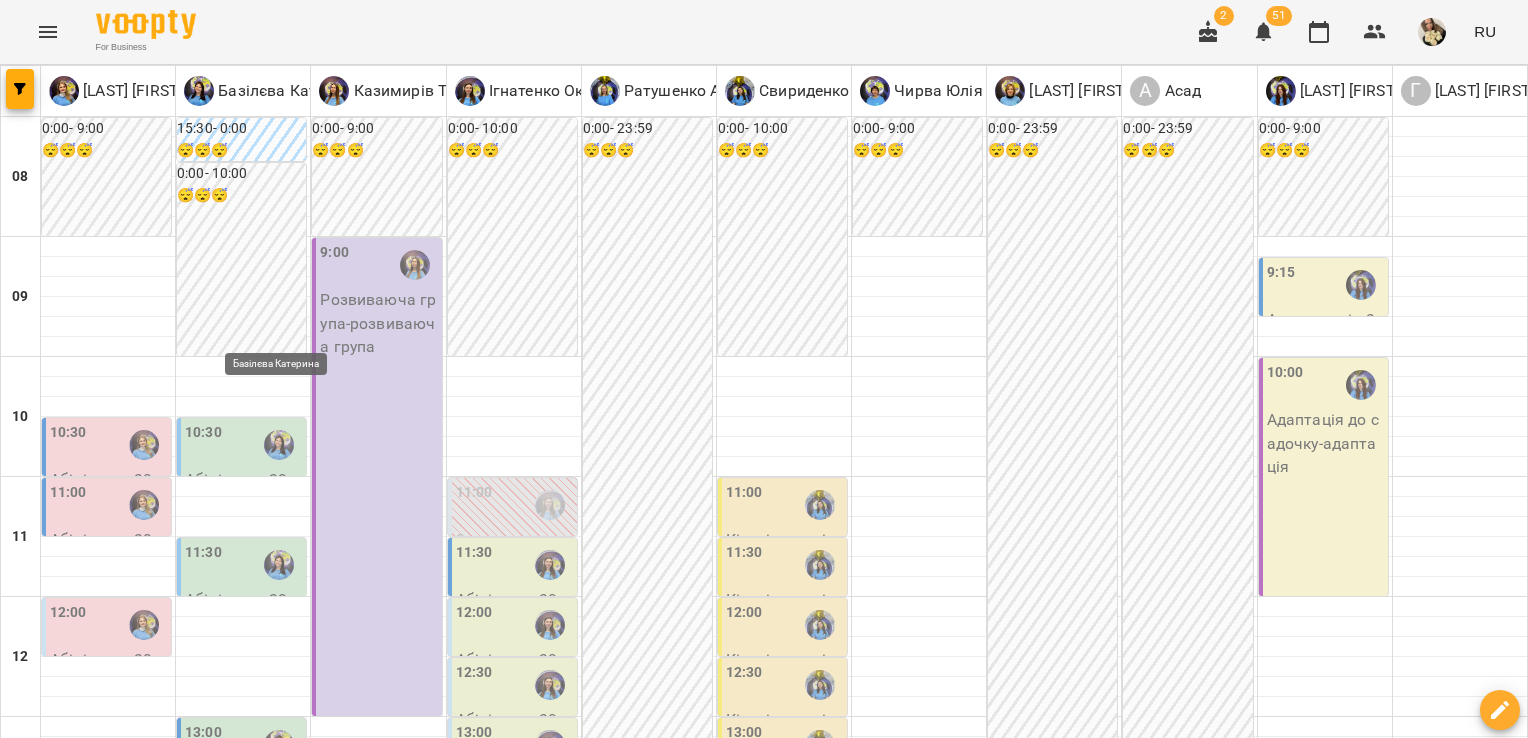 click at bounding box center (279, 1165) 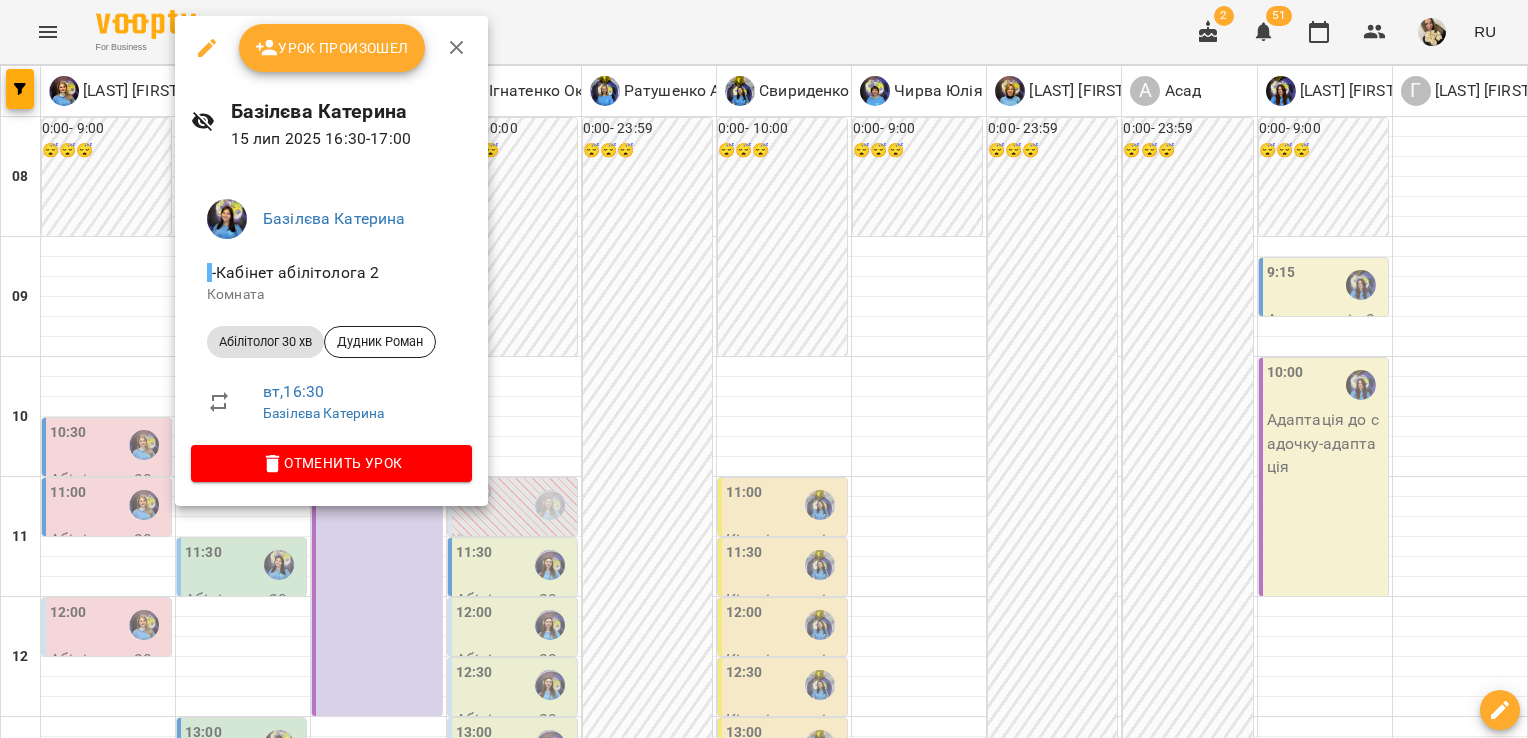 click at bounding box center (764, 369) 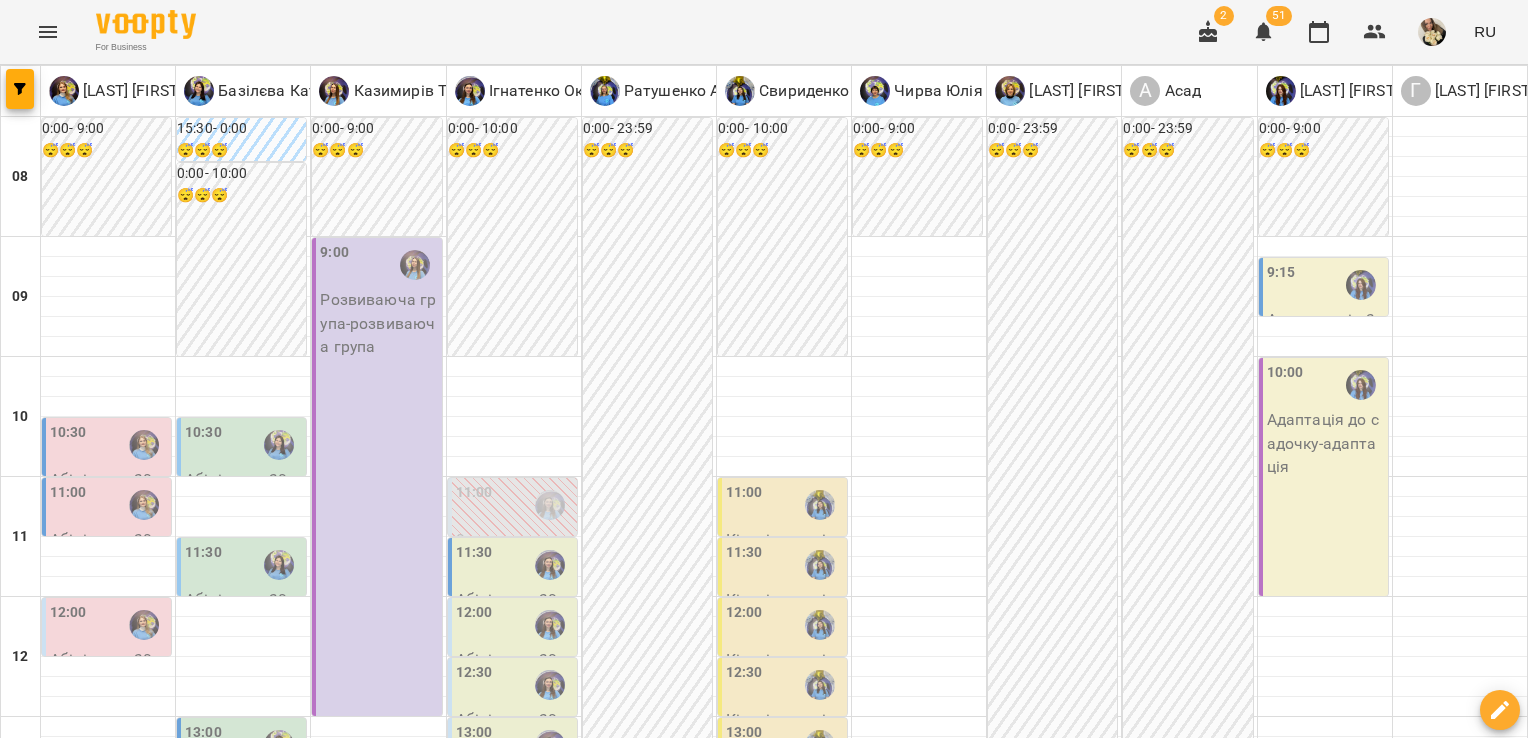 scroll, scrollTop: 0, scrollLeft: 0, axis: both 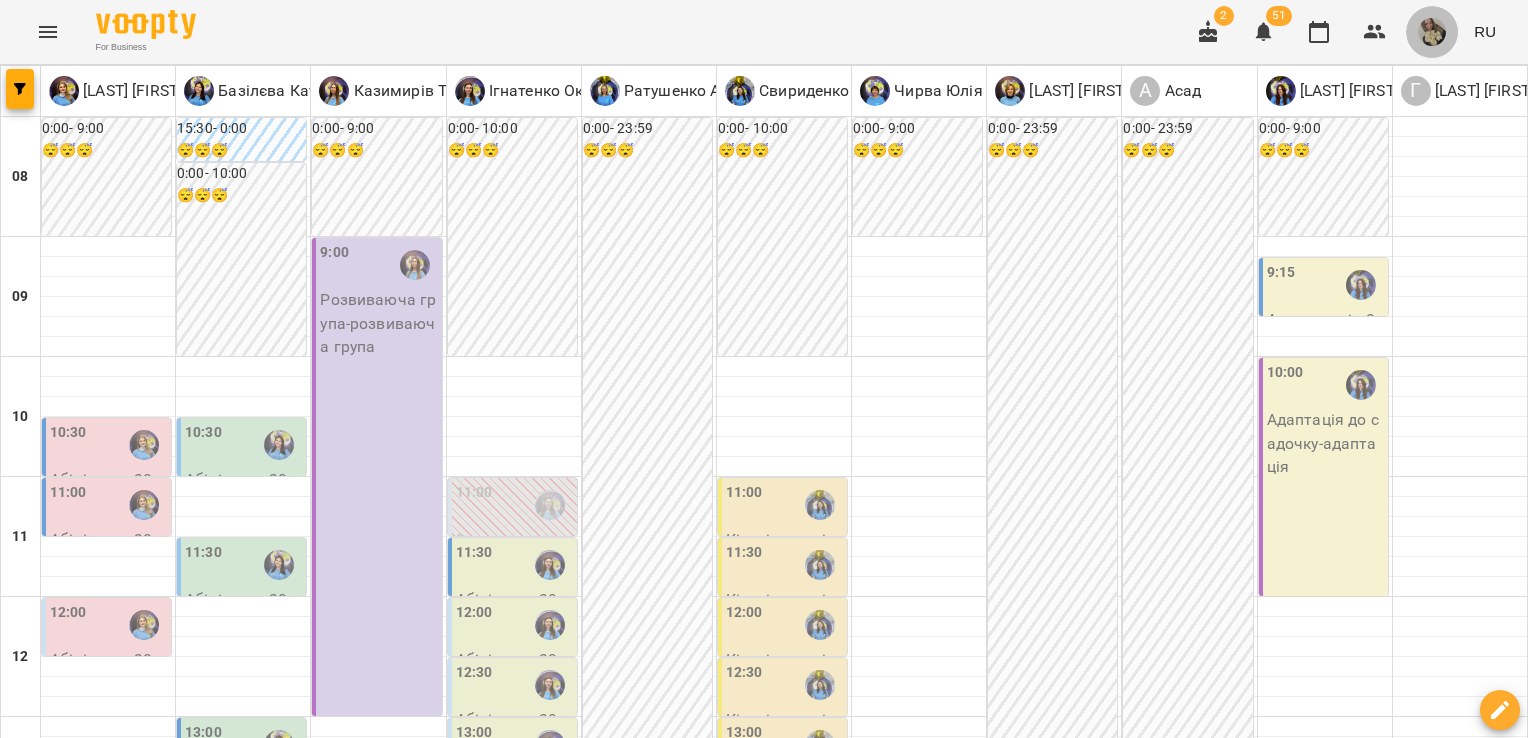 click at bounding box center (1432, 32) 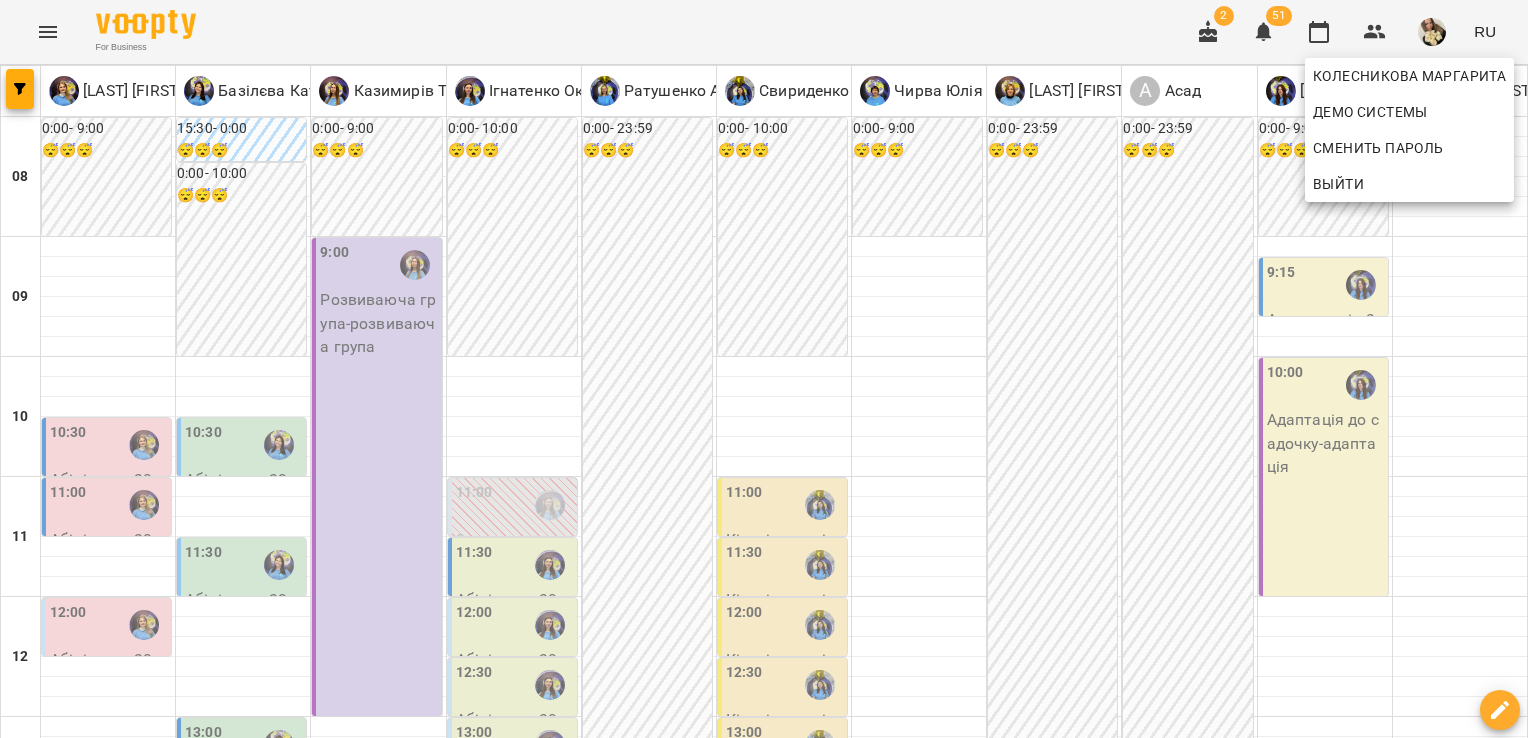 click at bounding box center (764, 369) 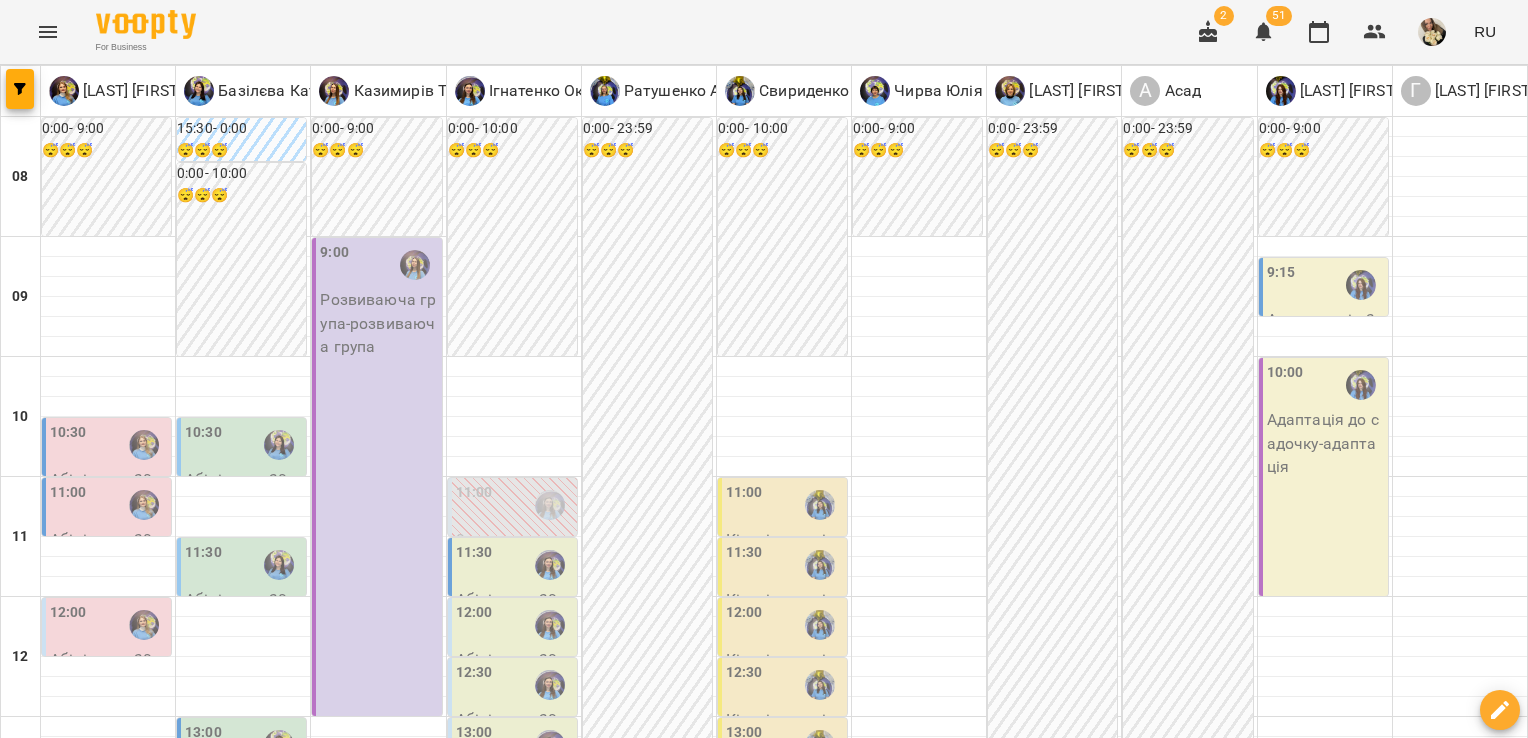 click at bounding box center [664, 1768] 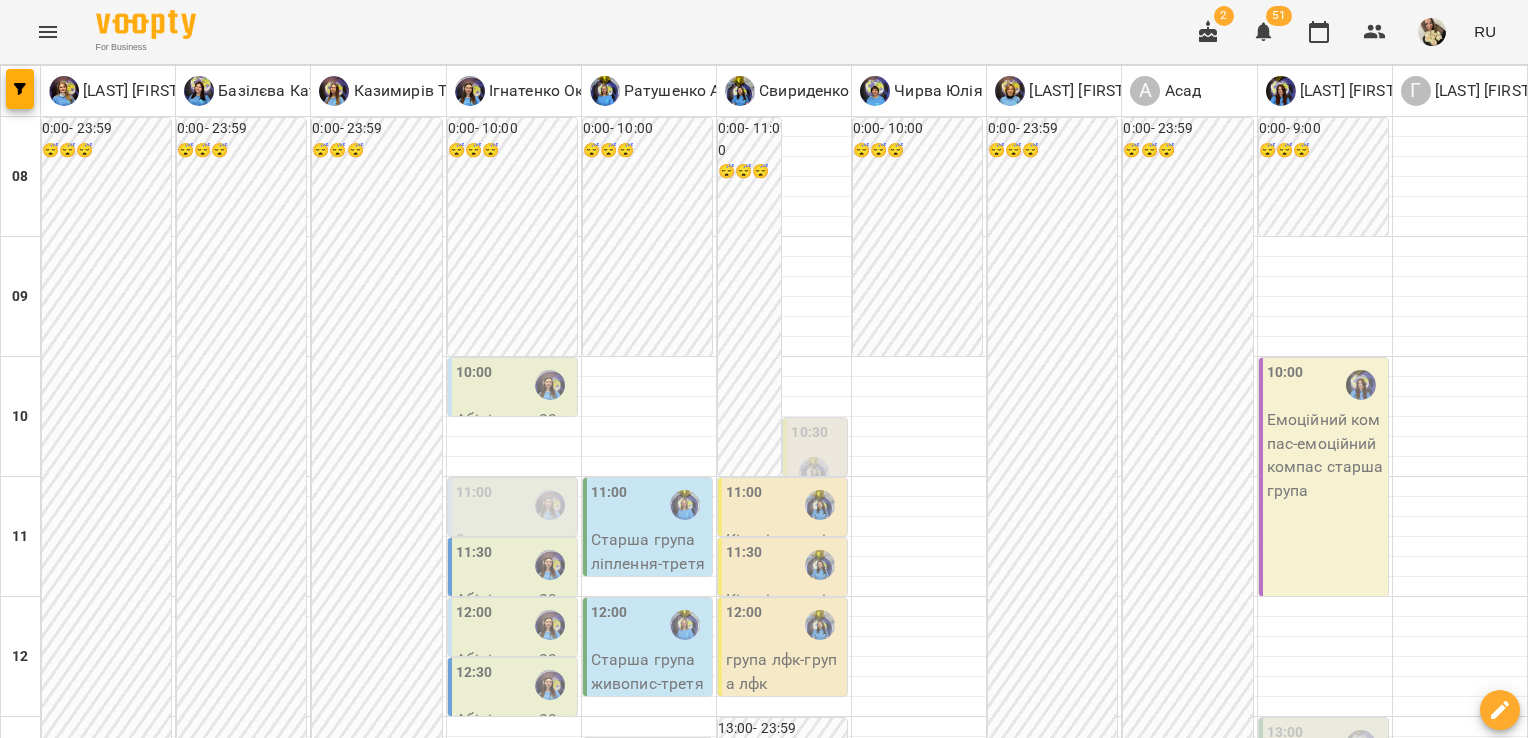 scroll, scrollTop: 127, scrollLeft: 0, axis: vertical 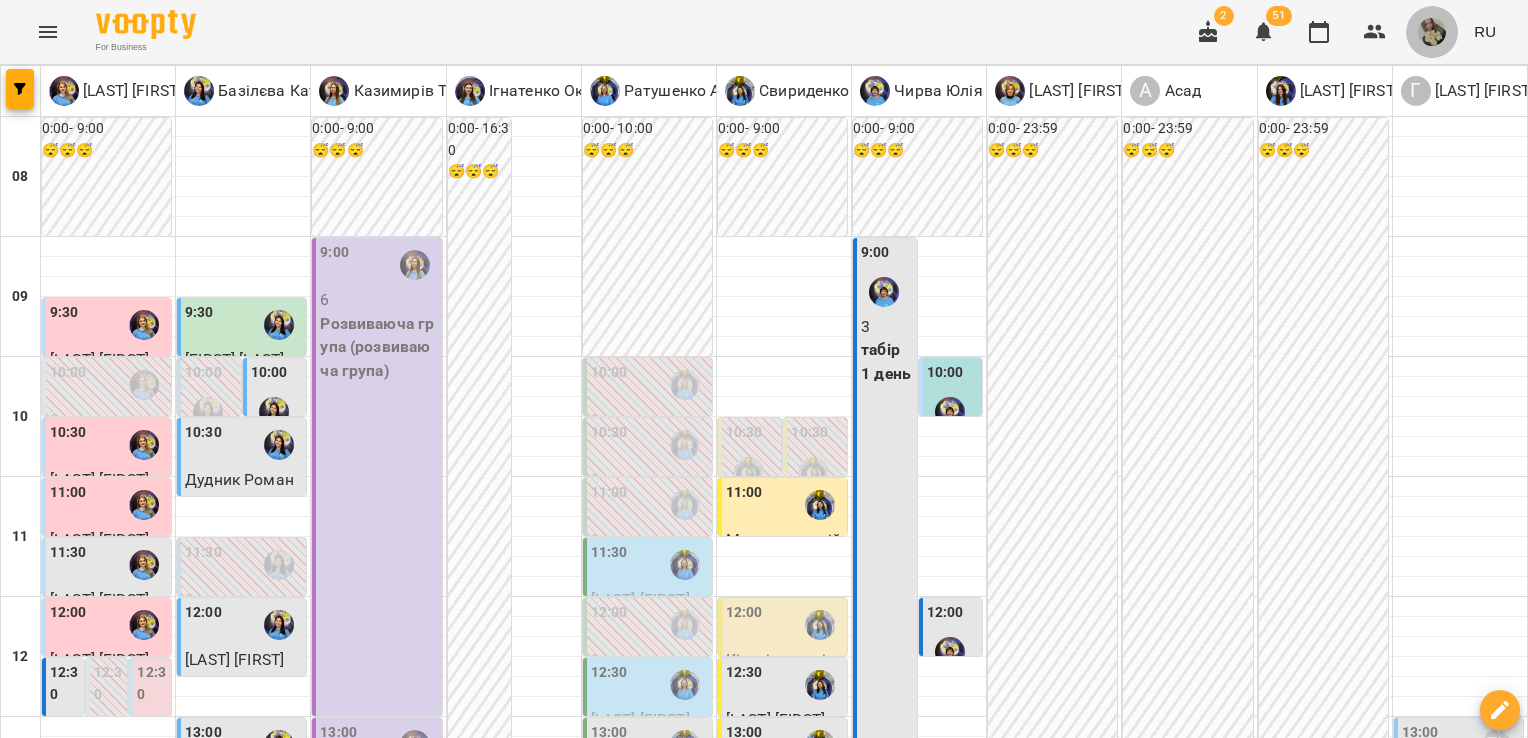 click at bounding box center (1432, 32) 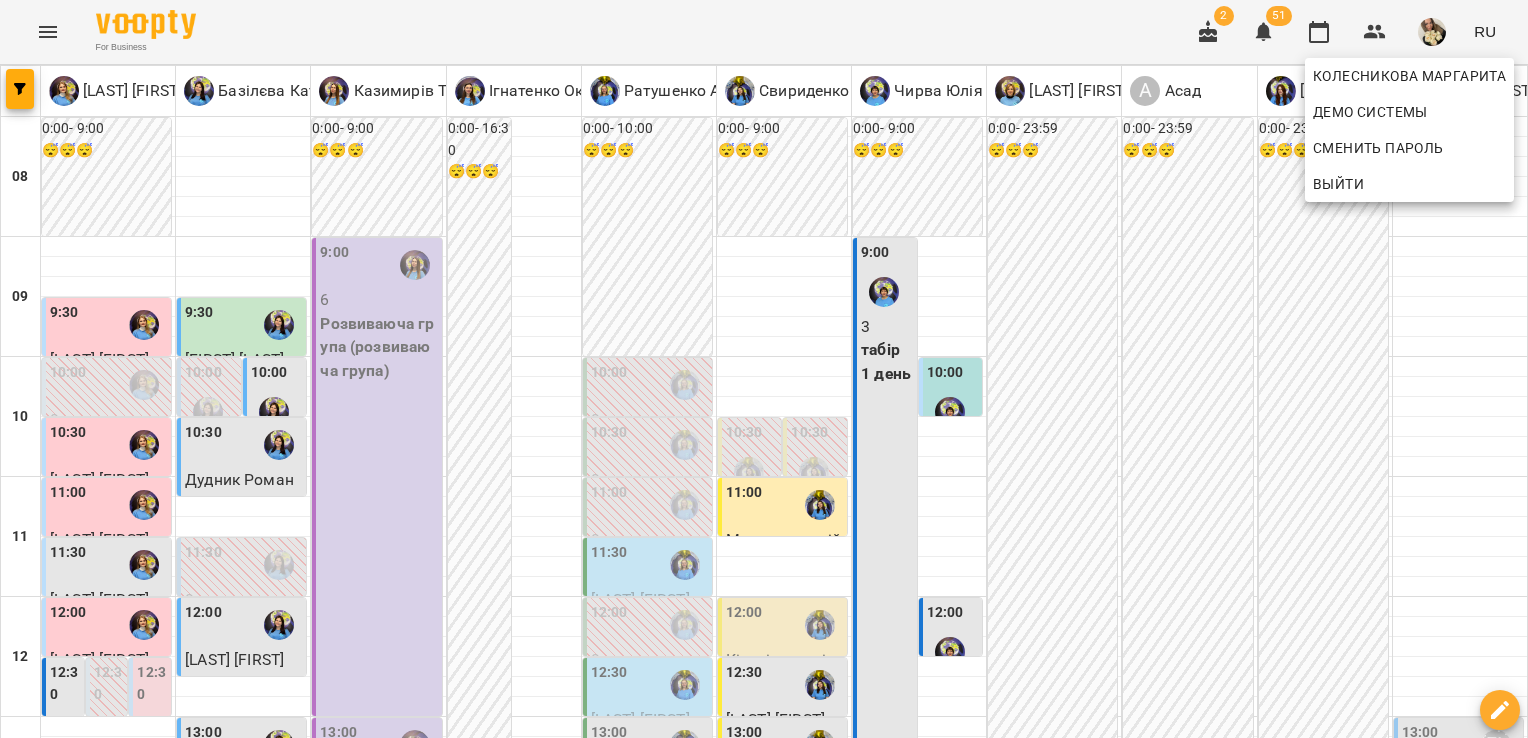 click at bounding box center [764, 369] 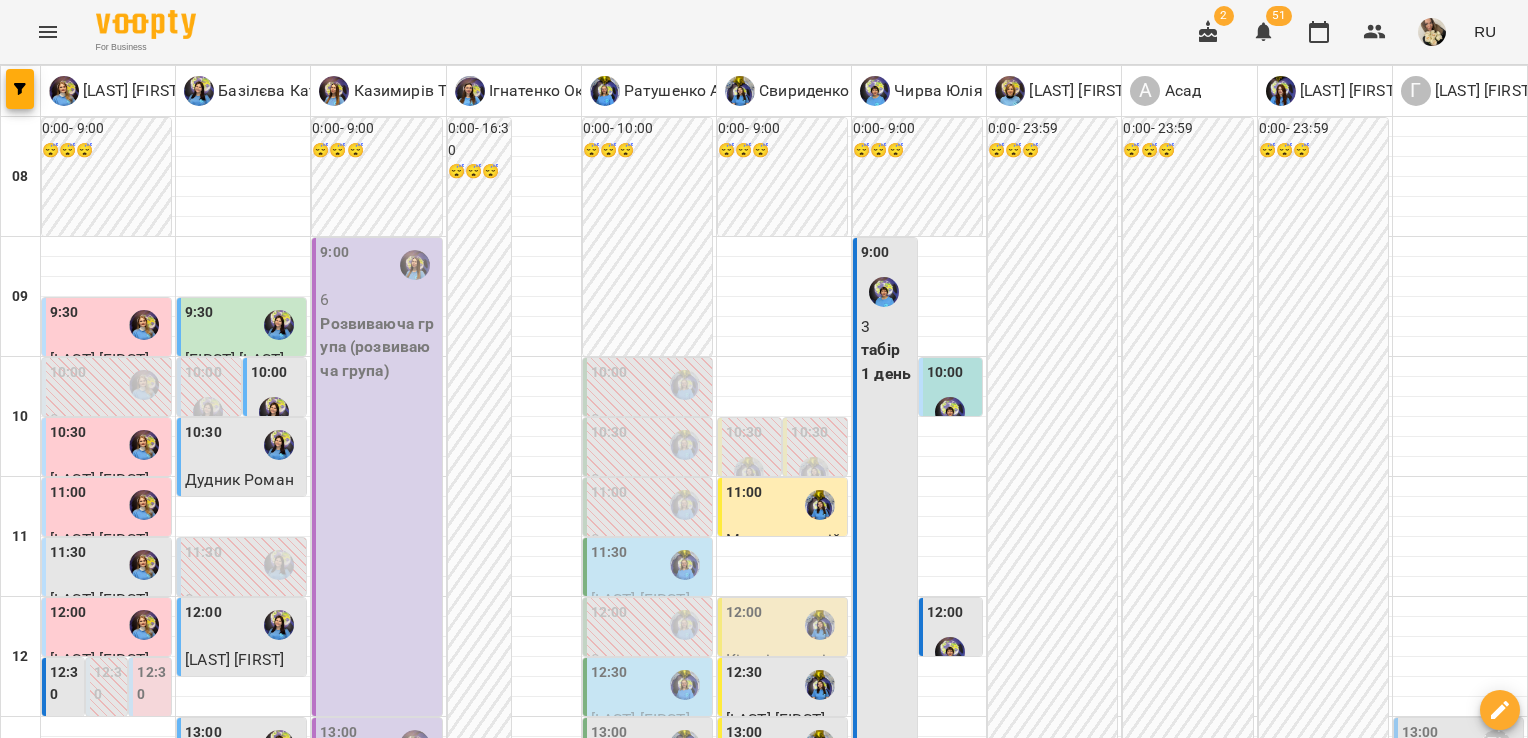scroll, scrollTop: 1071, scrollLeft: 0, axis: vertical 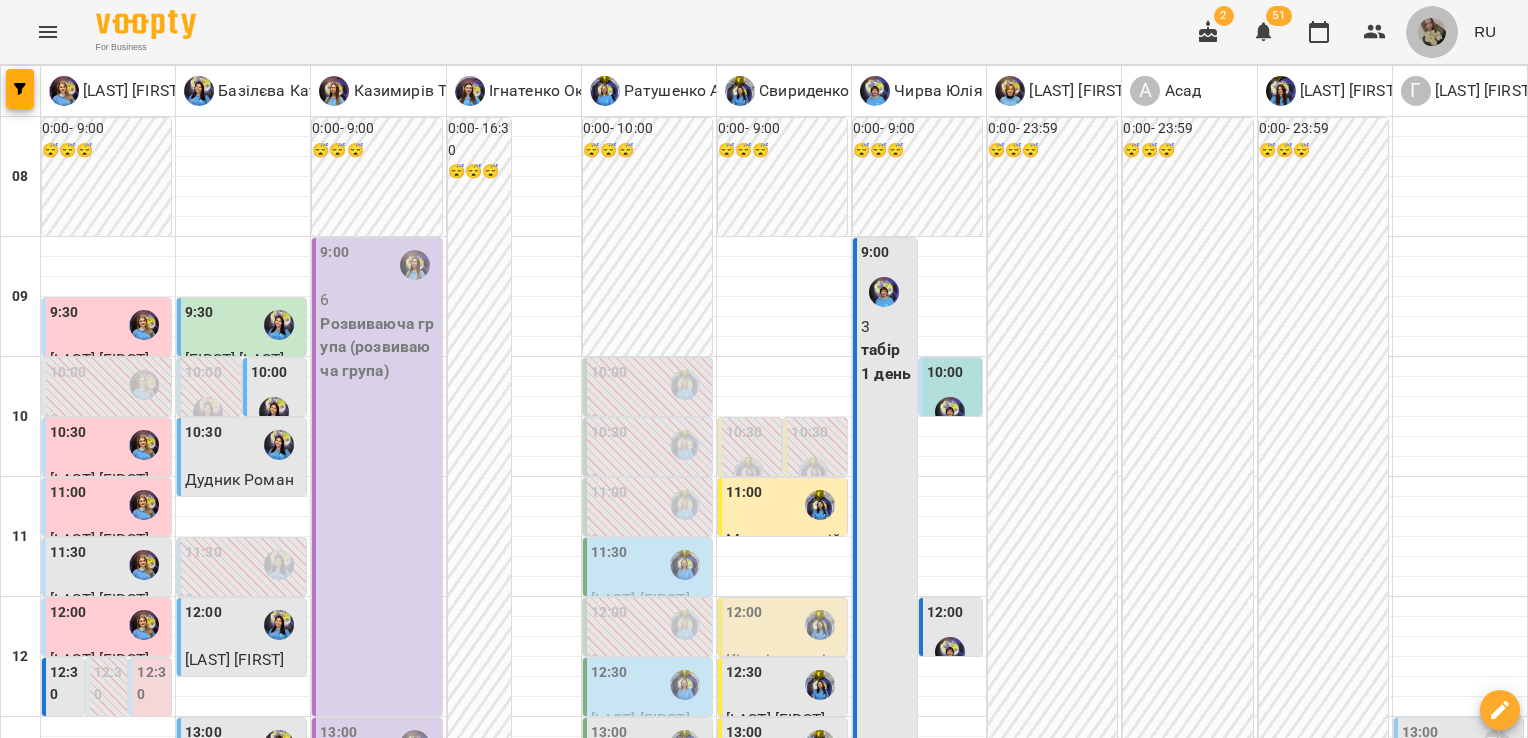 click at bounding box center (1432, 32) 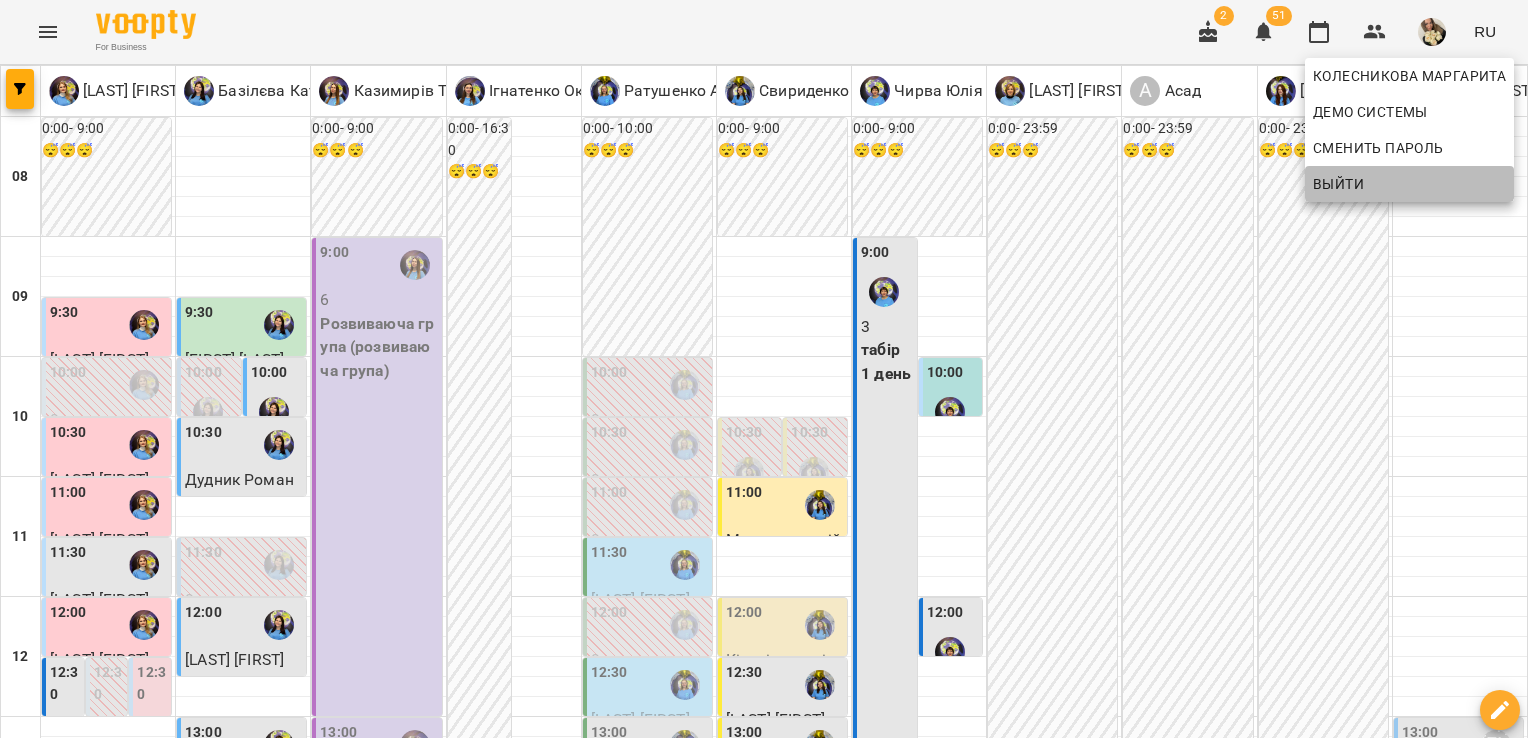click on "Выйти" at bounding box center (1409, 184) 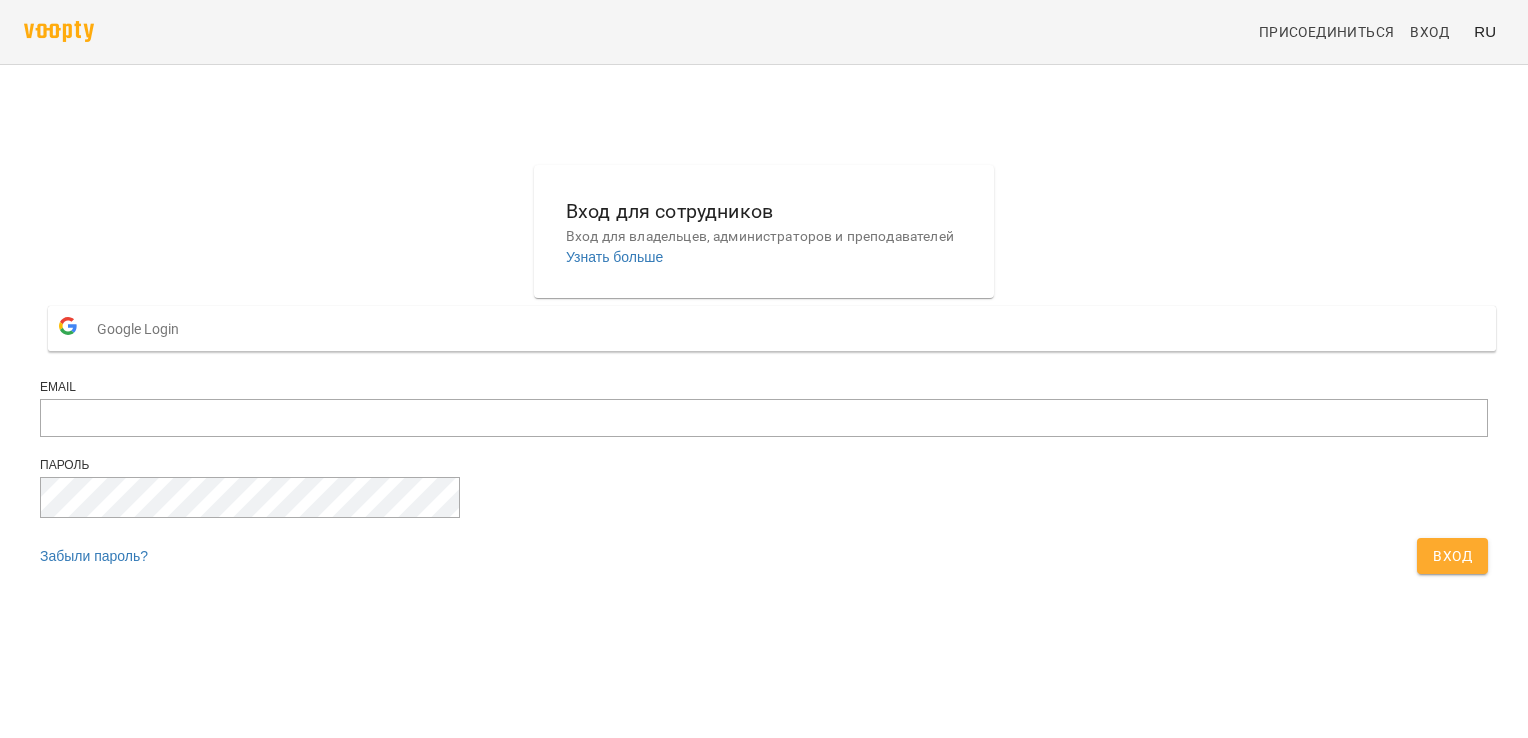 scroll, scrollTop: 0, scrollLeft: 0, axis: both 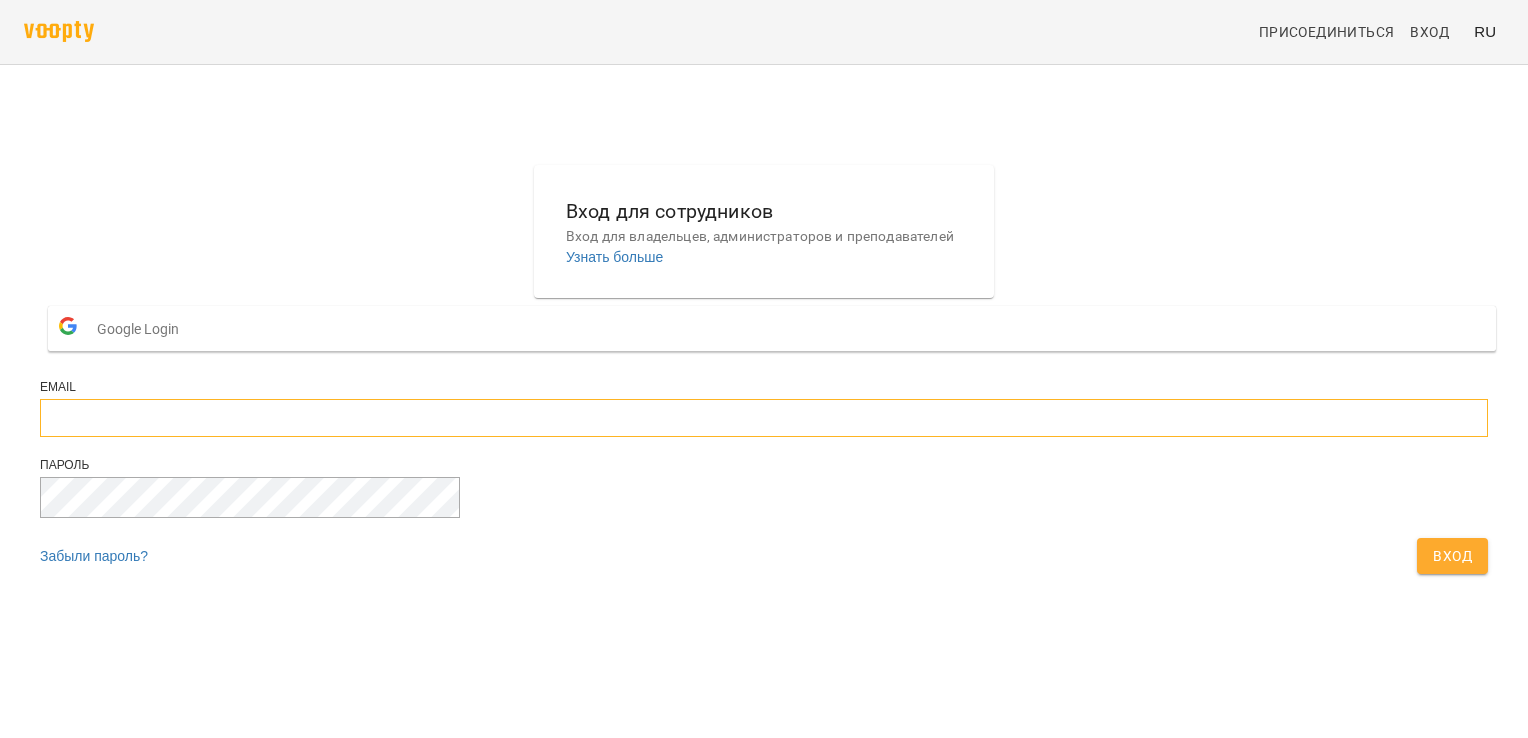 type on "**********" 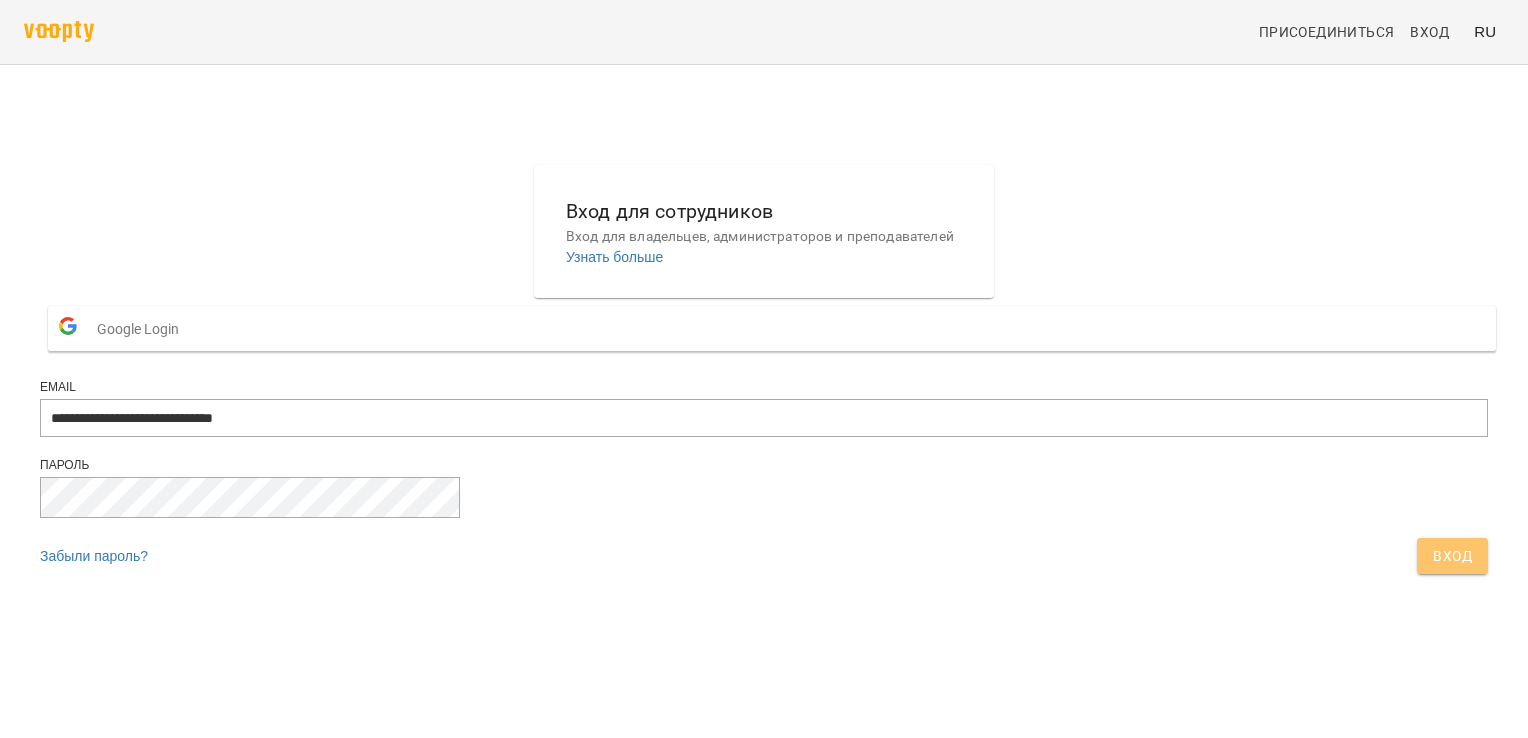 click on "Вход" at bounding box center [1452, 556] 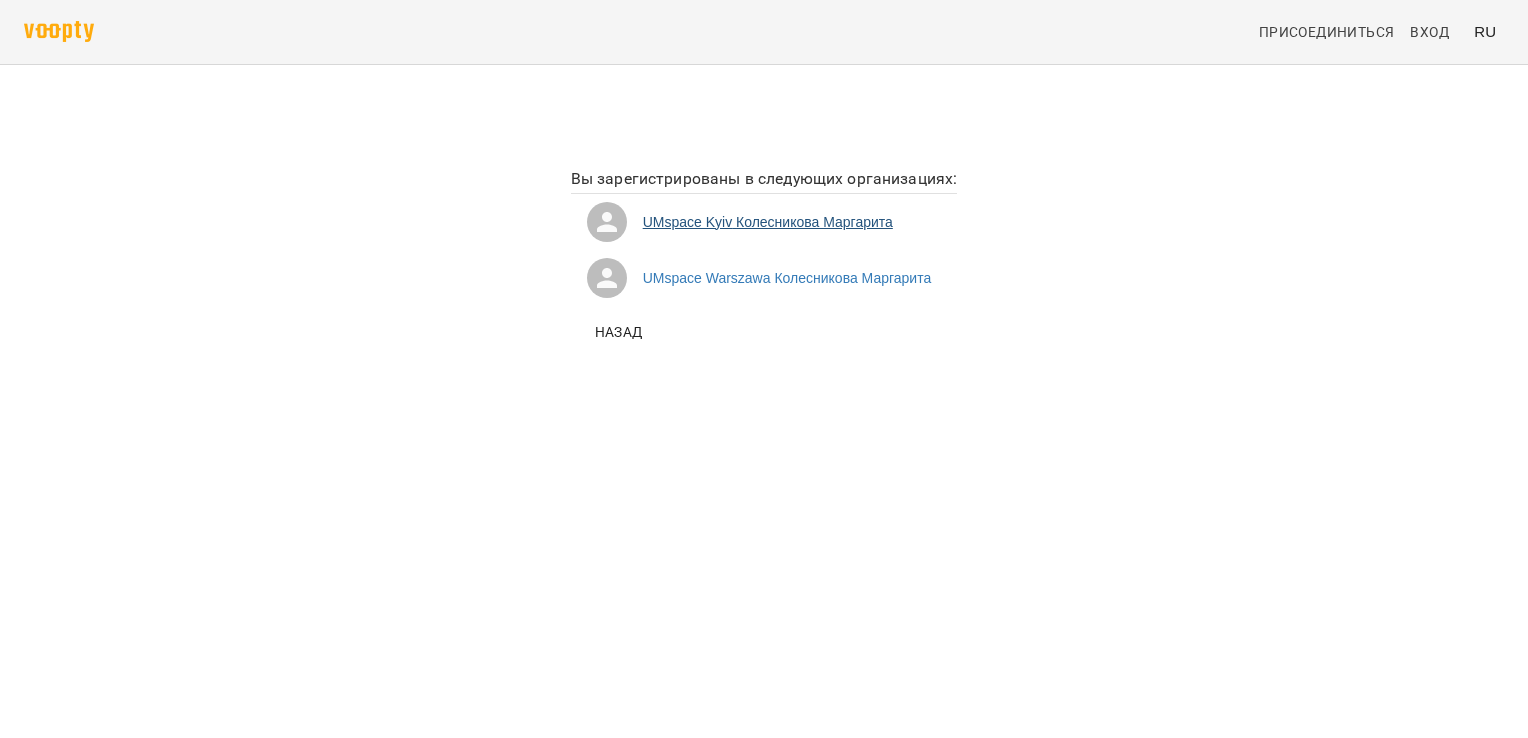 click on "UMspace [CITY] [FIRST] [LAST]" at bounding box center (764, 222) 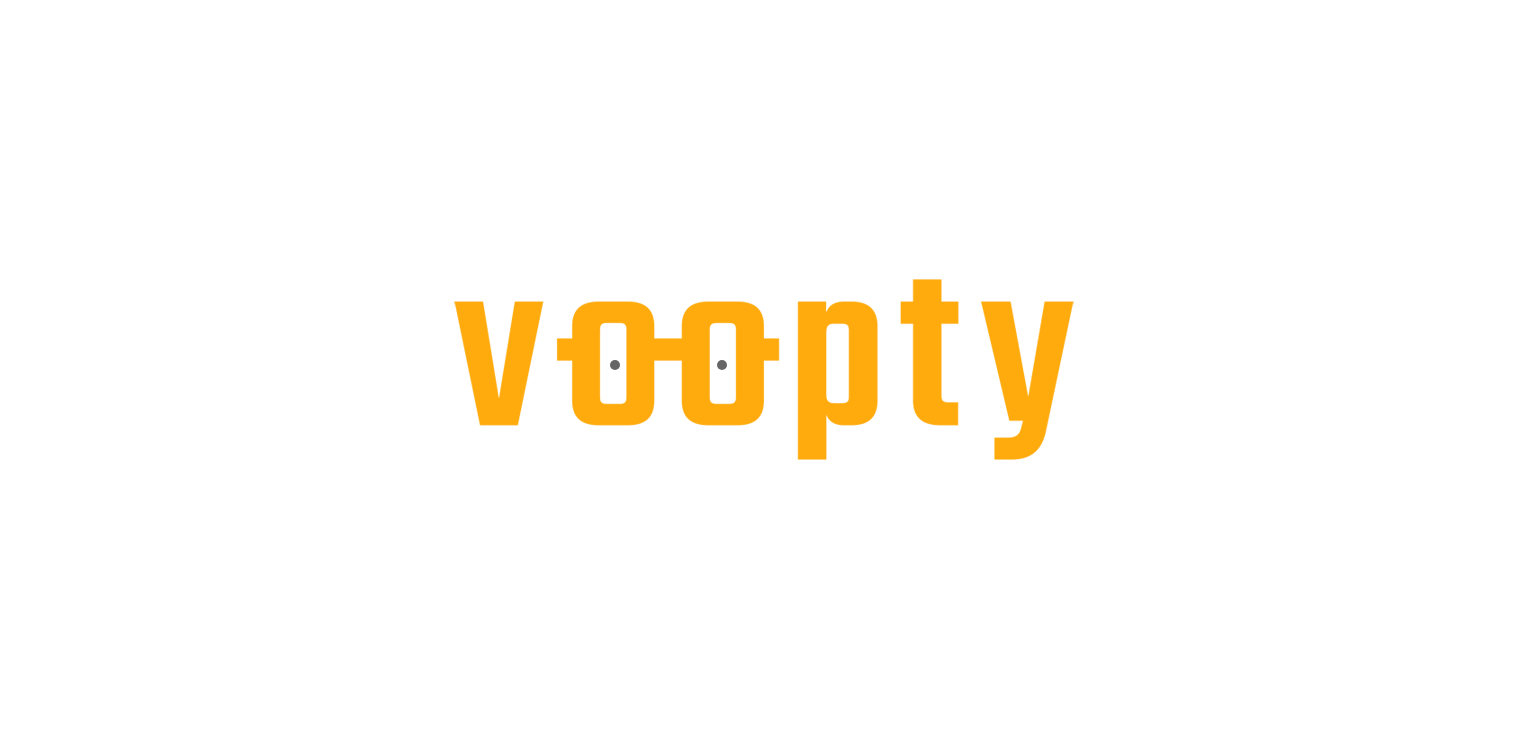 scroll, scrollTop: 0, scrollLeft: 0, axis: both 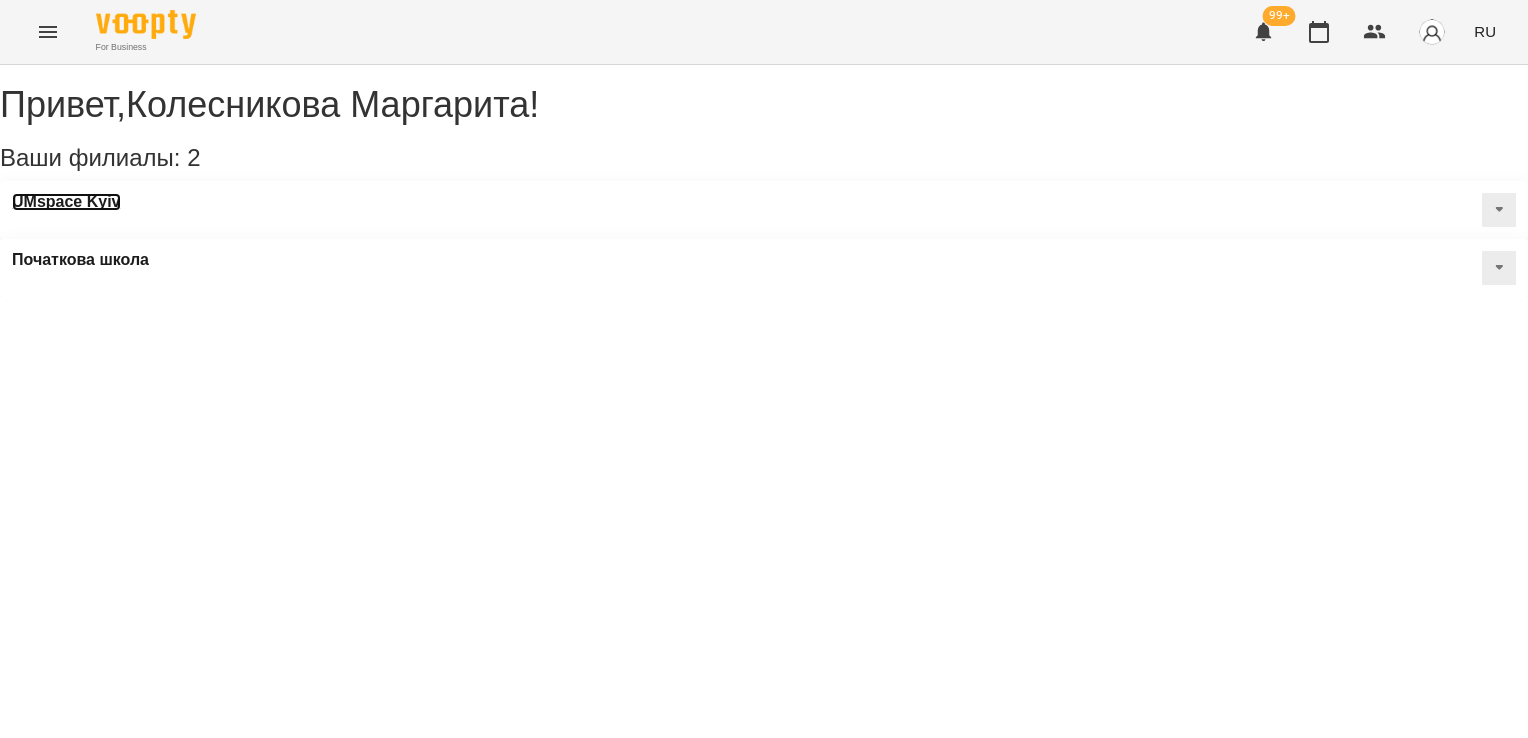 click on "UMspace Kyiv" at bounding box center [66, 202] 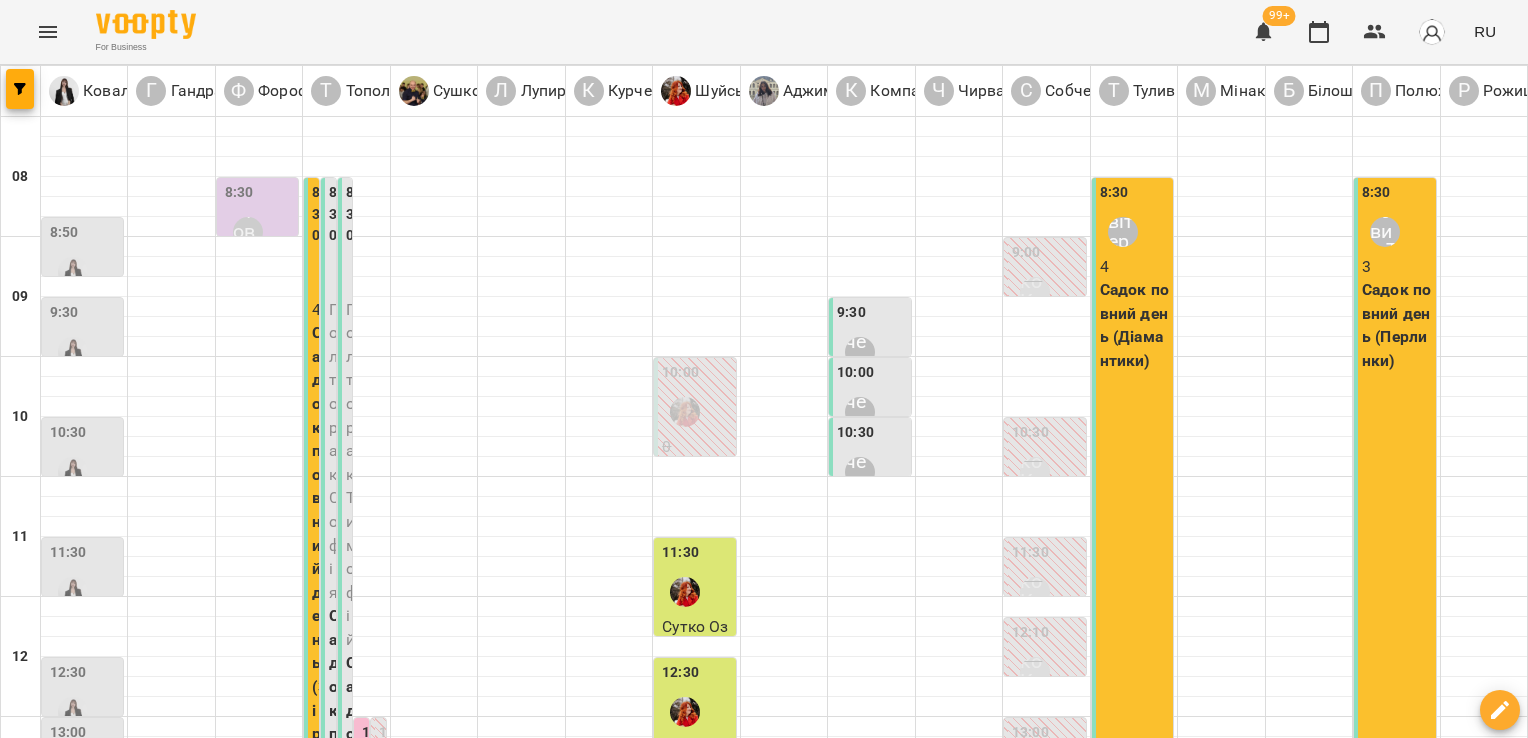 click at bounding box center [664, 1768] 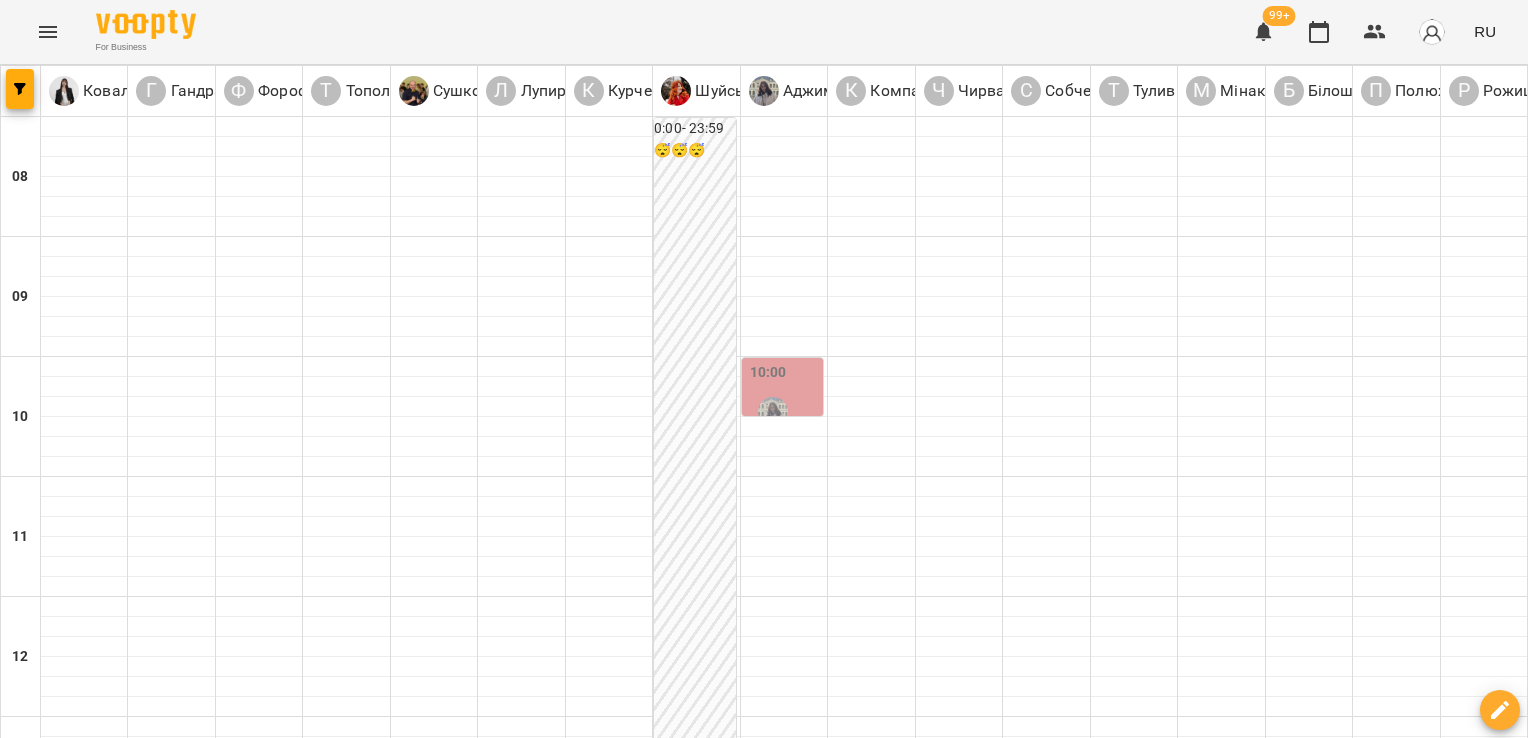 click on "вт" at bounding box center (255, 1703) 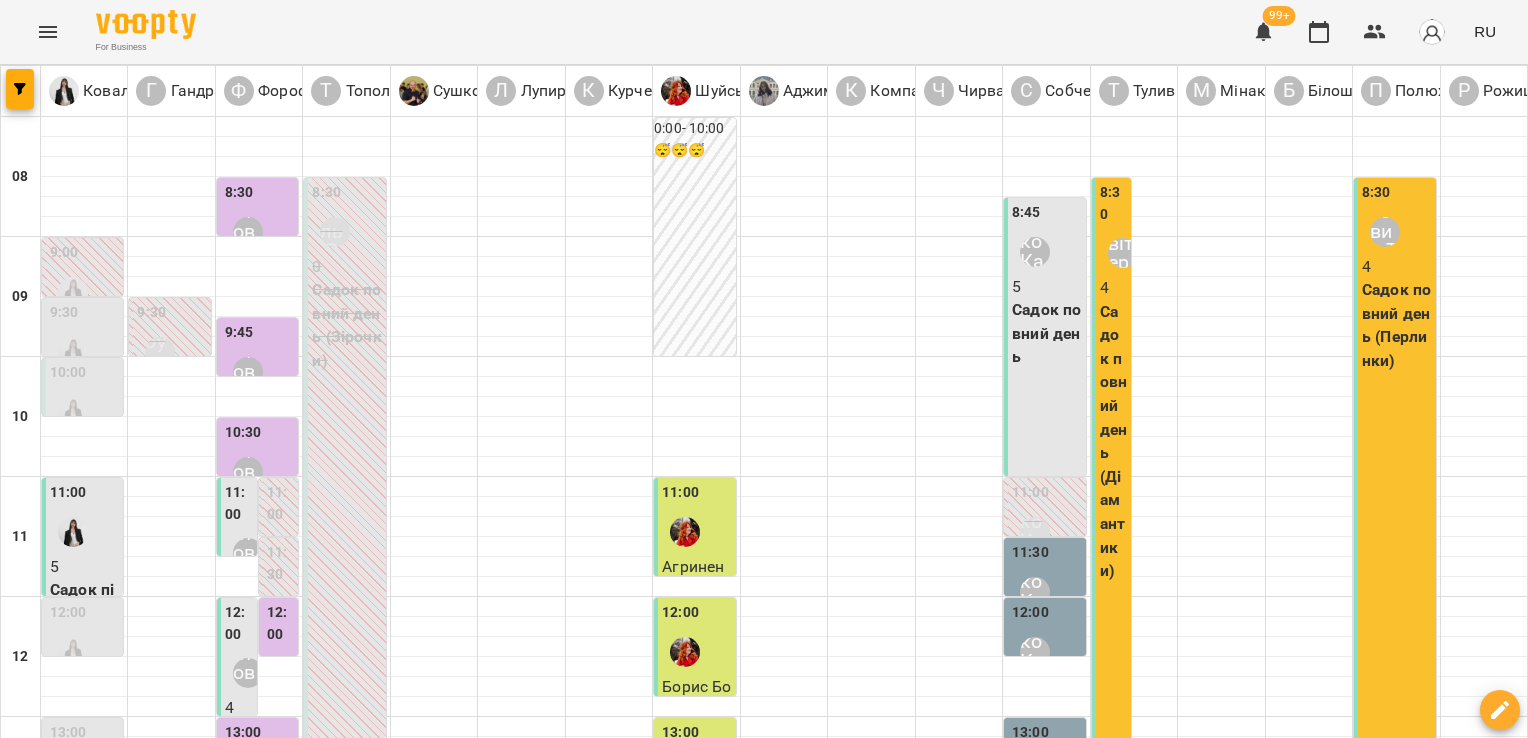 scroll, scrollTop: 827, scrollLeft: 0, axis: vertical 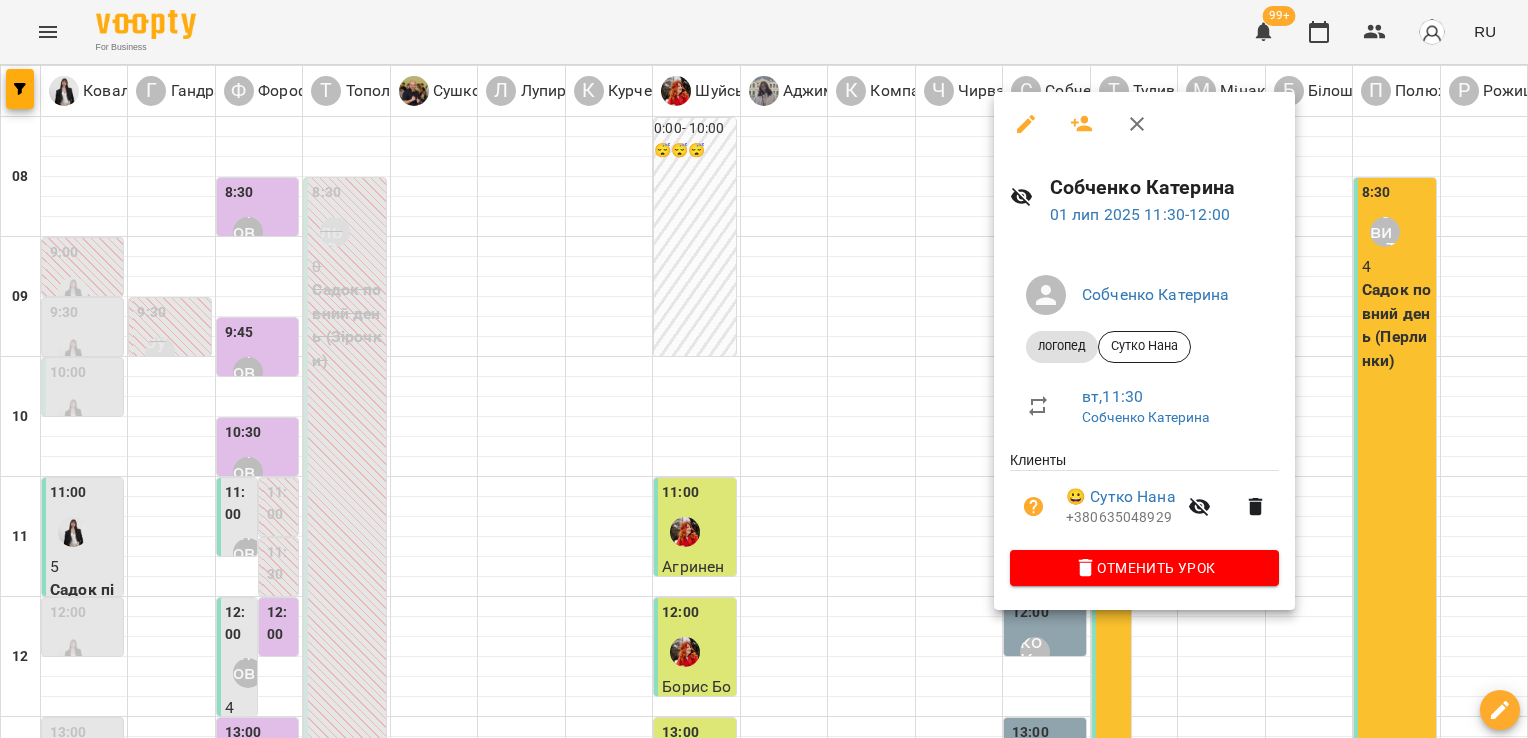 click at bounding box center (764, 369) 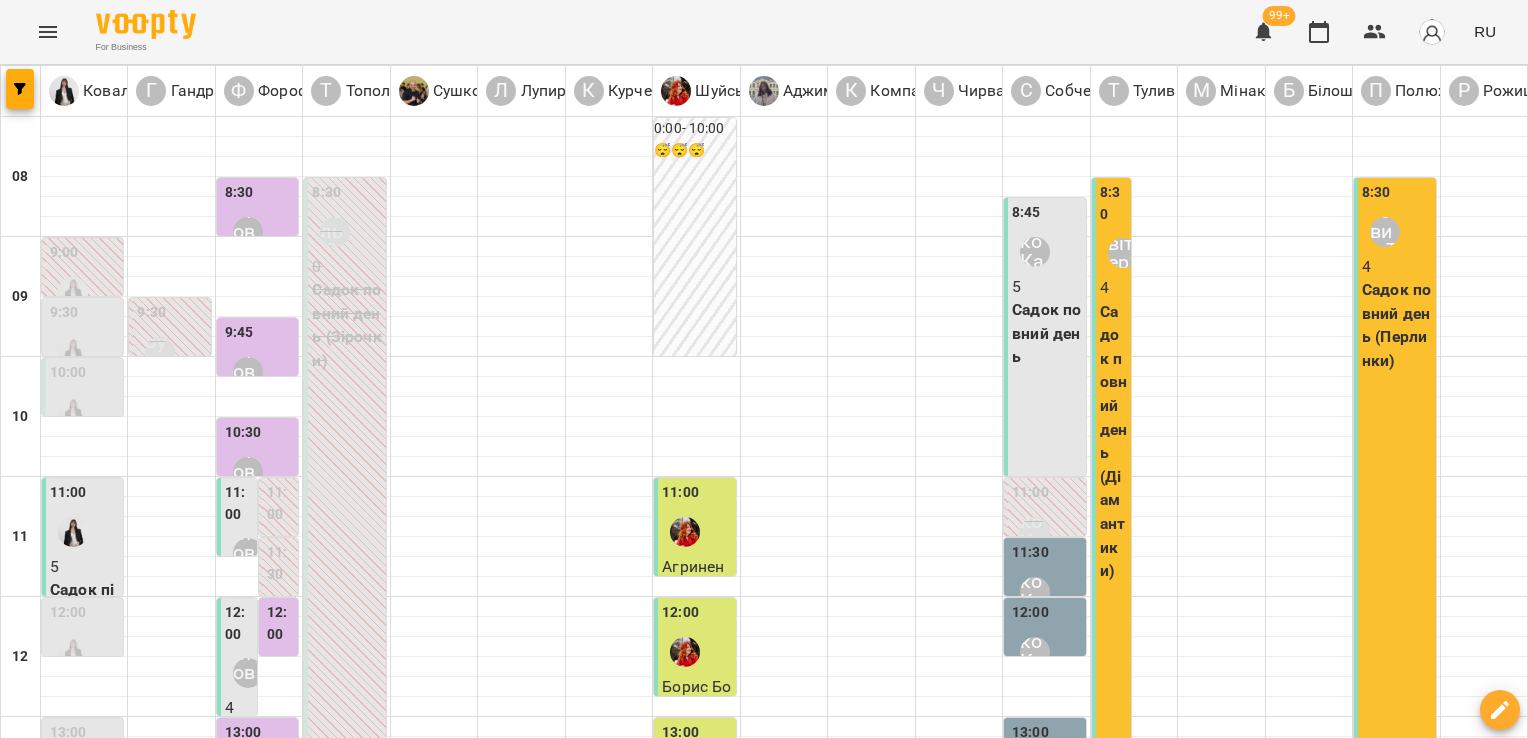 scroll, scrollTop: 360, scrollLeft: 0, axis: vertical 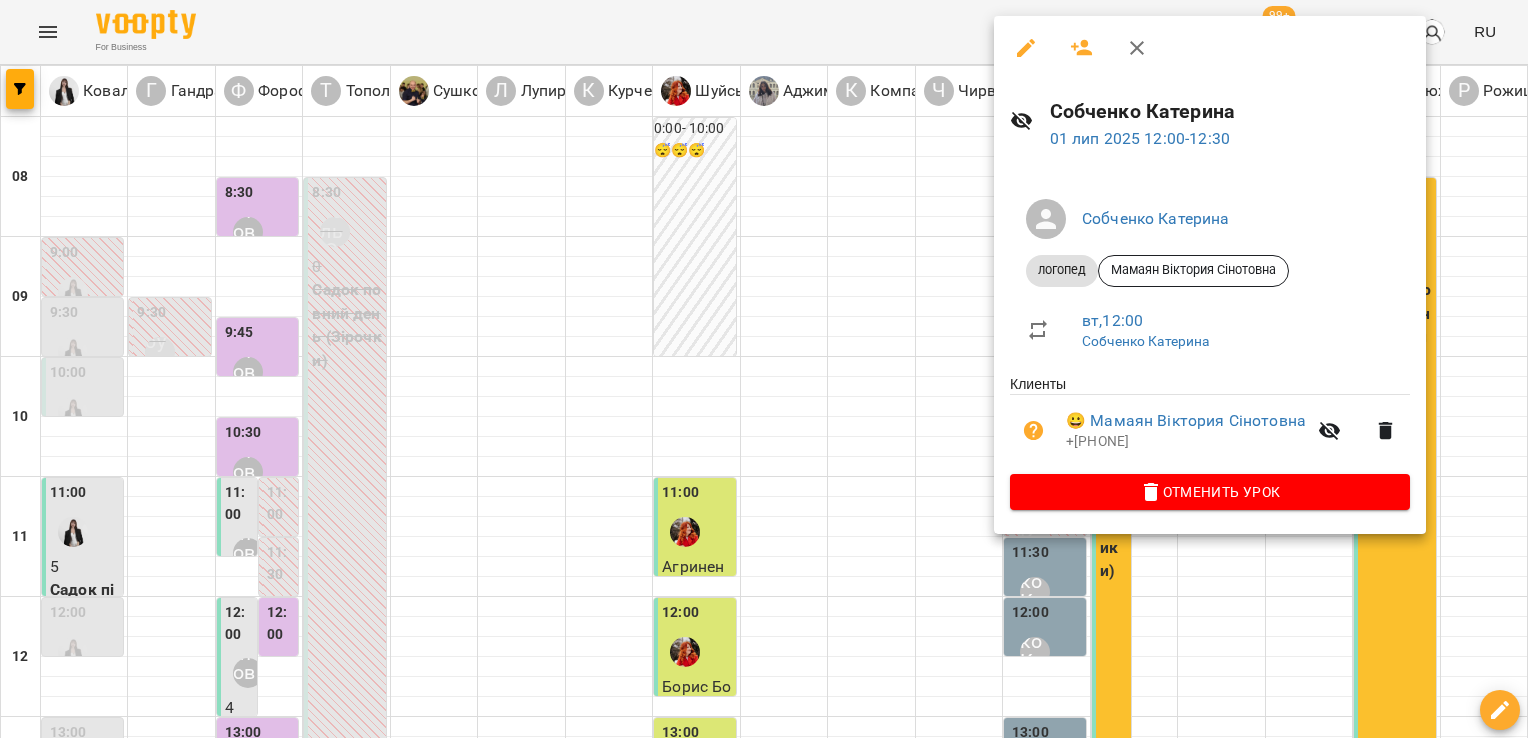 click at bounding box center (764, 369) 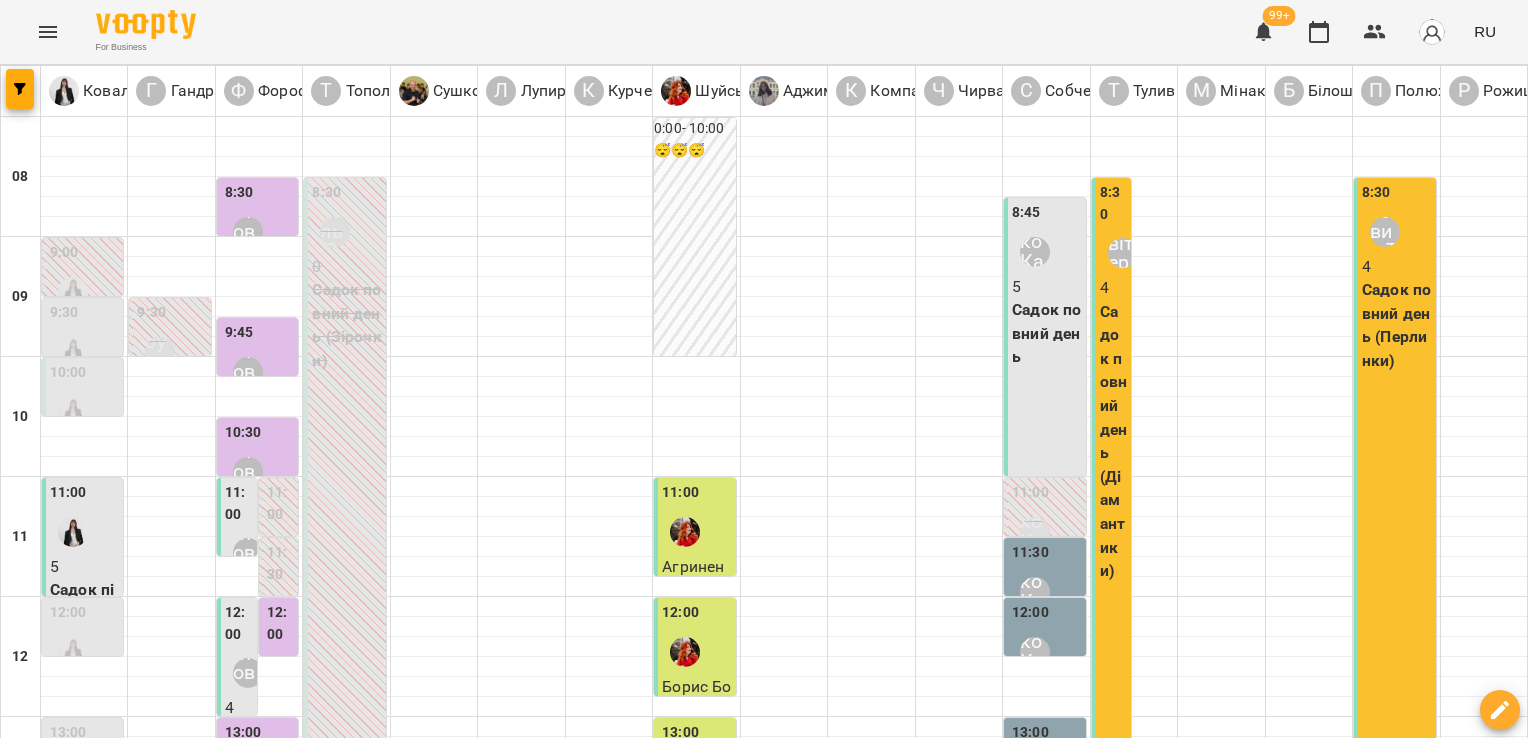 click on "13:00 [FIRST] [LAST]" at bounding box center (1046, 758) 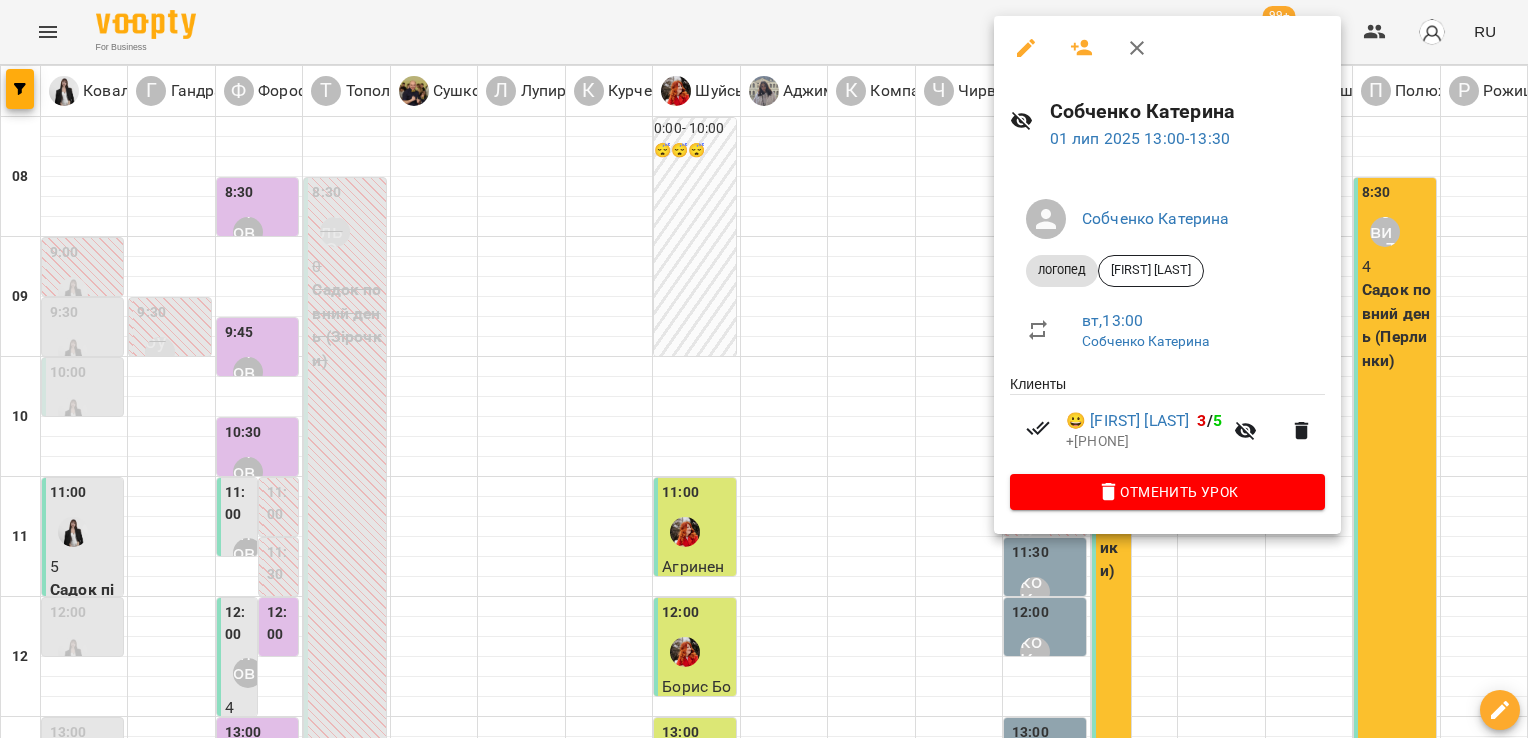 click at bounding box center (764, 369) 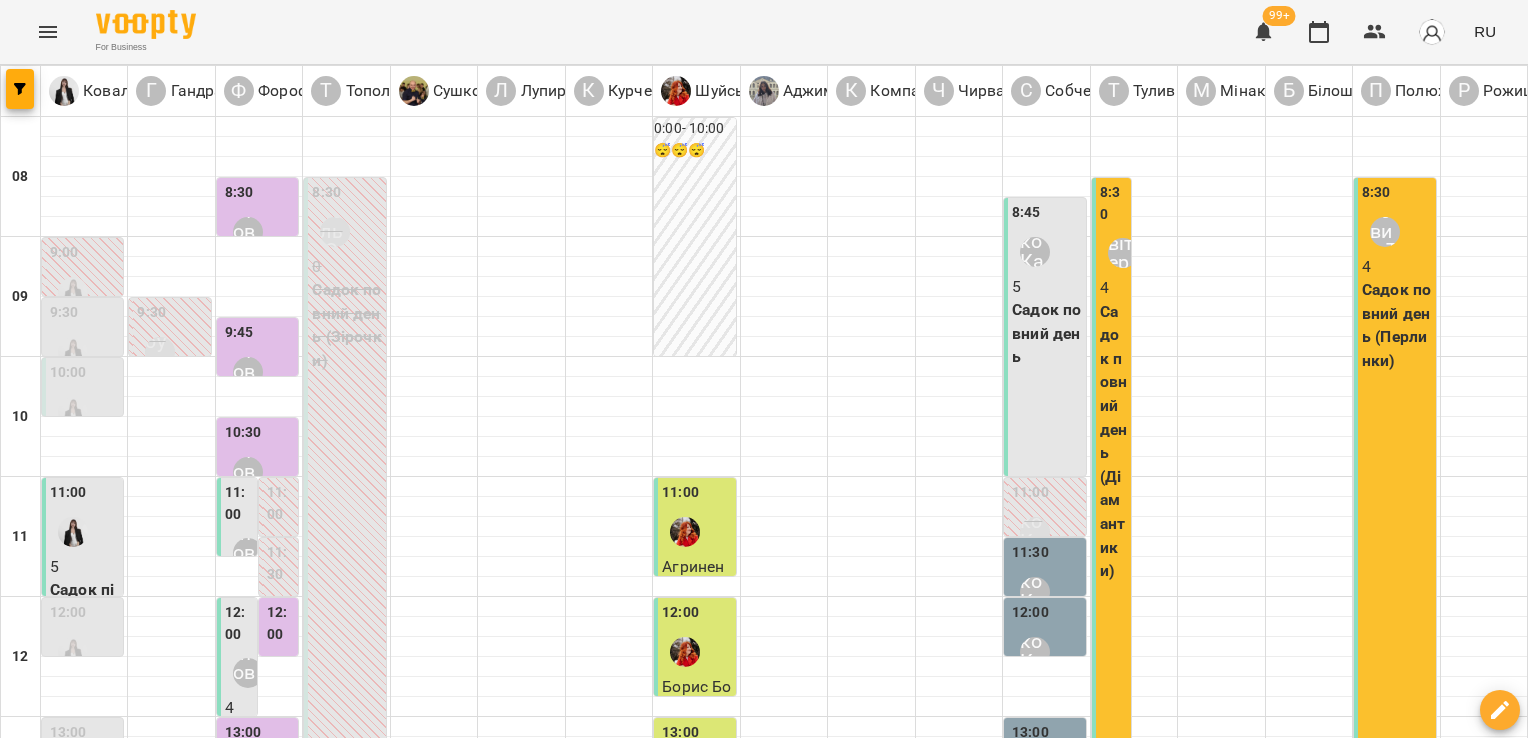 click on "13:30 [FIRST] [LAST]" at bounding box center (1046, 818) 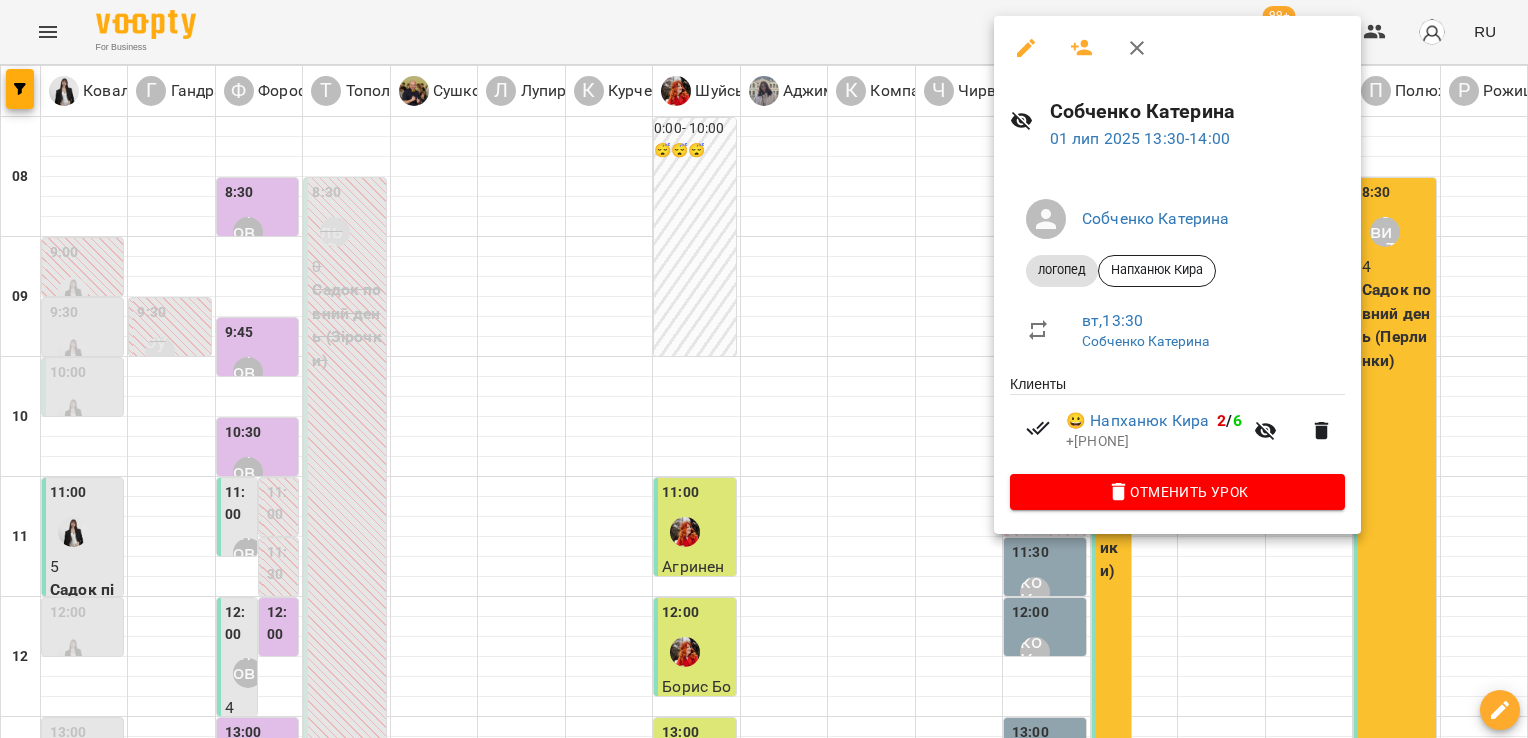 click at bounding box center (764, 369) 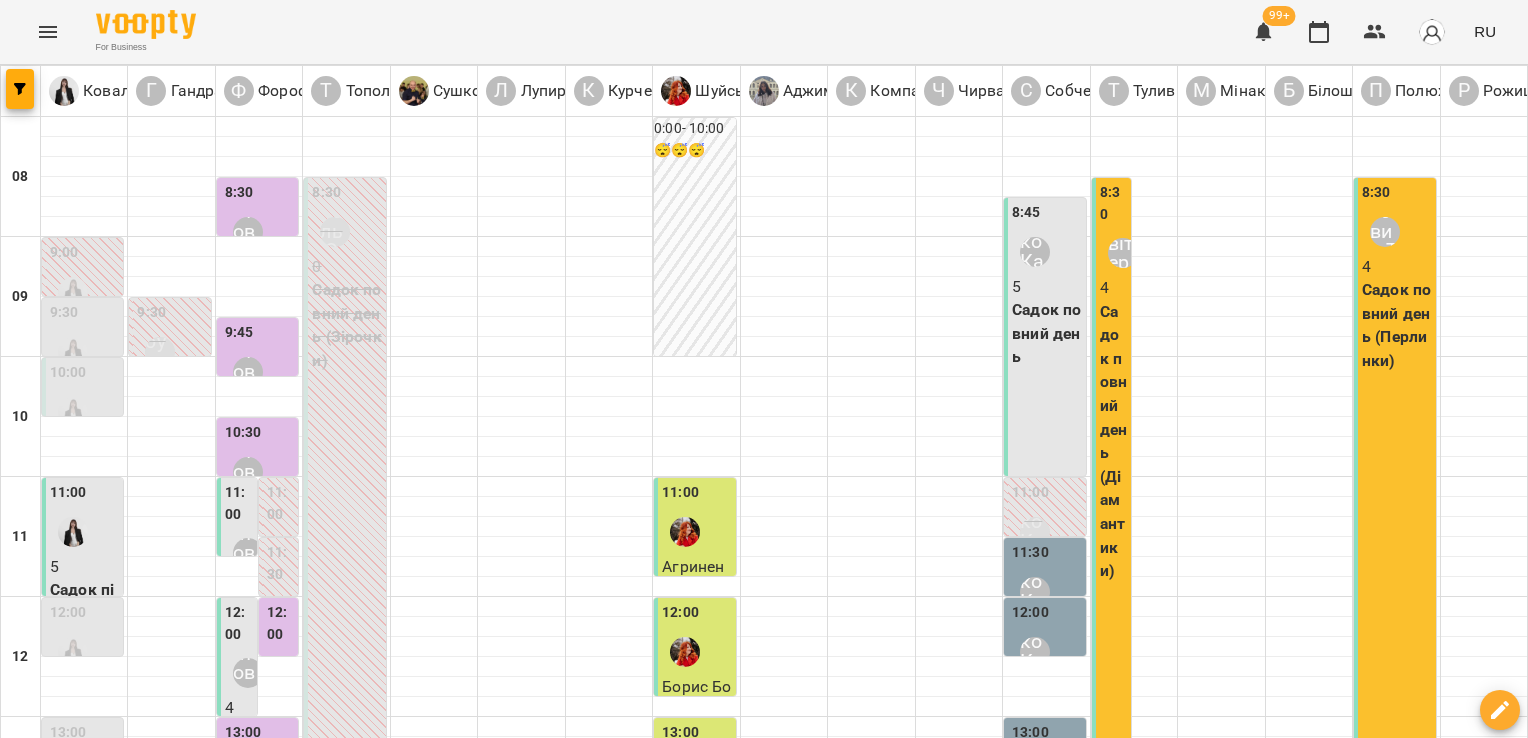 click on "14:30" at bounding box center (1030, 915) 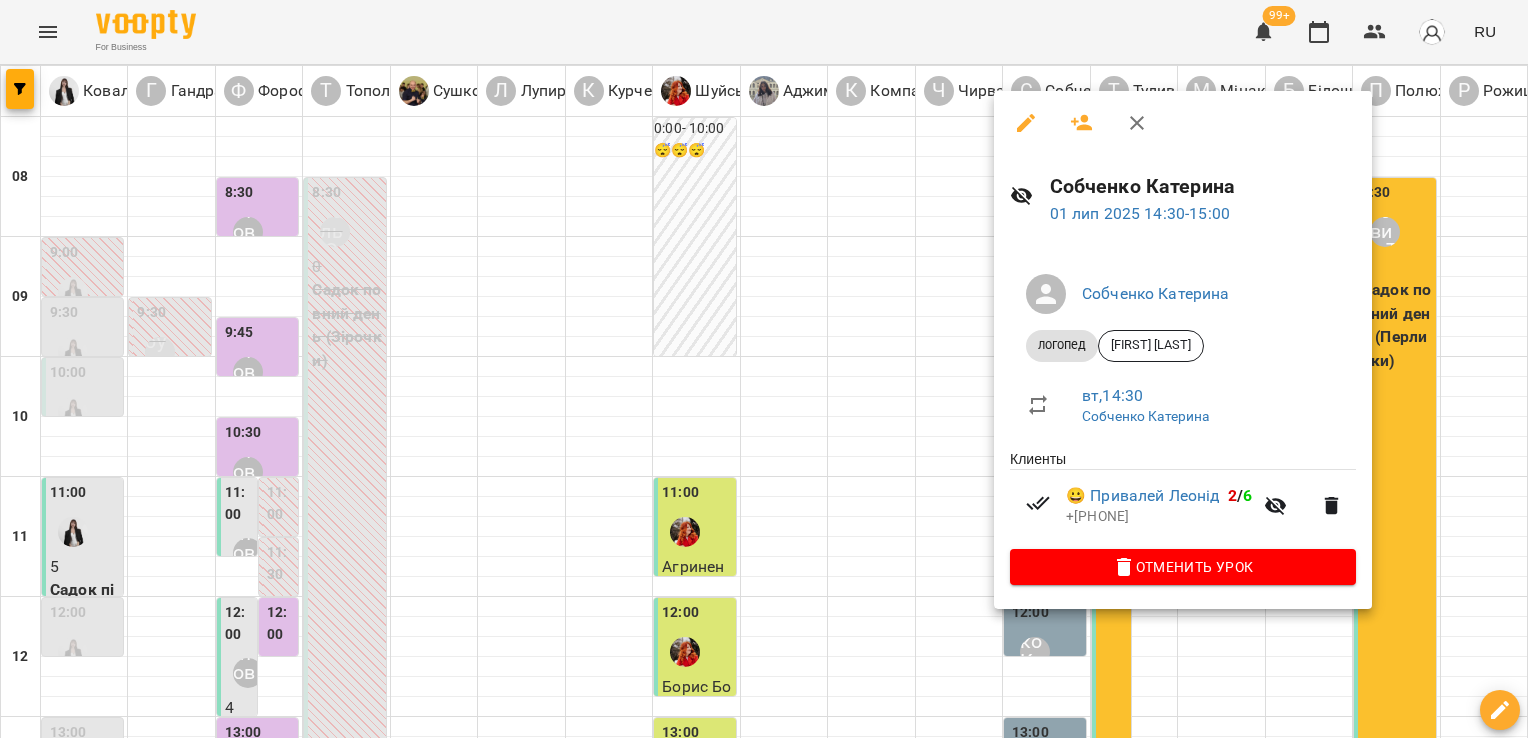 click at bounding box center [764, 369] 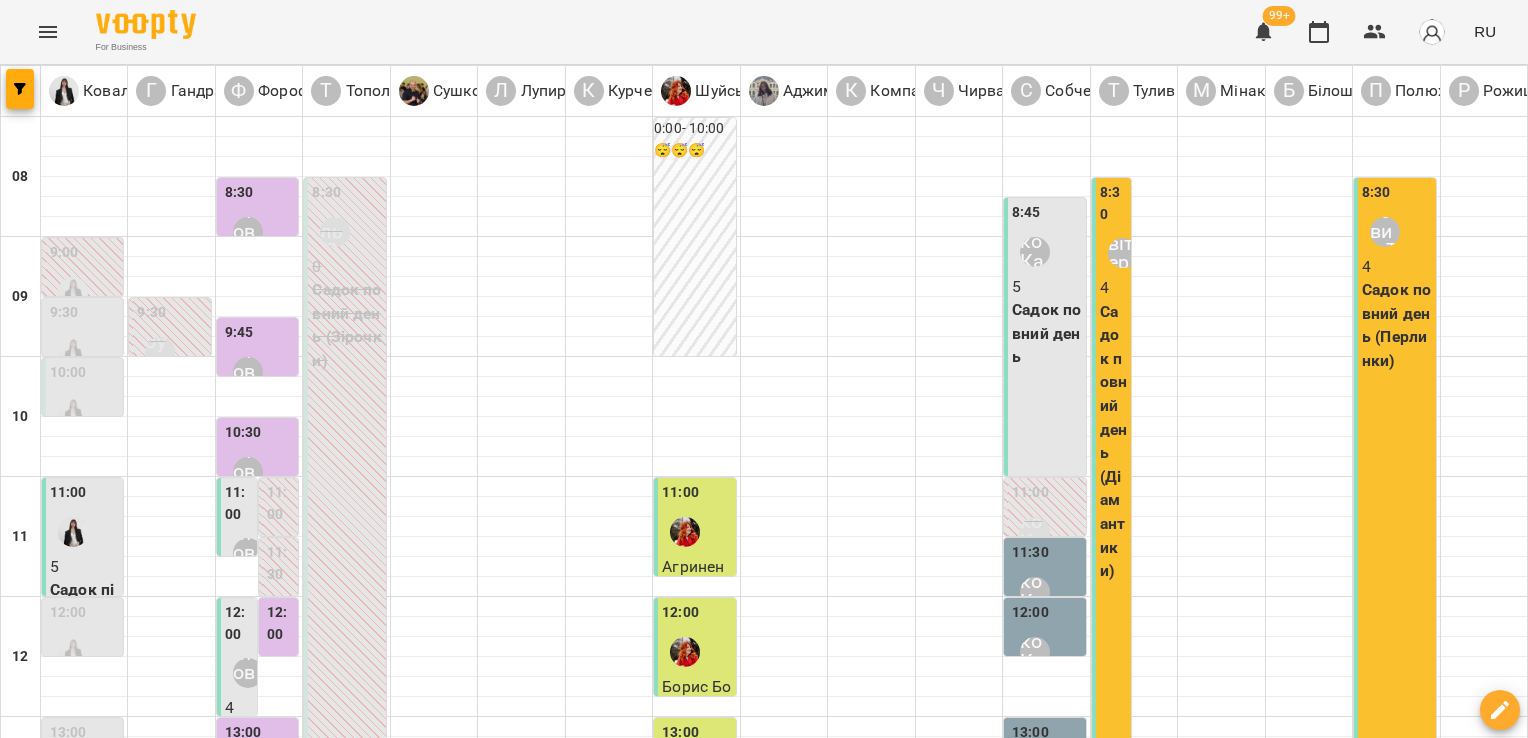 scroll, scrollTop: 787, scrollLeft: 0, axis: vertical 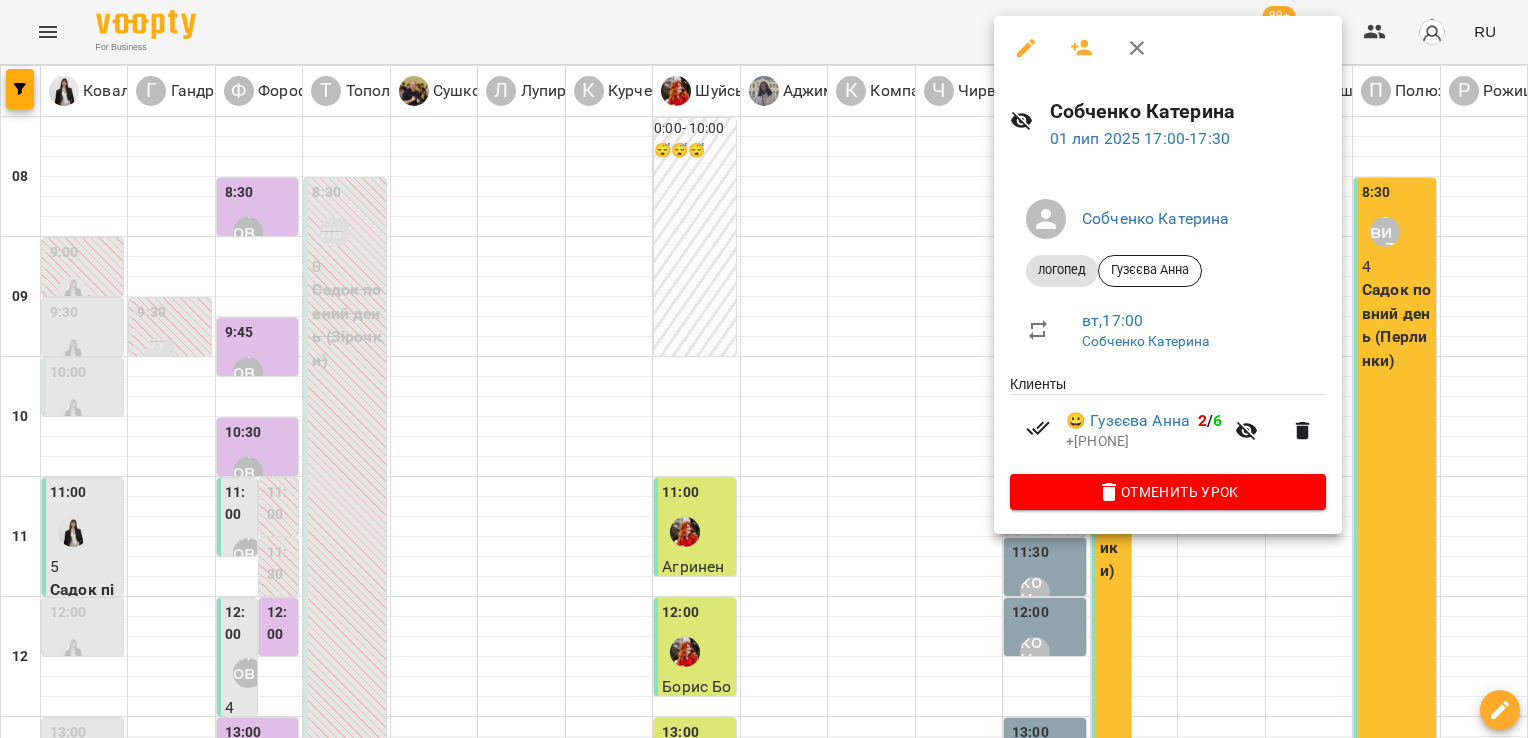 click at bounding box center [764, 369] 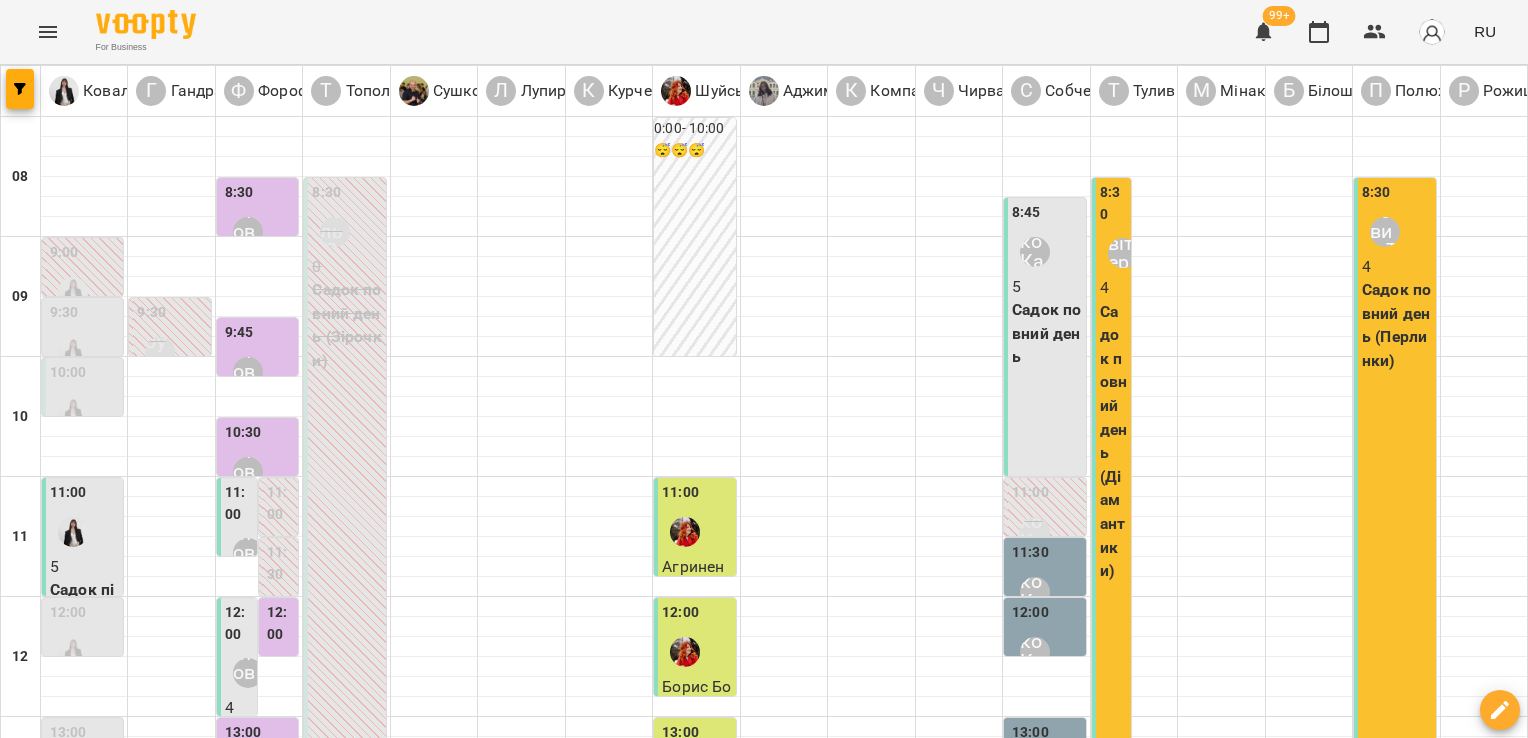 click on "18:30" at bounding box center (1030, 1393) 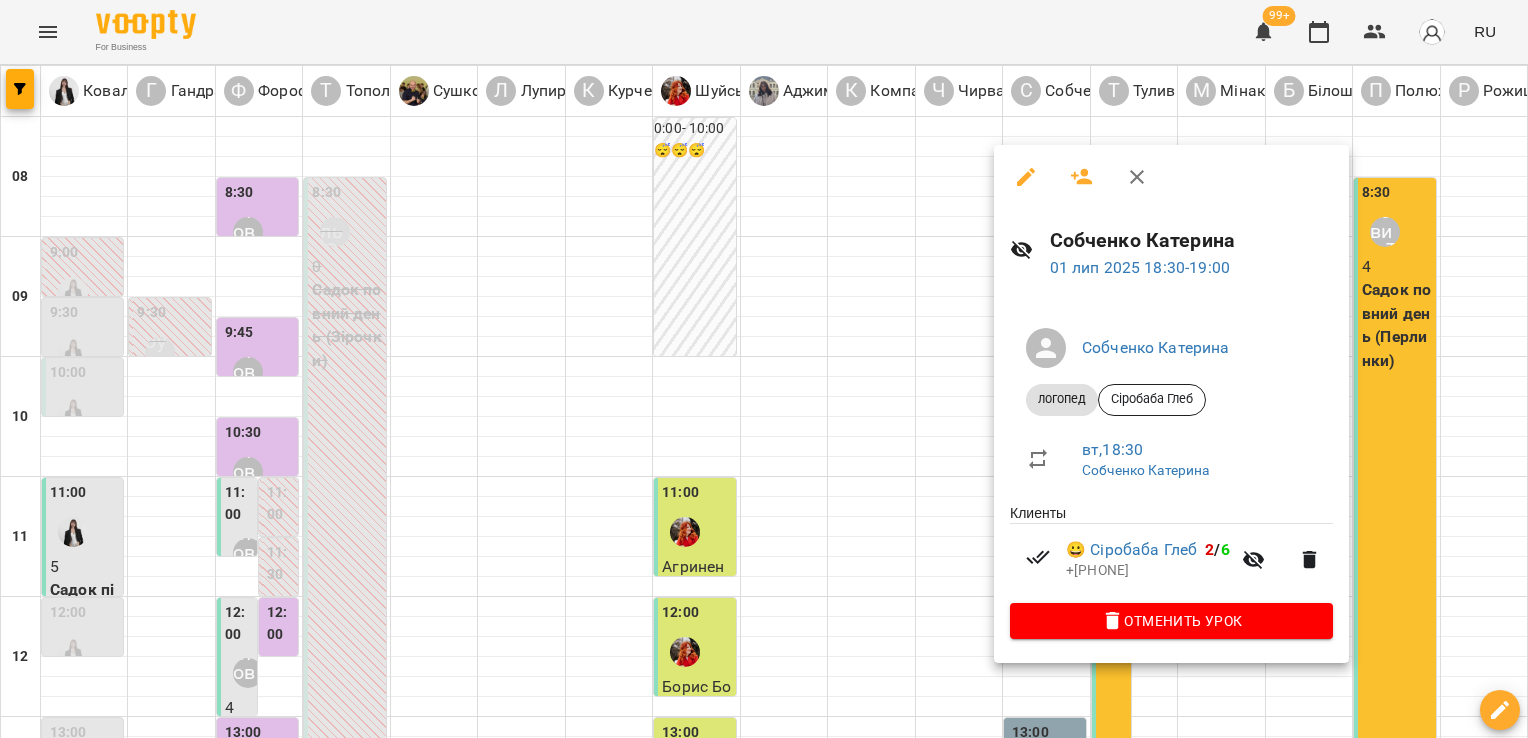 click at bounding box center (764, 369) 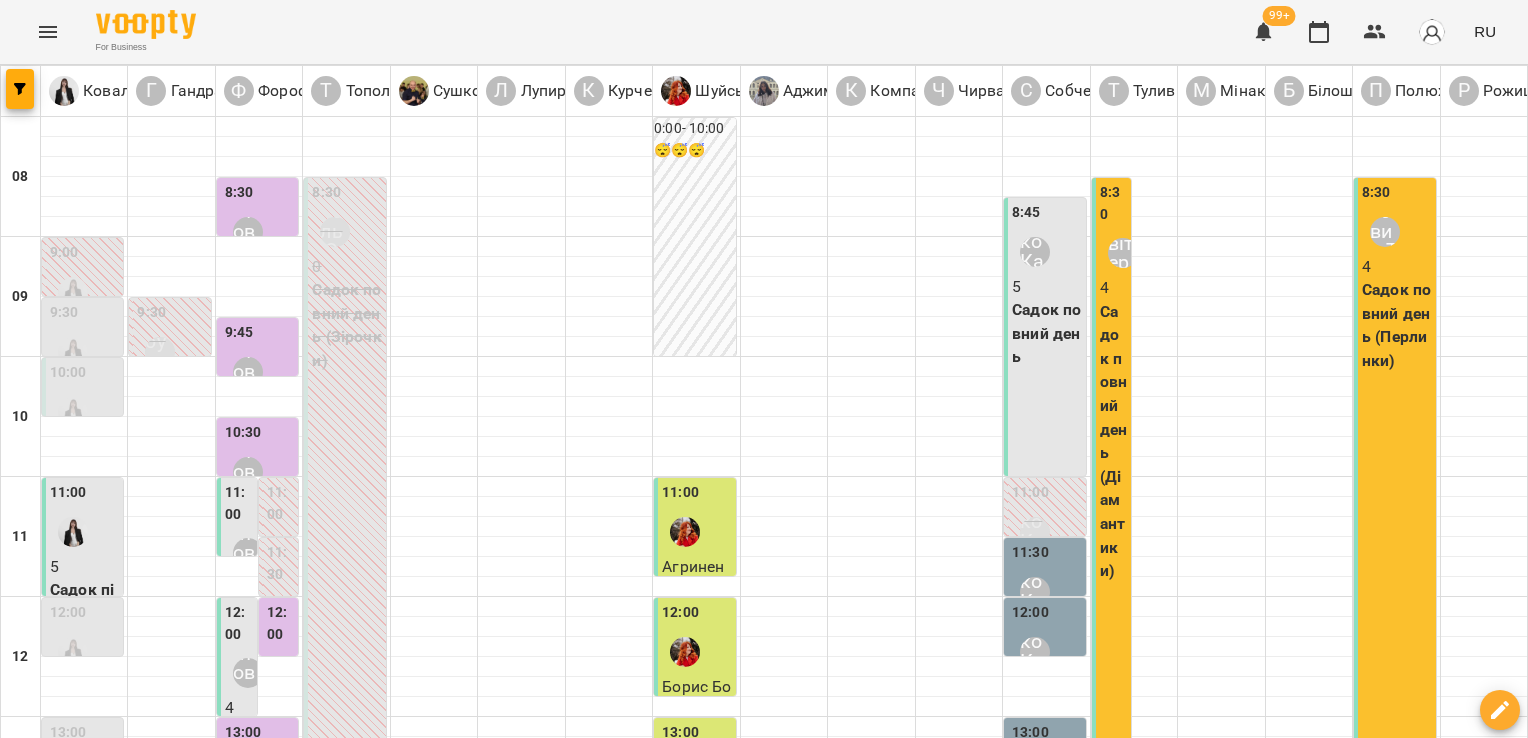 scroll, scrollTop: 1046, scrollLeft: 0, axis: vertical 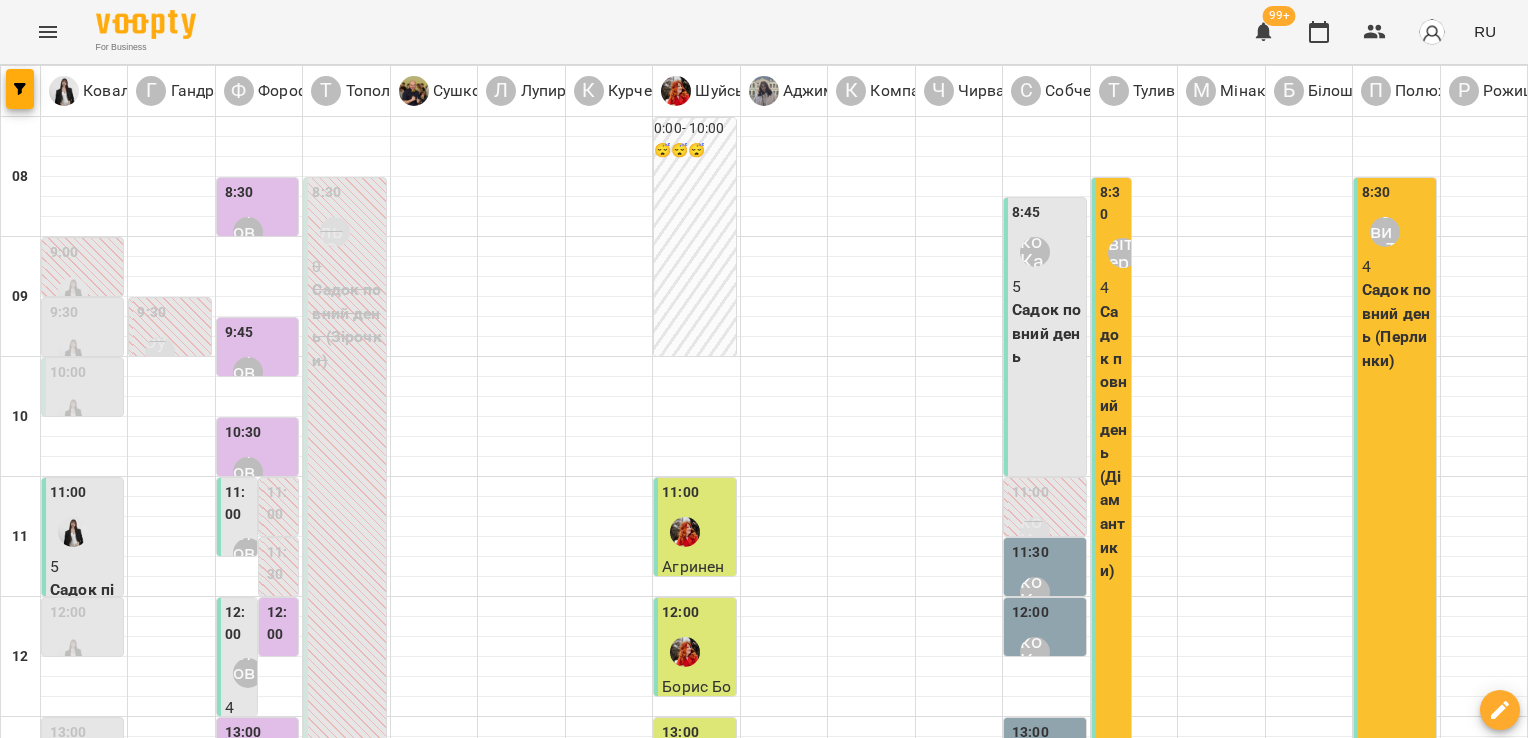 click on "19:00" at bounding box center [1030, 1453] 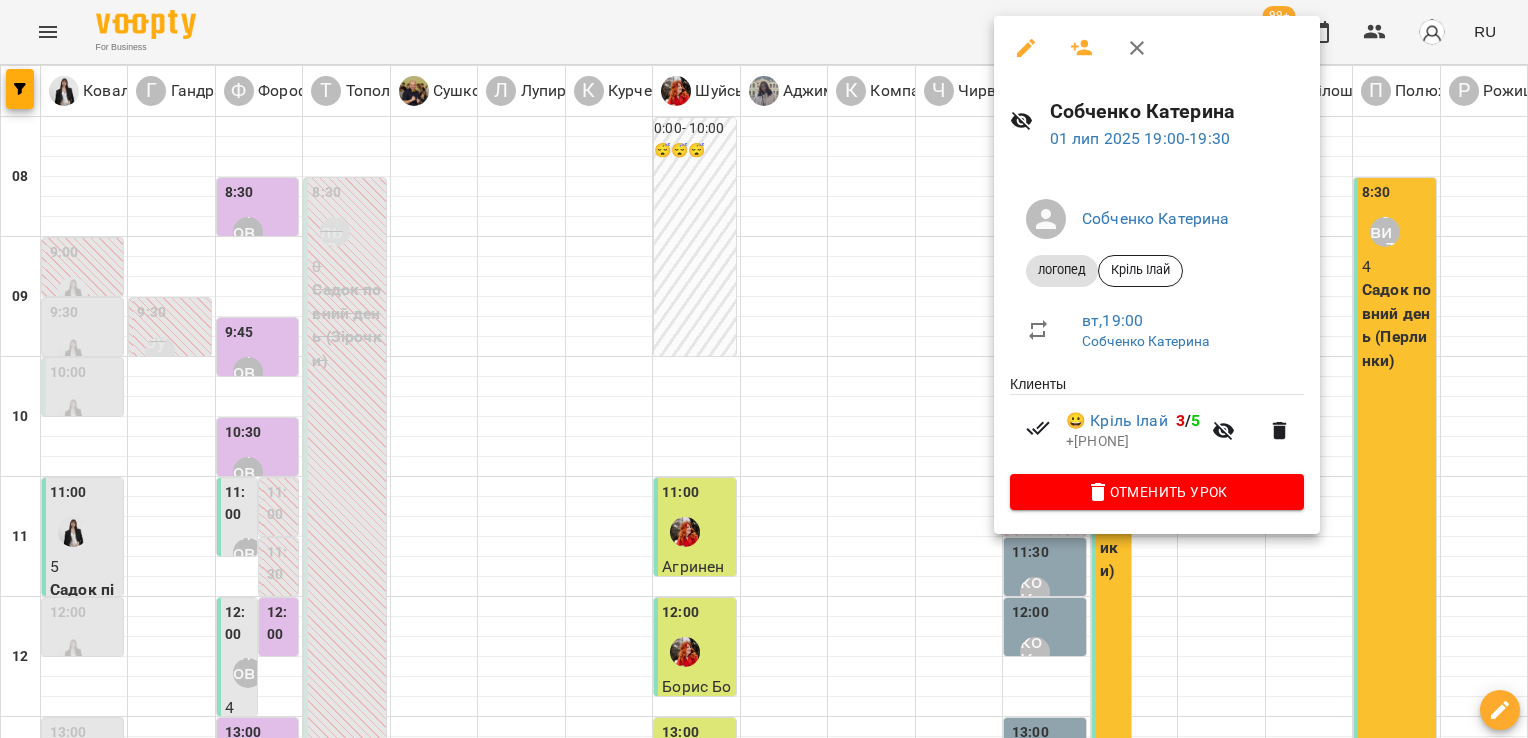 click at bounding box center (764, 369) 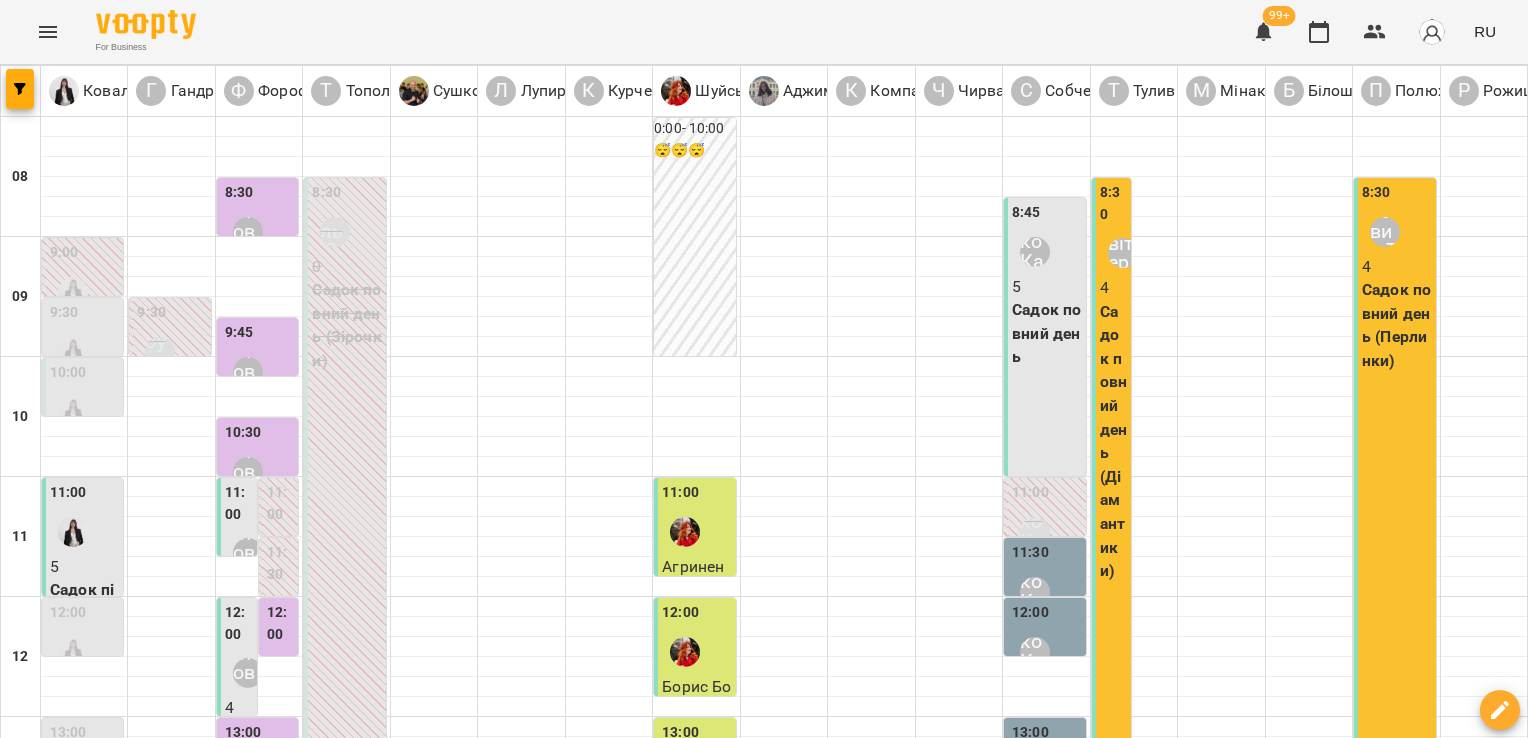 scroll, scrollTop: 102, scrollLeft: 0, axis: vertical 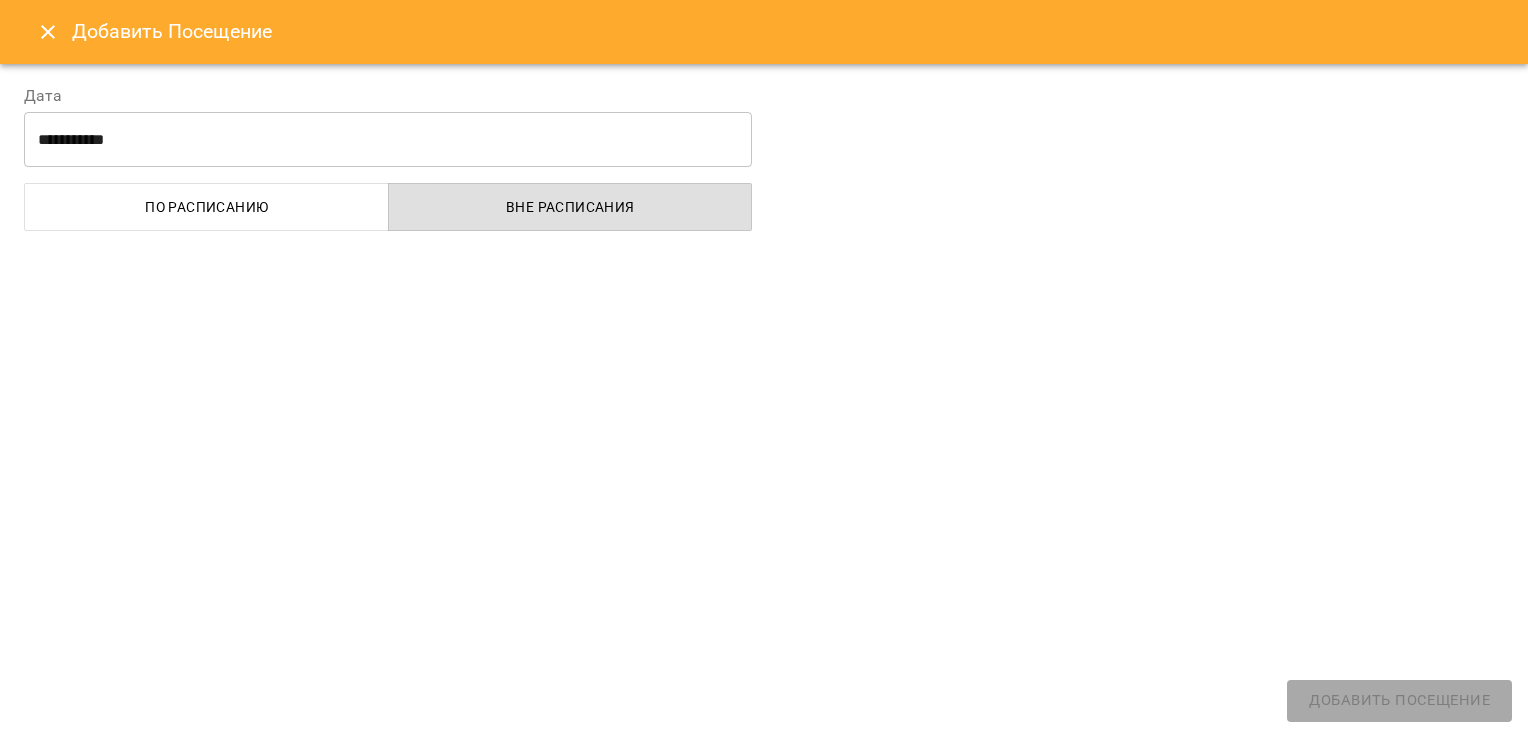 select 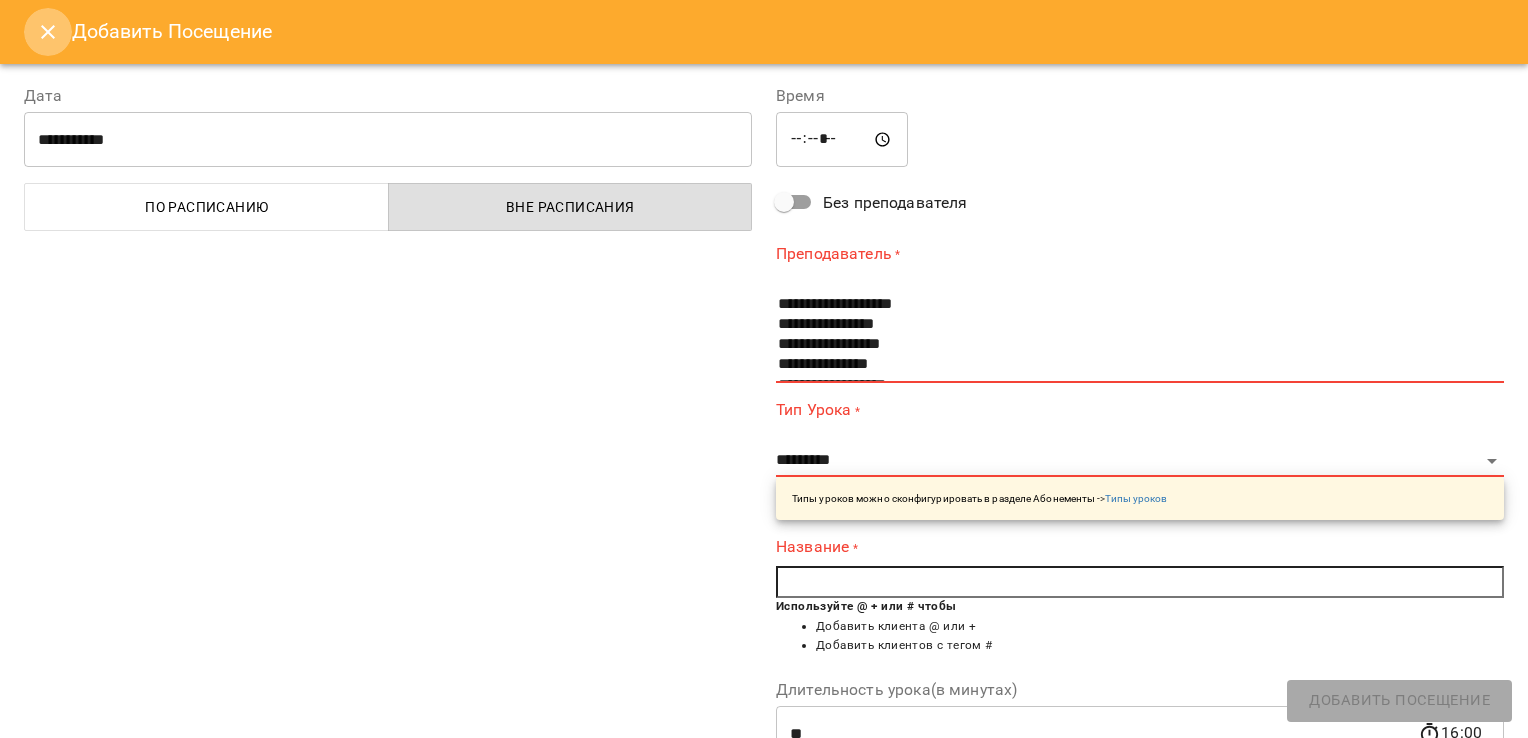 click 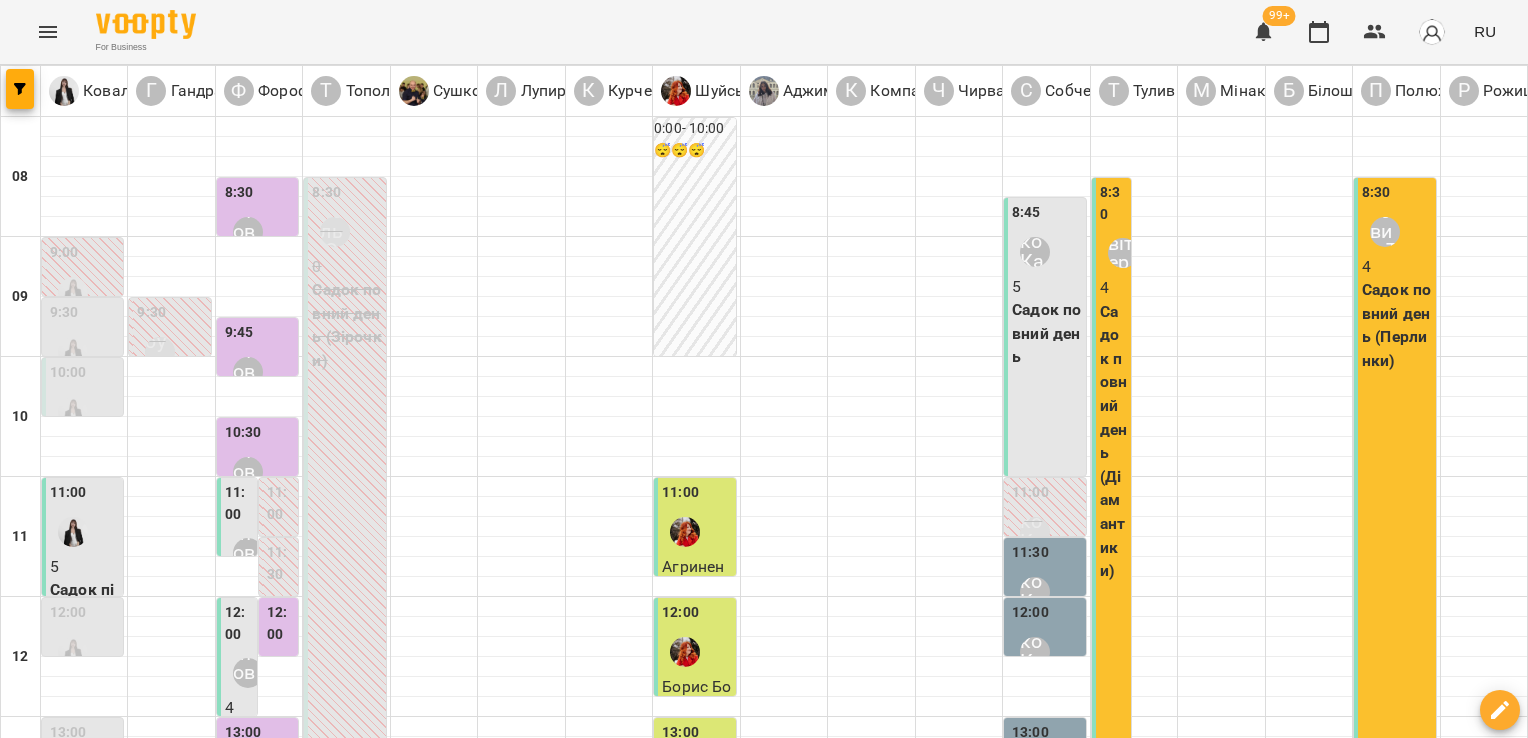 scroll, scrollTop: 1046, scrollLeft: 0, axis: vertical 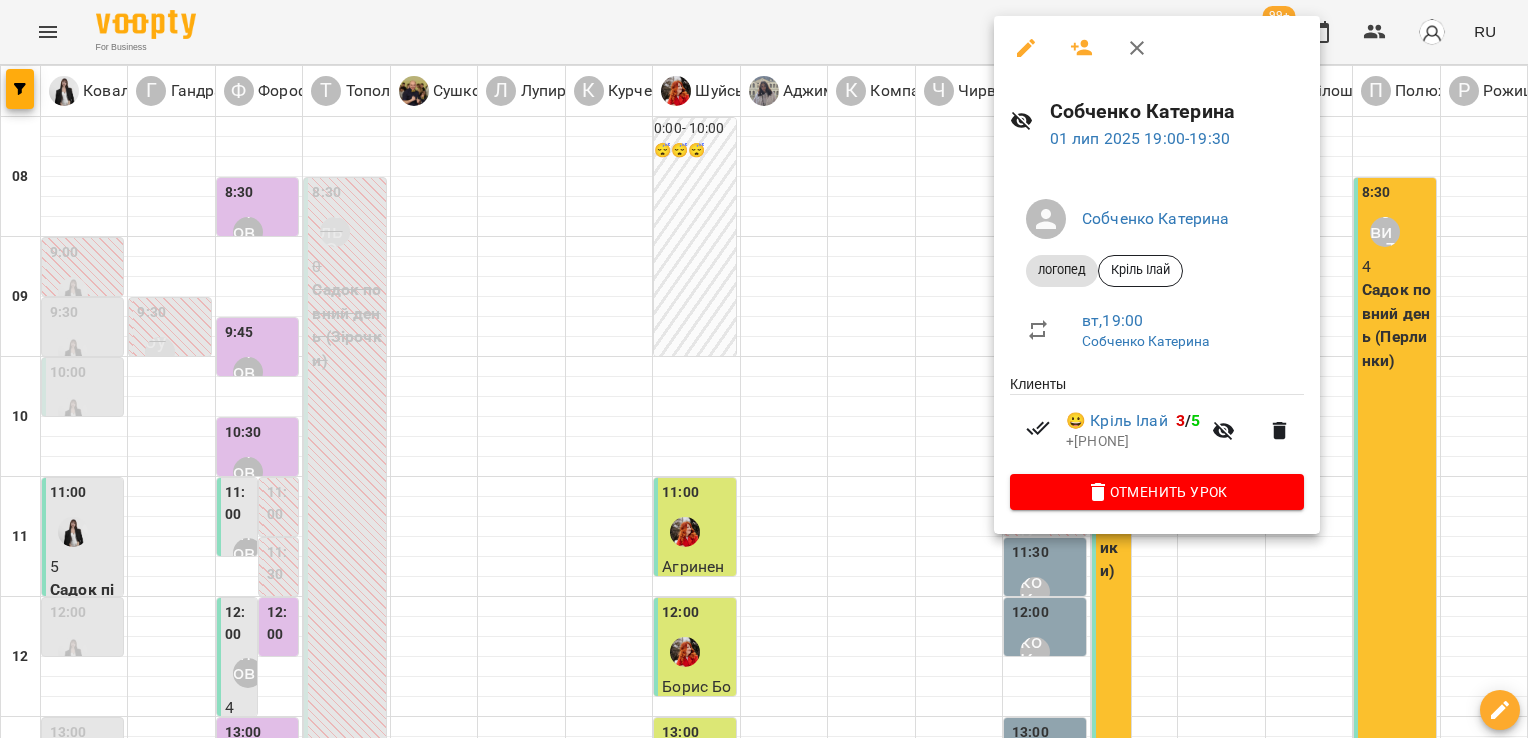 click at bounding box center [764, 369] 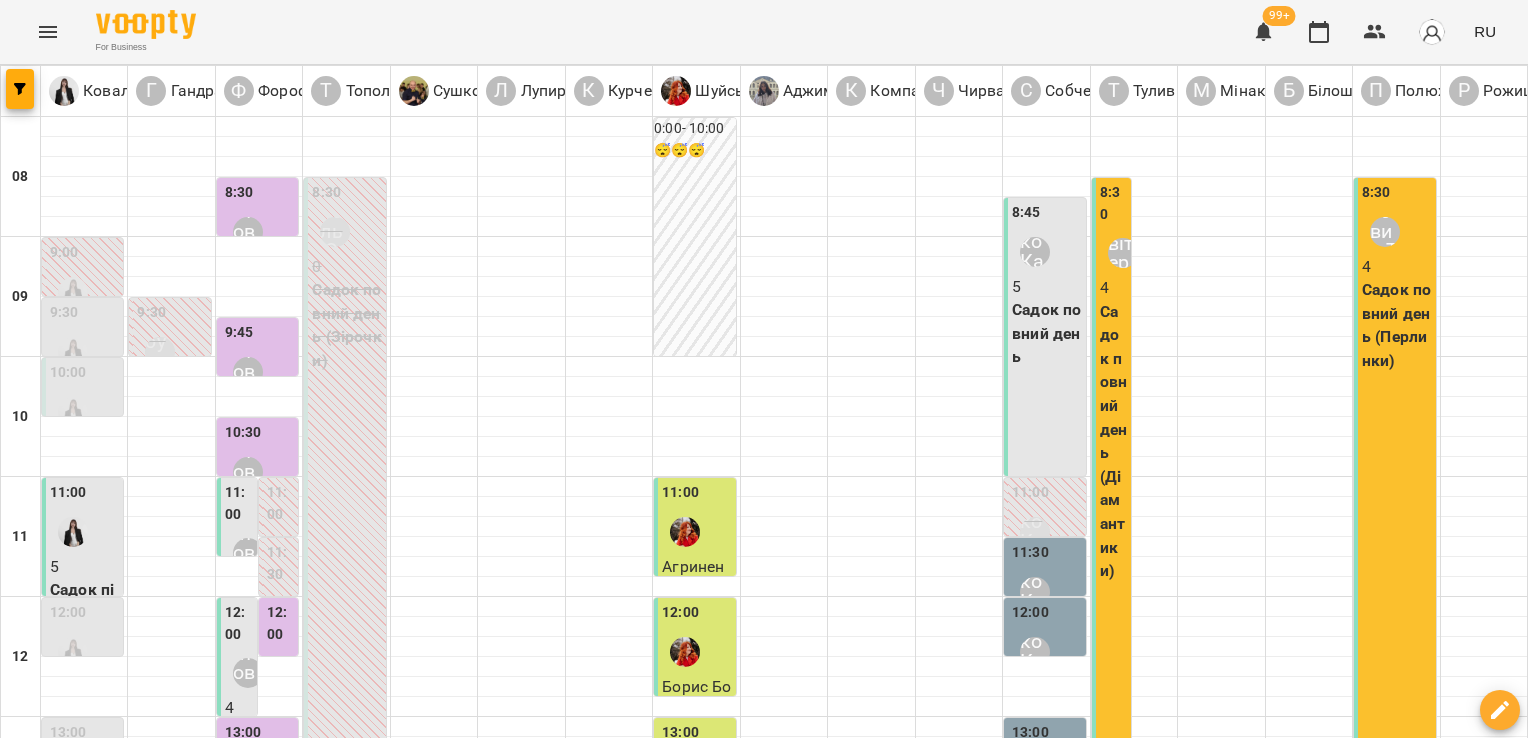 click at bounding box center [863, 1768] 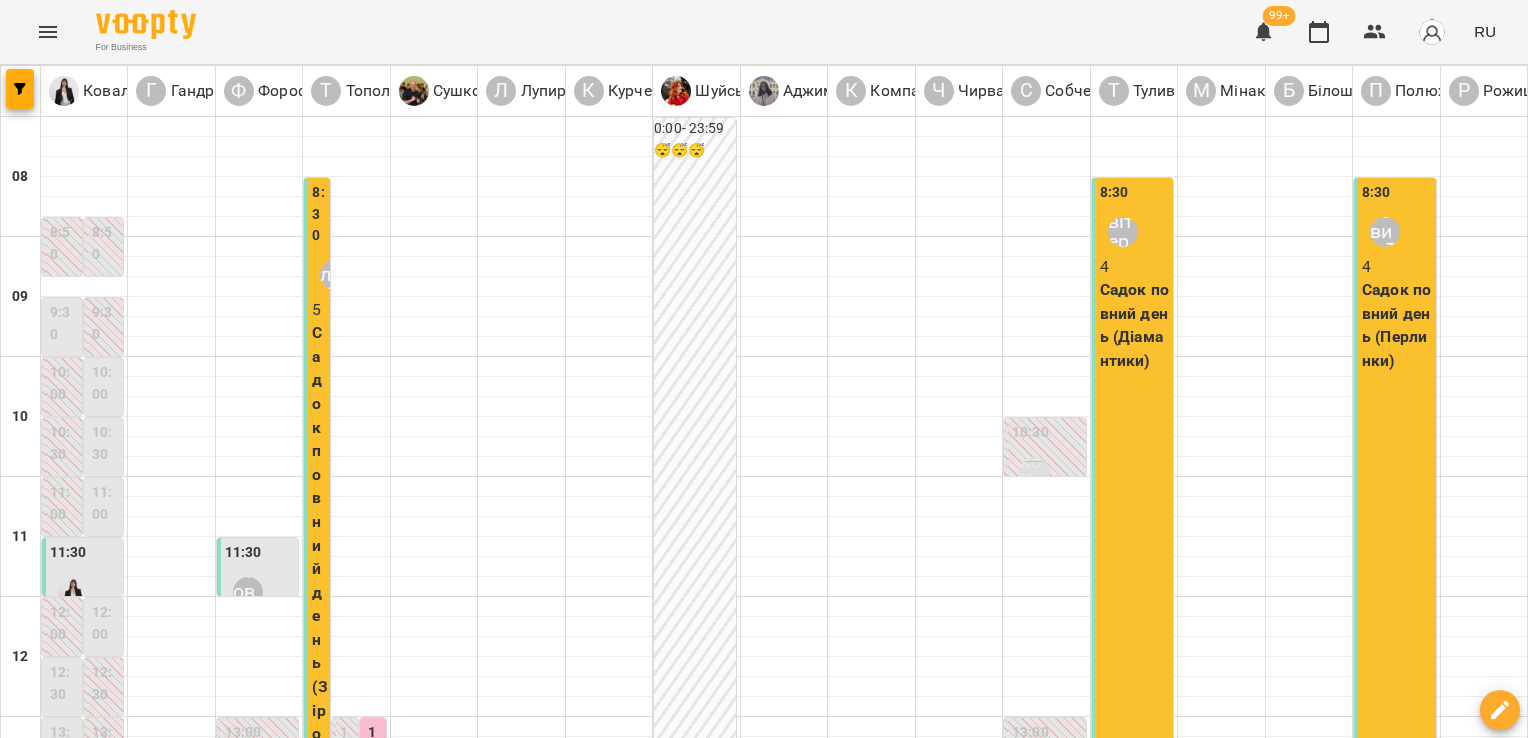 scroll, scrollTop: 472, scrollLeft: 0, axis: vertical 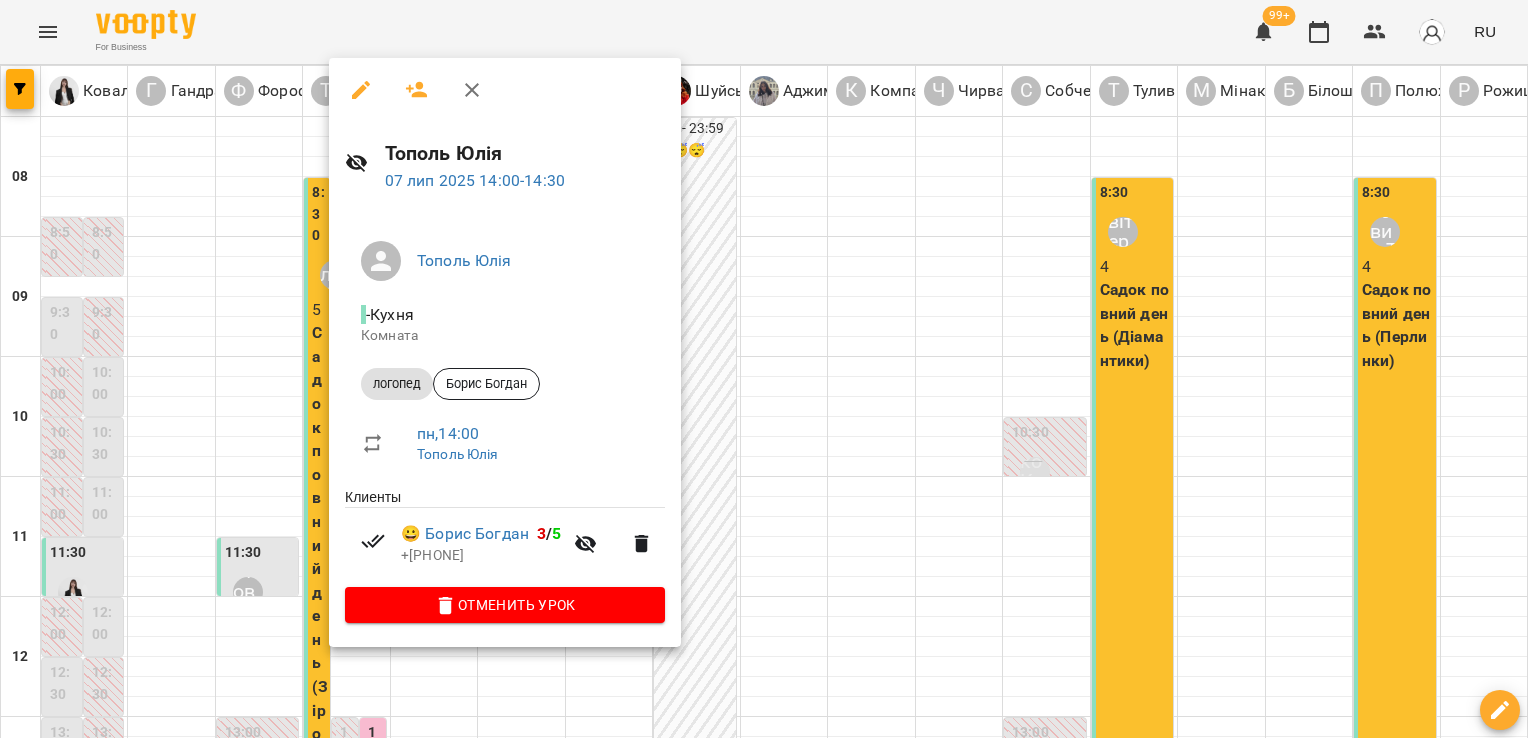 click at bounding box center [764, 369] 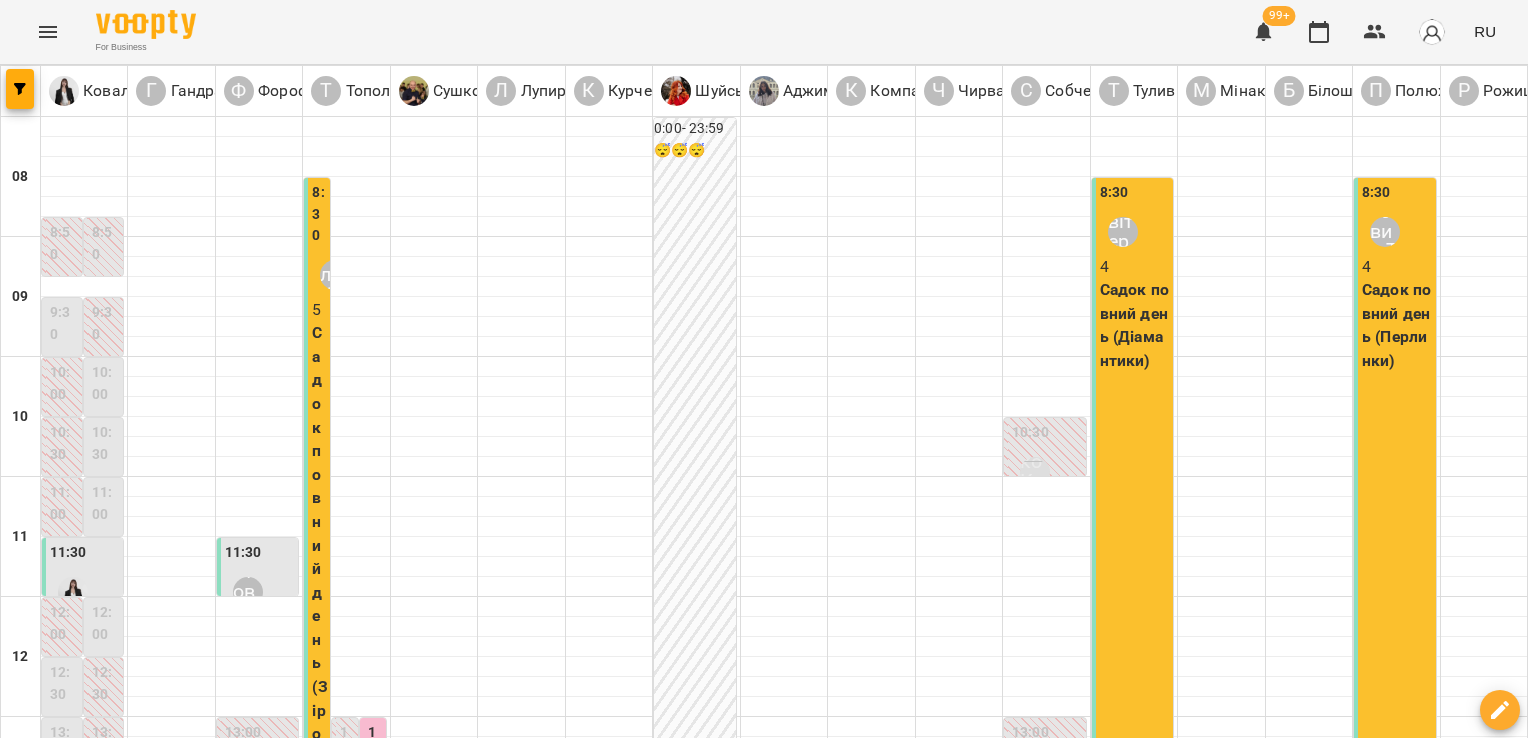 click on "13:00" at bounding box center (375, 765) 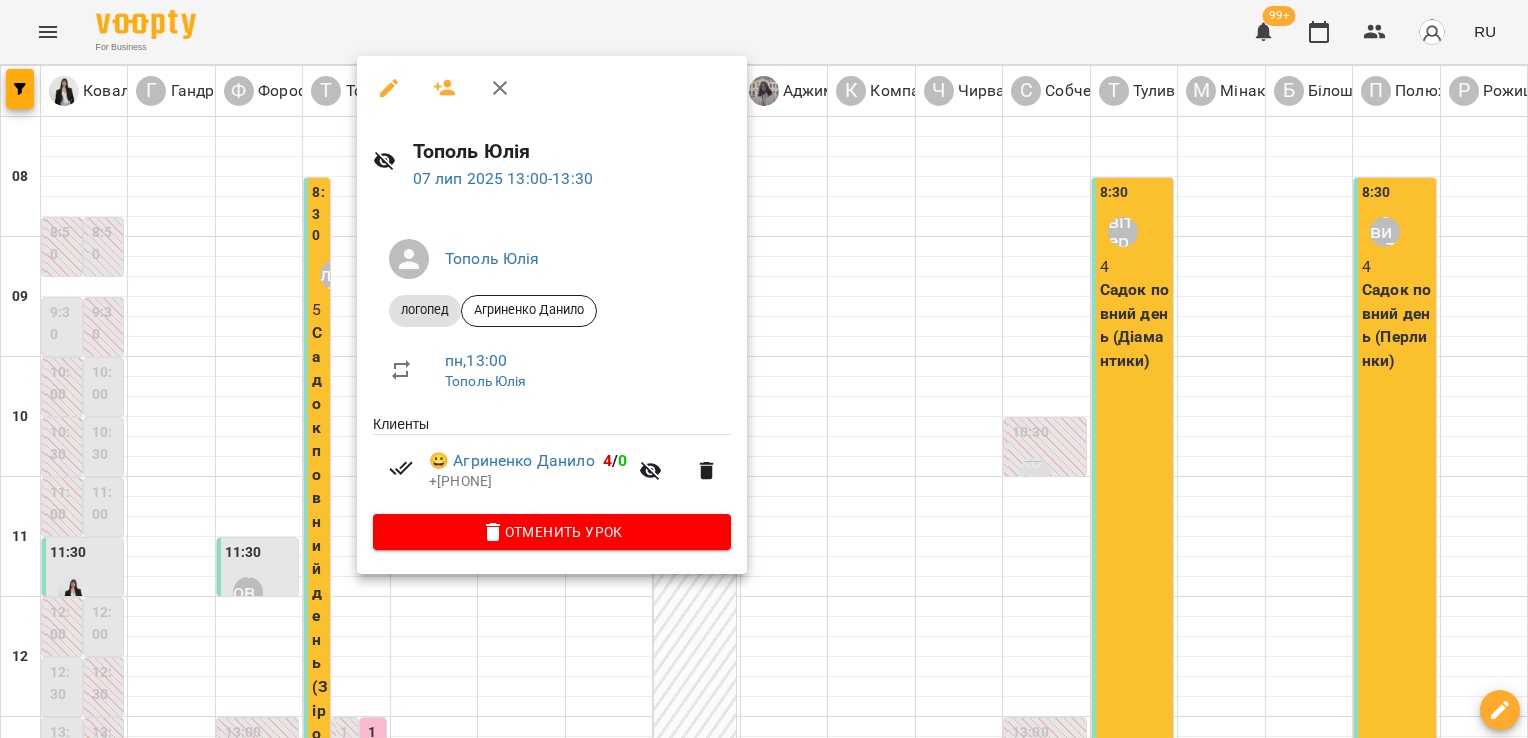click at bounding box center (764, 369) 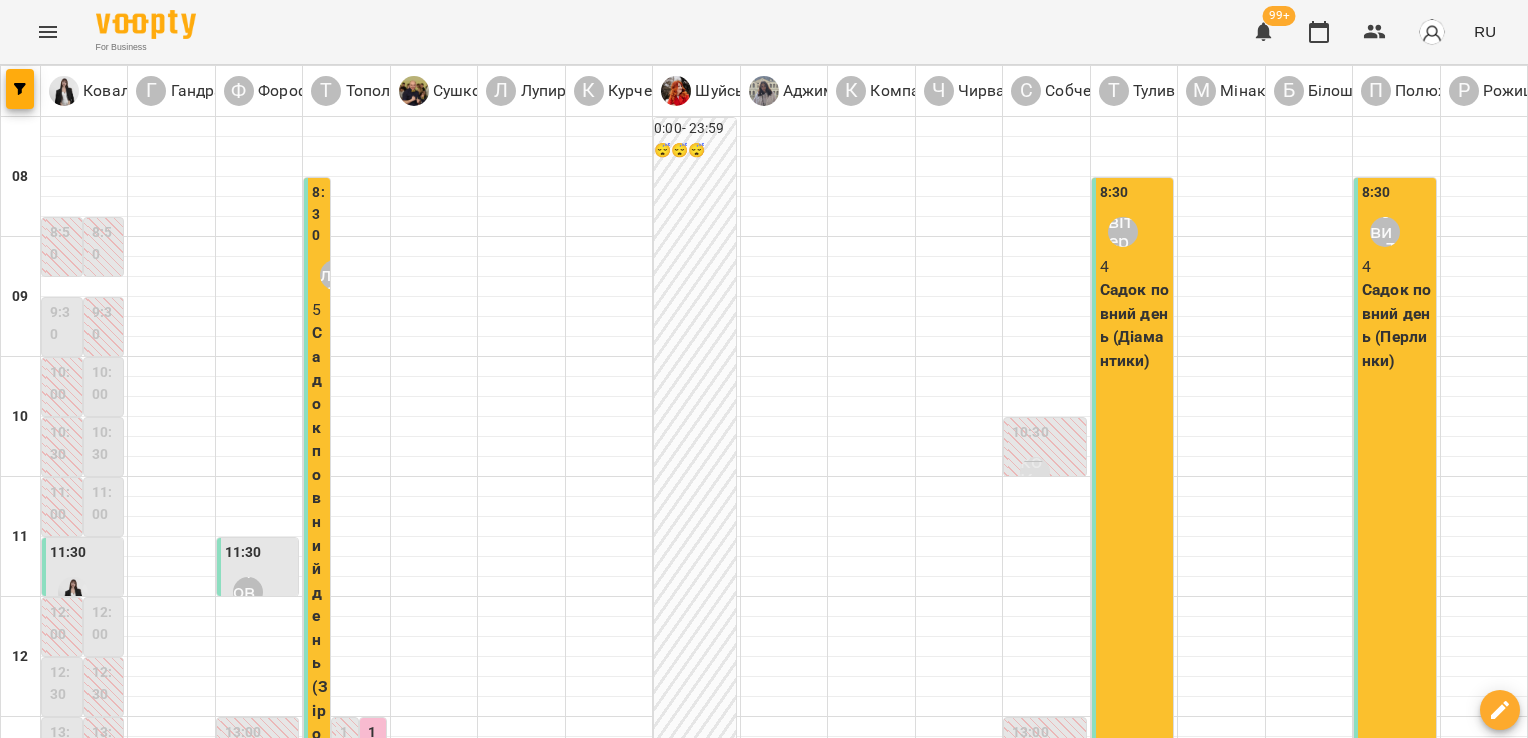 click on "13:00 [FIRST] [LAST] [FIRST] [LAST] логопед" at bounding box center (373, 1050) 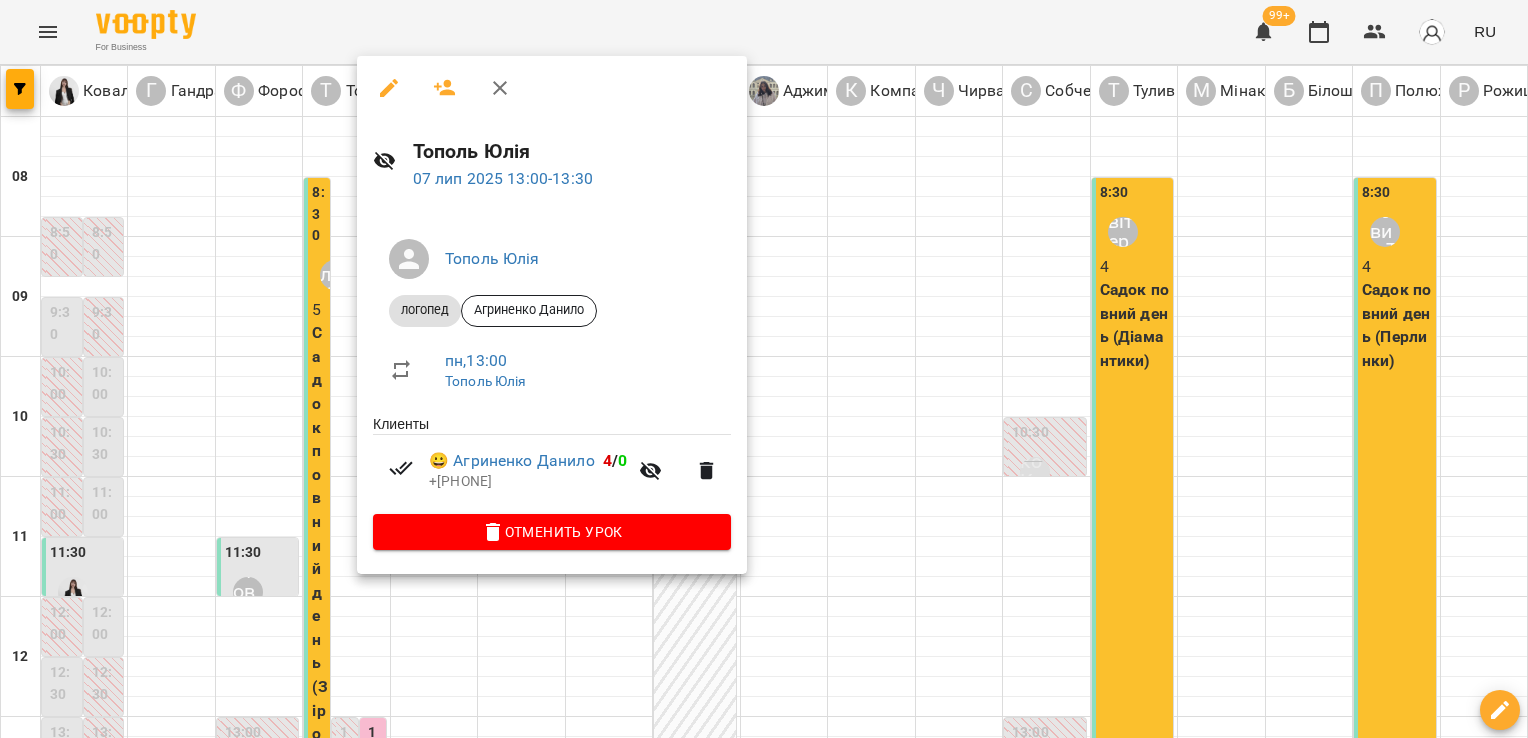 click at bounding box center [764, 369] 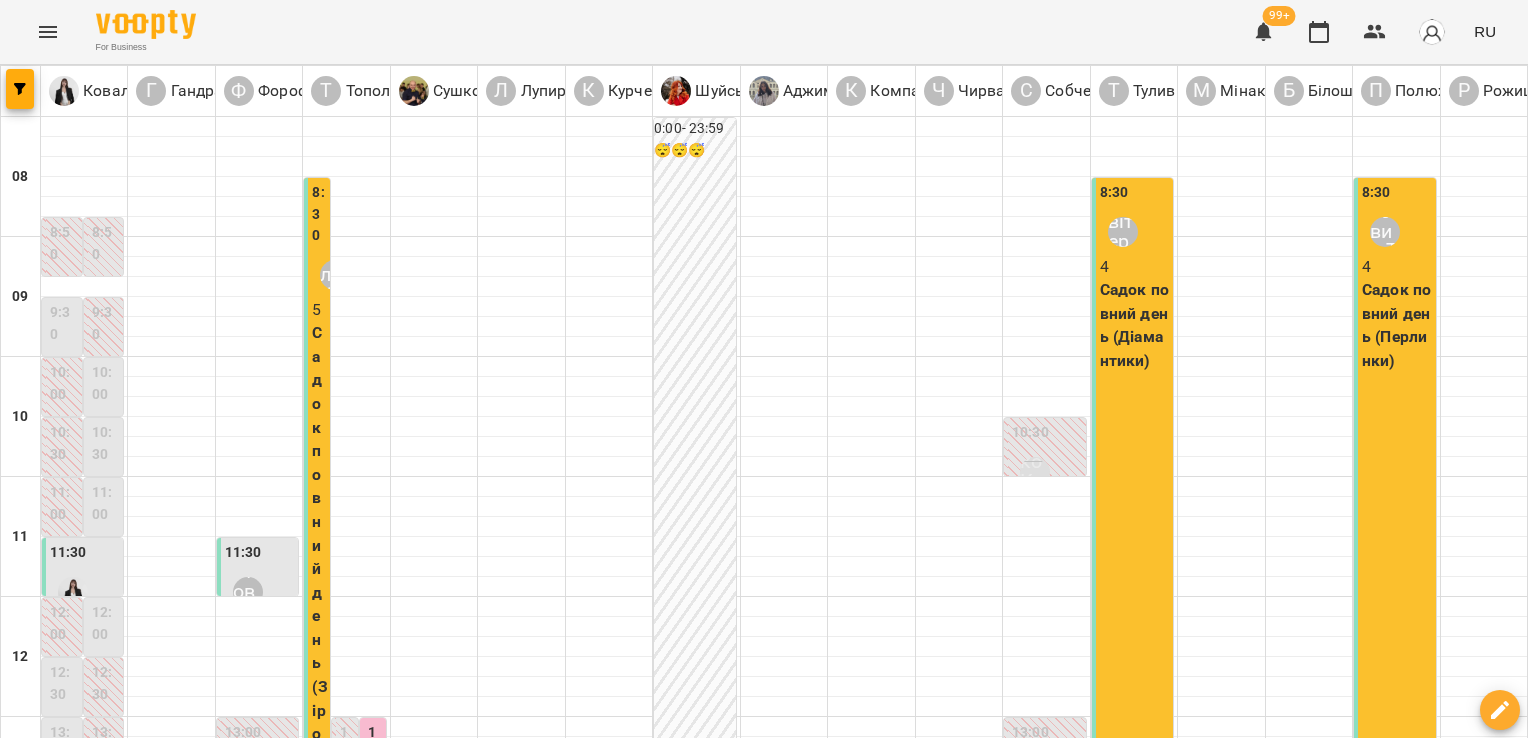 click on "13:30 [FIRST] [LAST] [FIRST] [LAST] логопед" at bounding box center [345, 1133] 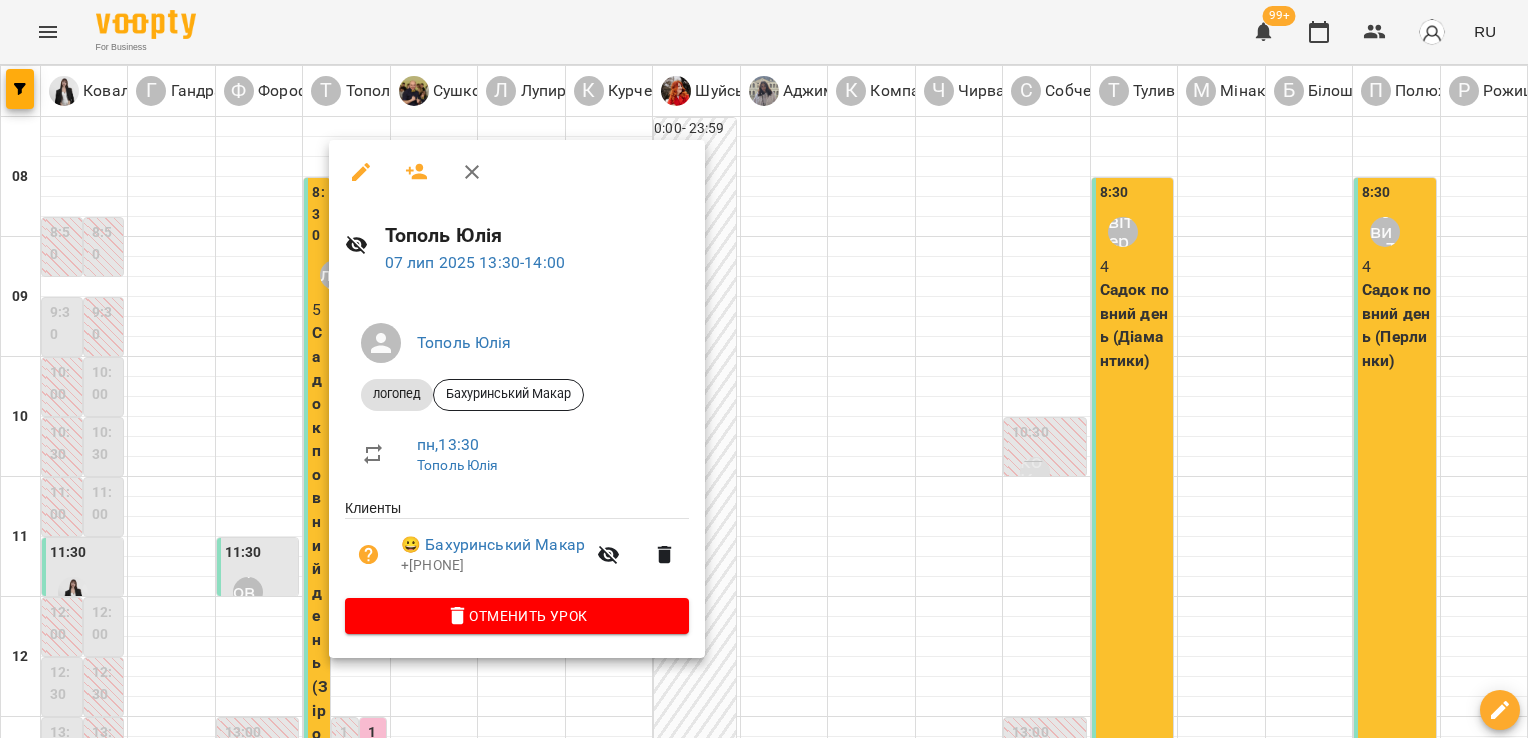 click at bounding box center [764, 369] 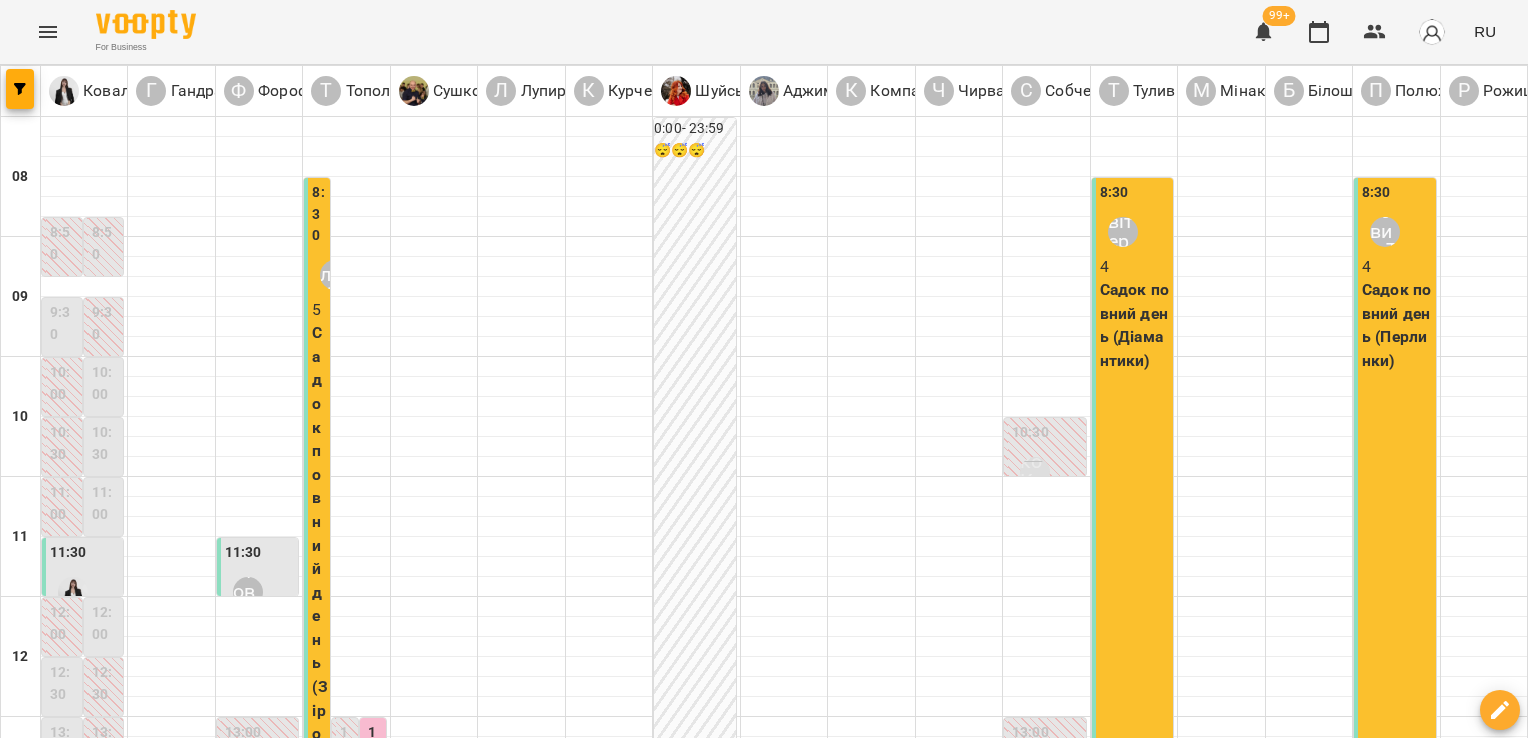 click on "14:00" at bounding box center (347, 885) 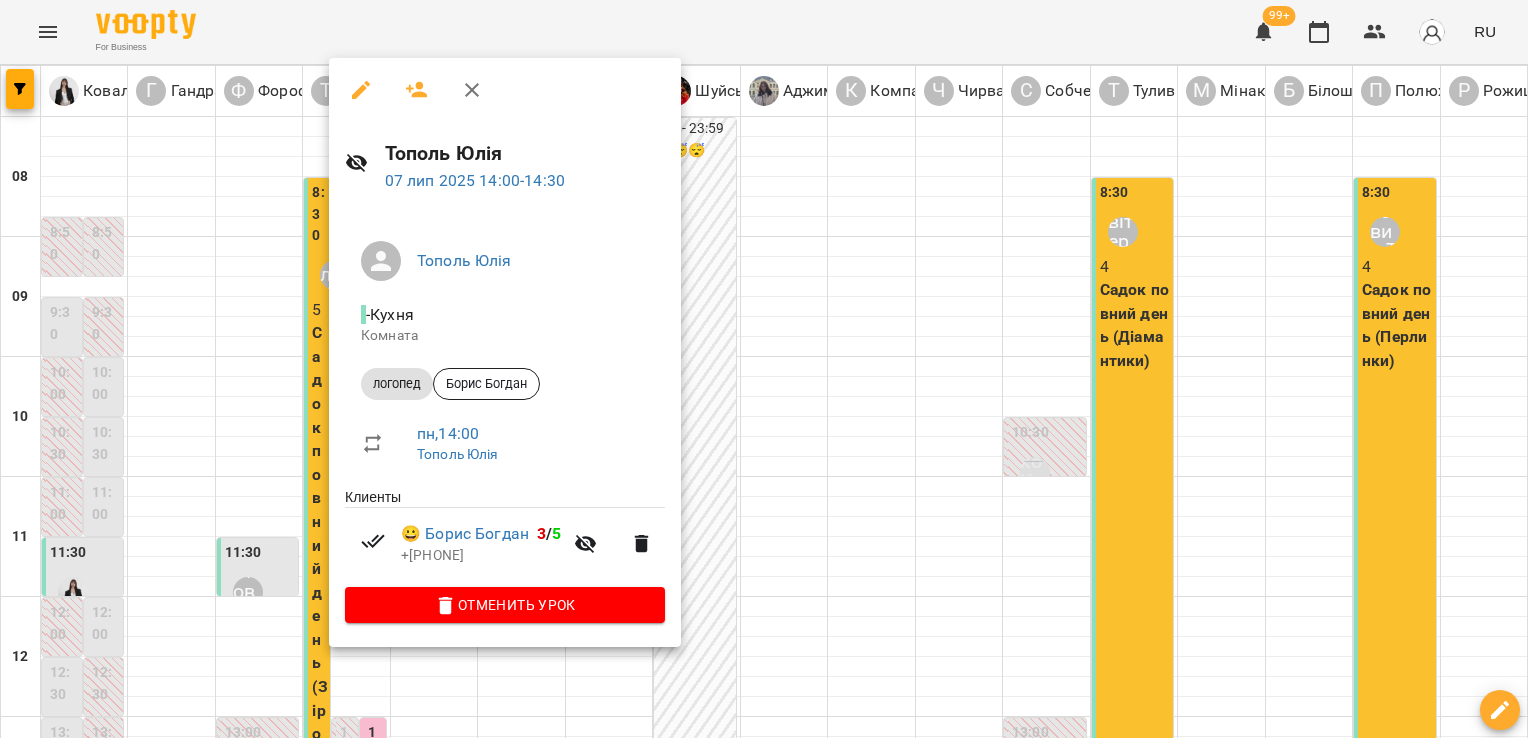 click at bounding box center [764, 369] 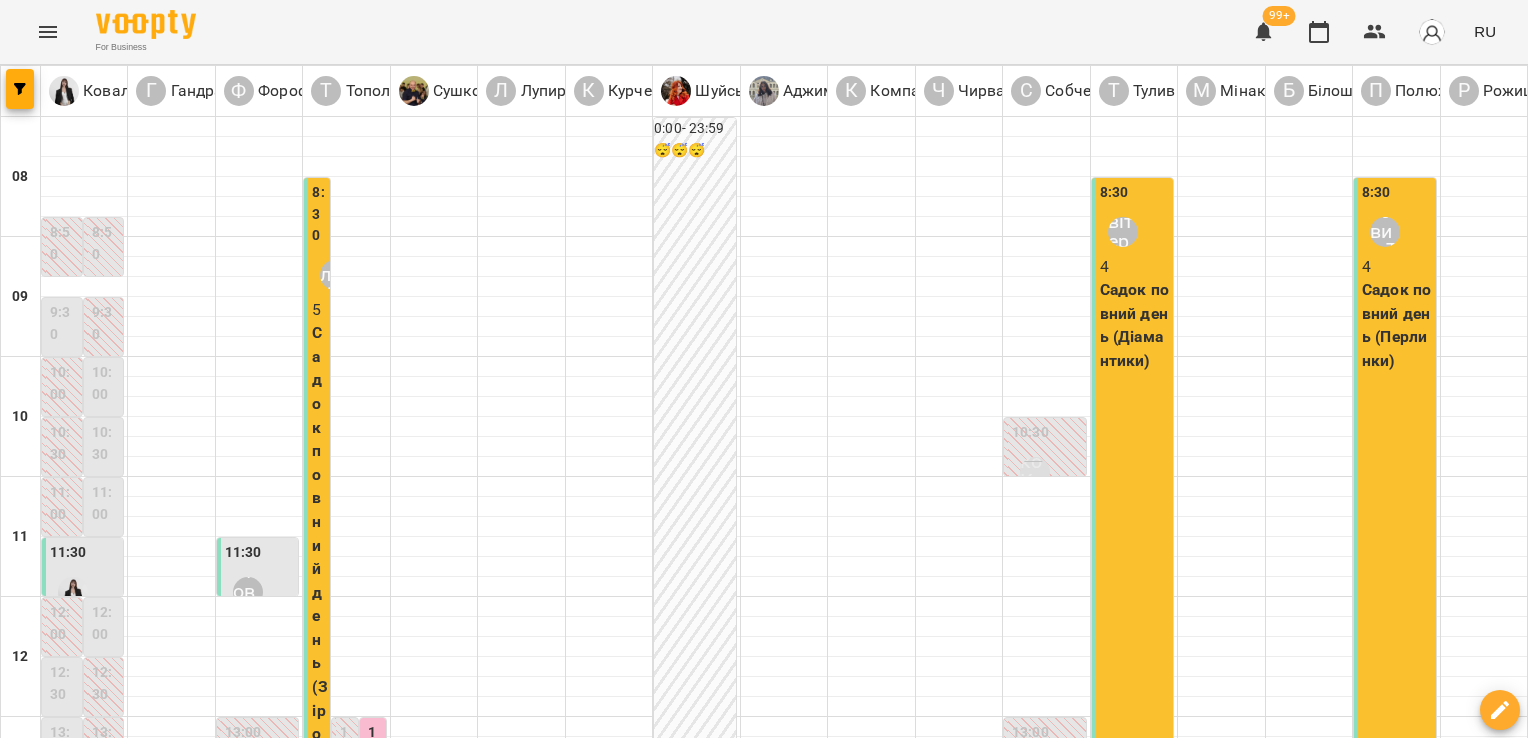 click on "13:30" at bounding box center [347, 825] 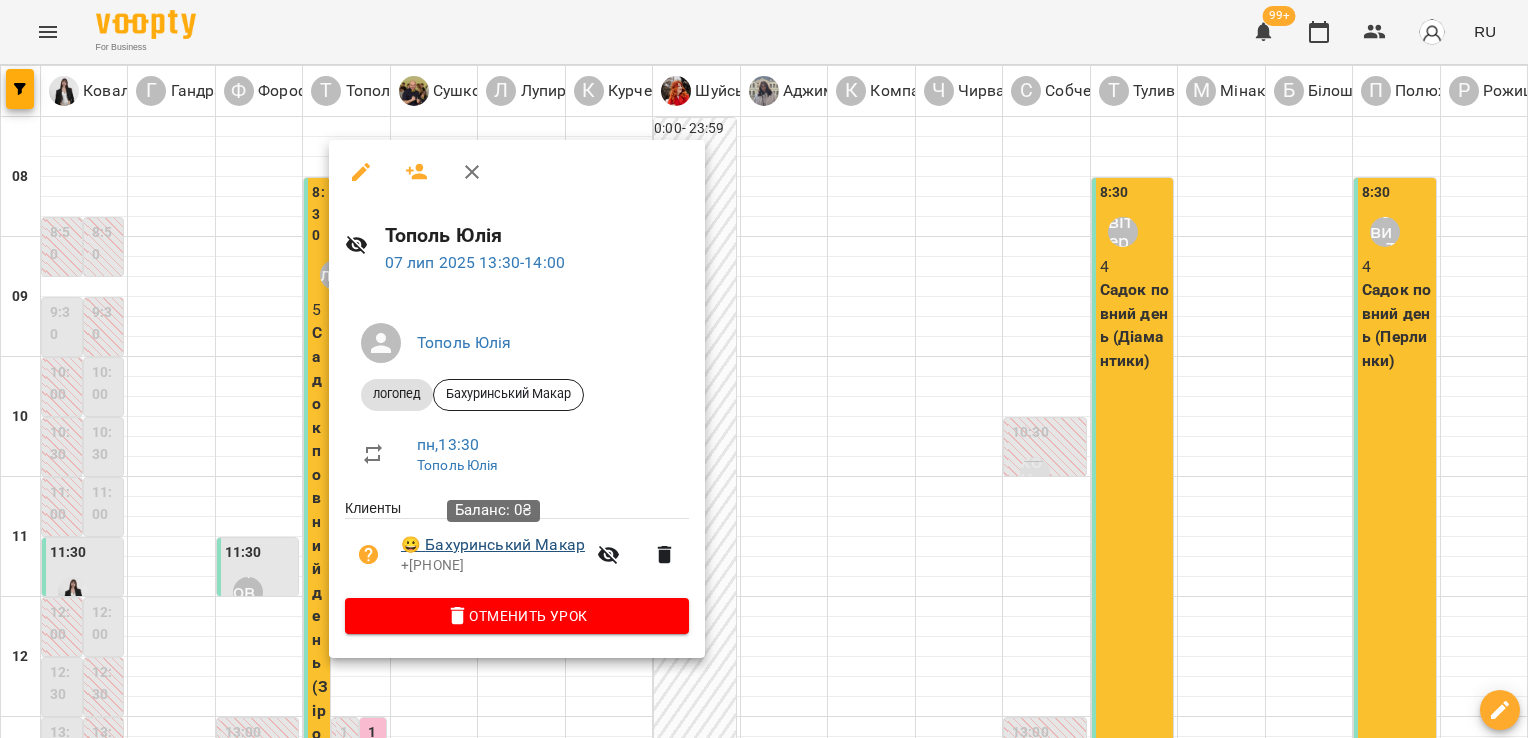 drag, startPoint x: 588, startPoint y: 535, endPoint x: 404, endPoint y: 548, distance: 184.45866 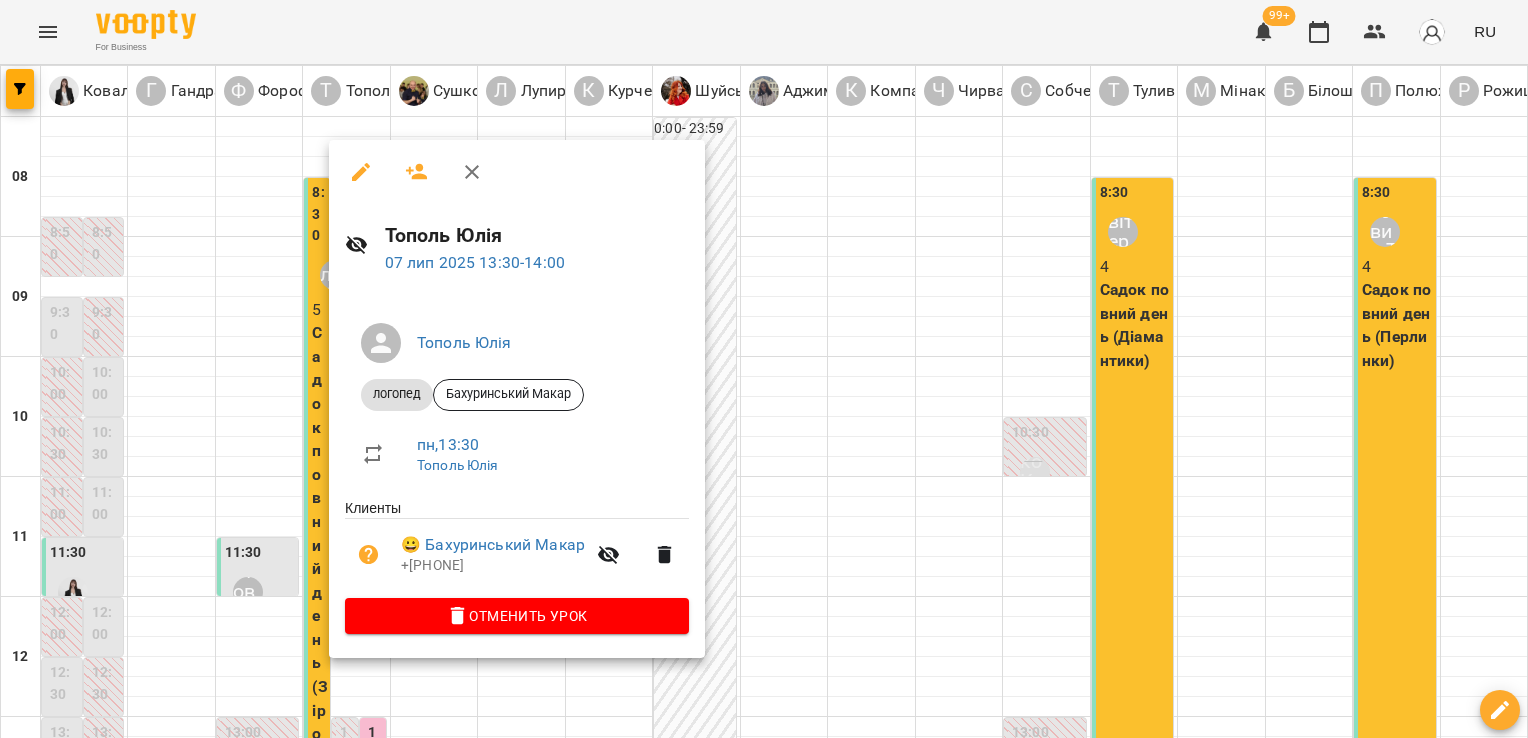 drag, startPoint x: 404, startPoint y: 548, endPoint x: 379, endPoint y: 529, distance: 31.400637 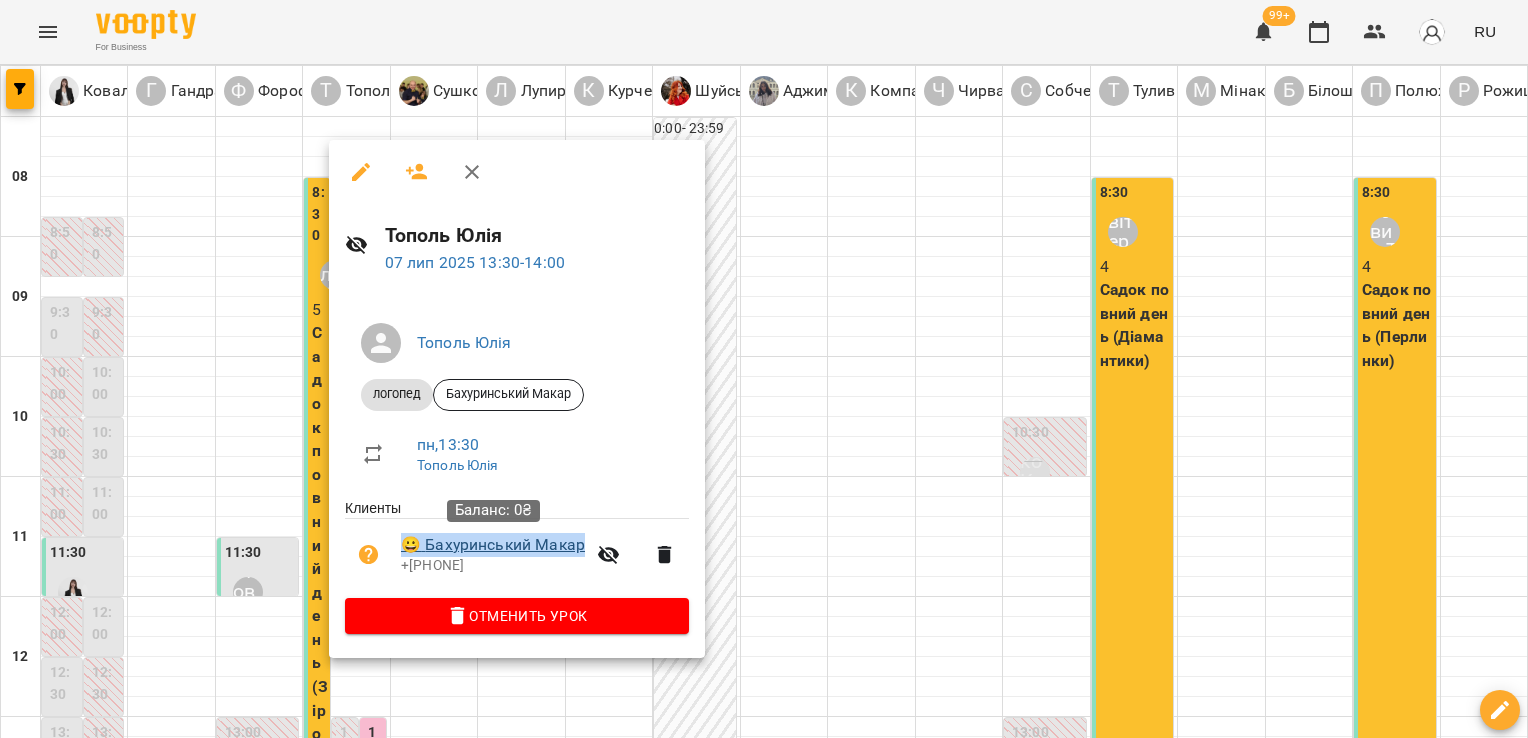 drag, startPoint x: 399, startPoint y: 528, endPoint x: 584, endPoint y: 535, distance: 185.13239 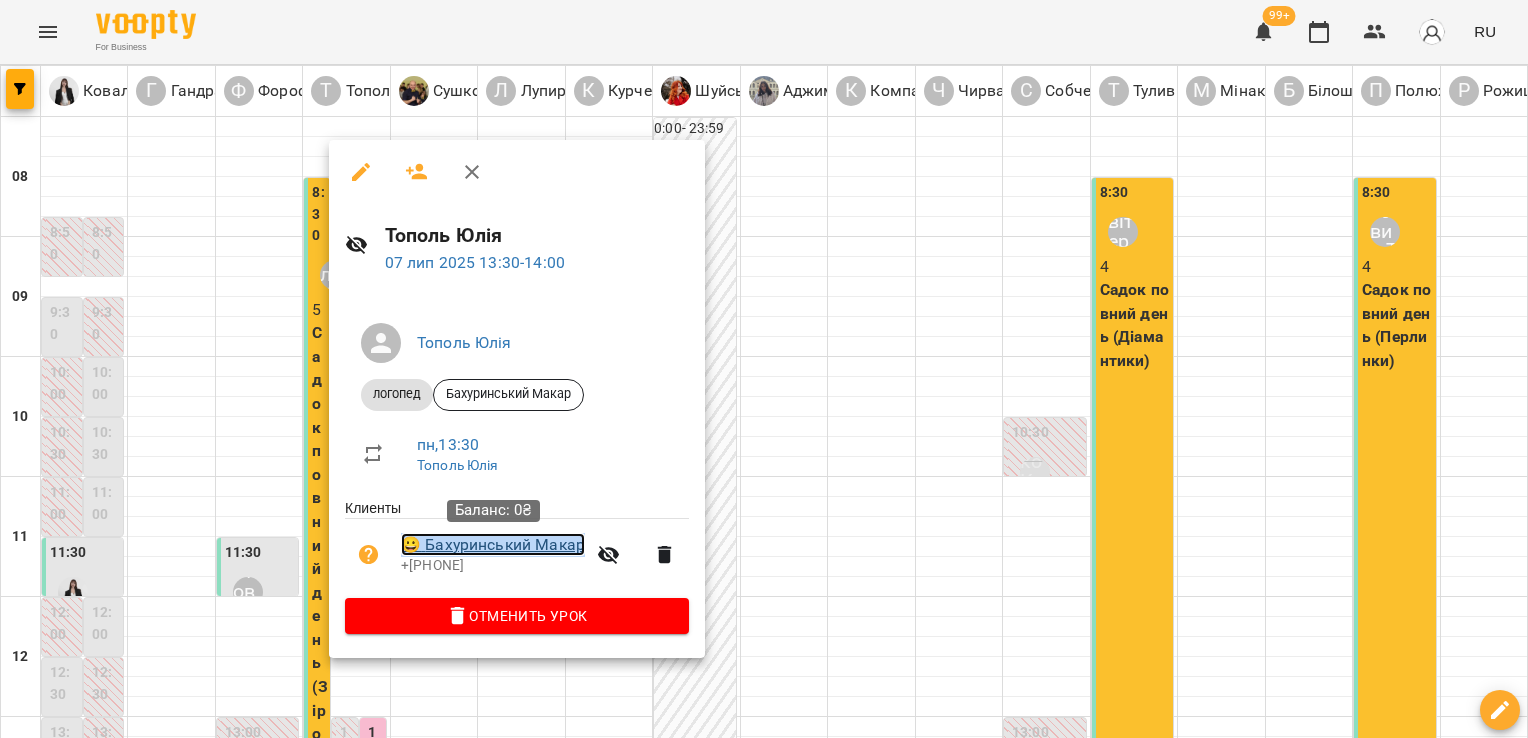 click on "😀   [FIRST] [LAST]" at bounding box center (493, 545) 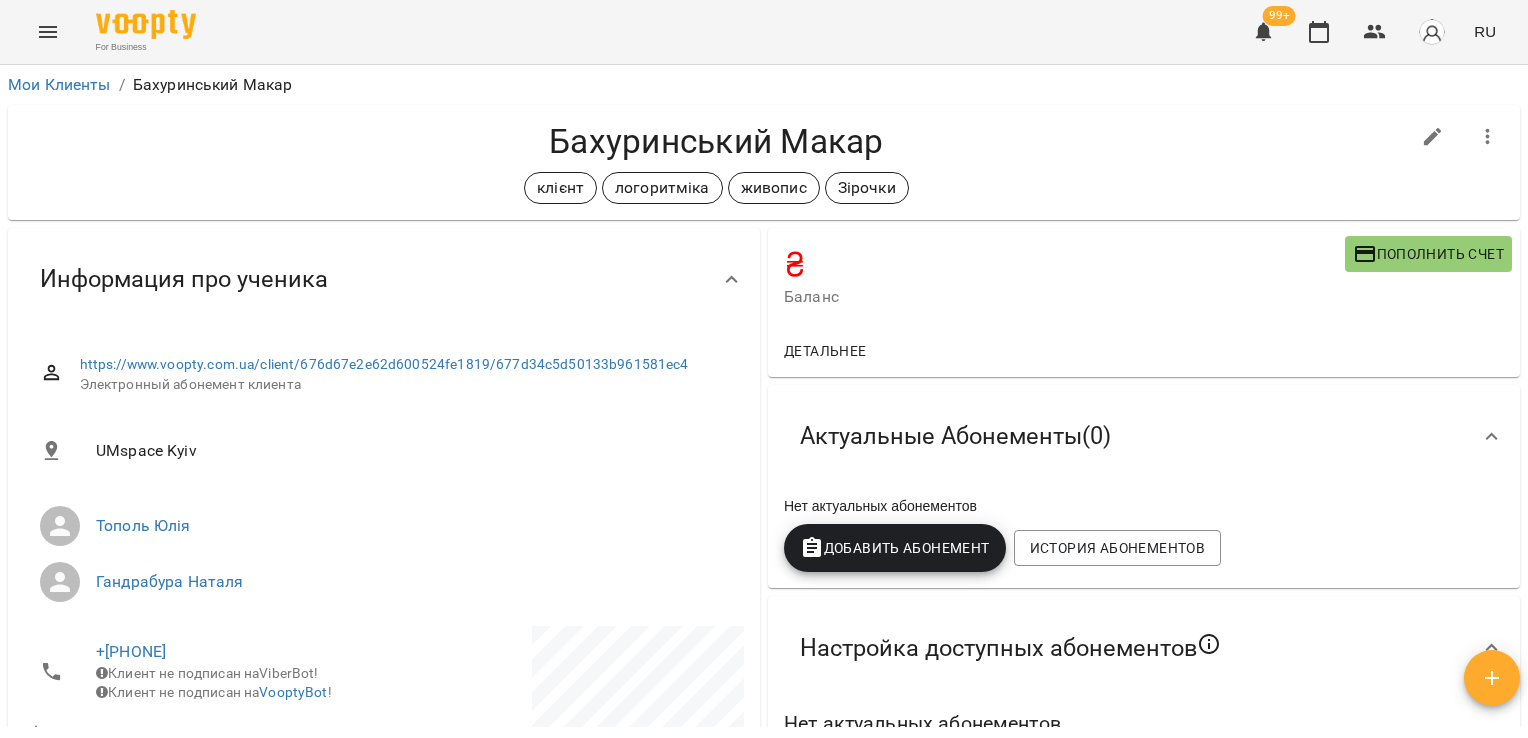 click on "Бахуринський Макар" at bounding box center (716, 141) 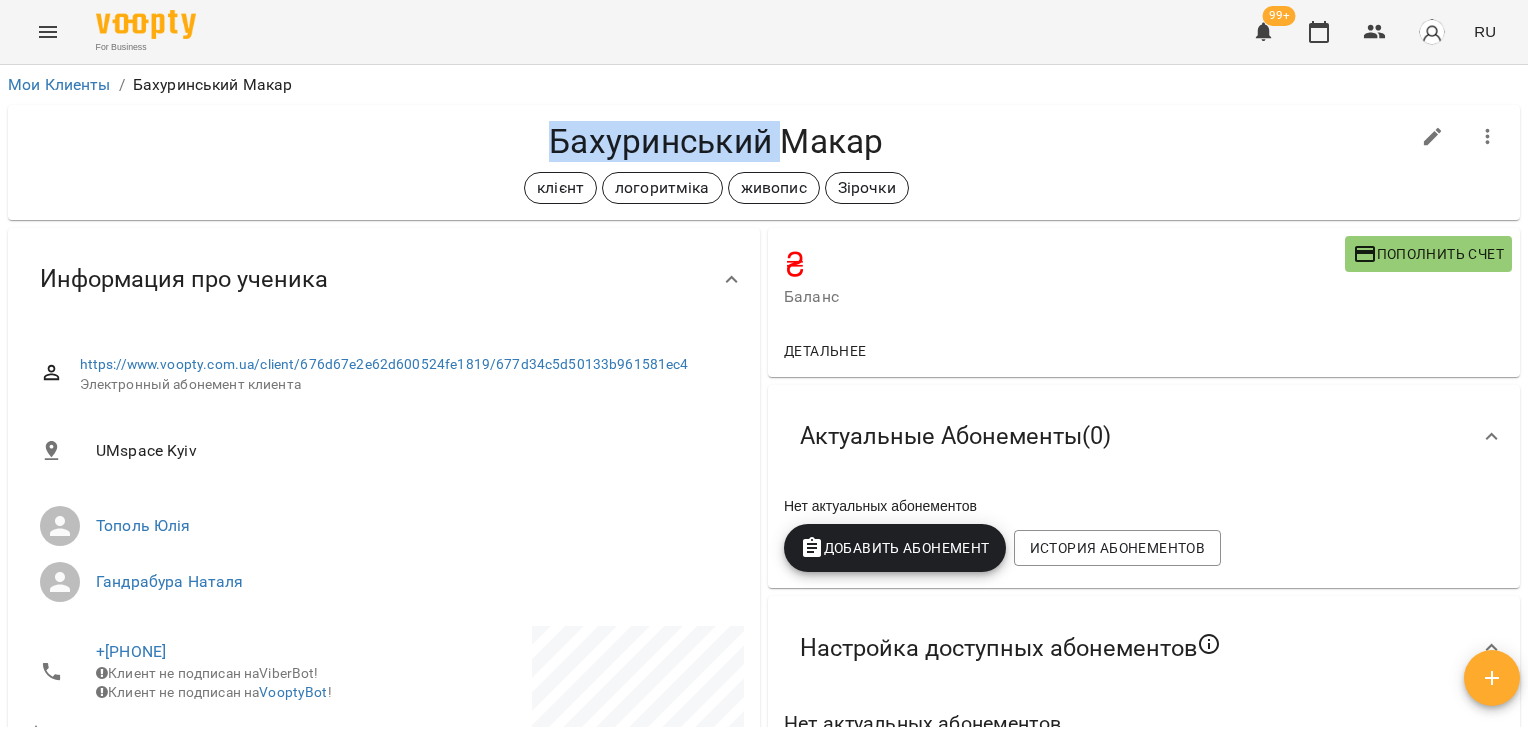 click on "Бахуринський Макар" at bounding box center [716, 141] 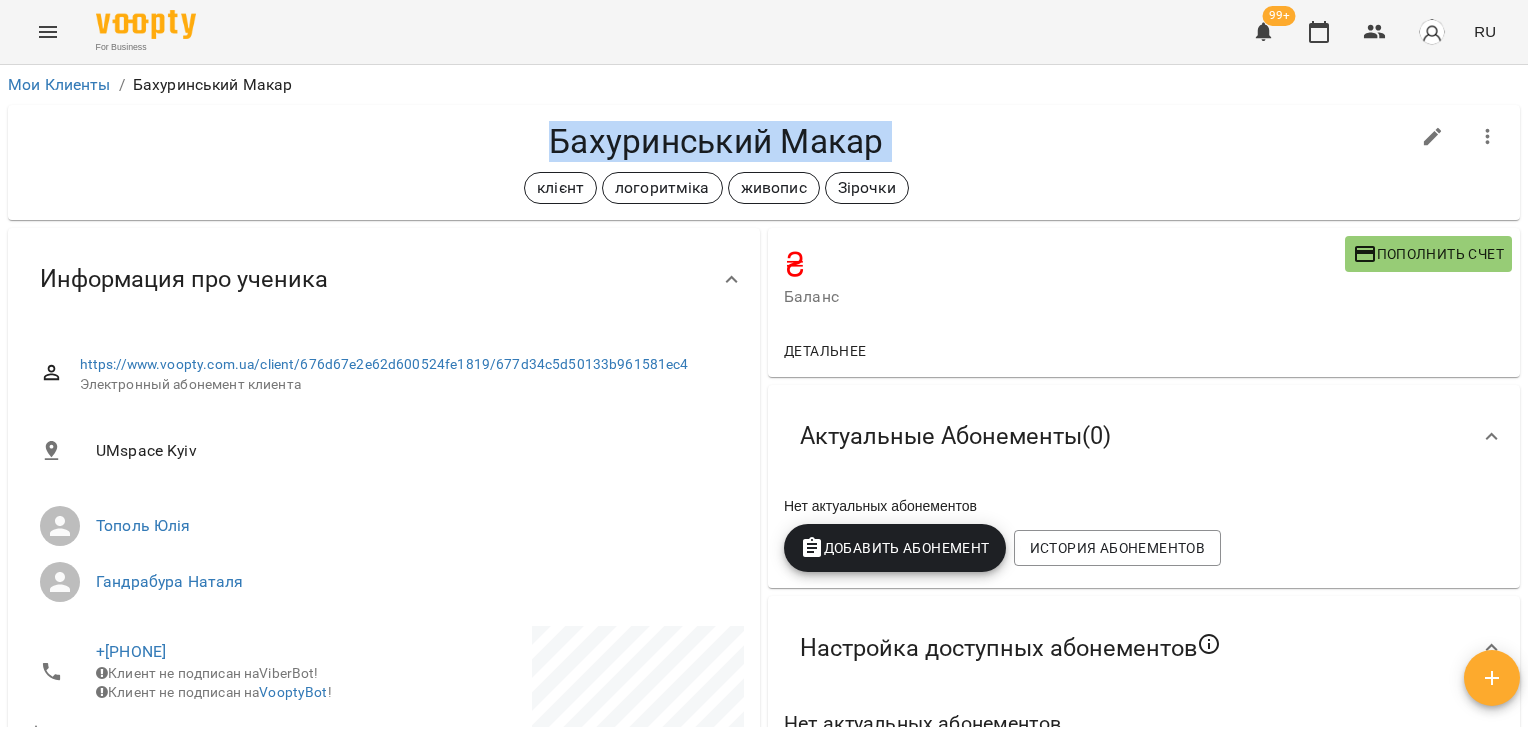 click on "Бахуринський Макар" at bounding box center (716, 141) 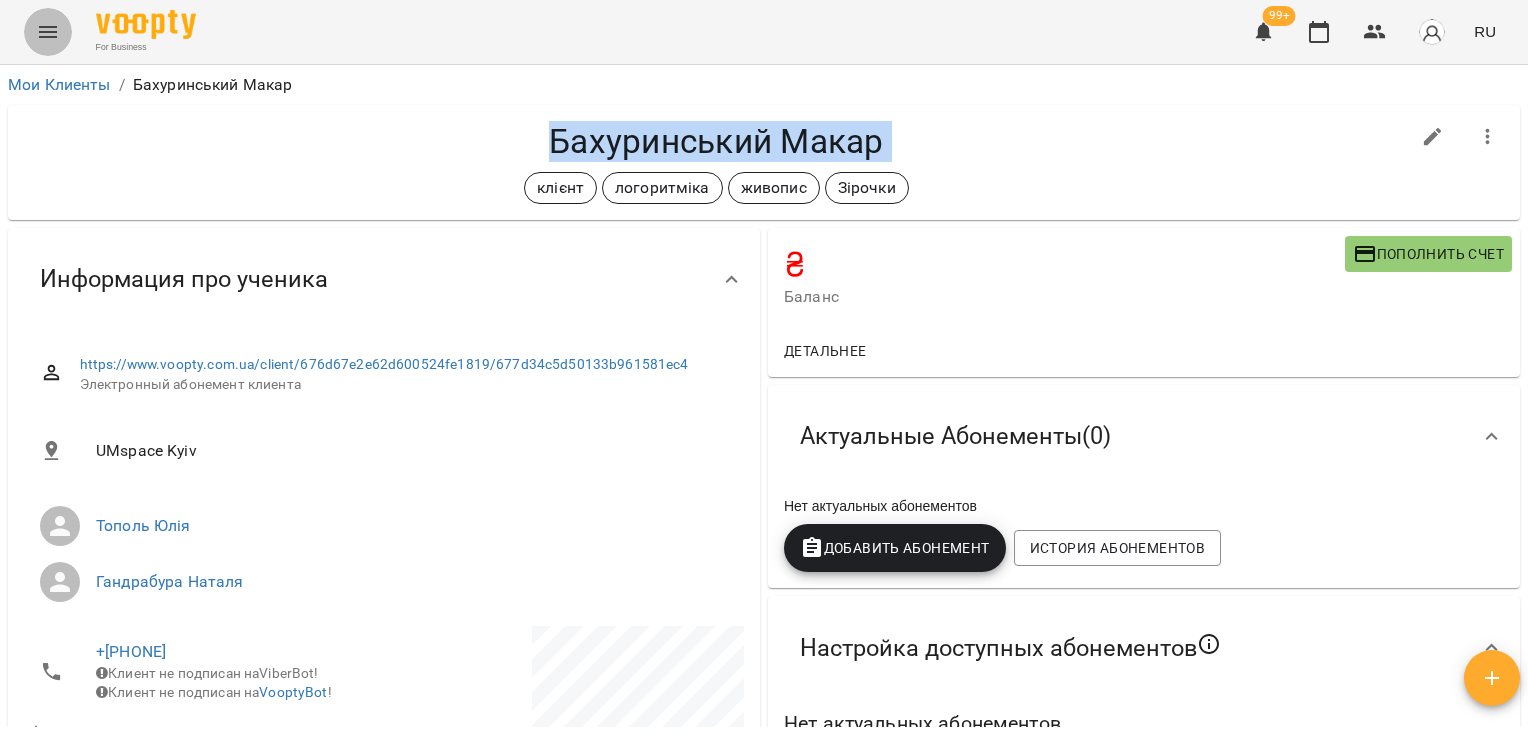 click 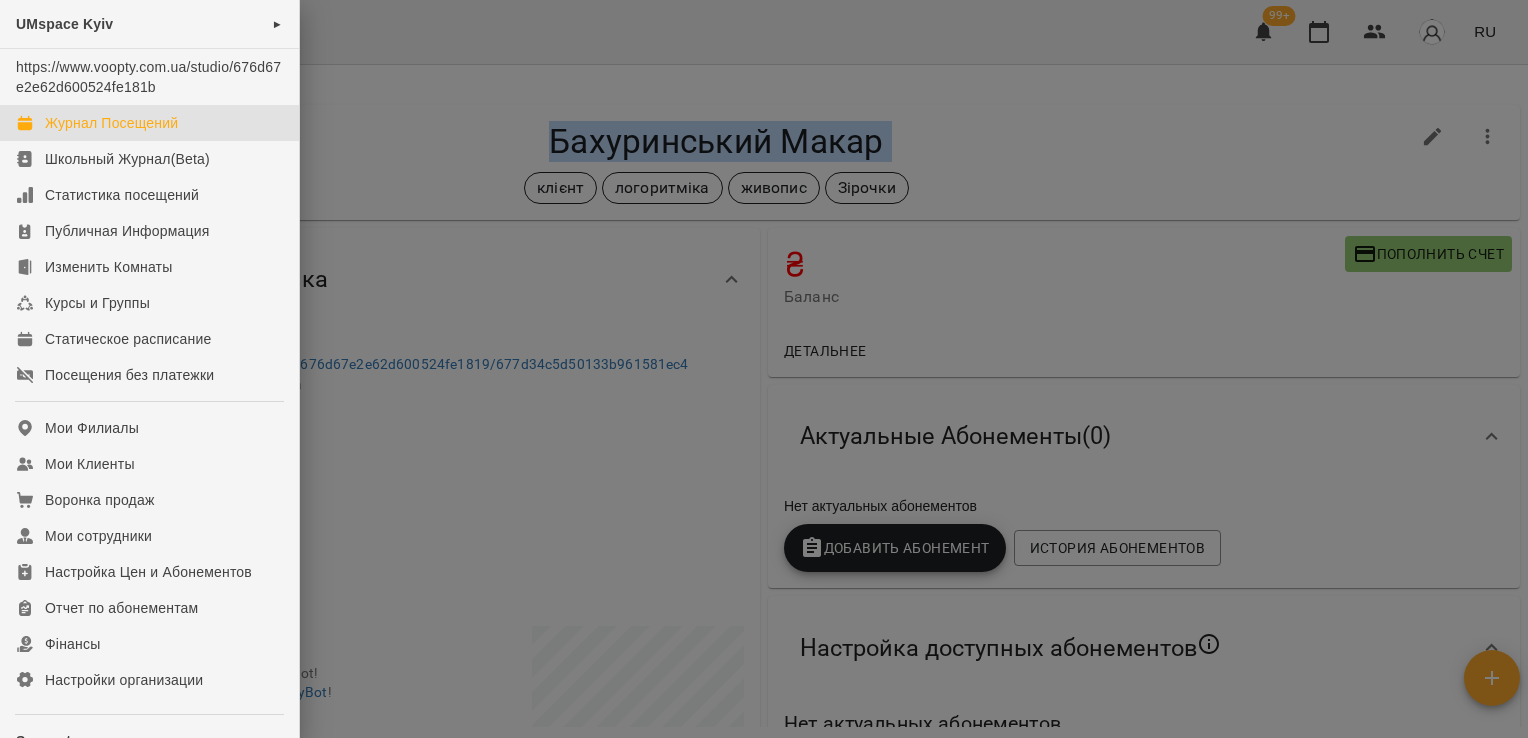 click on "Журнал Посещений" at bounding box center [111, 123] 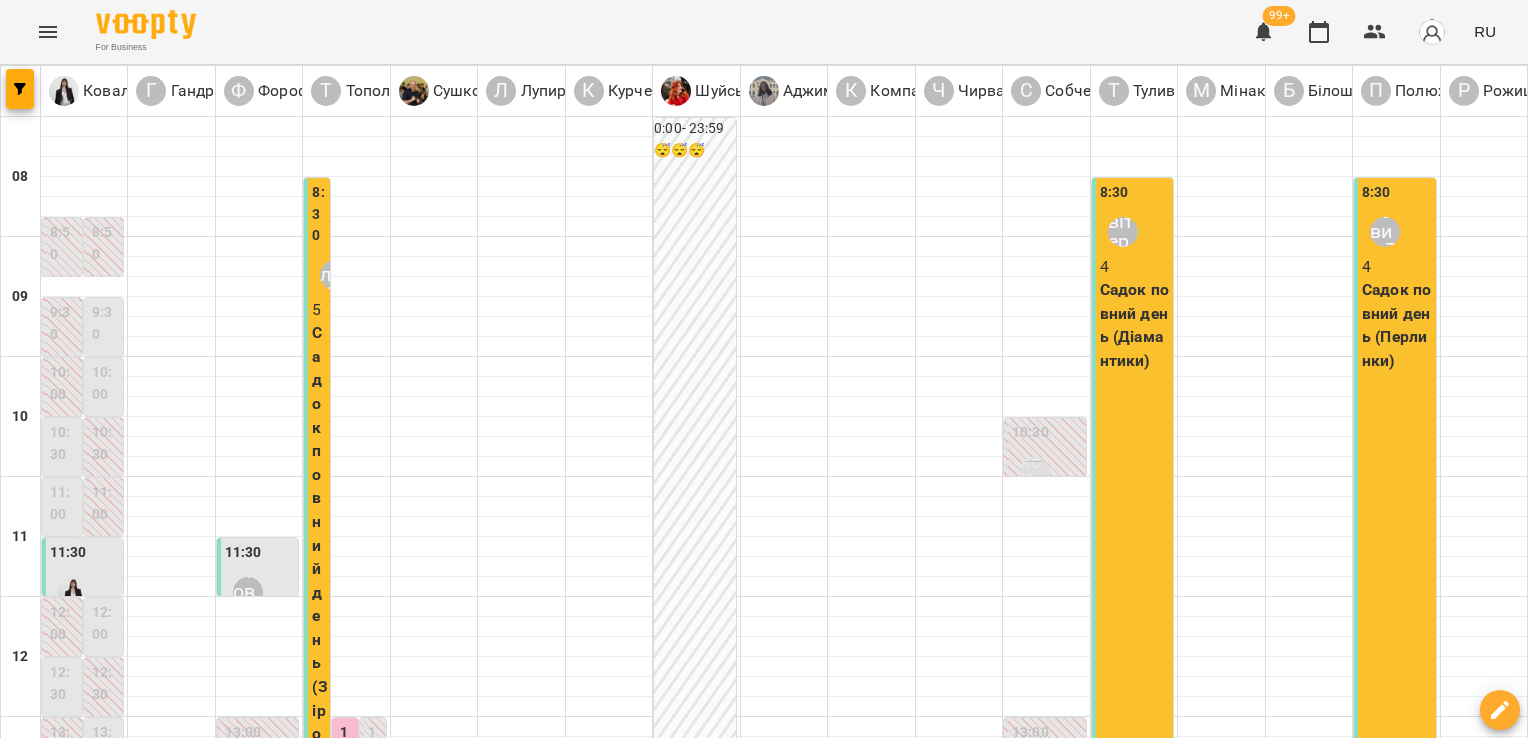 scroll, scrollTop: 472, scrollLeft: 0, axis: vertical 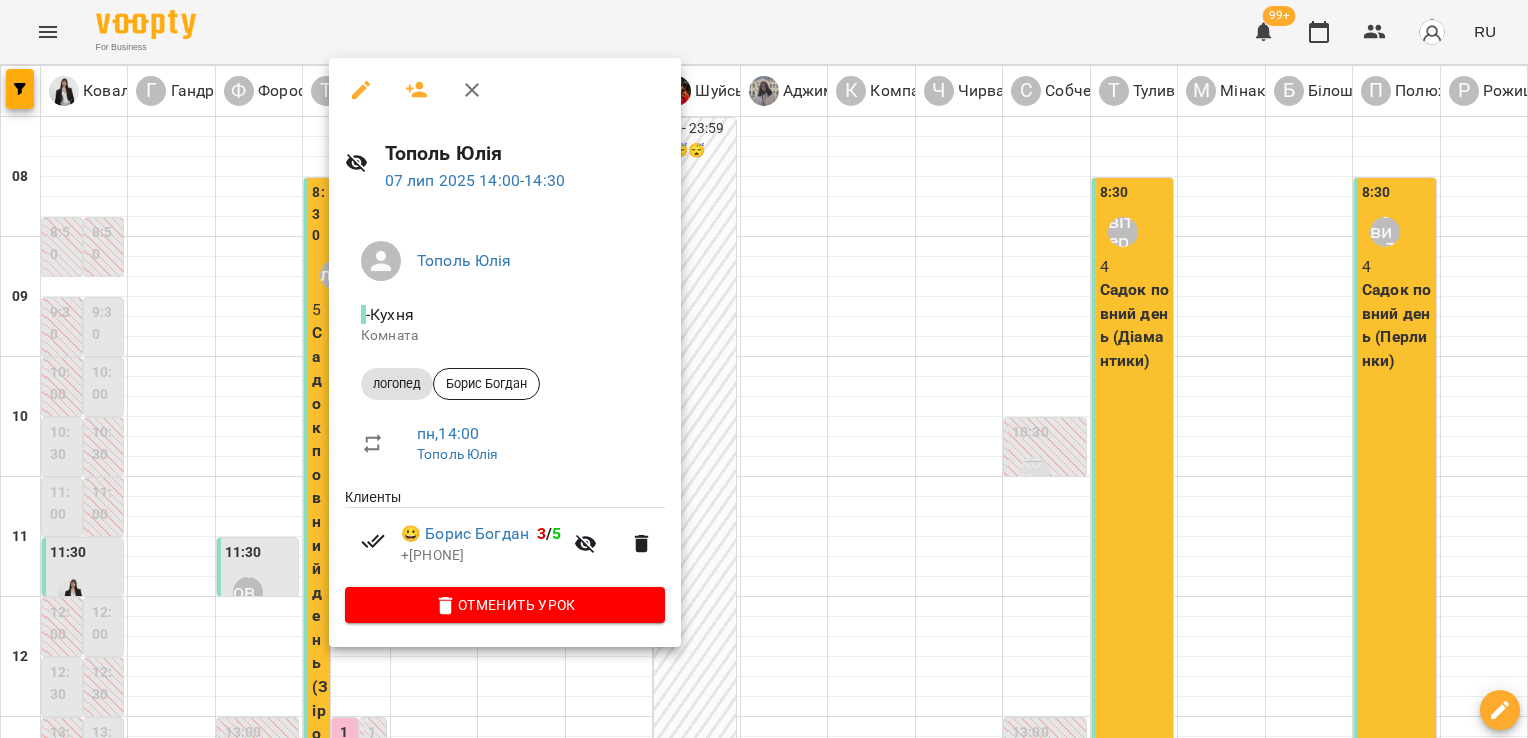 click at bounding box center [764, 369] 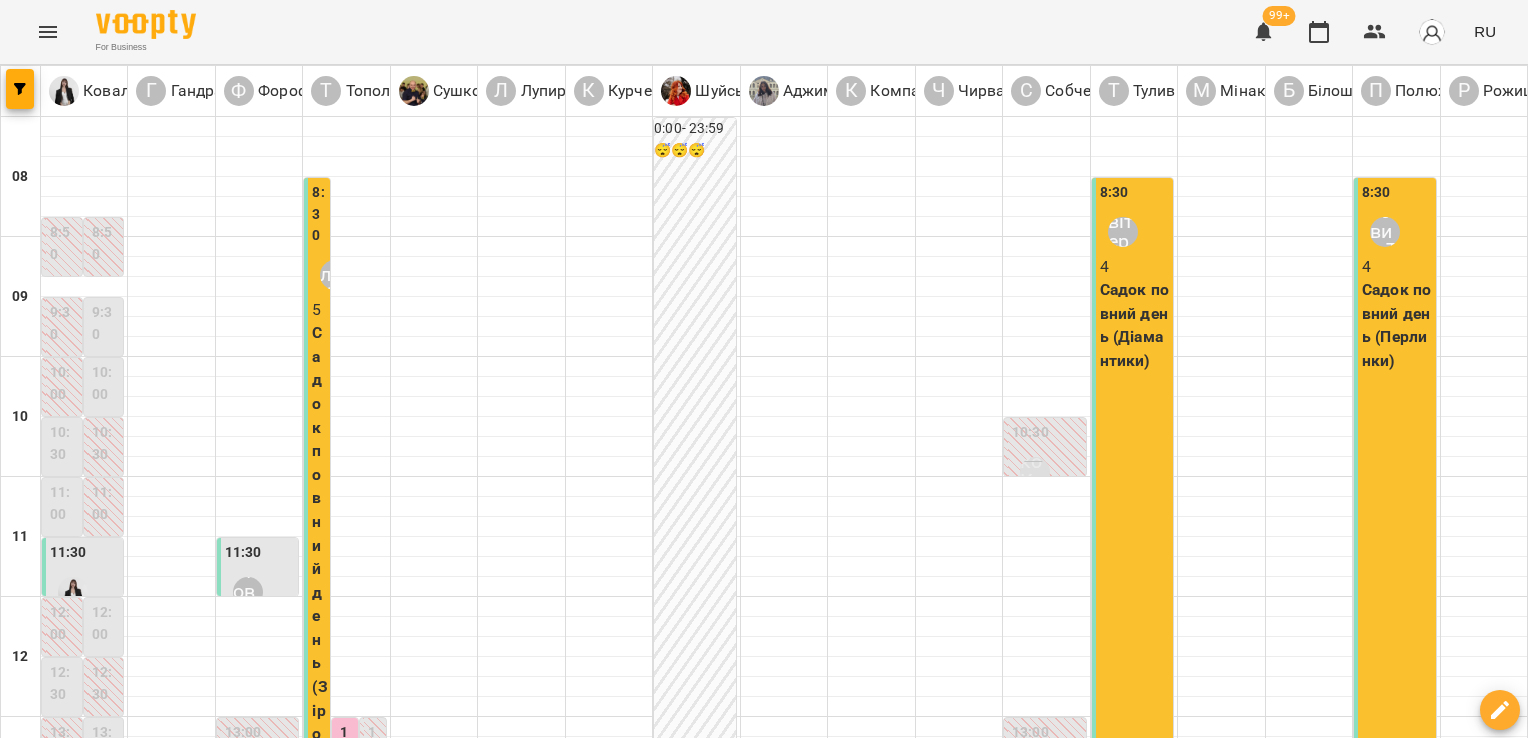 click on "14:00" at bounding box center [347, 885] 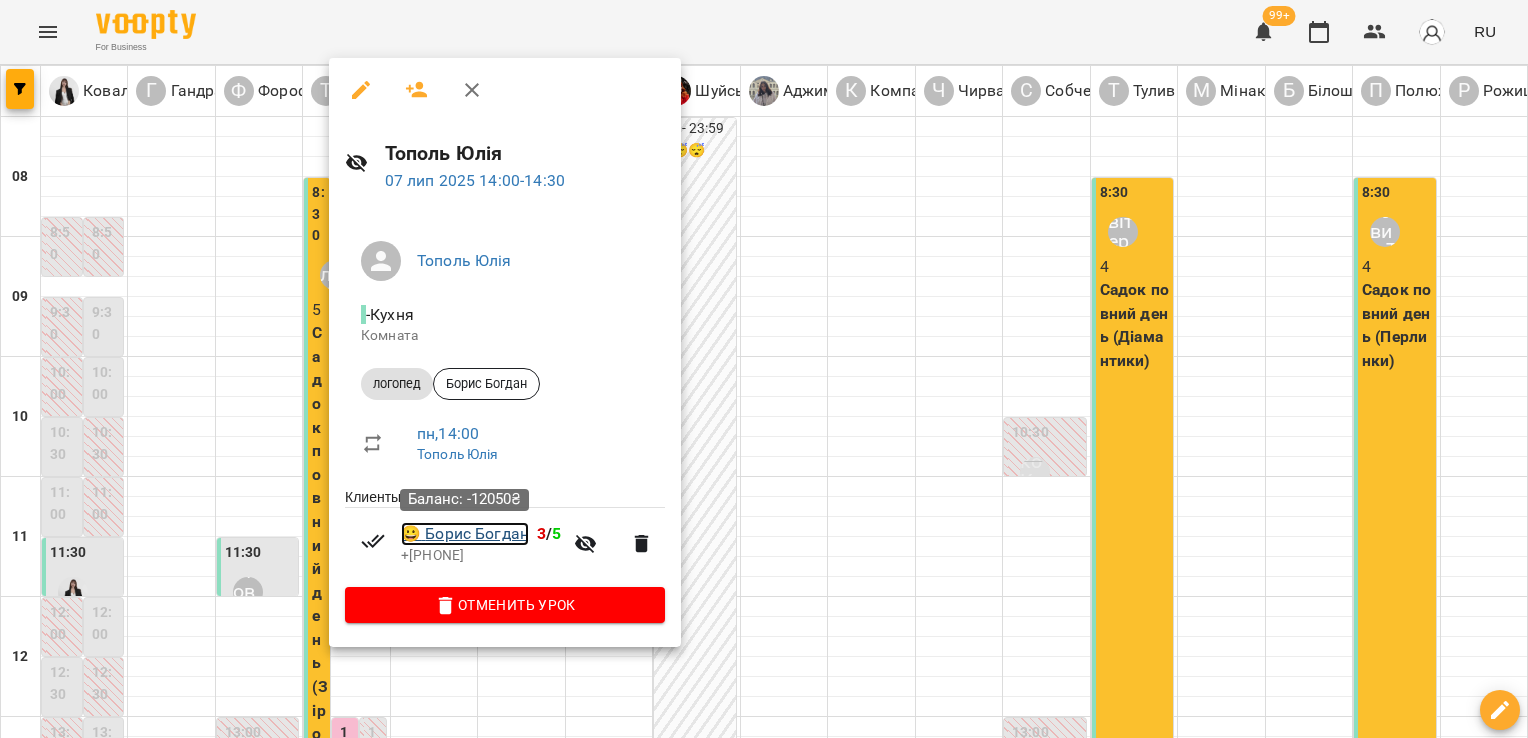 click on "😀   [FIRST] [LAST]" at bounding box center [465, 534] 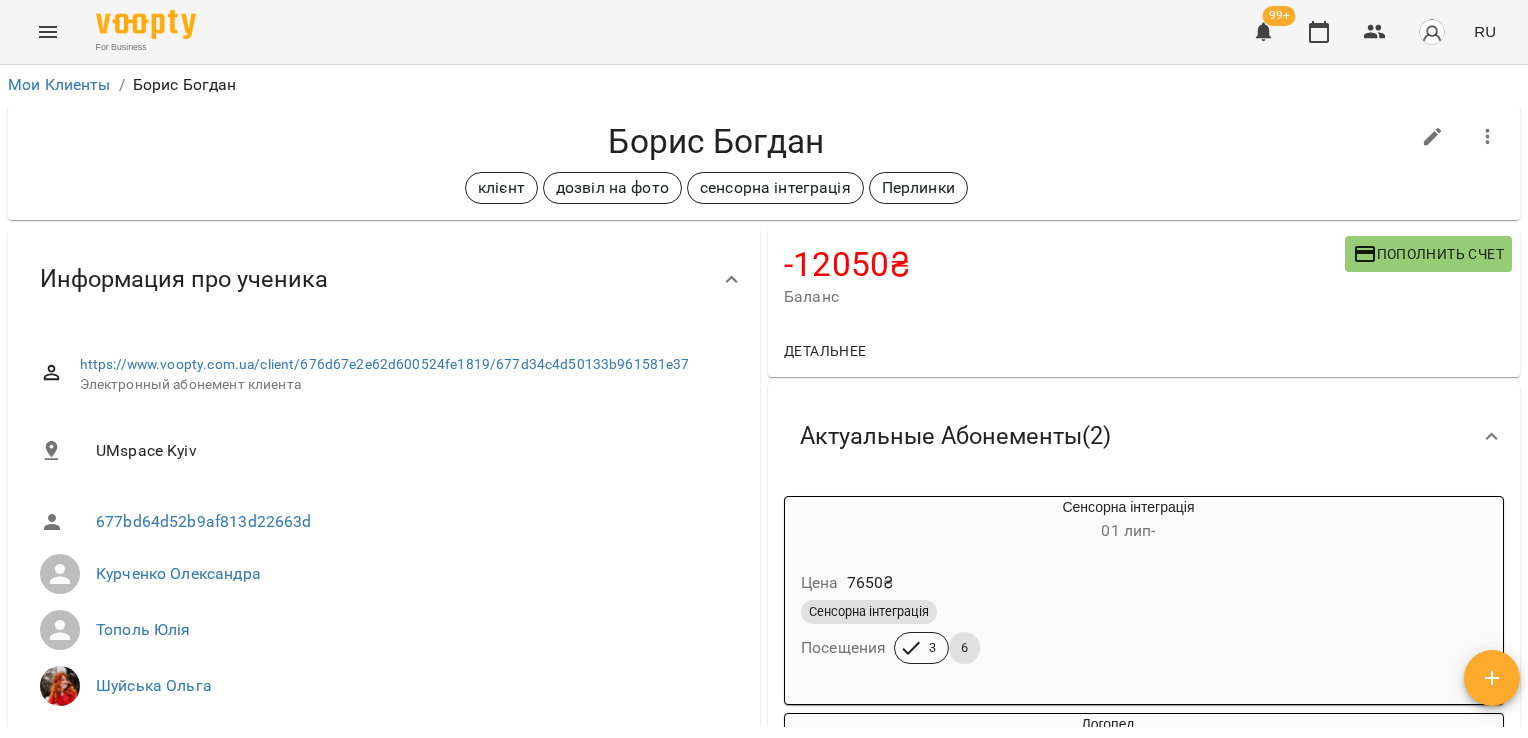 click on "For Business 99+ RU Мои Клиенты / [FIRST] [LAST] [FIRST] [LAST] клієнт дозвіл на фото сенсорна інтеграція Перлинки -12050 ₴ Баланс Пополнить счет Детальнее -12050   ₴ Абонементы -4400 ₴   Логопед -7650 ₴   Сенсорна інтеграція  Актуальные Абонементы ( 2 ) Сенсорна інтеграція  01 [MONTH]  -   Цена 7650 ₴ Сенсорна інтеграція Посещения 3 6 Логопед 01 [MONTH]  -   Цена 4400 ₴ Абілітолог 30 хв логопед Посещения 3 5 Добавить Абонемент История абонементов Настройка доступных абонементов Нет актуальных абонементов Сохранить Информация про ученика UMspace [CITY] [FIRST] [LAST]" at bounding box center (764, 401) 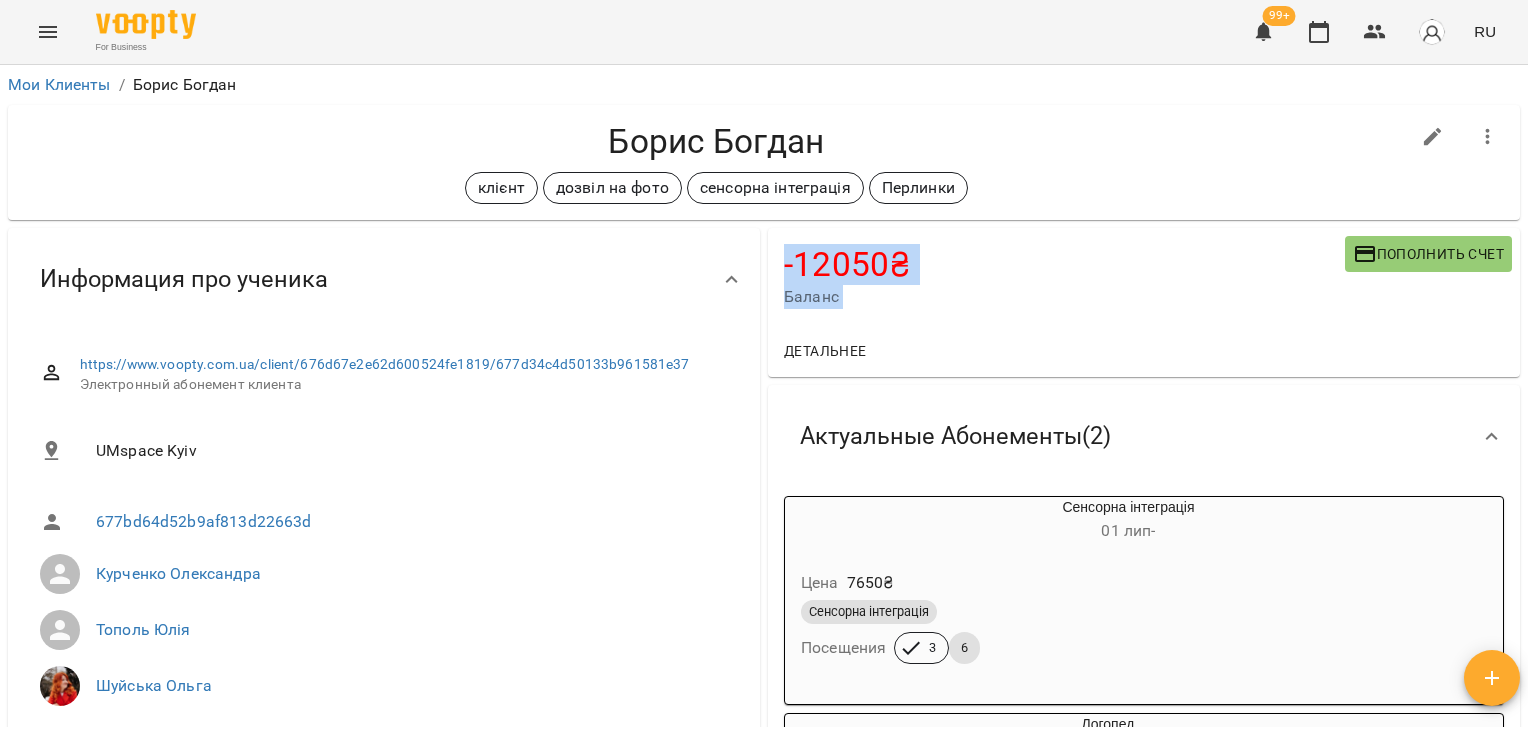 drag, startPoint x: 1524, startPoint y: 474, endPoint x: 1118, endPoint y: 174, distance: 504.81284 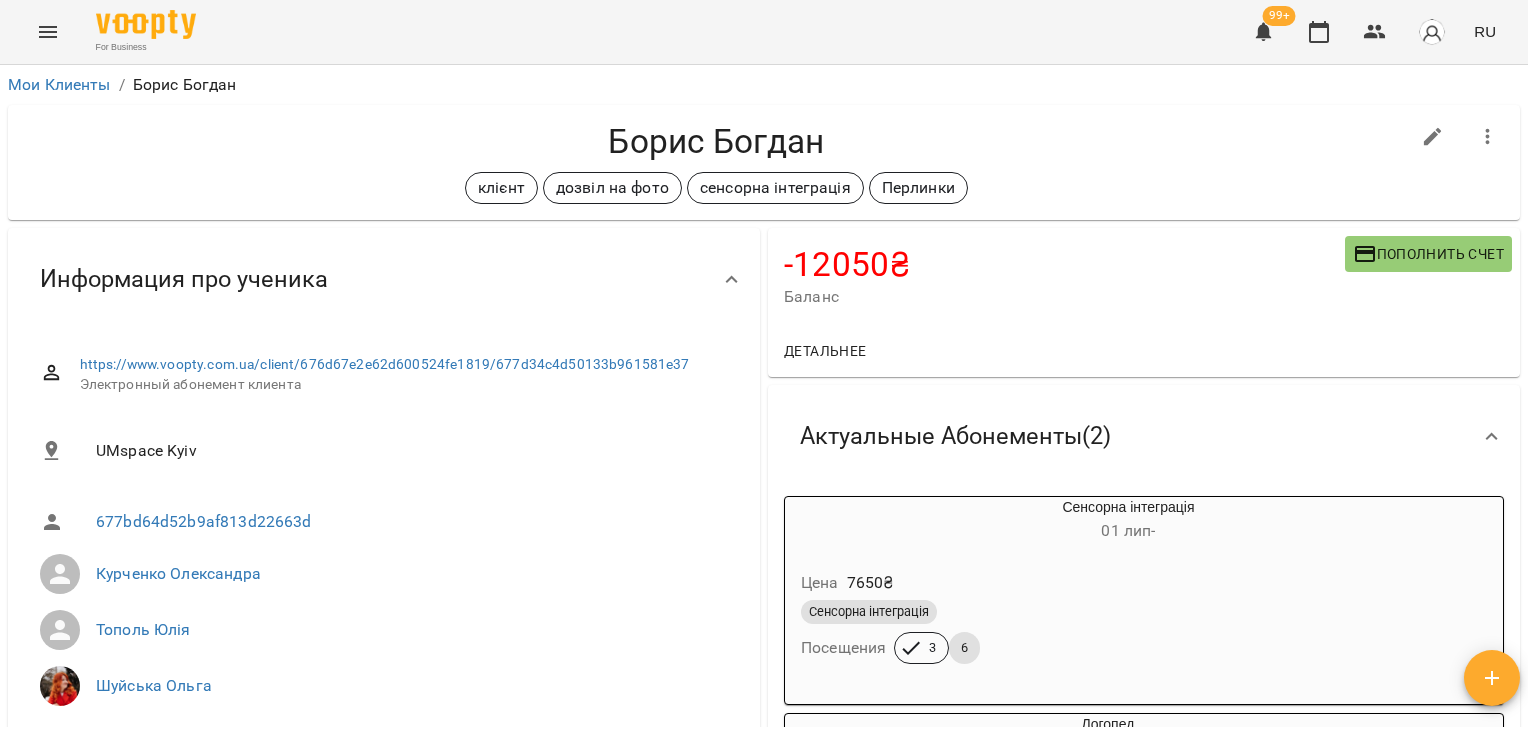 click on "[FIRST] [LAST] клієнт дозвіл на фото сенсорна інтеграція Перлинки" at bounding box center (716, 162) 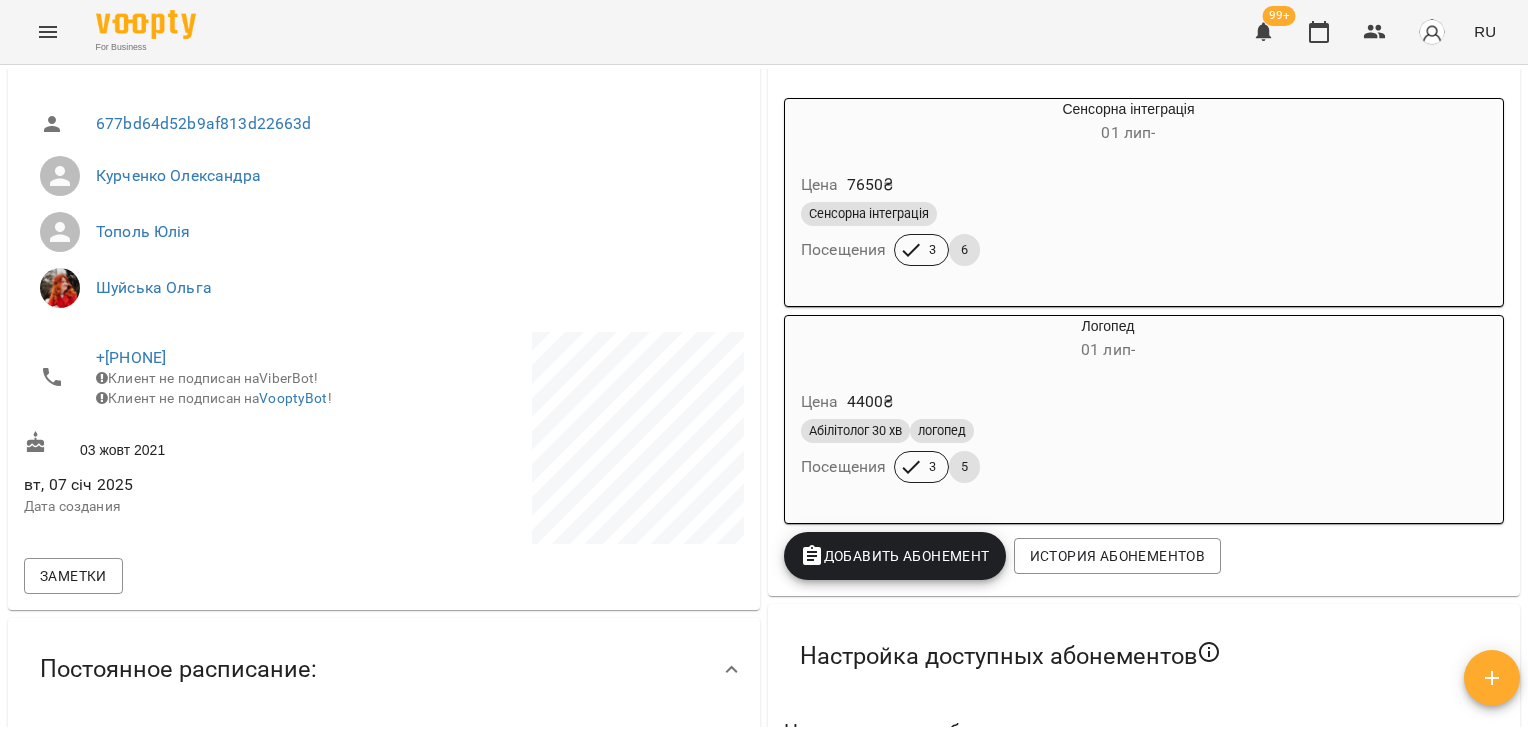 scroll, scrollTop: 440, scrollLeft: 0, axis: vertical 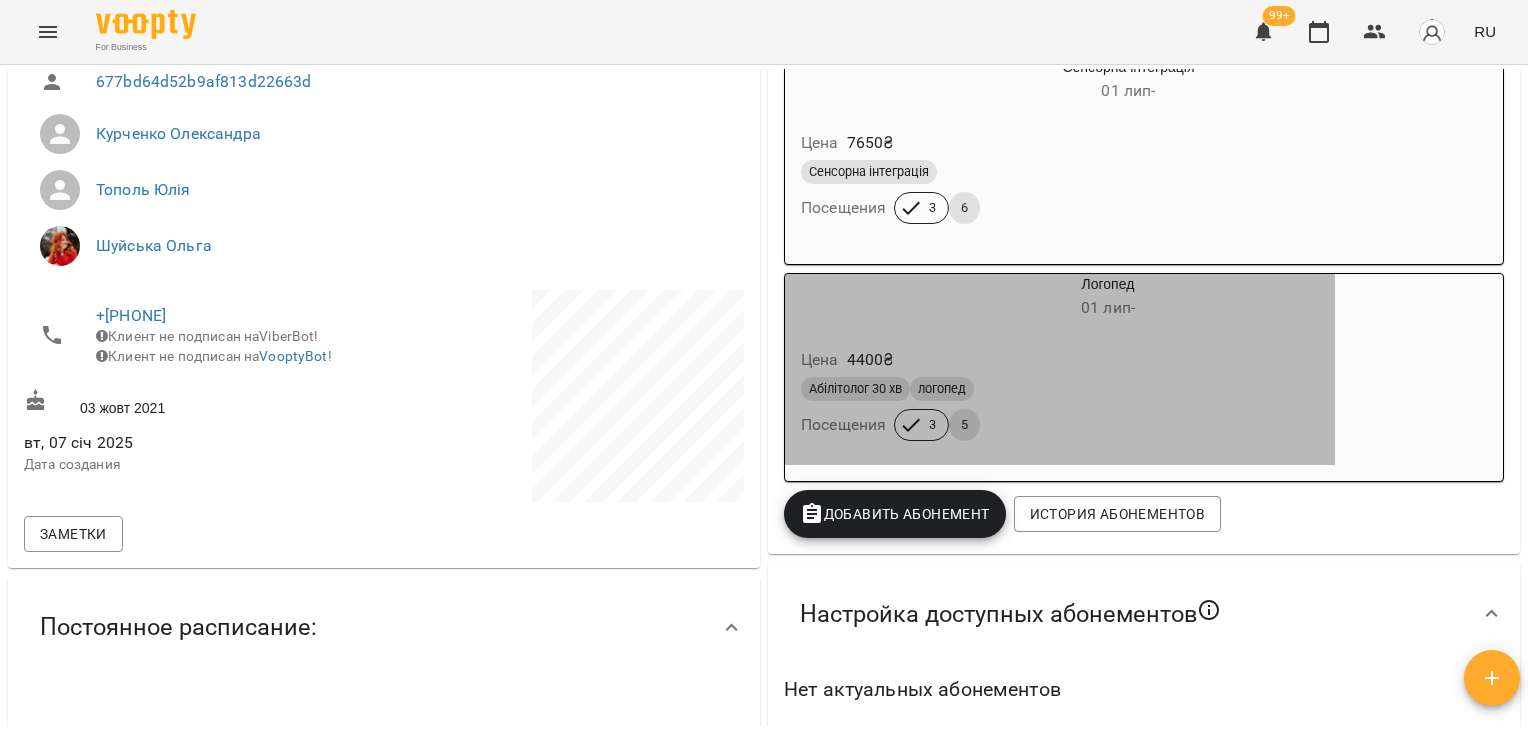 click on "Цена 4400 ₴" at bounding box center (1060, 360) 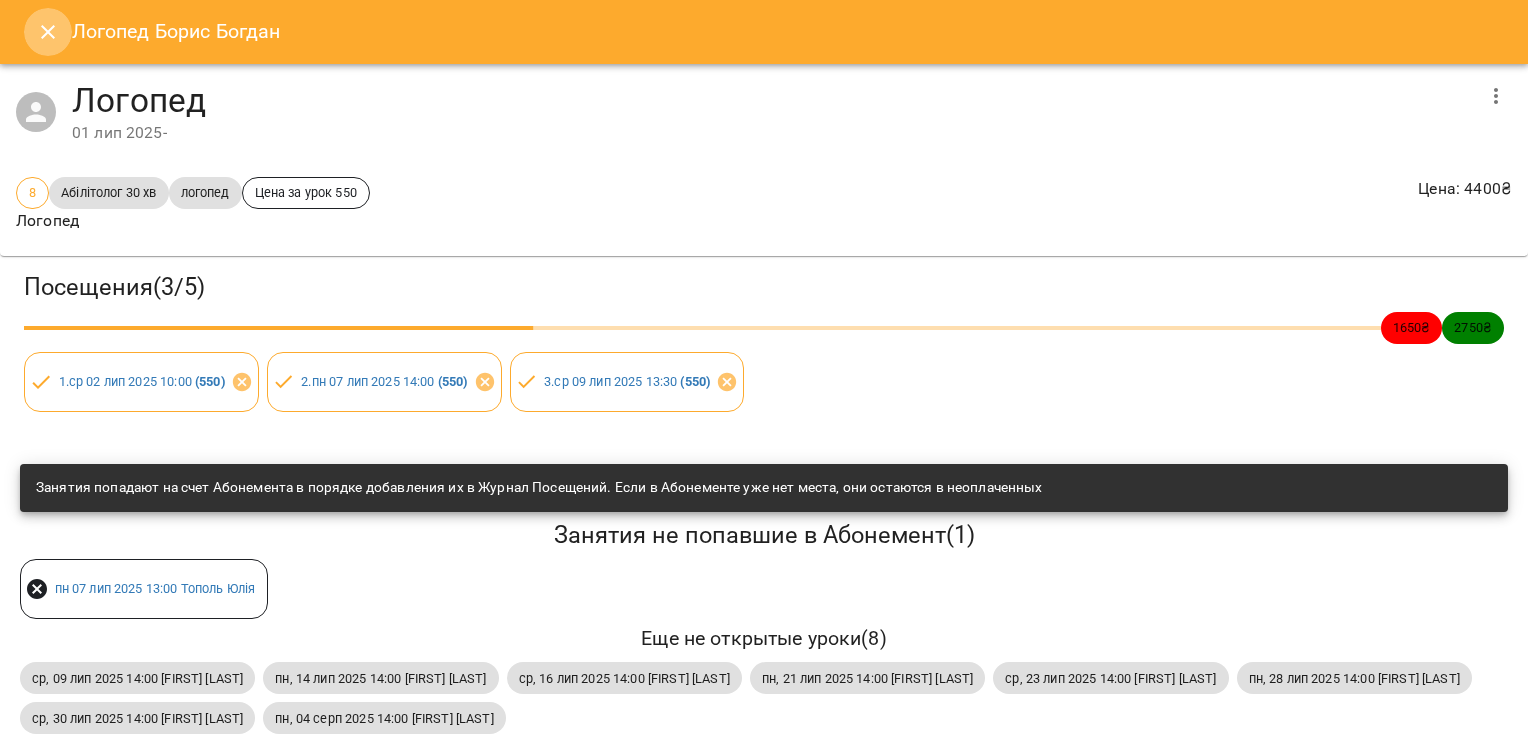 click at bounding box center (48, 32) 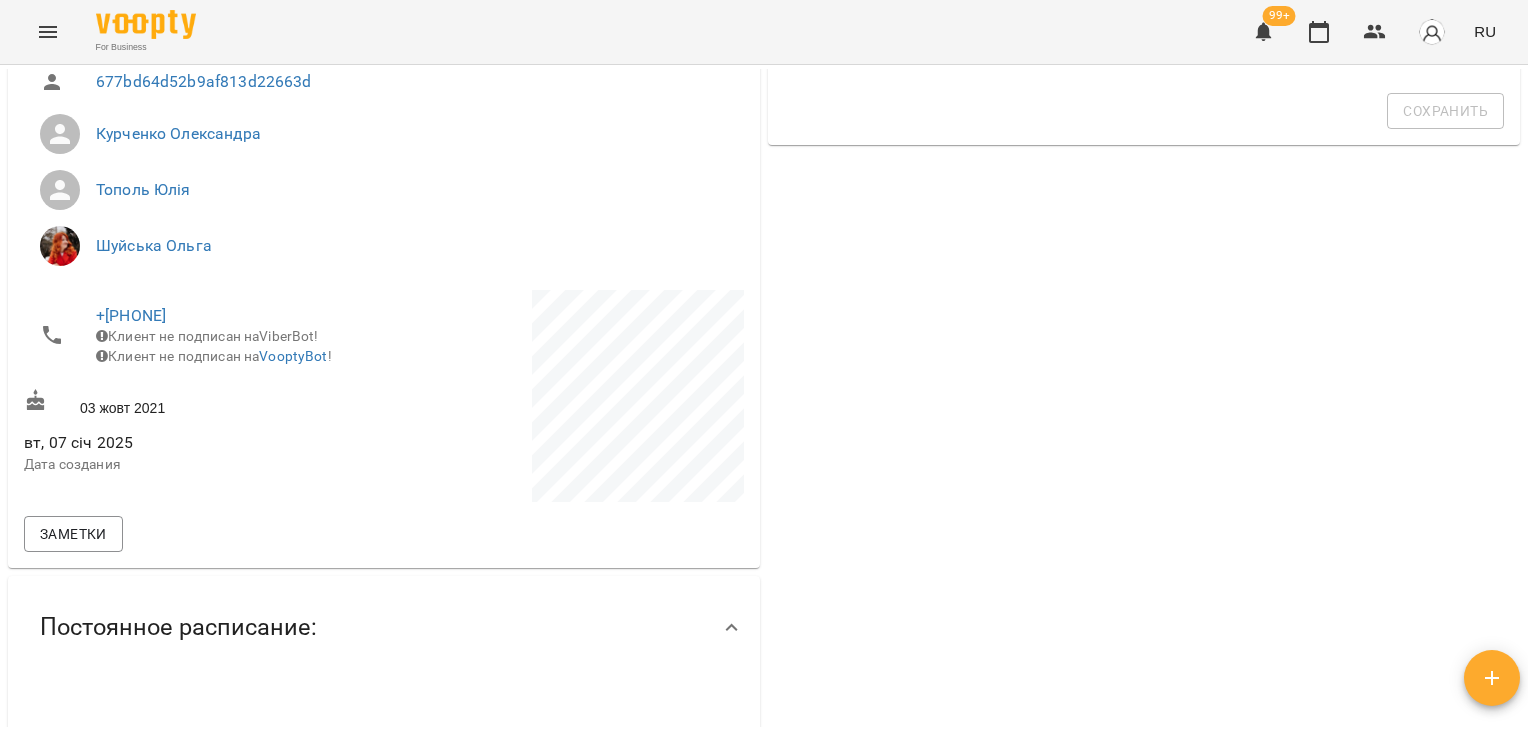 scroll, scrollTop: 0, scrollLeft: 0, axis: both 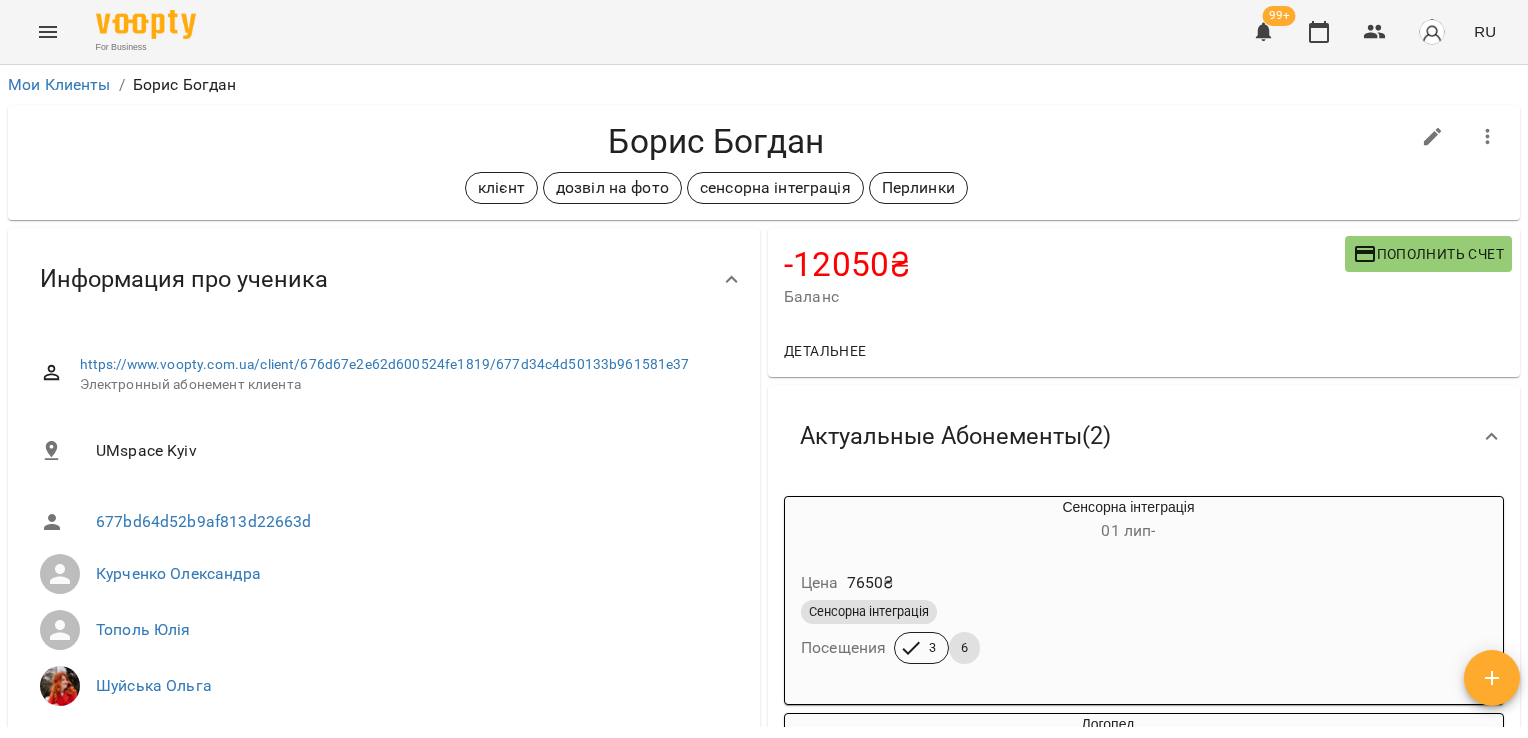 click on "For Business 99+ RU" at bounding box center (764, 32) 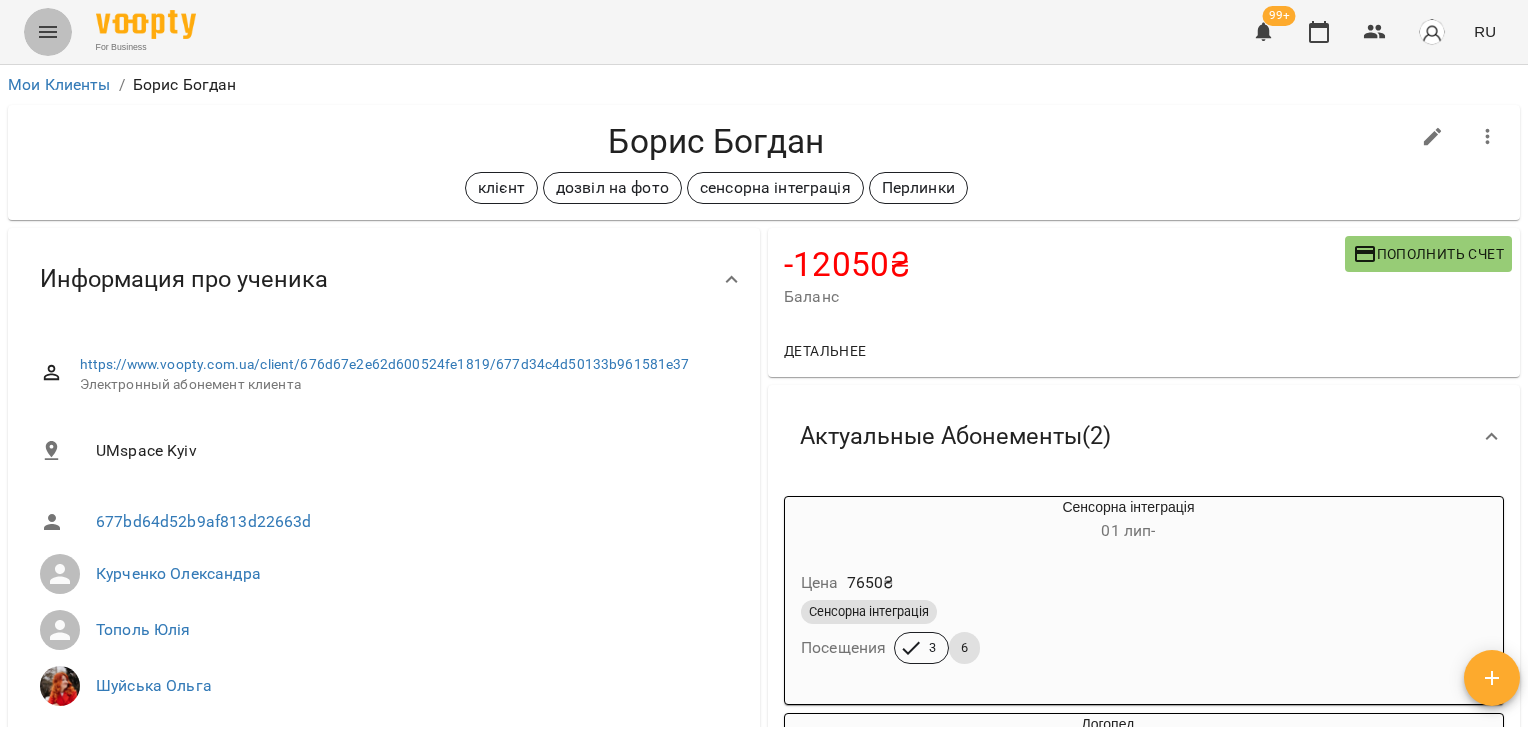 click at bounding box center (48, 32) 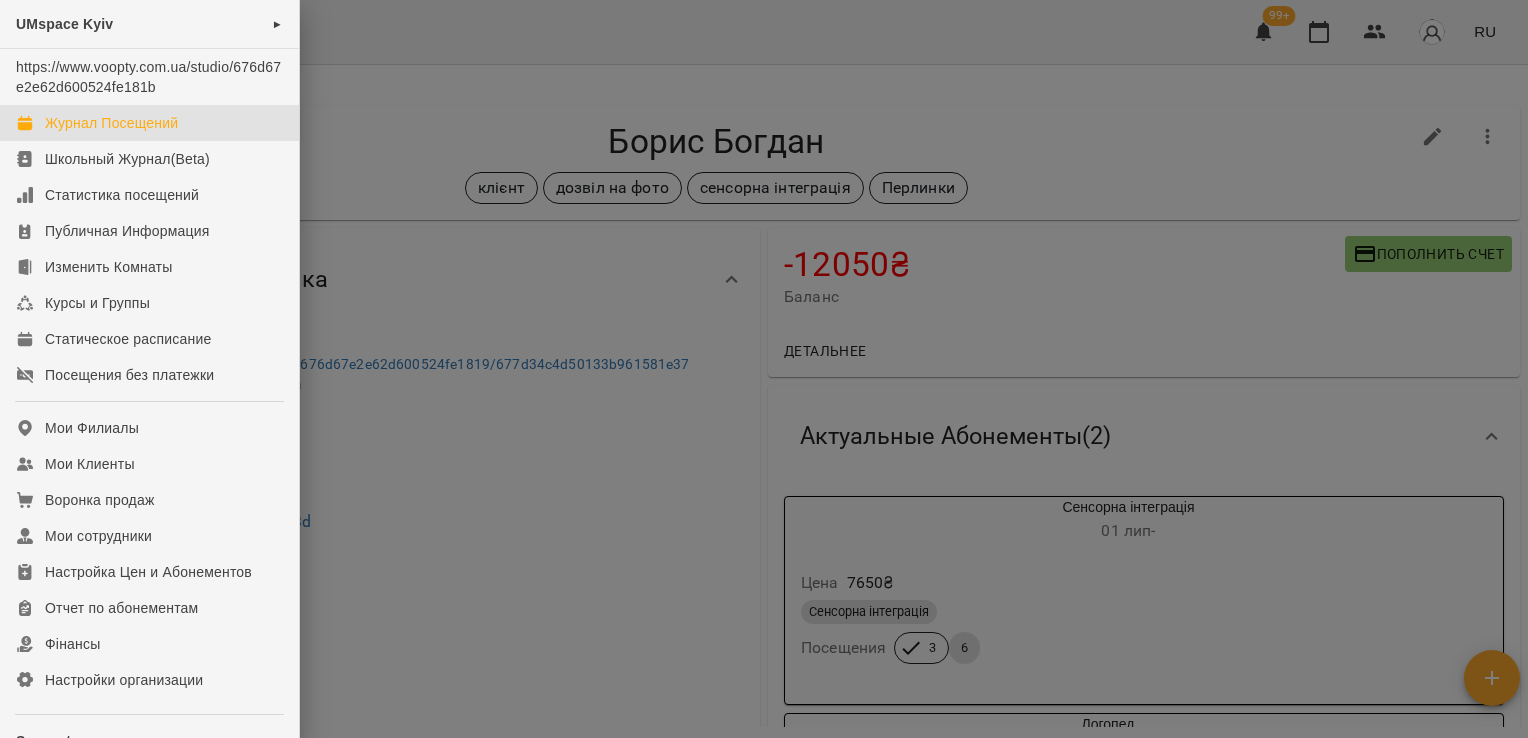 click on "Журнал Посещений" at bounding box center [149, 123] 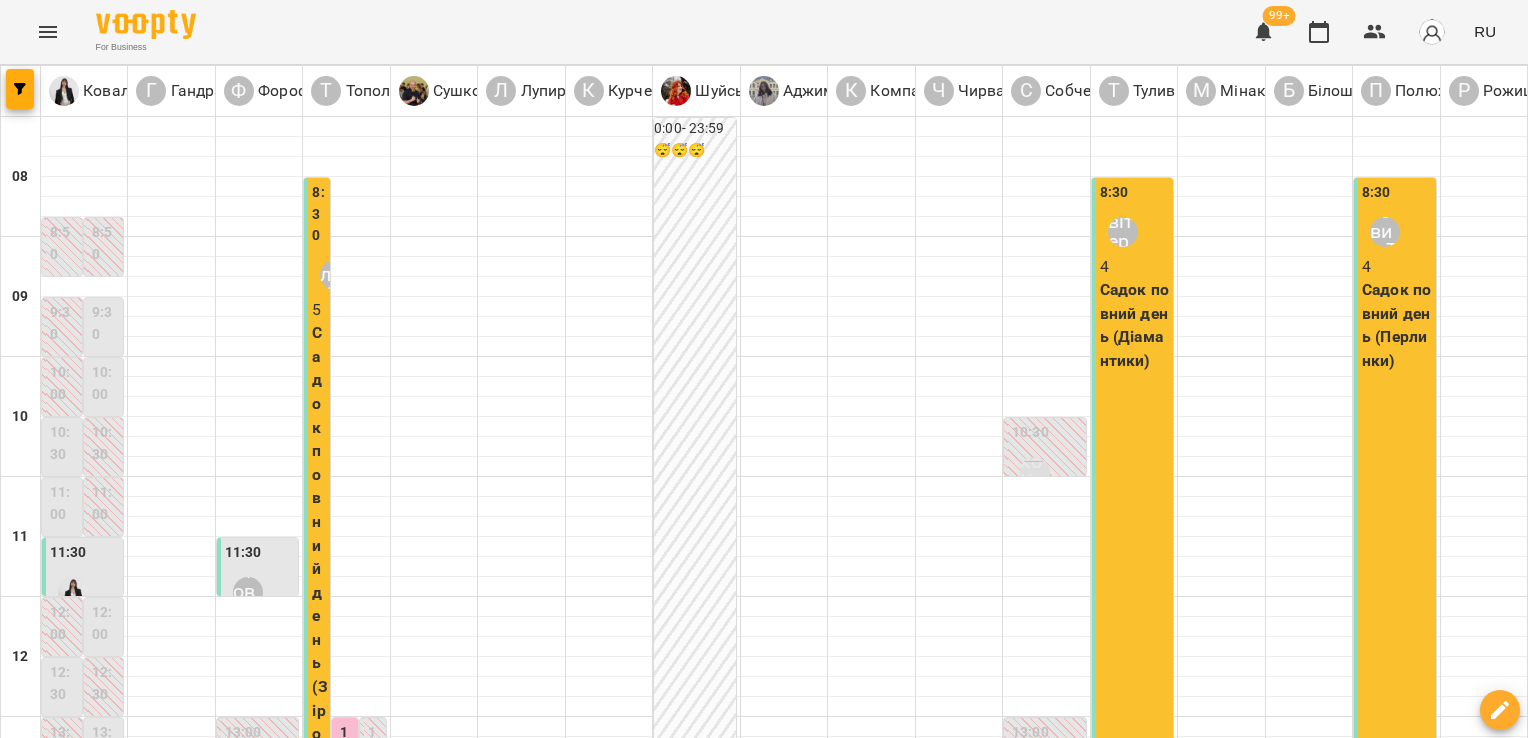 scroll, scrollTop: 472, scrollLeft: 0, axis: vertical 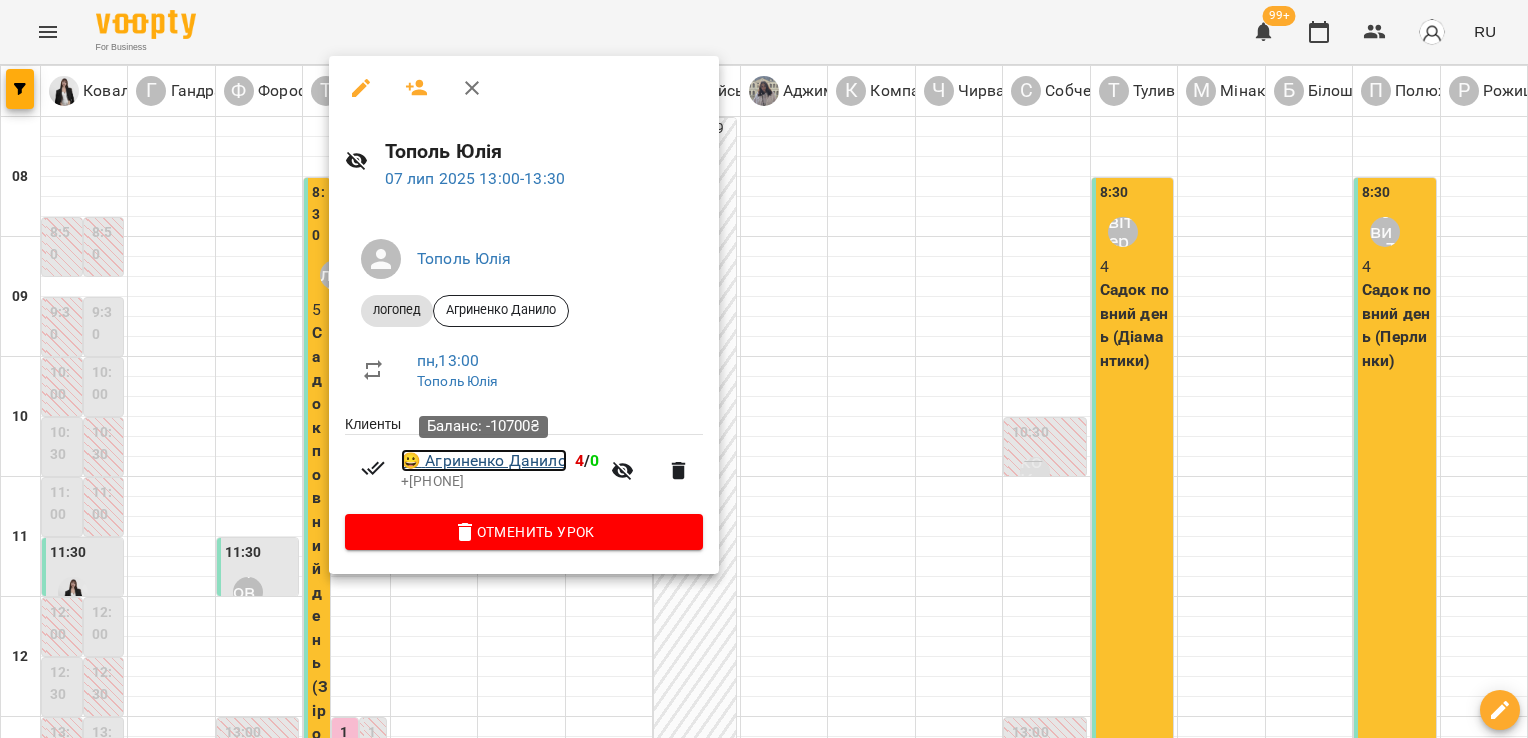 click on "😀   [FIRST] [LAST]" at bounding box center (484, 461) 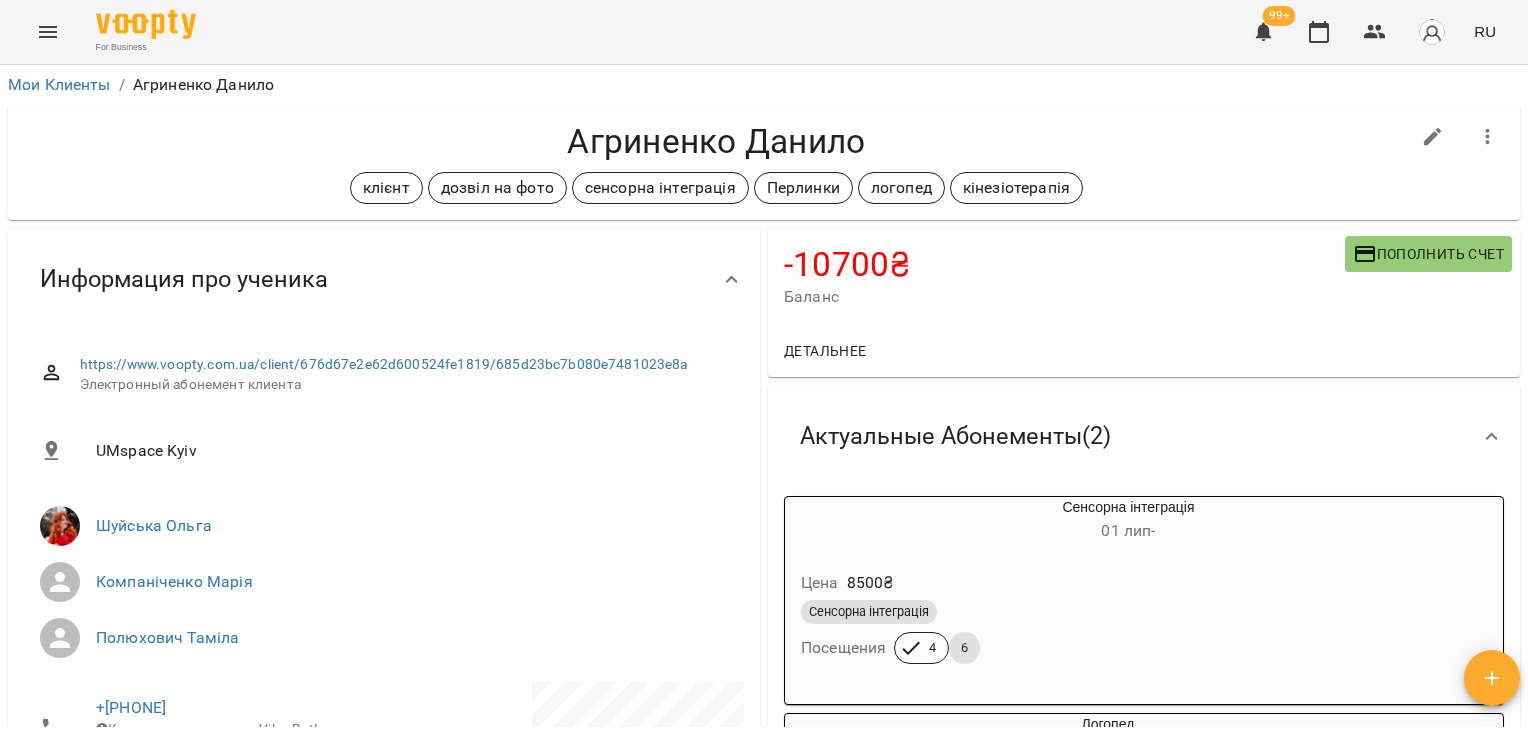 click on "Мои Клиенты / [FIRST] [LAST] [FIRST] [LAST] клієнт дозвіл на фото сенсорна інтеграція Перлинки логопед кінезіотерапія -10700 ₴ Баланс Пополнить счет Детальнее -10700   ₴ Абонементы -8500 ₴   Сенсорна інтеграція  -2200 ₴   Логопед Актуальные Абонементы ( 2 ) Сенсорна інтеграція  01 лип  -   Цена 8500 ₴ Сенсорна інтеграція Посещения 4 6 Логопед 01 лип  -   Цена 2200 ₴ Абілітолог 30 хв логопед Посещения 4 0 Количество посещений по текущему абонементу исчерпано. Продать следующий Добавить Абонемент История абонементов Настройка доступных абонементов Сохранить UMspace [CITY] +[PHONE]" at bounding box center [764, 434] 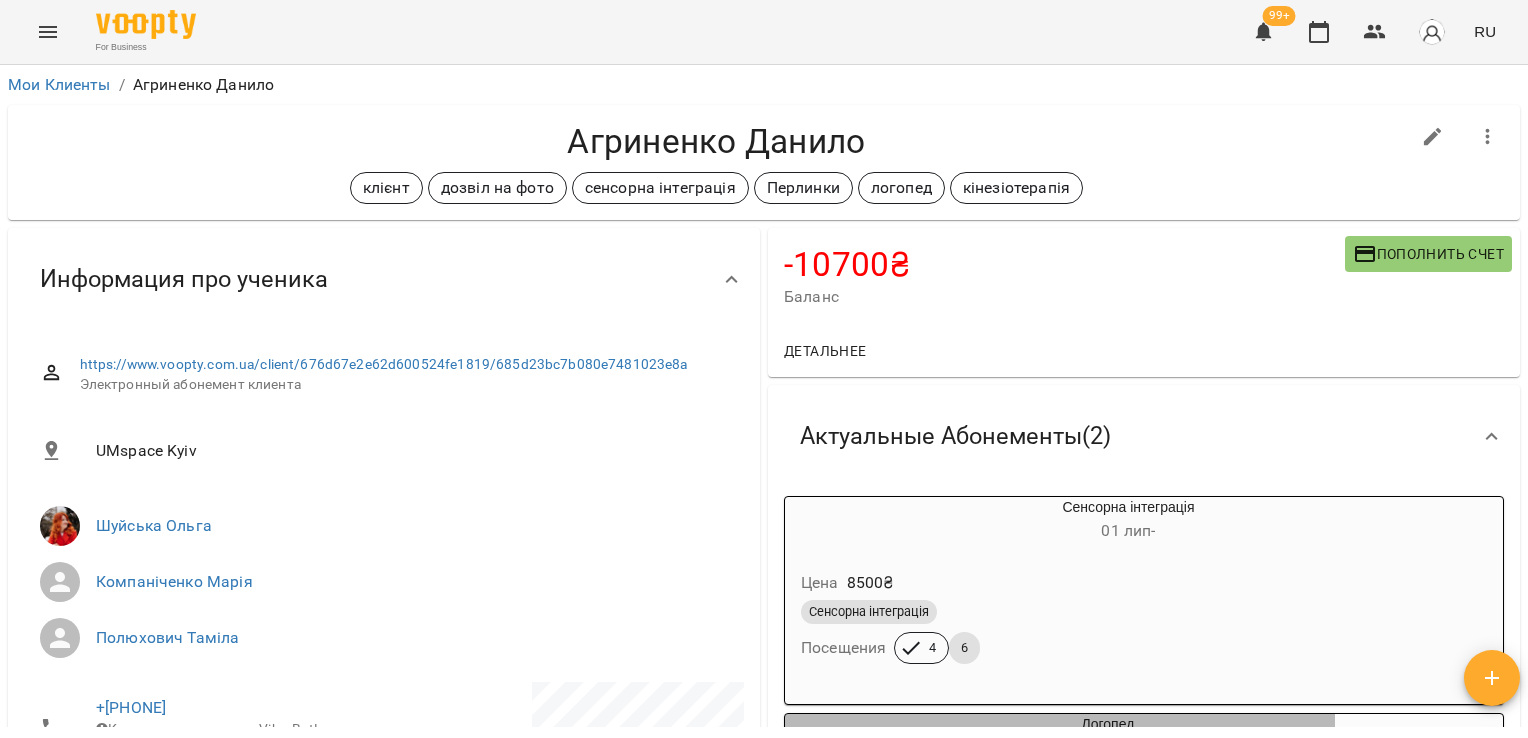 click on "Логопед 01 лип  -" at bounding box center [1108, 738] 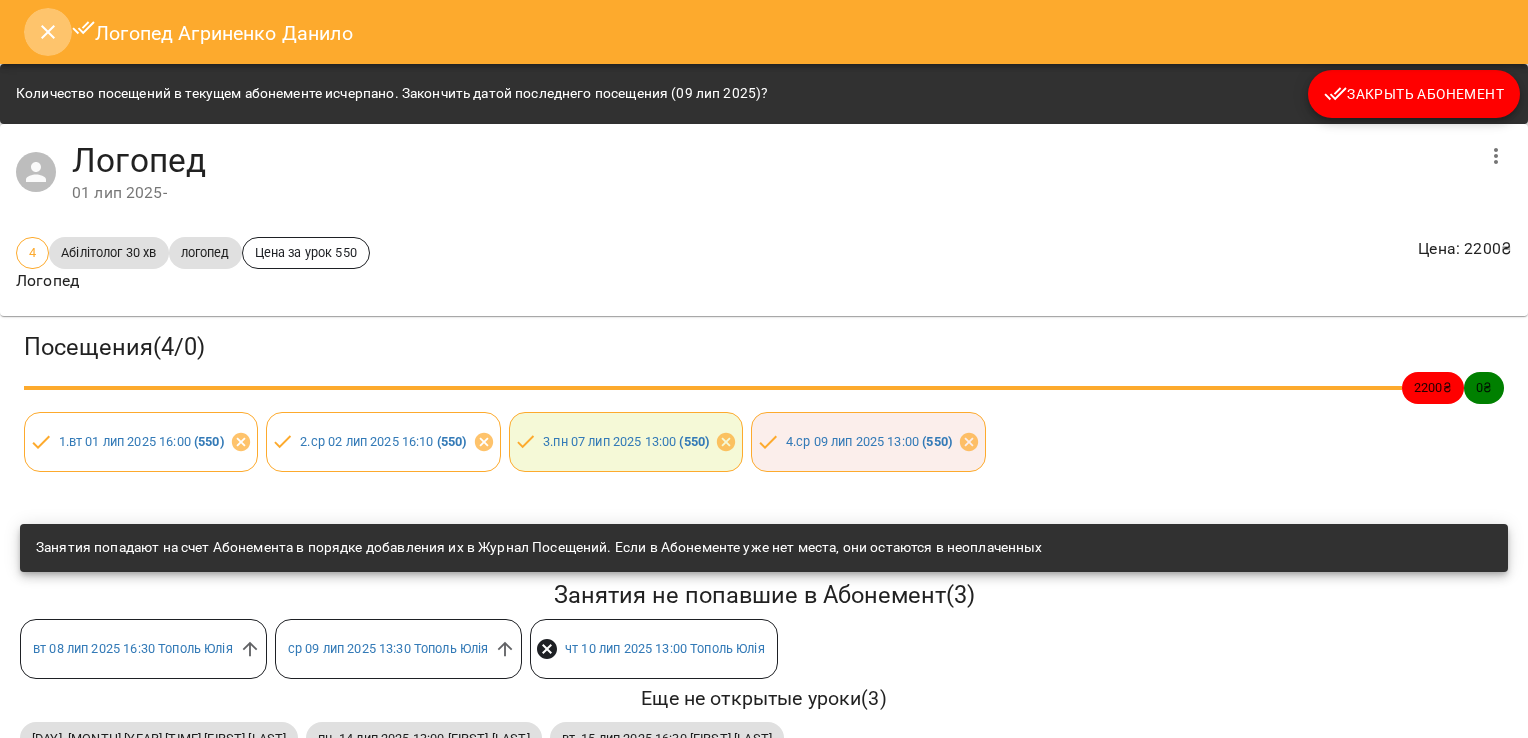 click 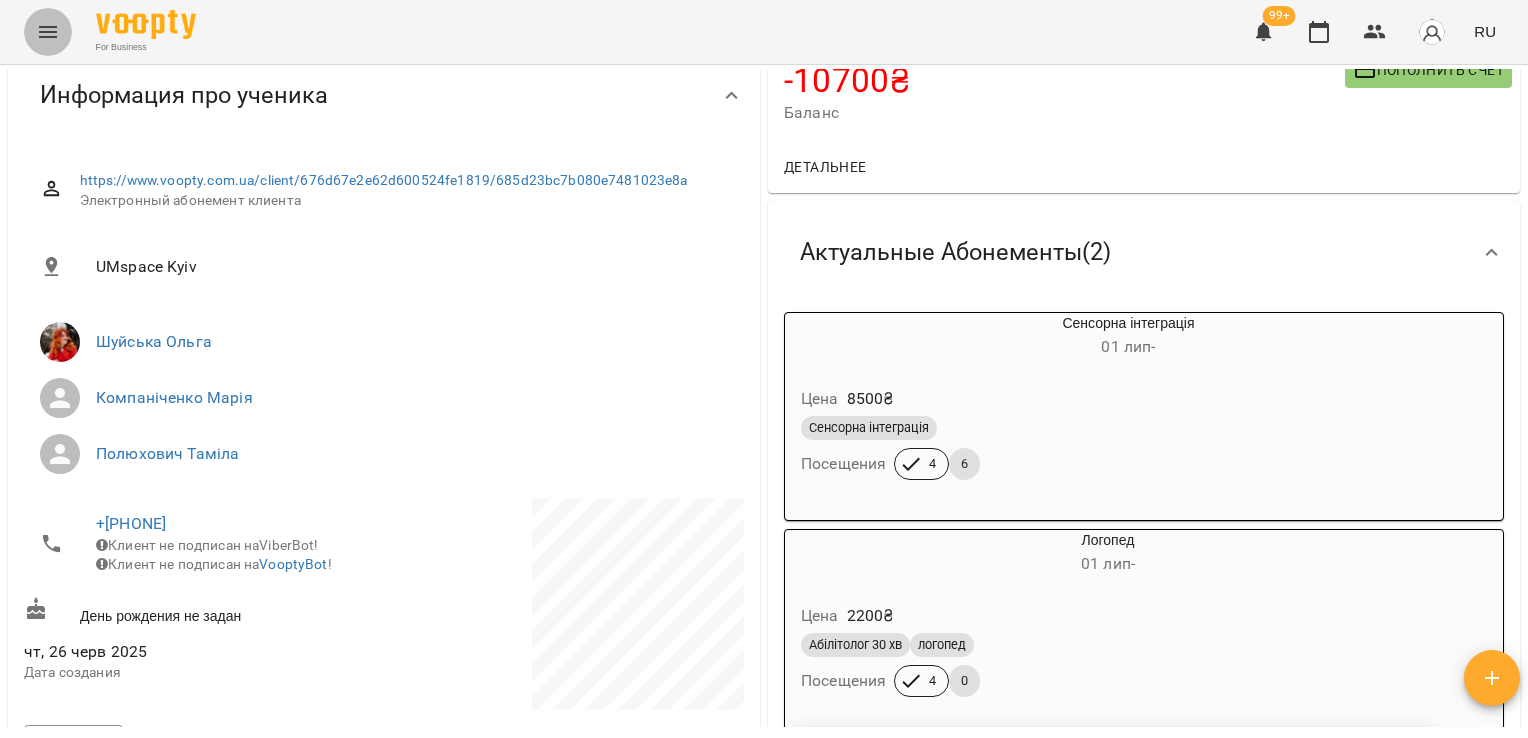 click 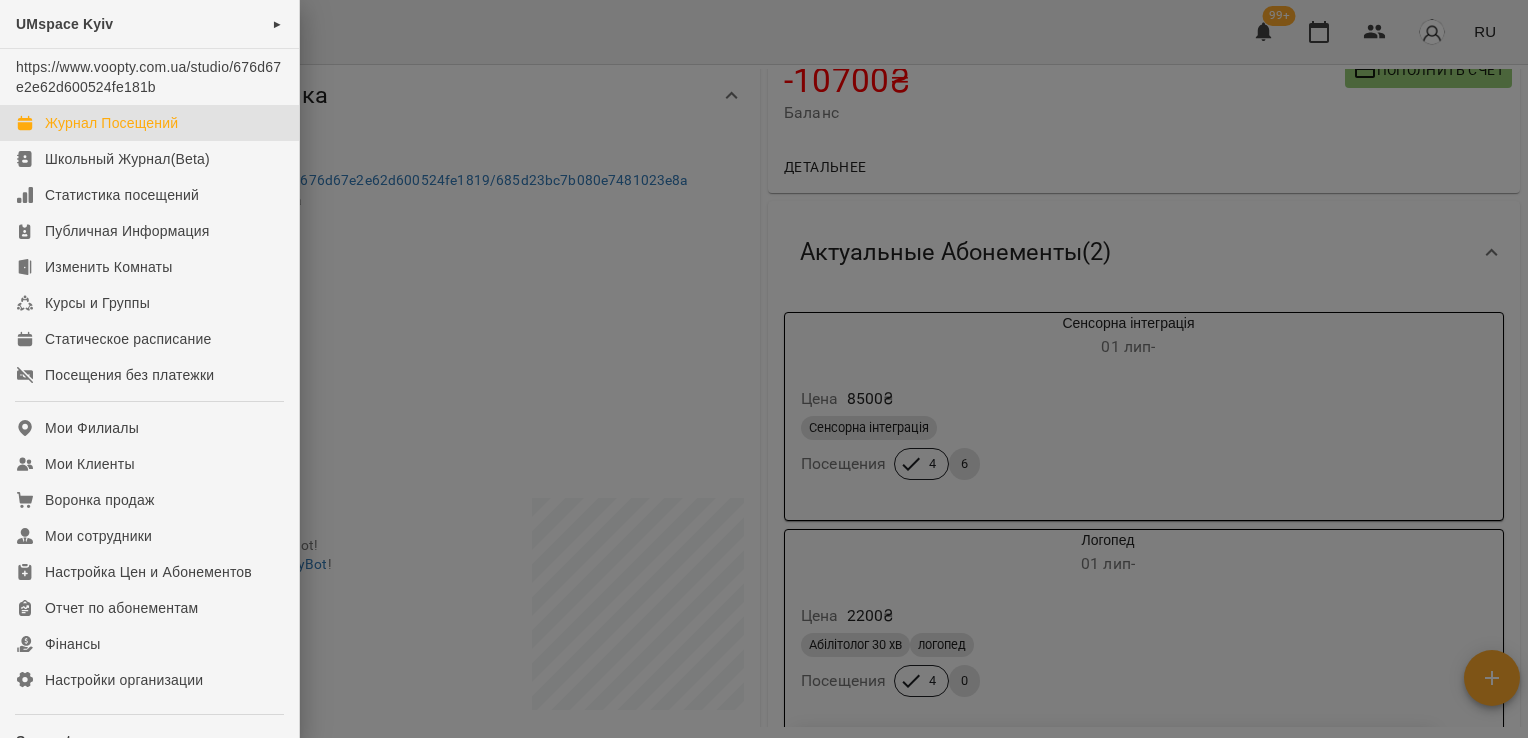 click on "Журнал Посещений" at bounding box center [111, 123] 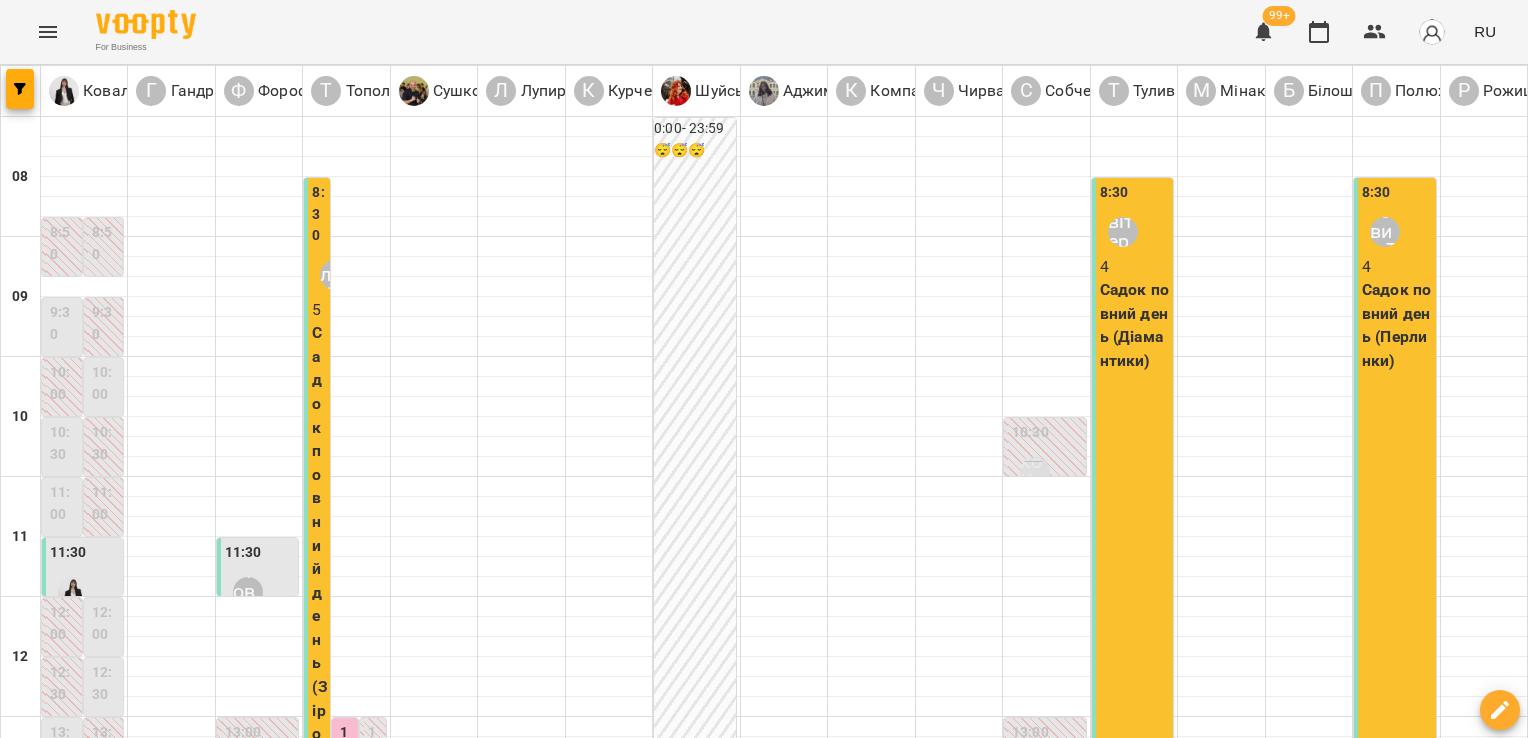 click on "вт" at bounding box center (428, 1703) 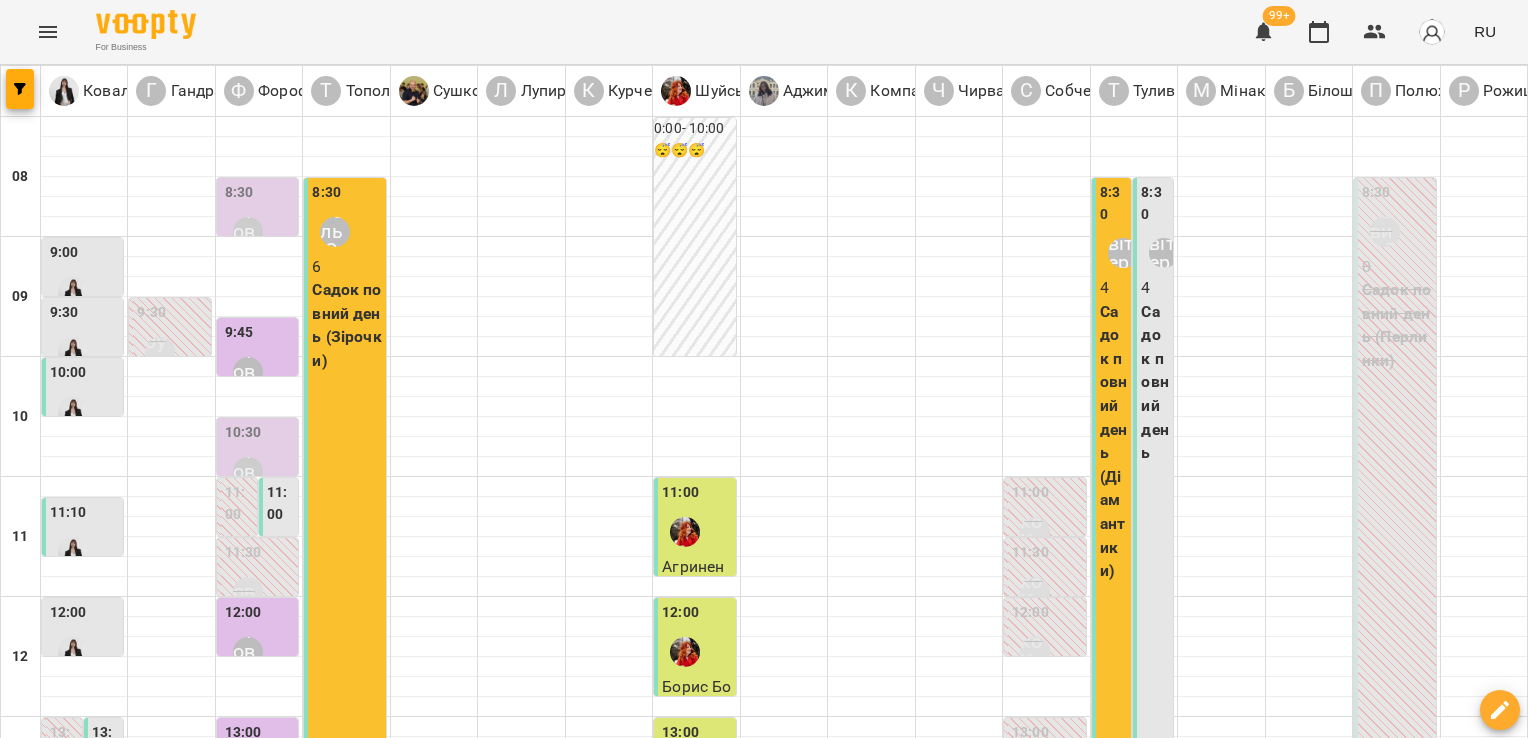 scroll, scrollTop: 528, scrollLeft: 0, axis: vertical 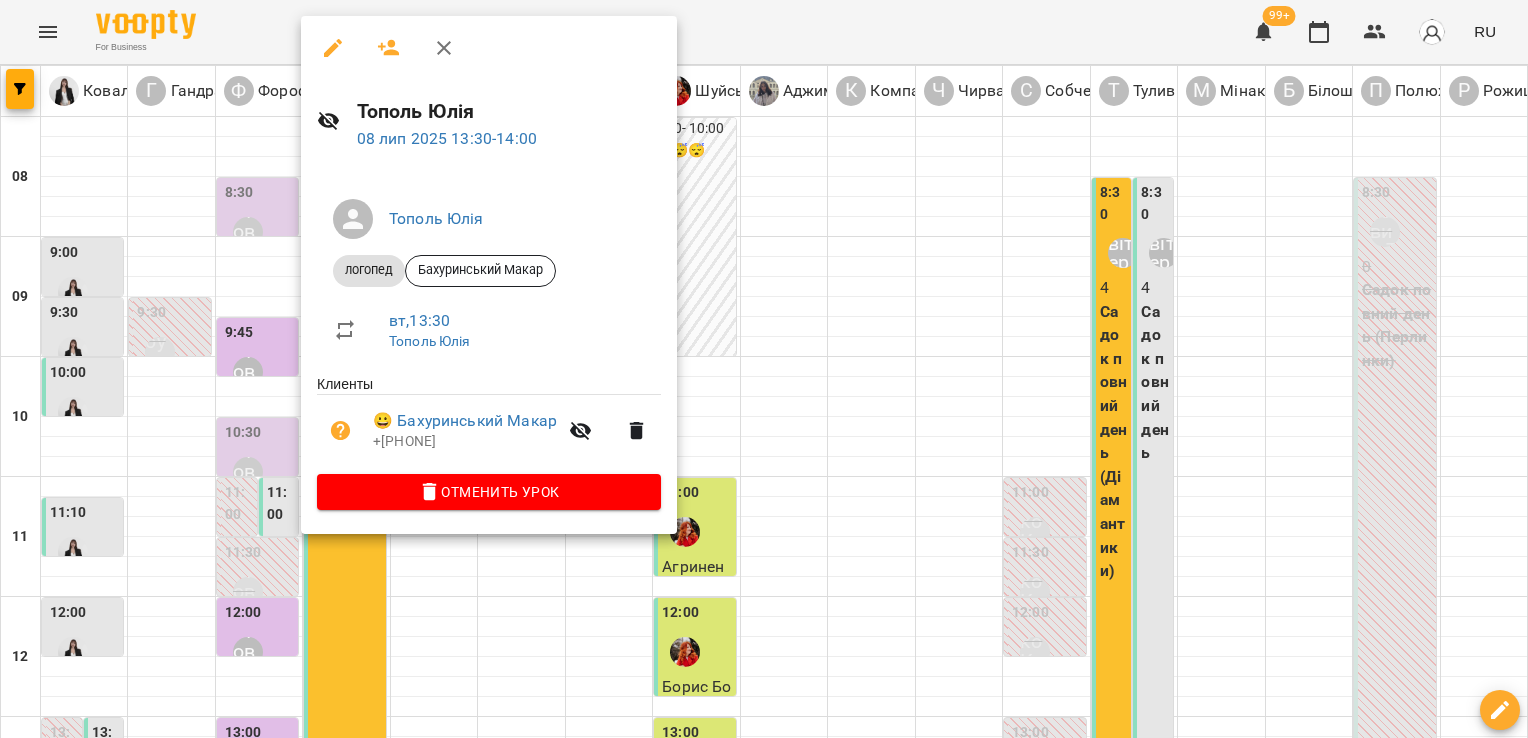 click at bounding box center [764, 369] 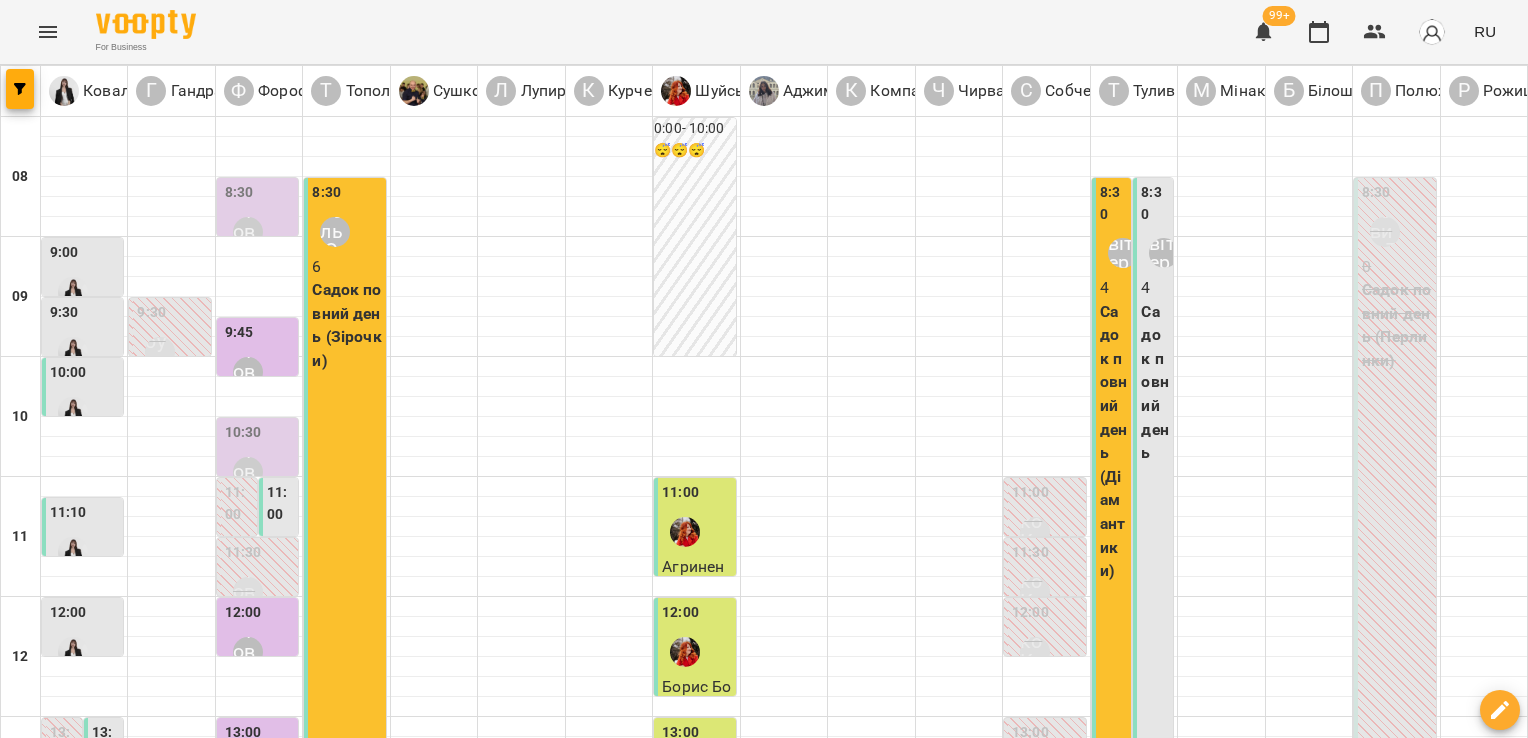 scroll, scrollTop: 862, scrollLeft: 0, axis: vertical 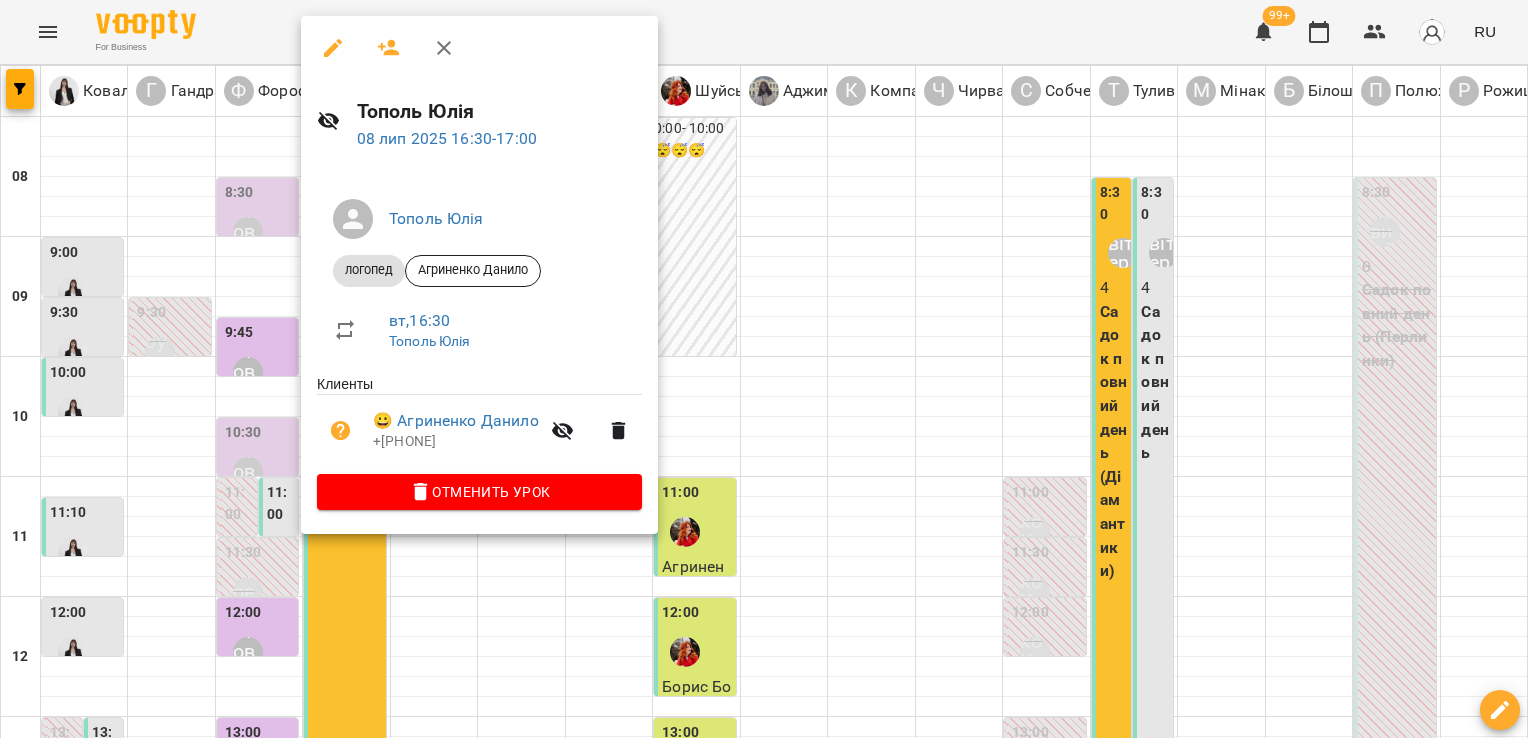 click at bounding box center (764, 369) 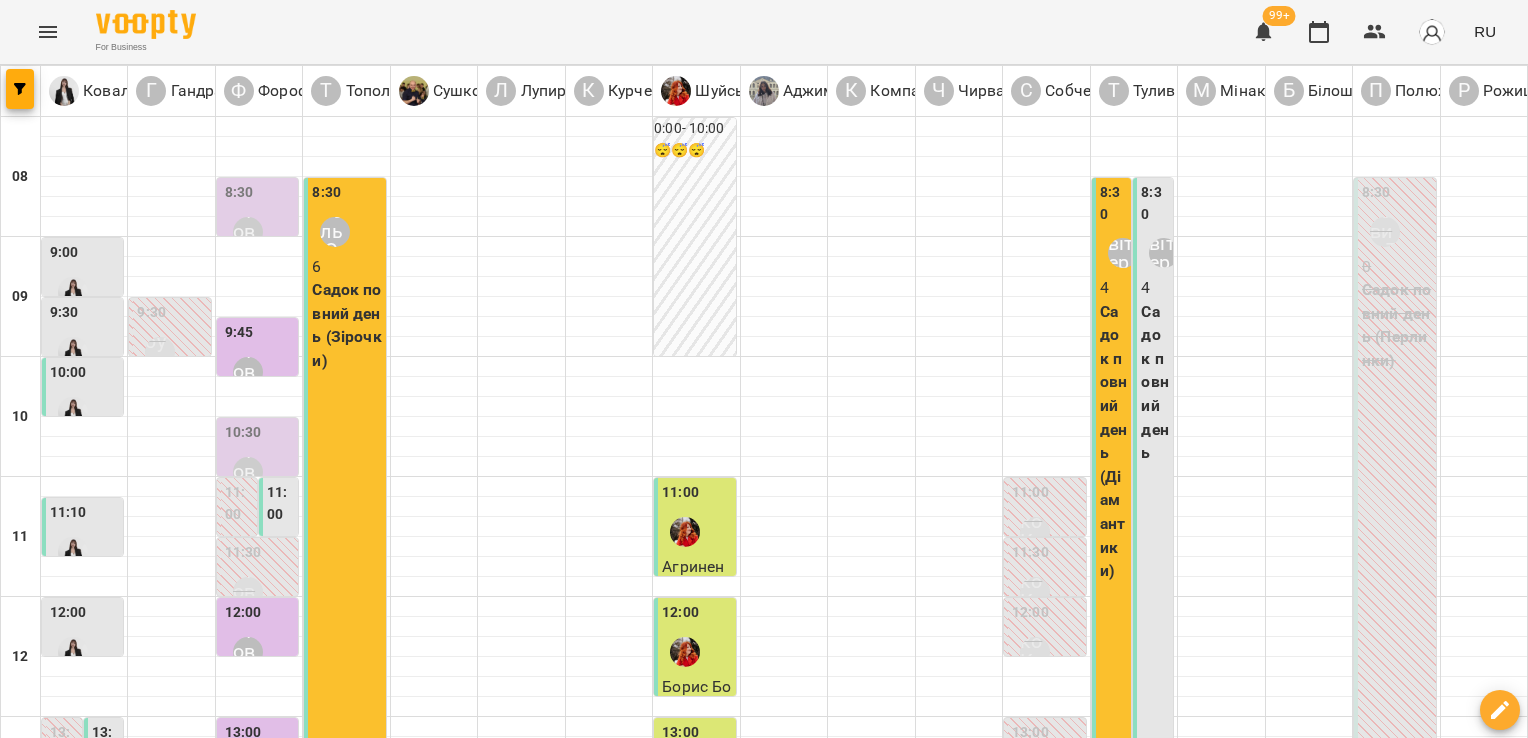 click on "Тополь Юлія" at bounding box center [335, 1252] 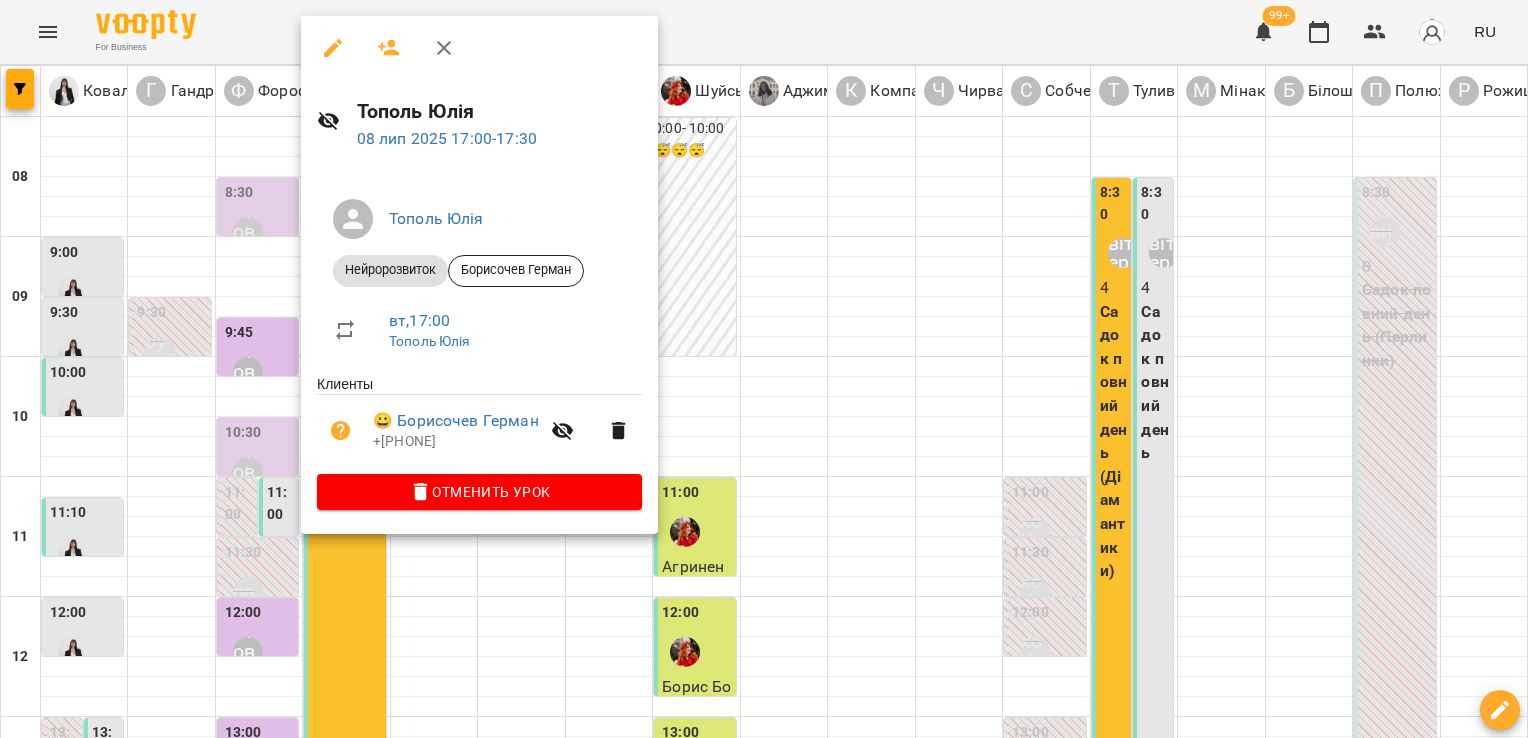 click at bounding box center [764, 369] 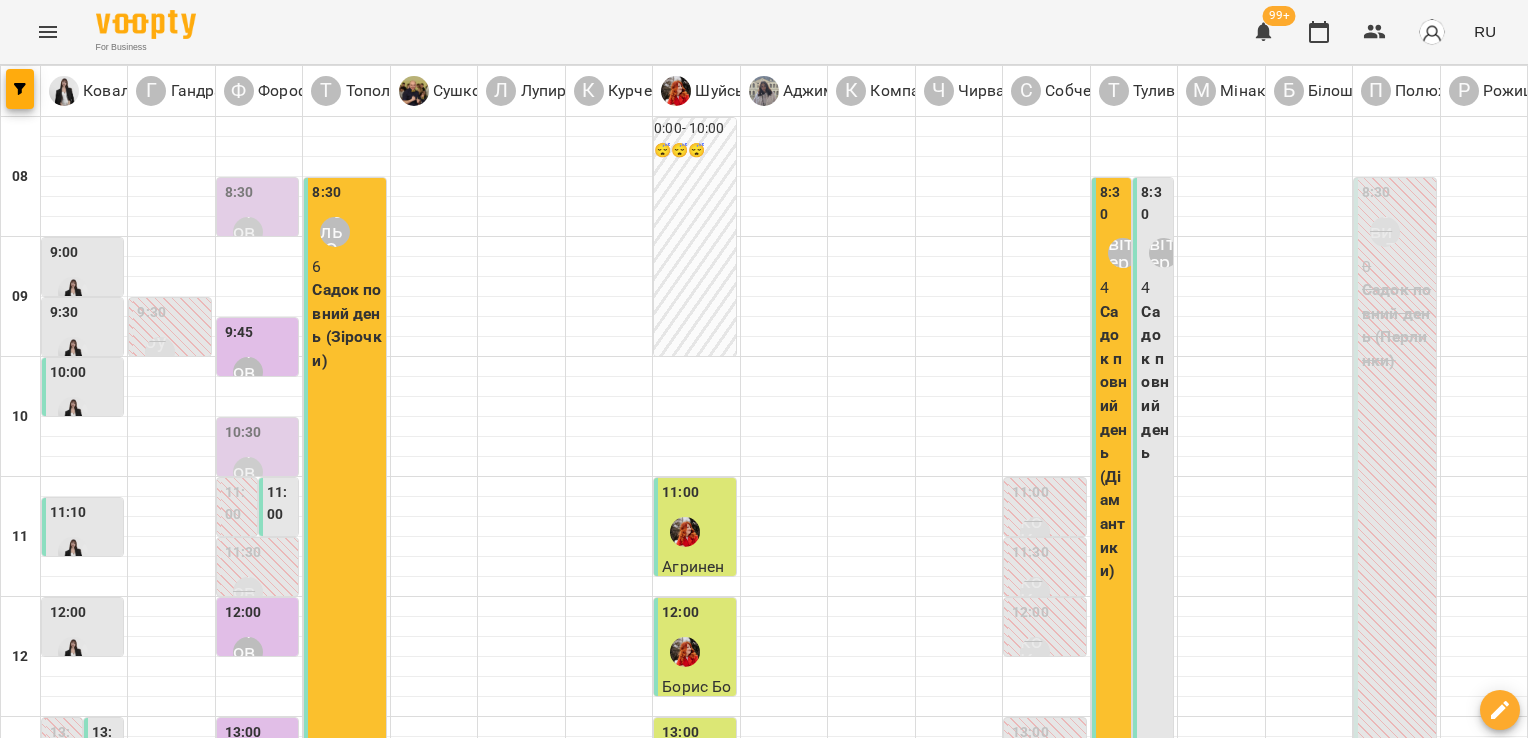 click on "16:30 [FIRST] [LAST]" at bounding box center [346, 1178] 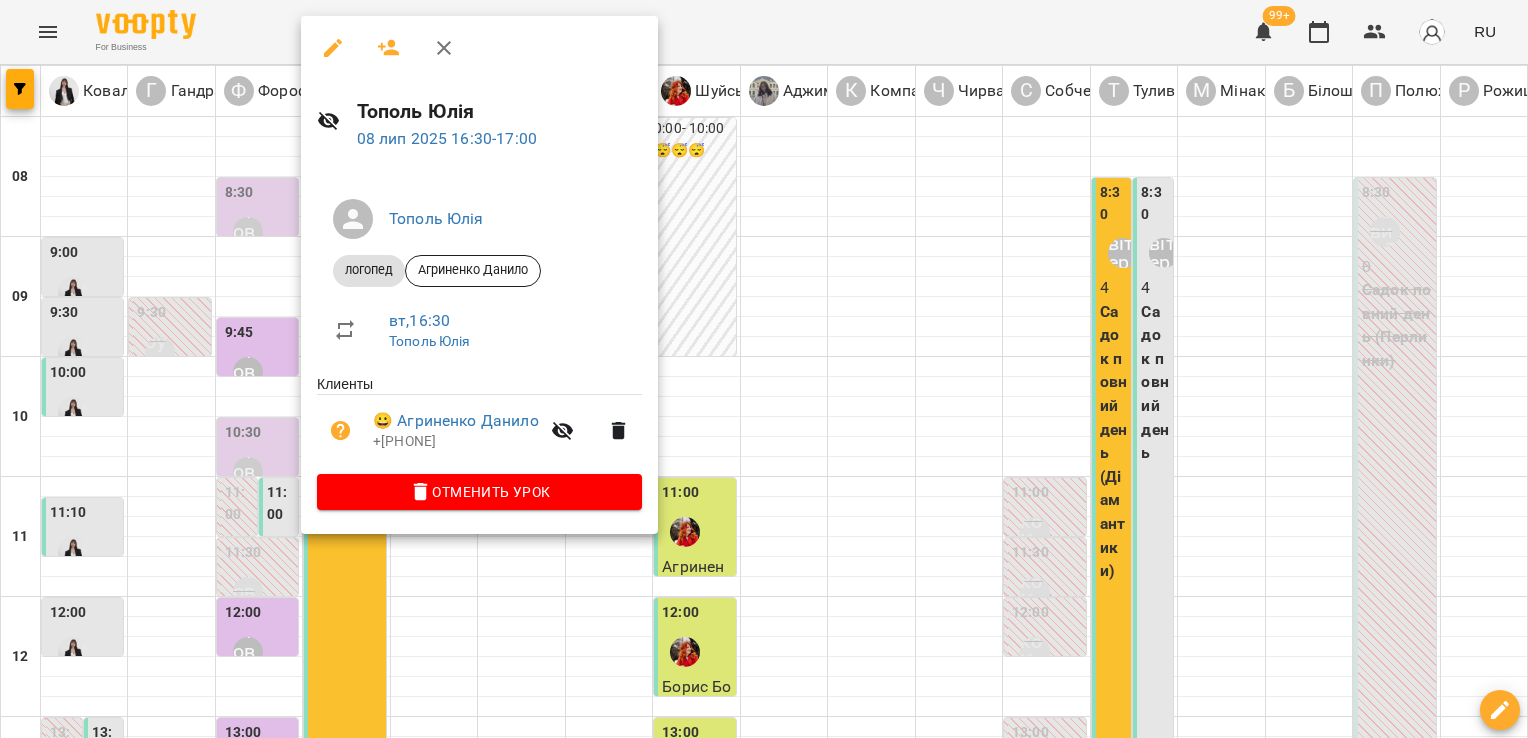 click at bounding box center [764, 369] 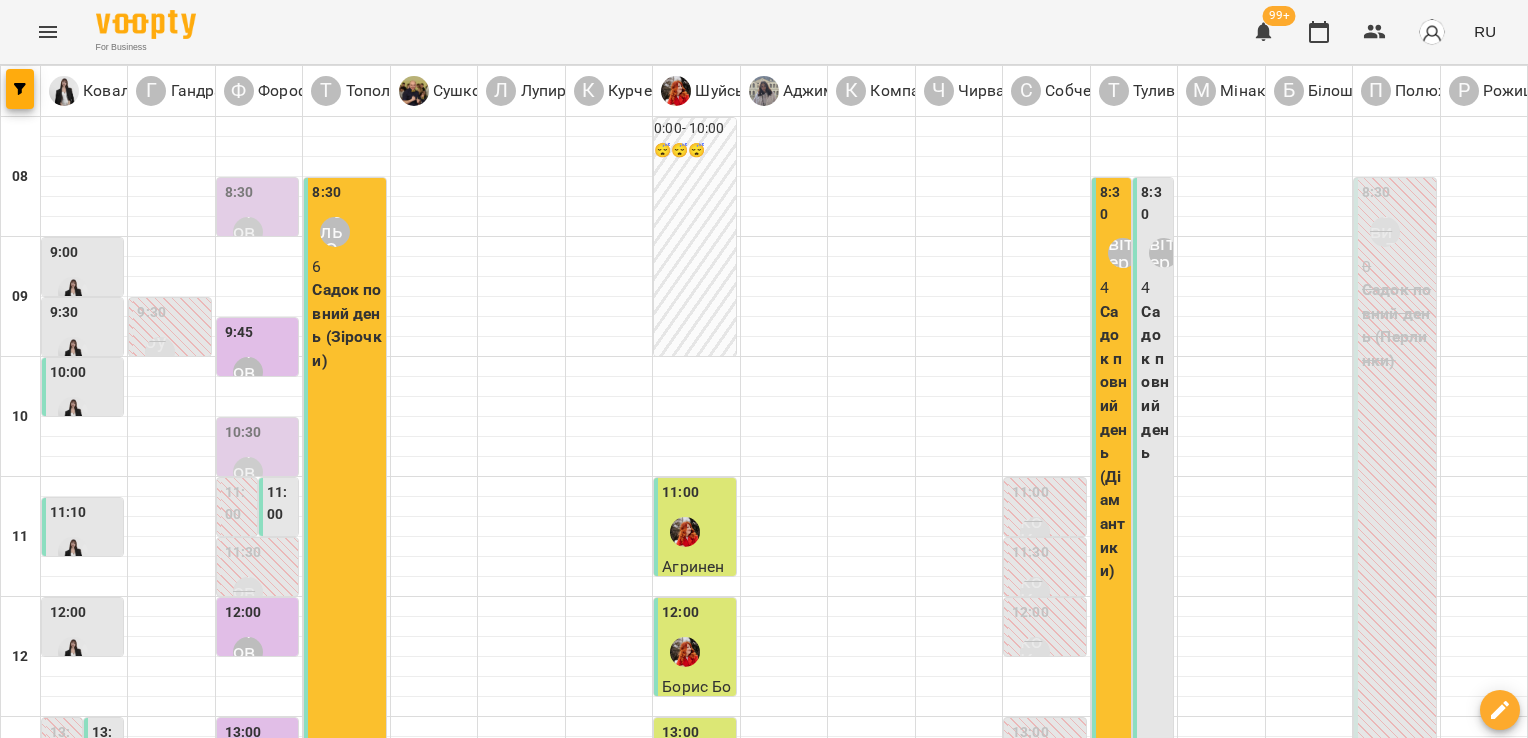 click on "07 июля" at bounding box center [42, 1722] 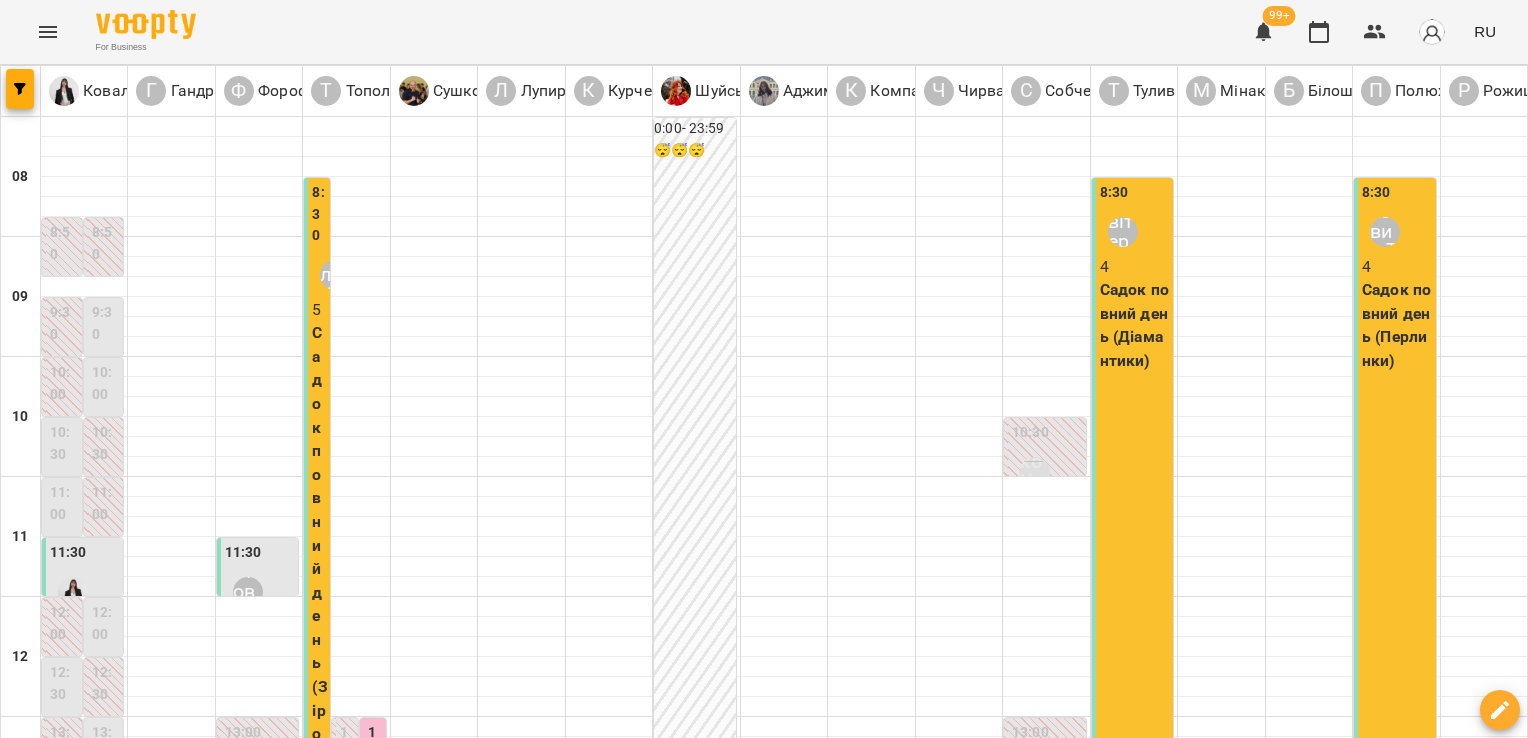 scroll, scrollTop: 472, scrollLeft: 0, axis: vertical 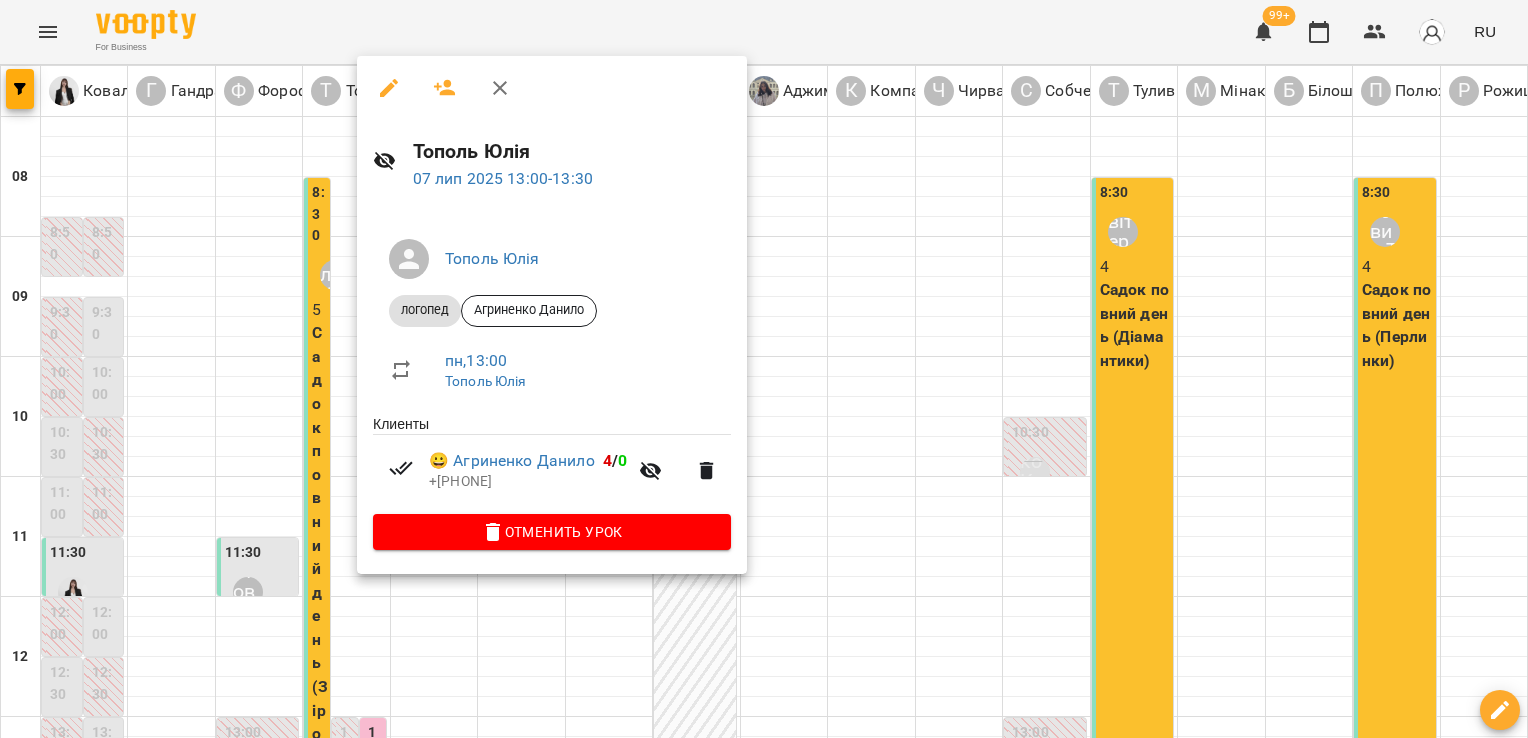 click at bounding box center (764, 369) 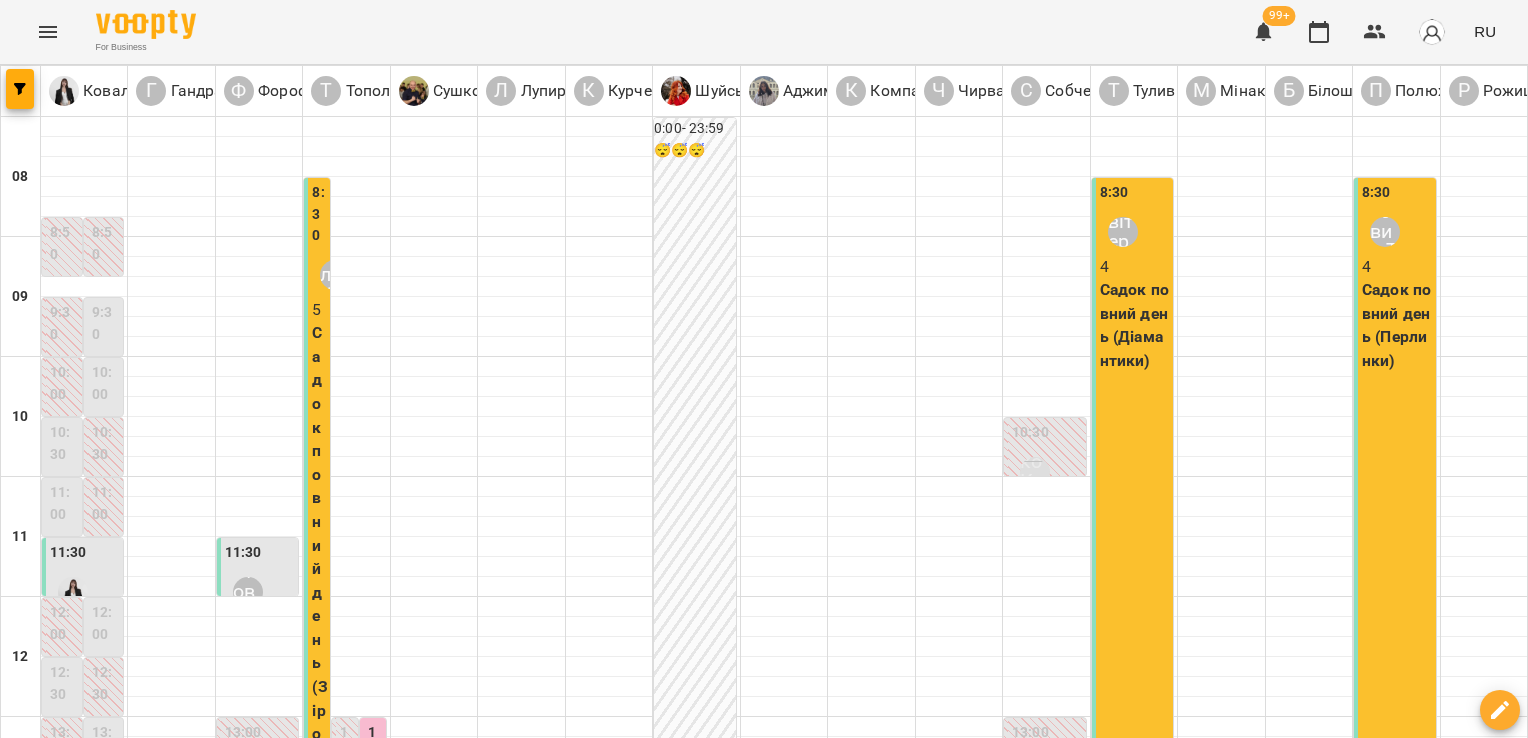 click on "вт" at bounding box center (428, 1703) 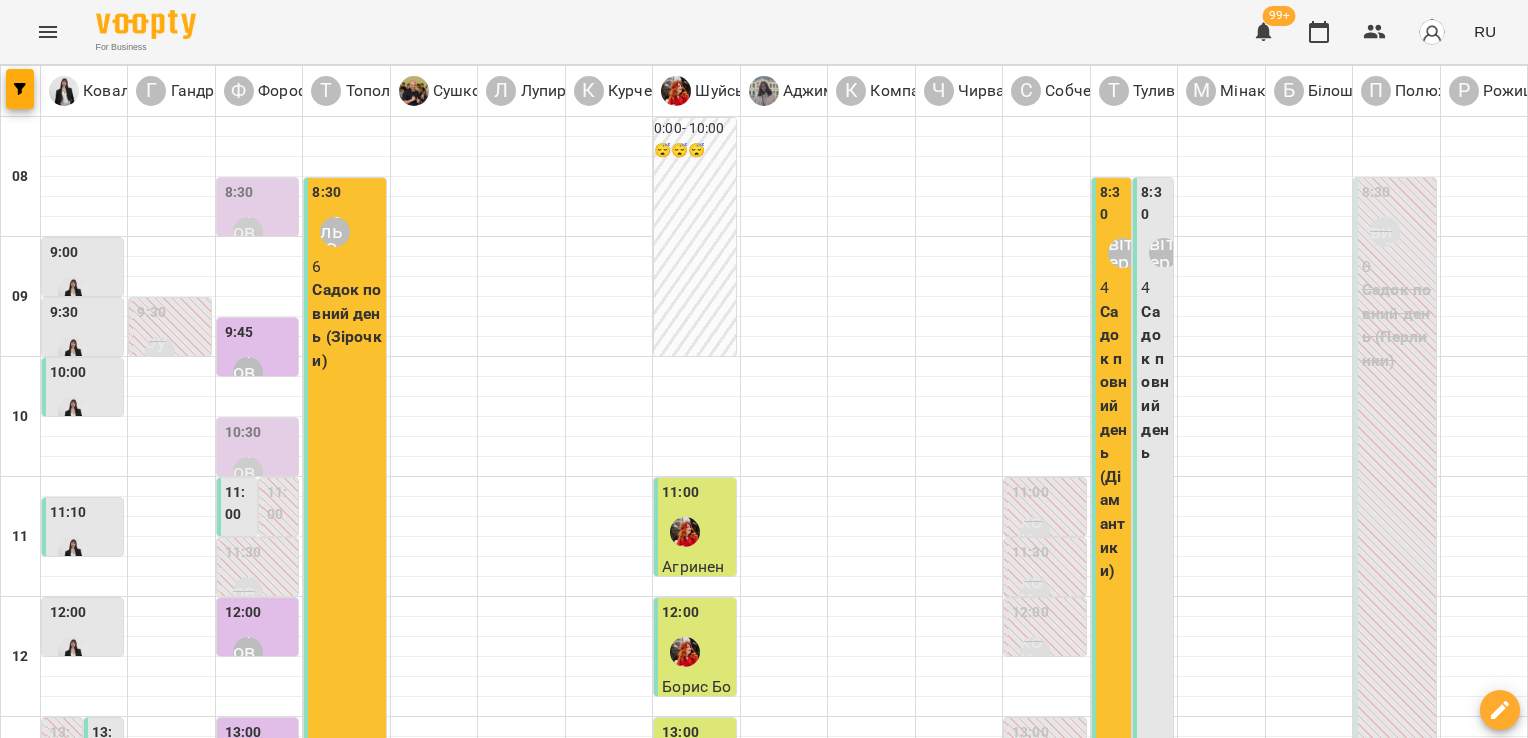 scroll, scrollTop: 944, scrollLeft: 0, axis: vertical 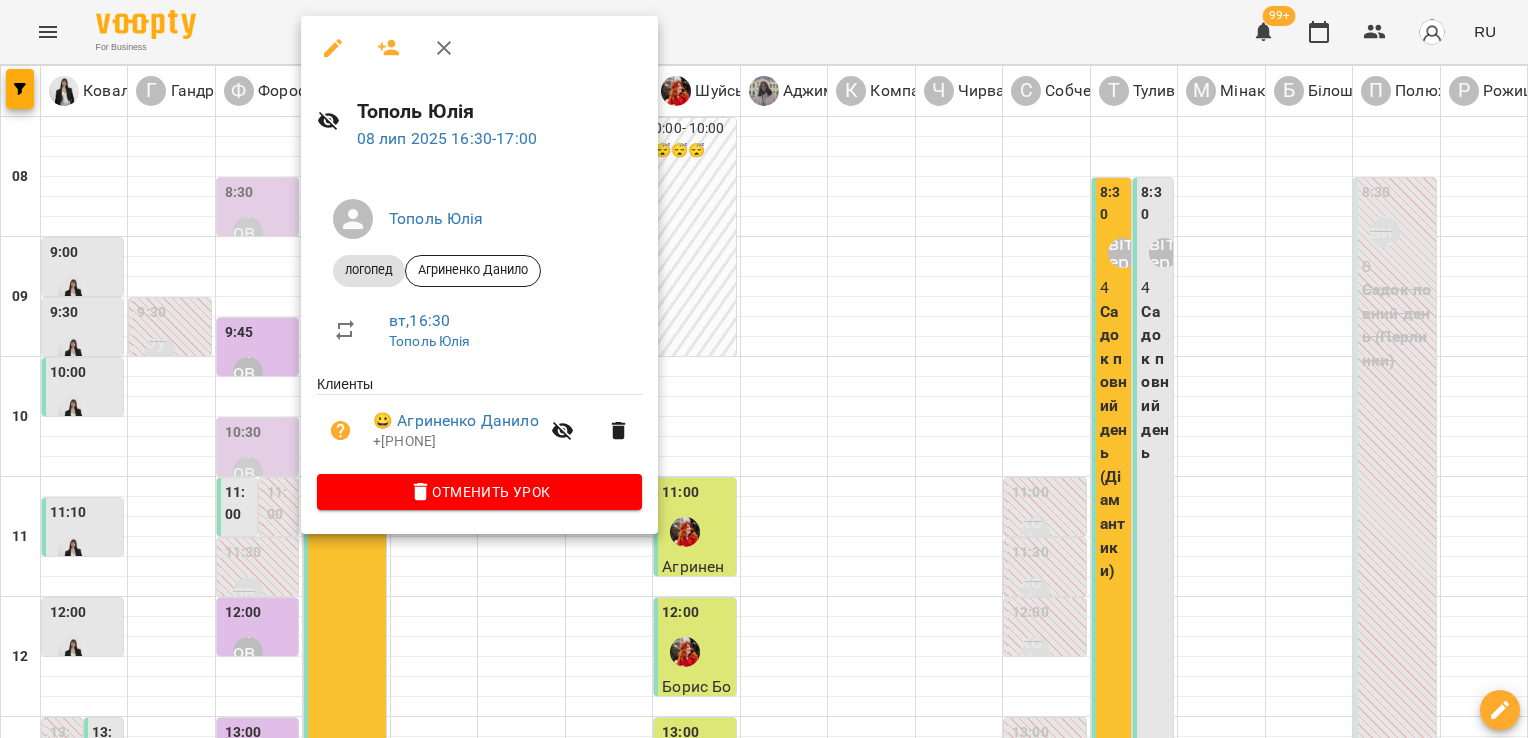 click at bounding box center [764, 369] 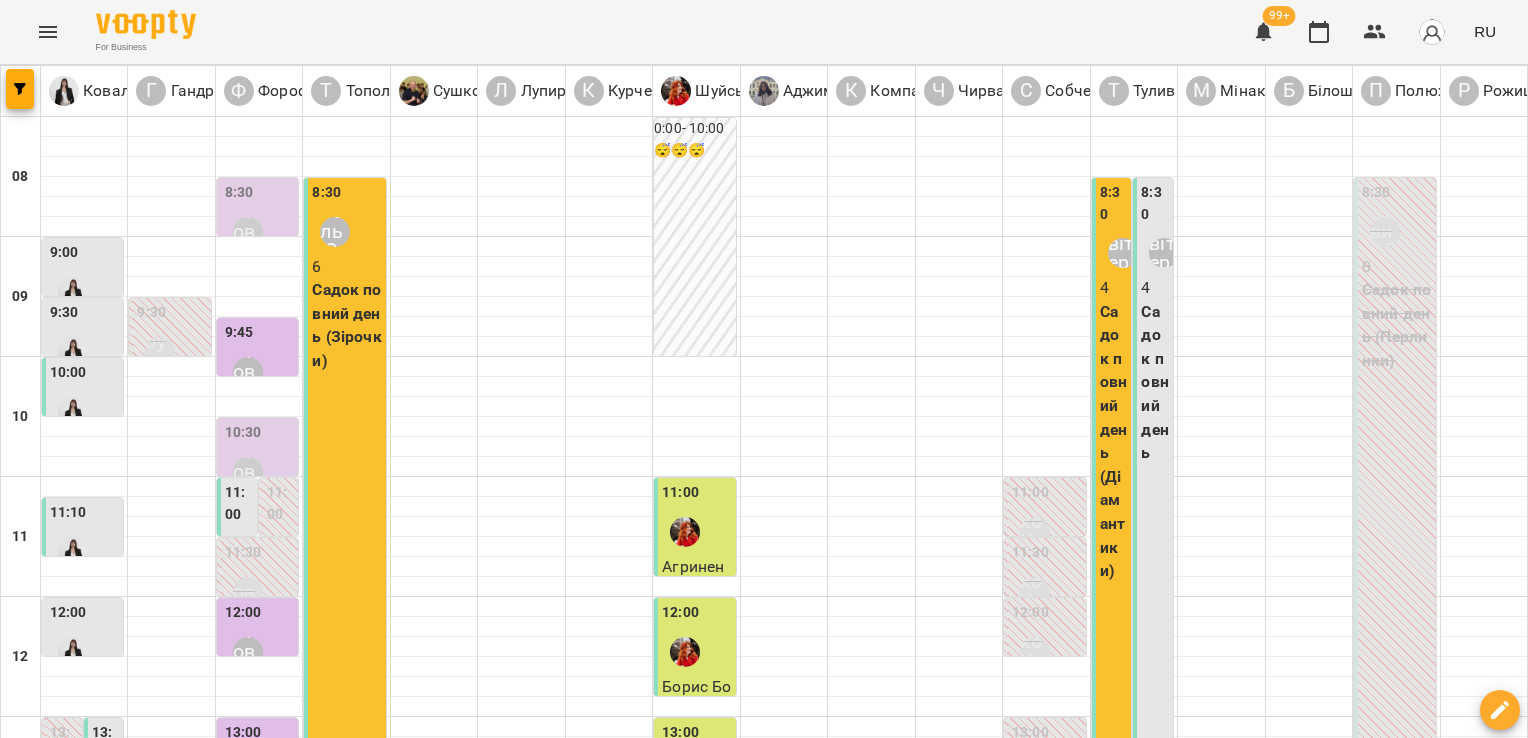 click on "Тополь Юлія" at bounding box center [335, 1252] 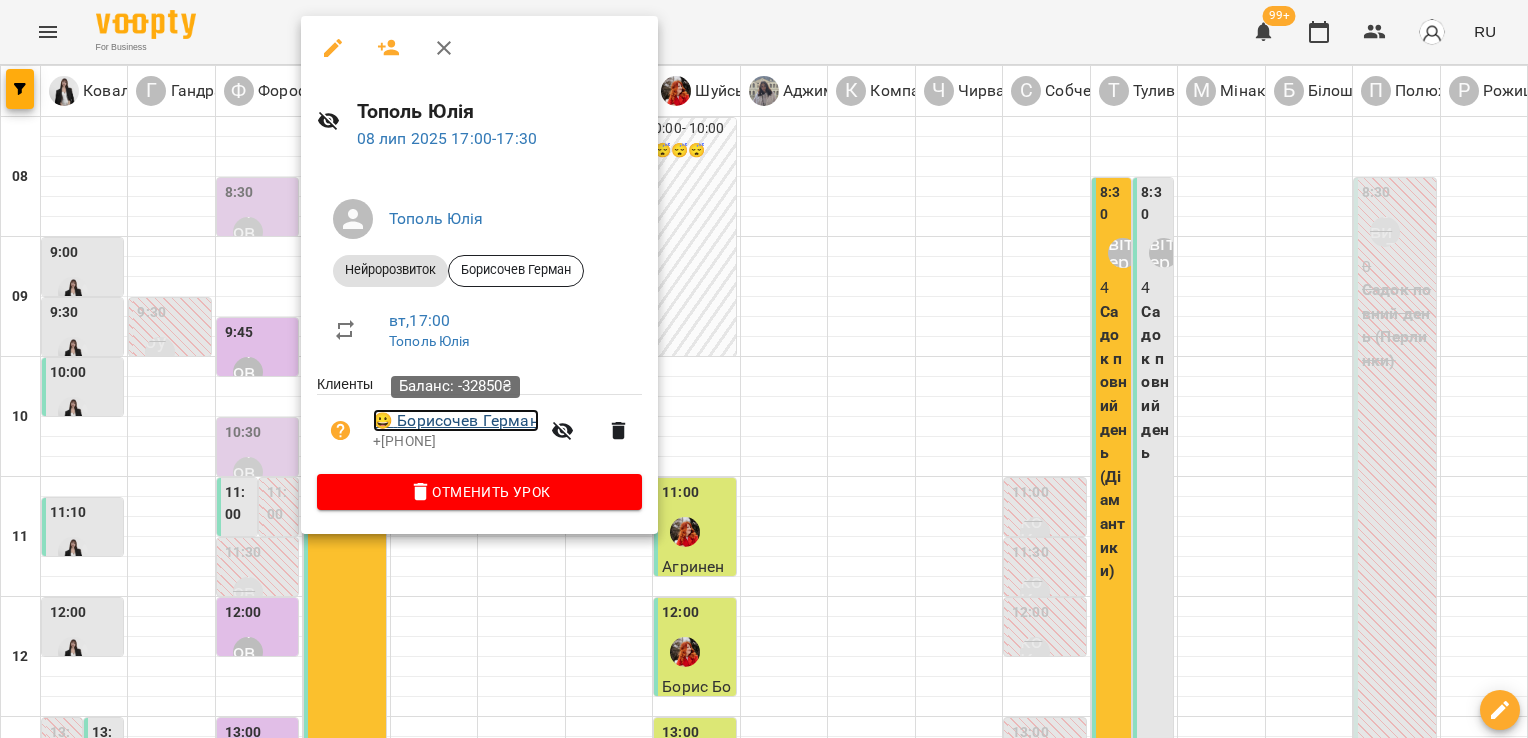 click on "😀   [FIRST] [LAST]" at bounding box center (456, 421) 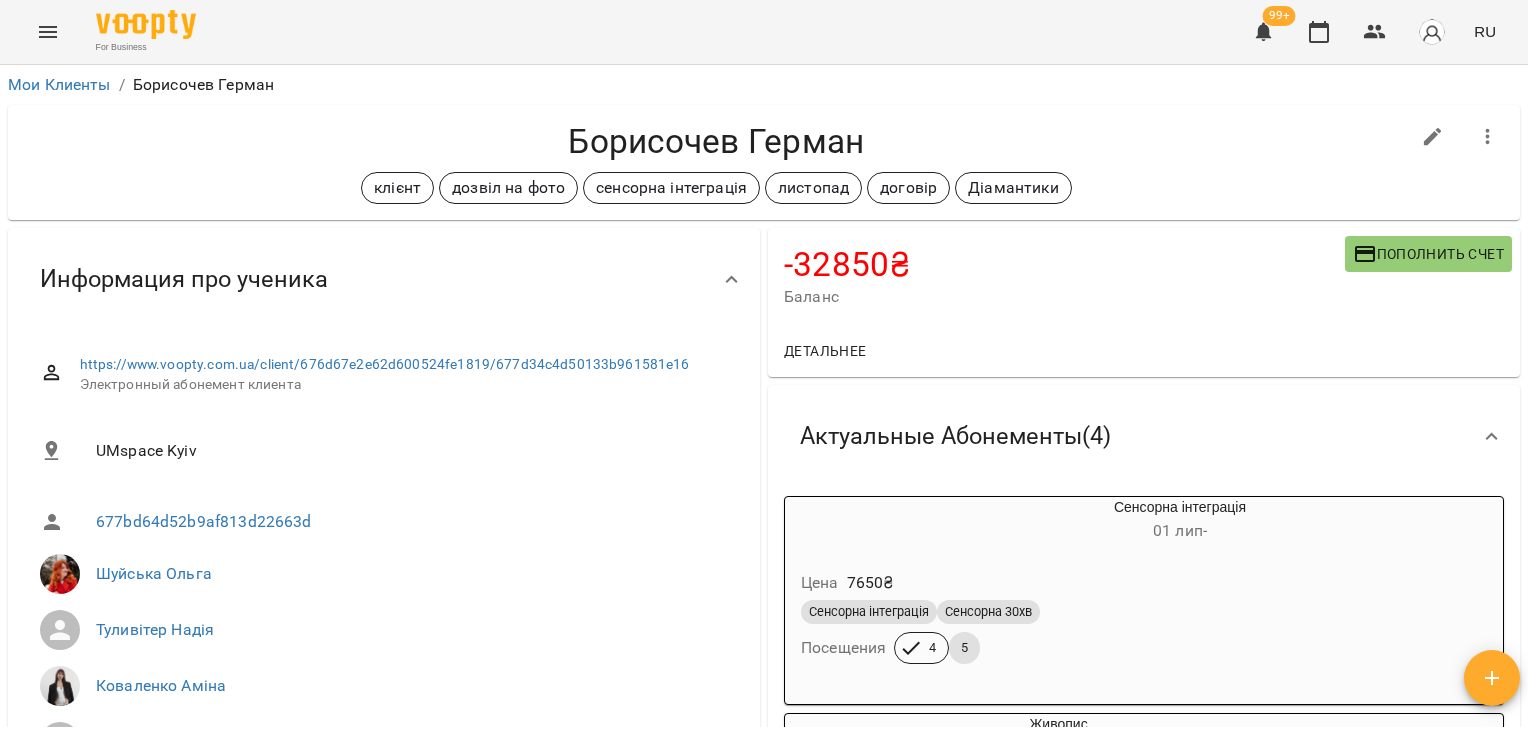 click on "-32850 ₴ Баланс Пополнить счет" at bounding box center [1144, 276] 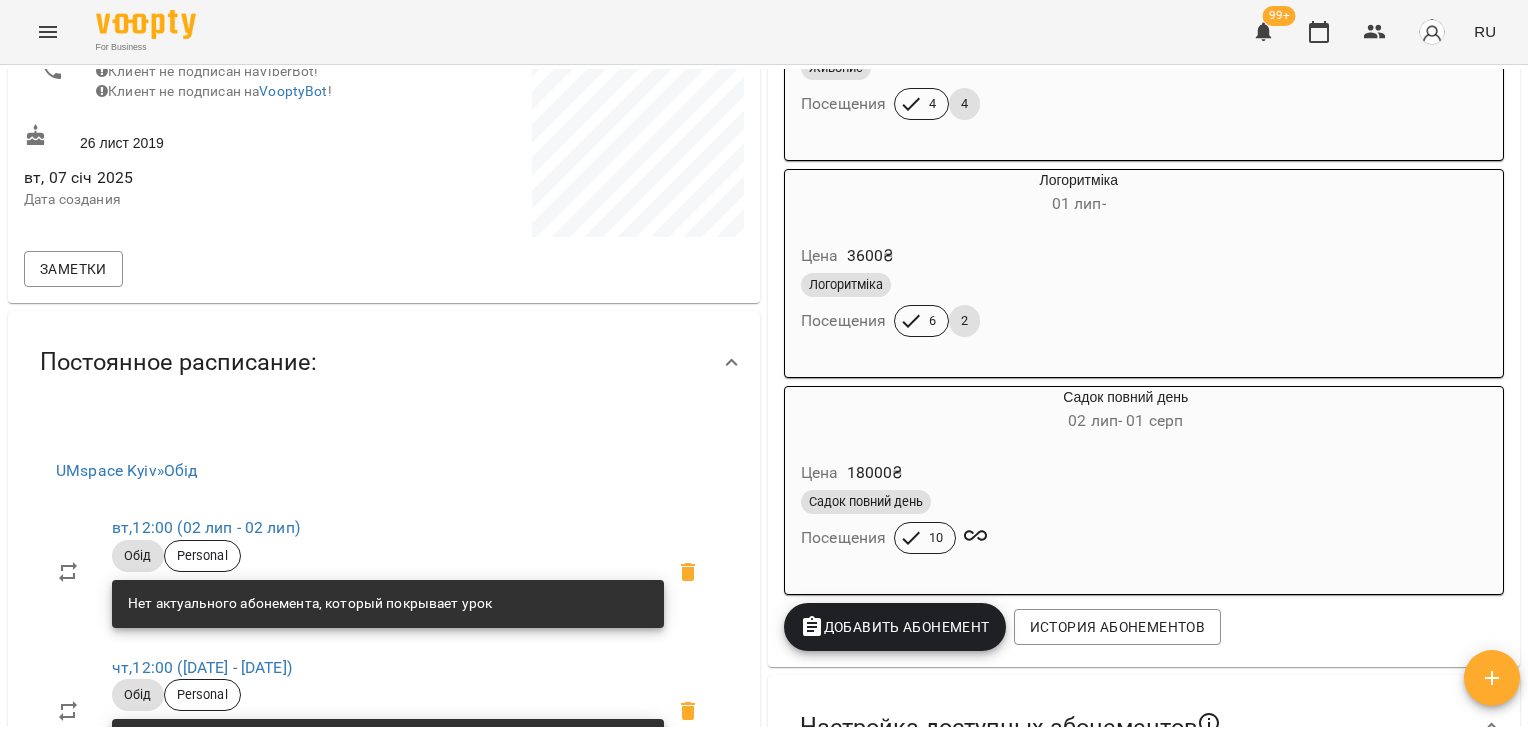 scroll, scrollTop: 800, scrollLeft: 0, axis: vertical 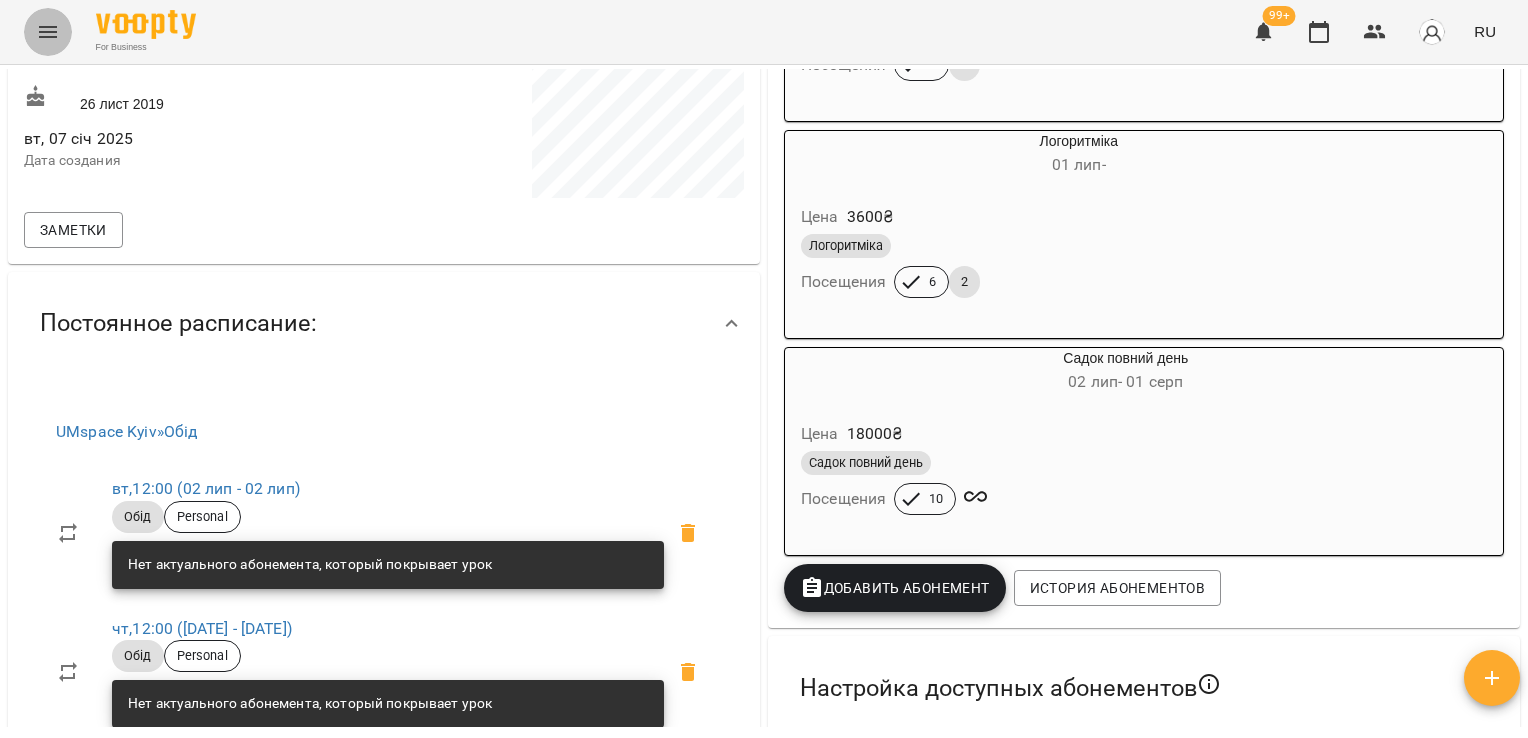 click at bounding box center [48, 32] 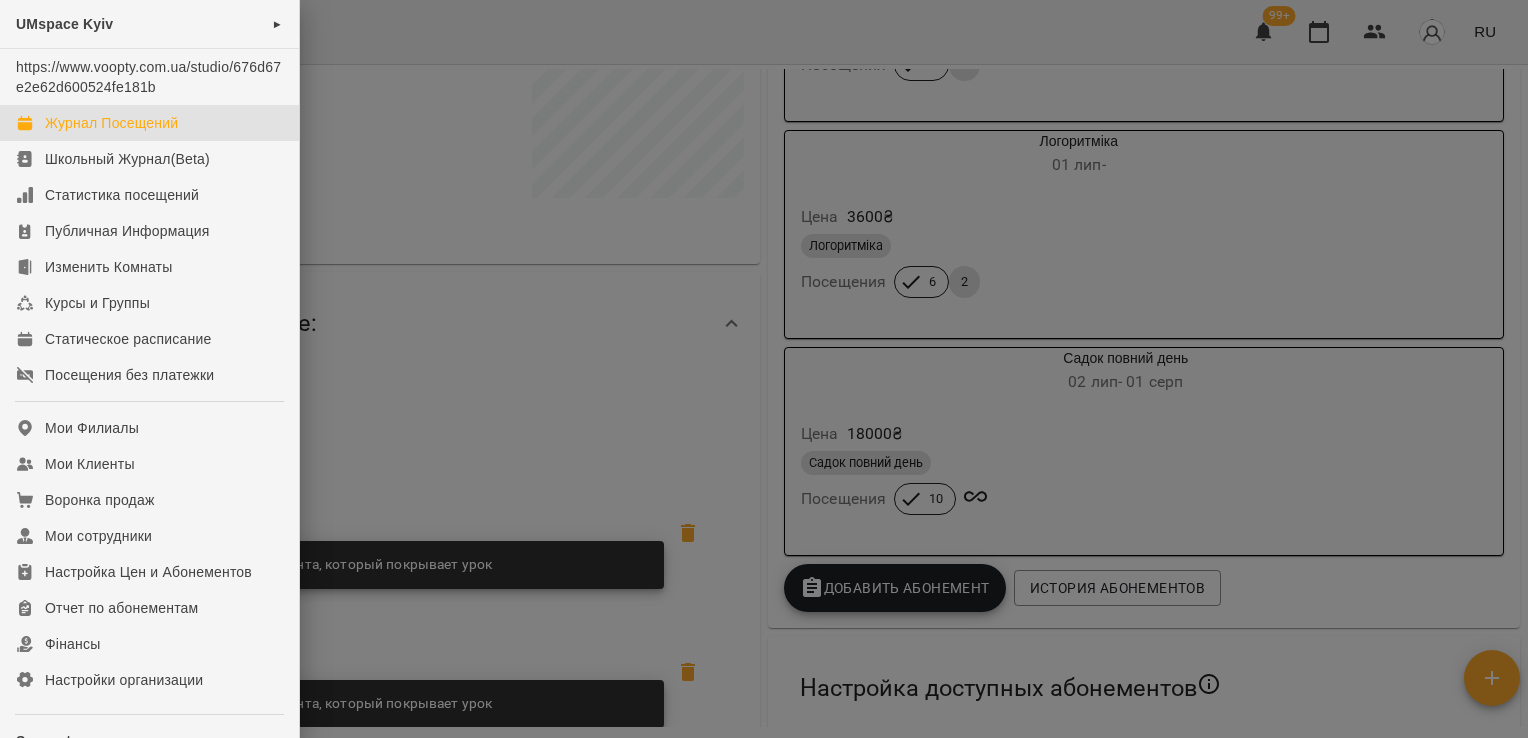 click on "Журнал Посещений" at bounding box center (111, 123) 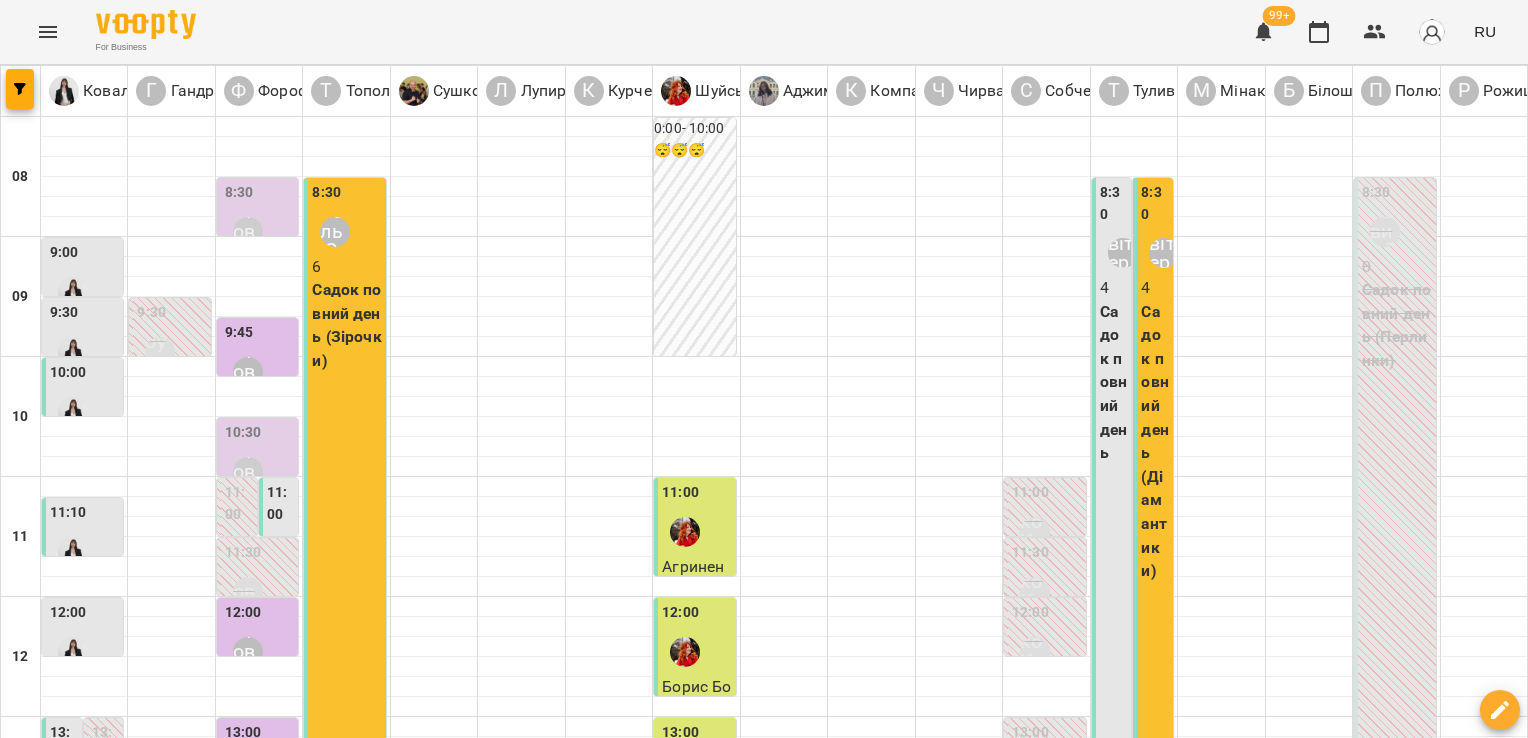scroll, scrollTop: 472, scrollLeft: 0, axis: vertical 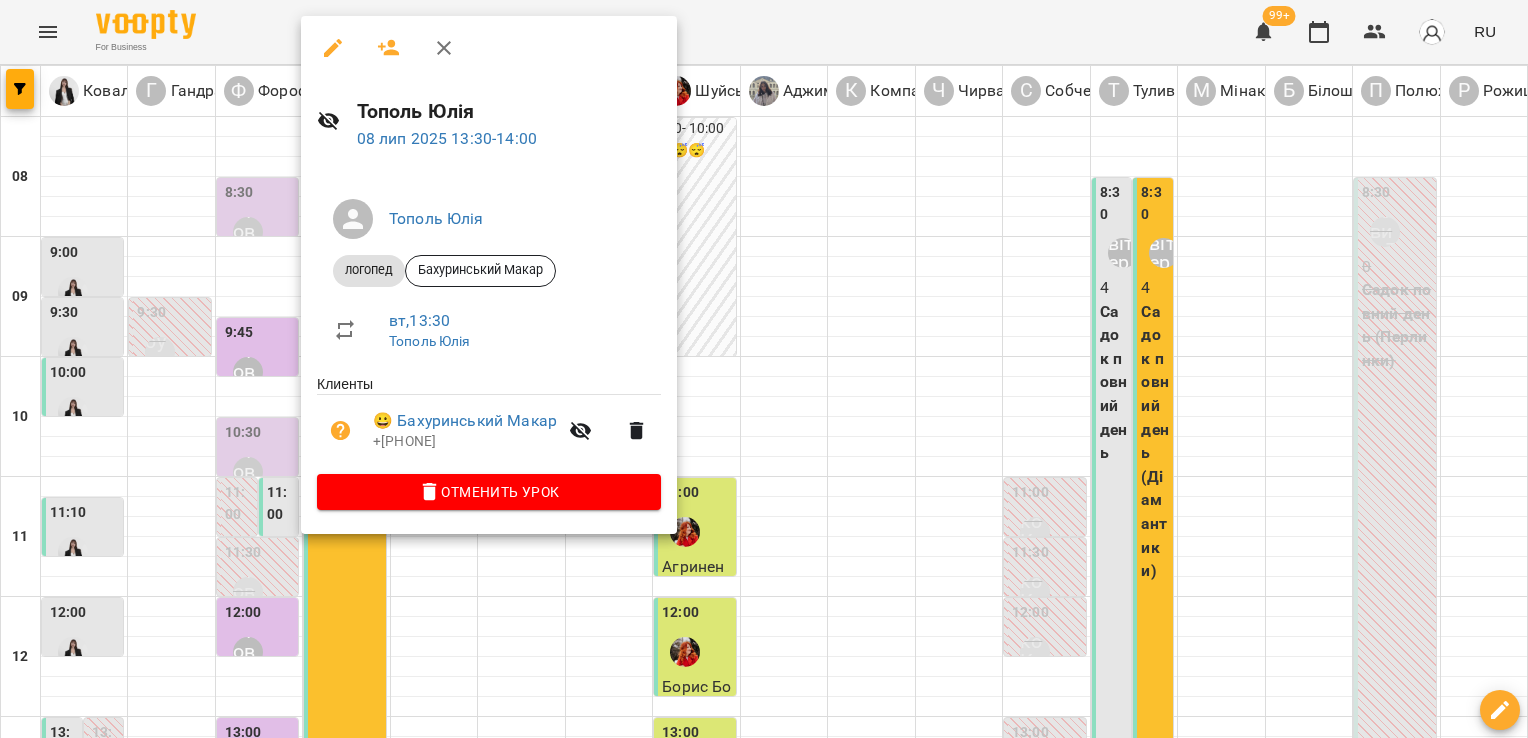 click at bounding box center (764, 369) 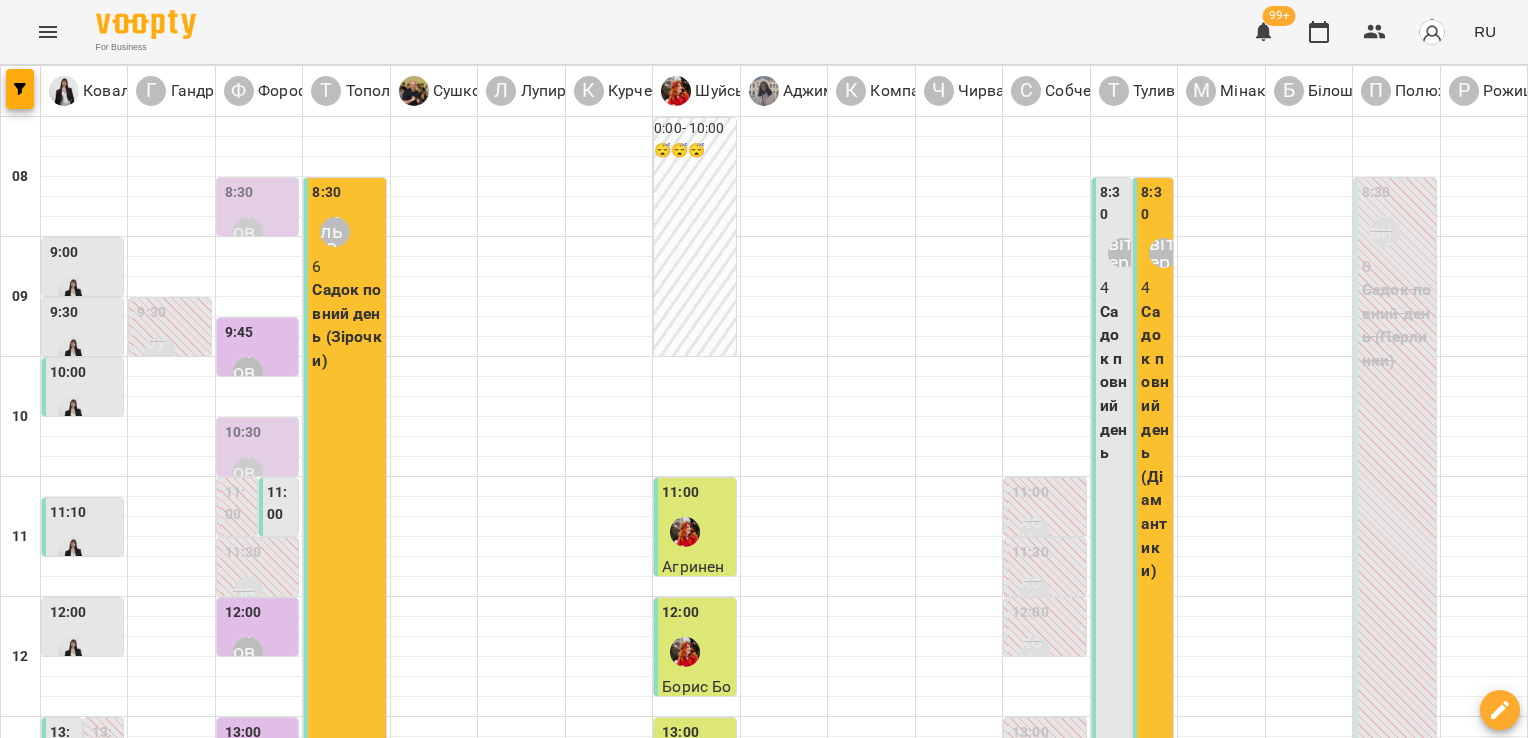 scroll, scrollTop: 884, scrollLeft: 0, axis: vertical 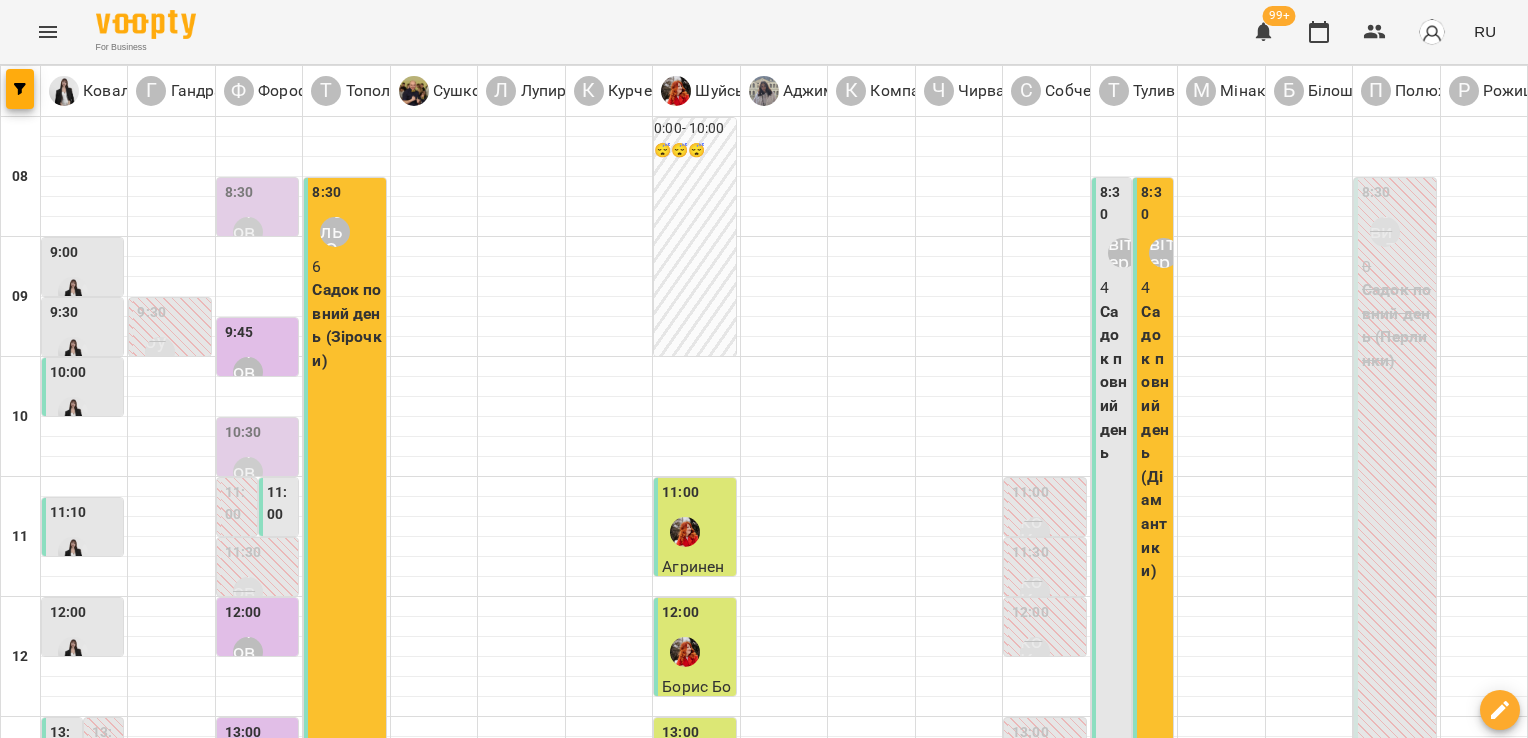 click on "16:30" at bounding box center (330, 1153) 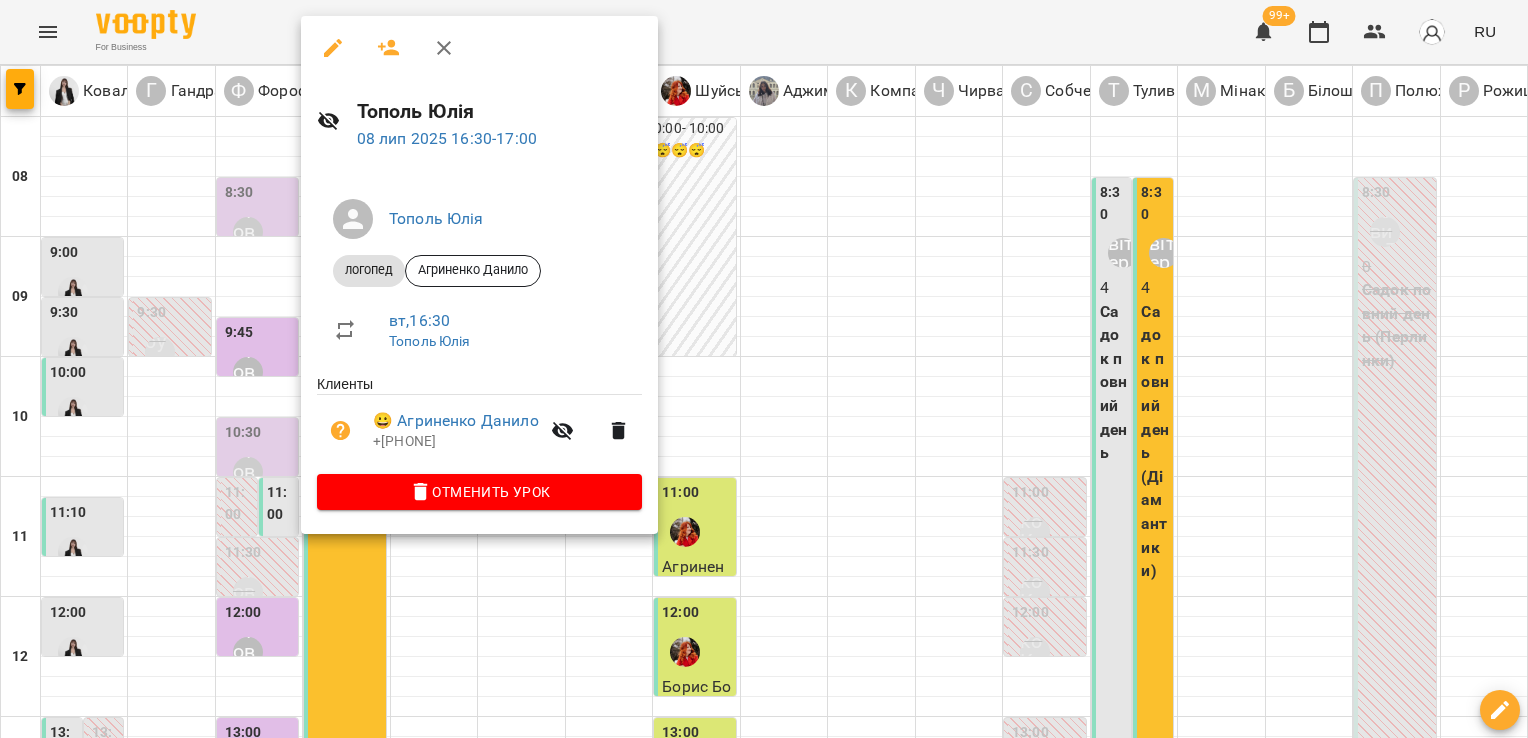 click at bounding box center [764, 369] 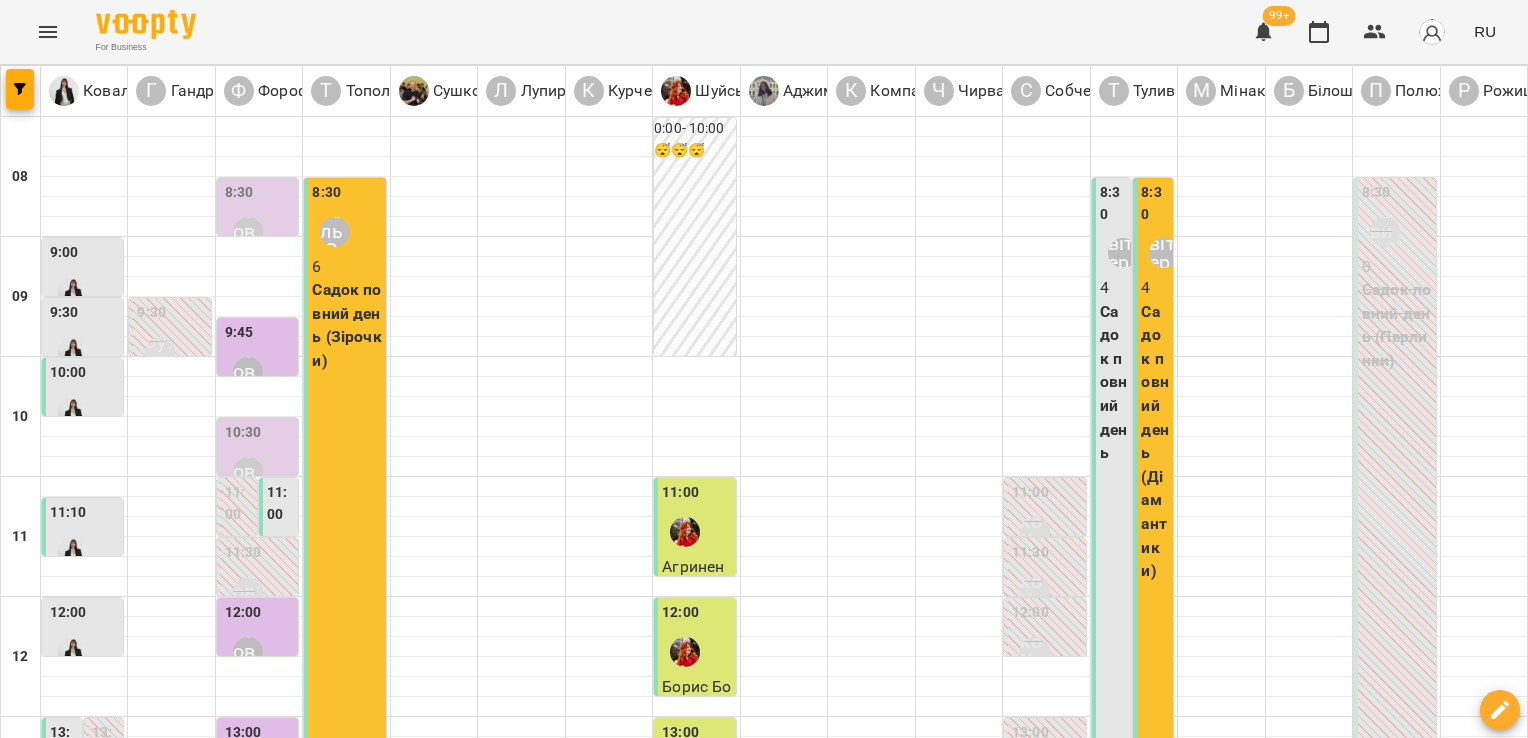 click on "17:00 [FIRST] [LAST]" at bounding box center (346, 1238) 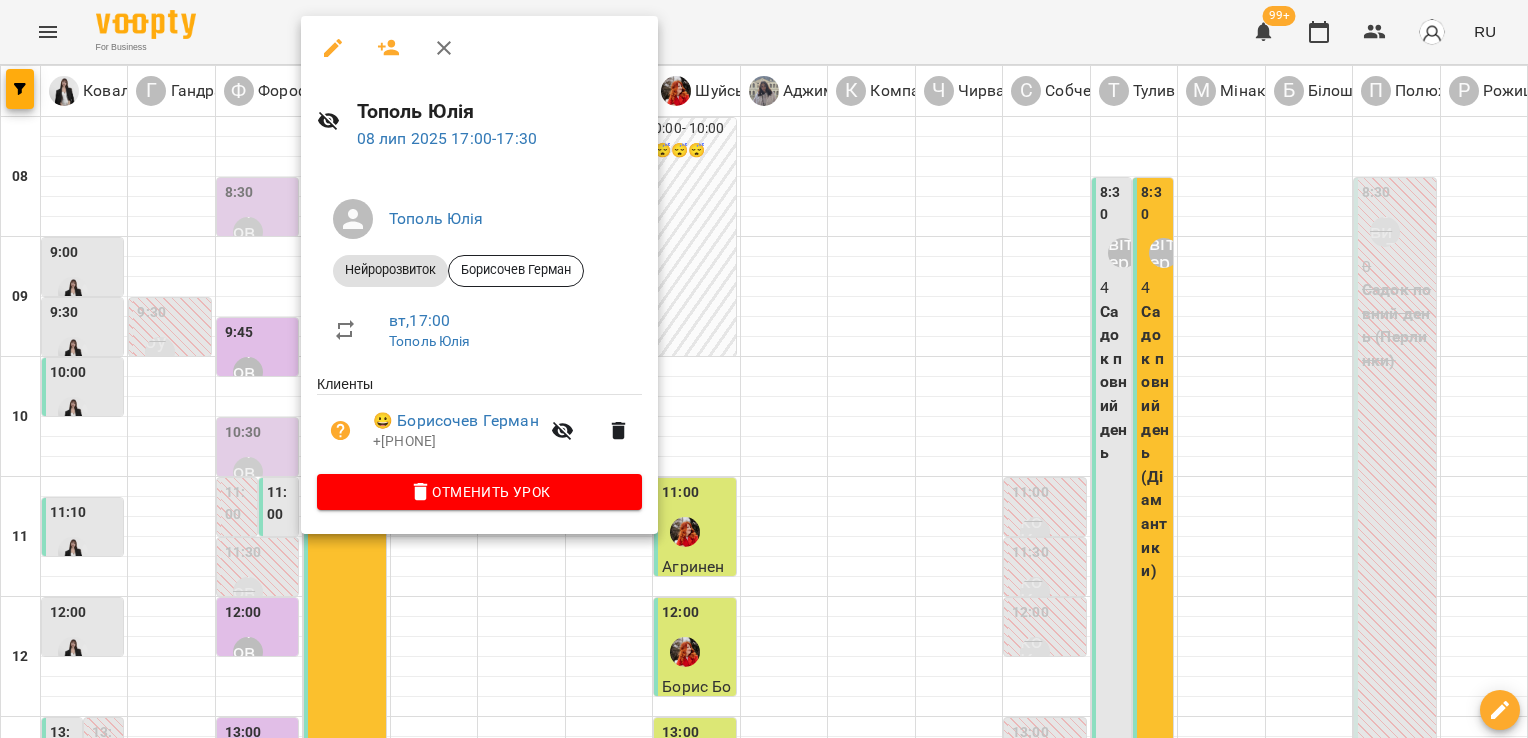 click at bounding box center [764, 369] 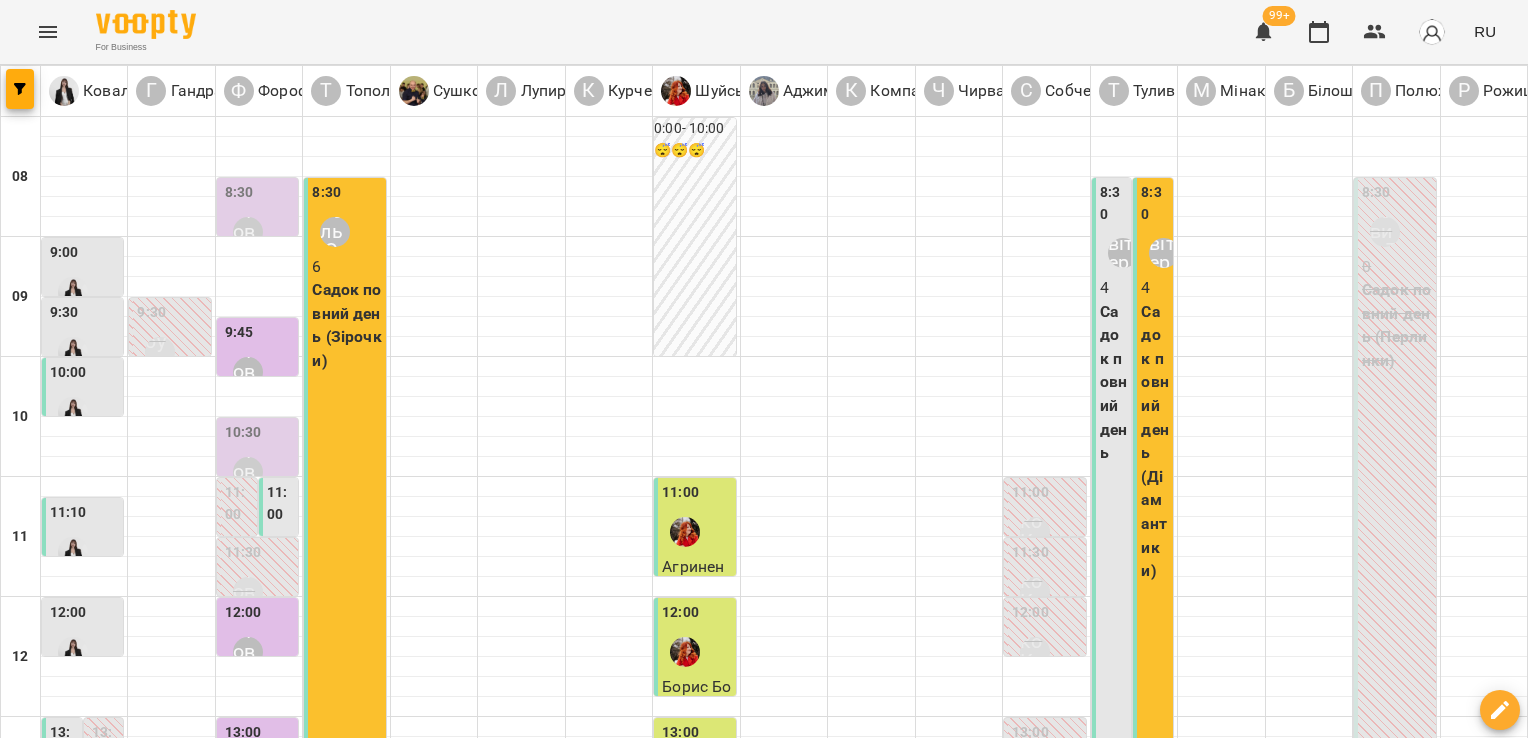 scroll, scrollTop: 412, scrollLeft: 0, axis: vertical 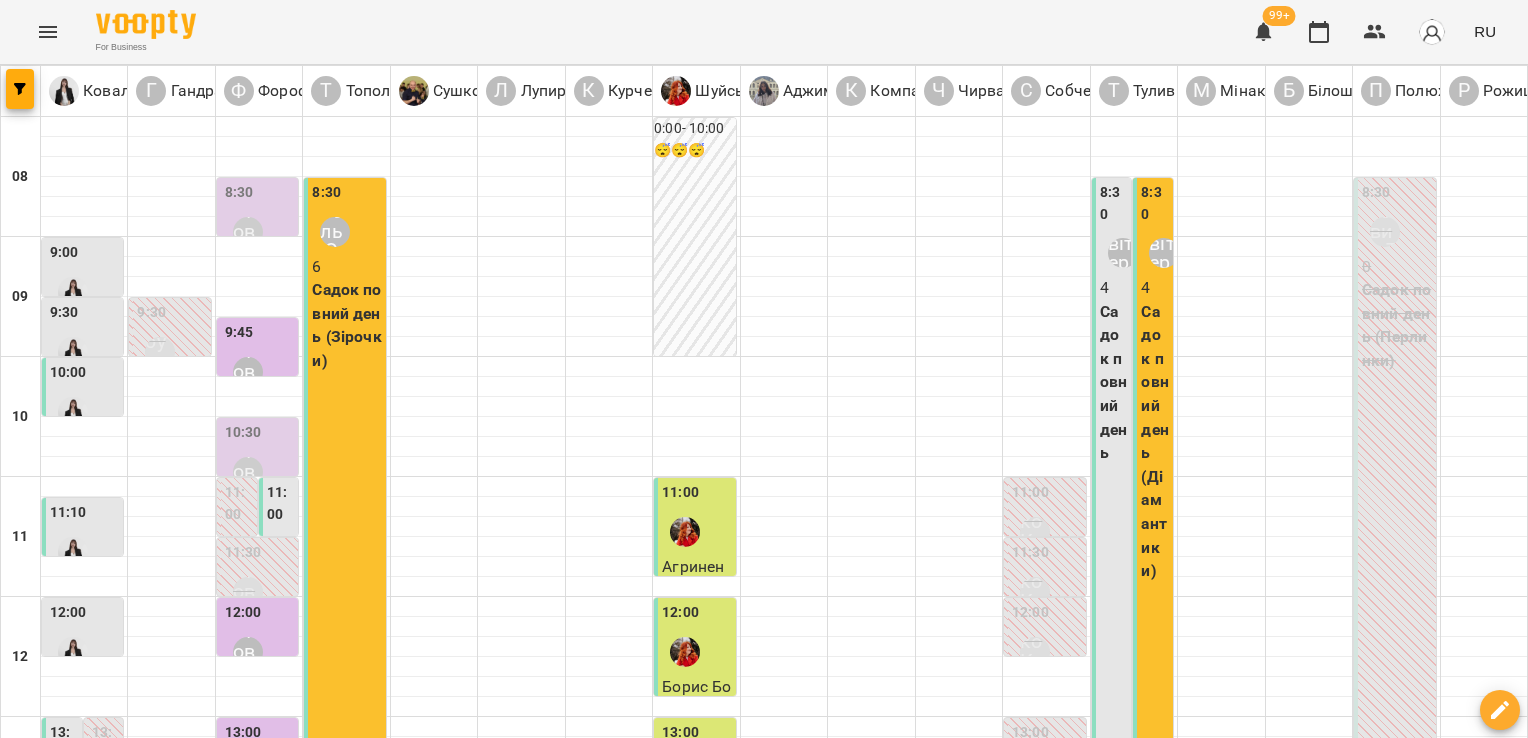 click on "16:30" at bounding box center [330, 1153] 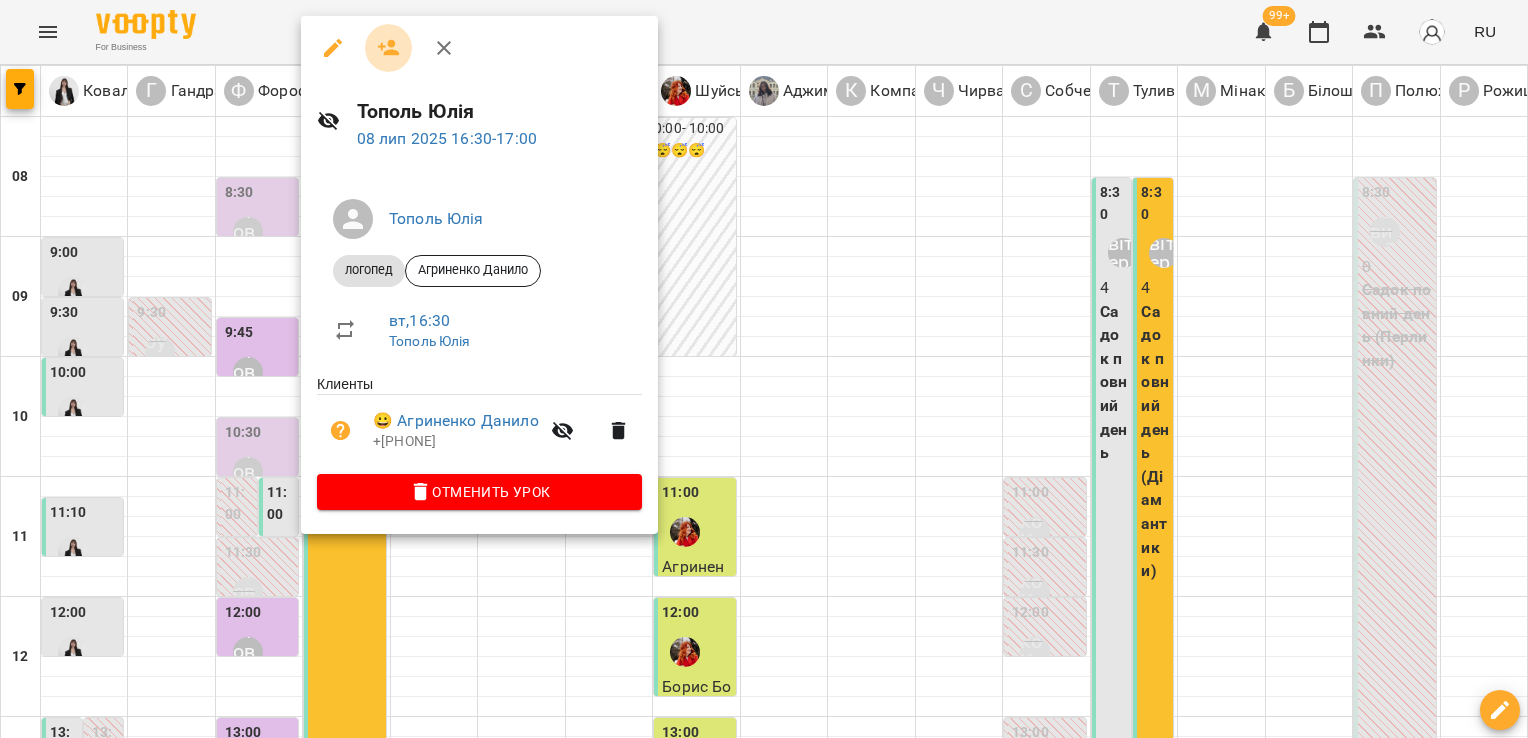 click 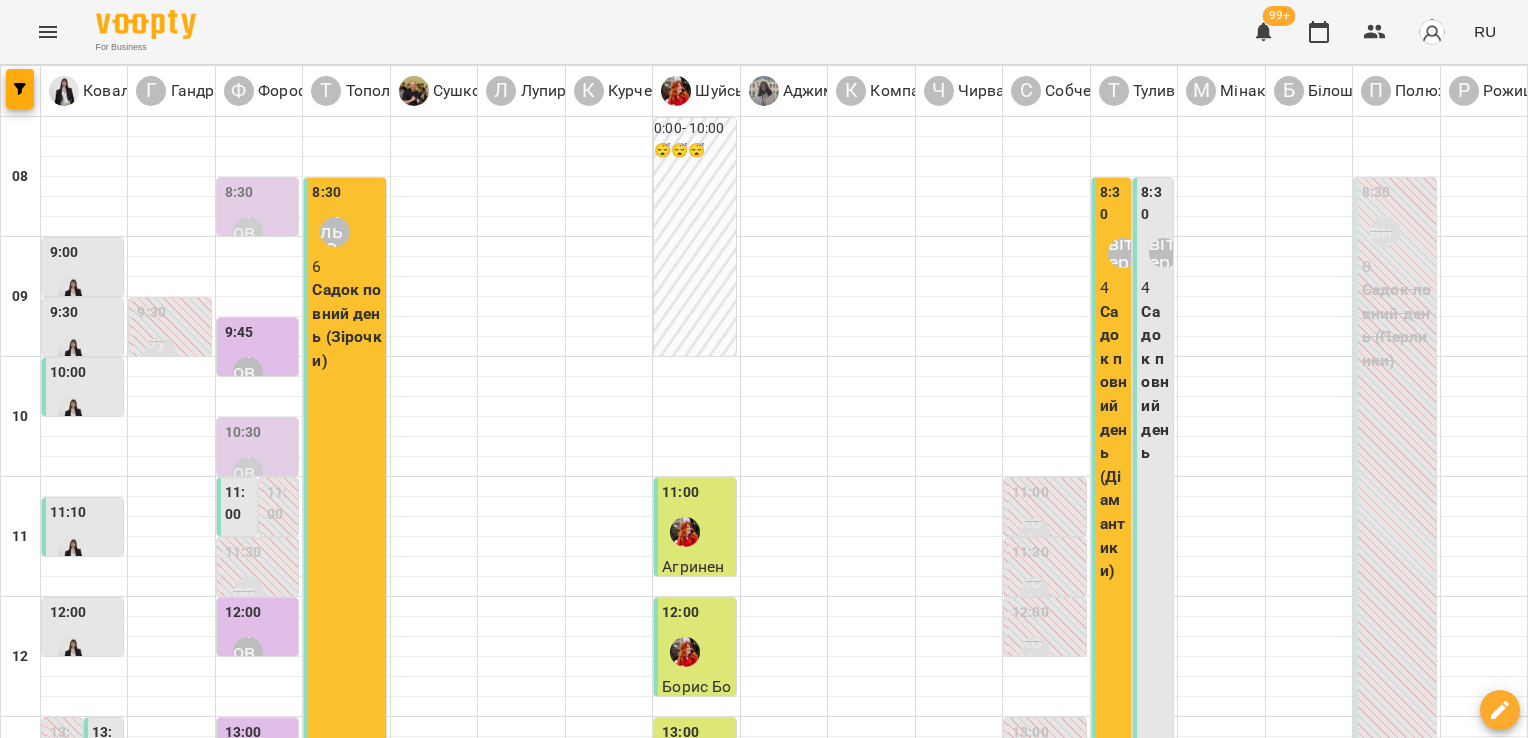 click on "09 июля" at bounding box center [641, 1722] 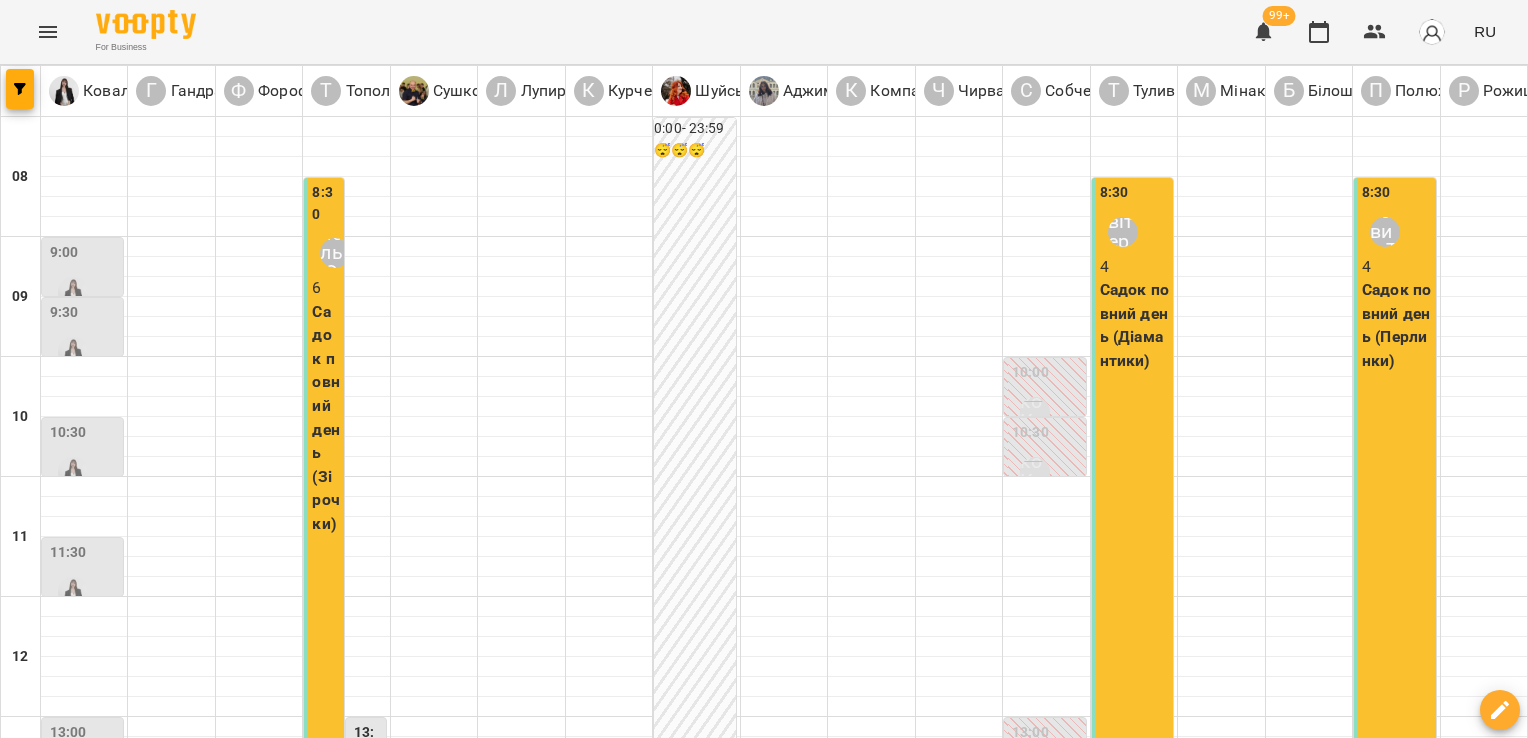 scroll, scrollTop: 472, scrollLeft: 0, axis: vertical 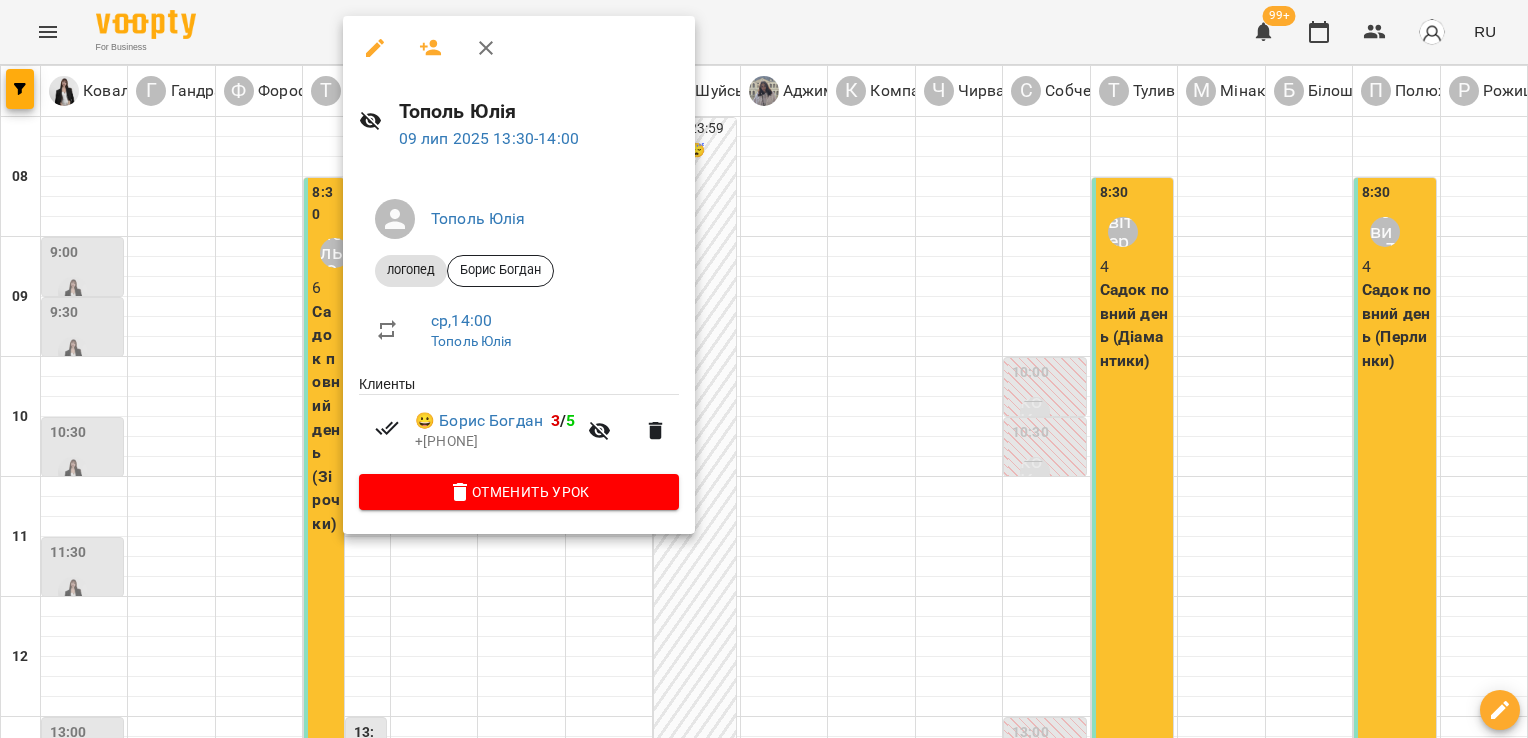 click at bounding box center (764, 369) 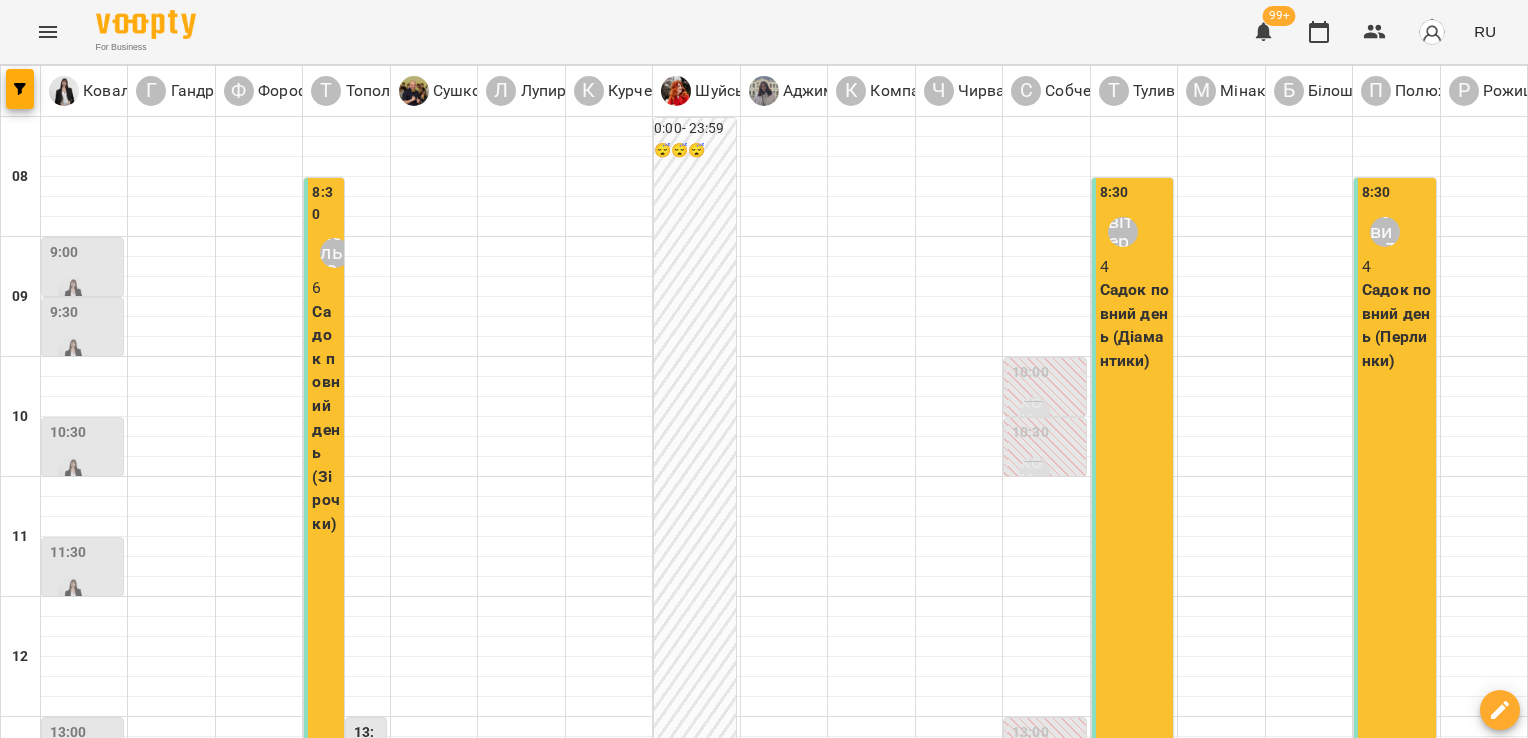 click on "13:00" at bounding box center [368, 743] 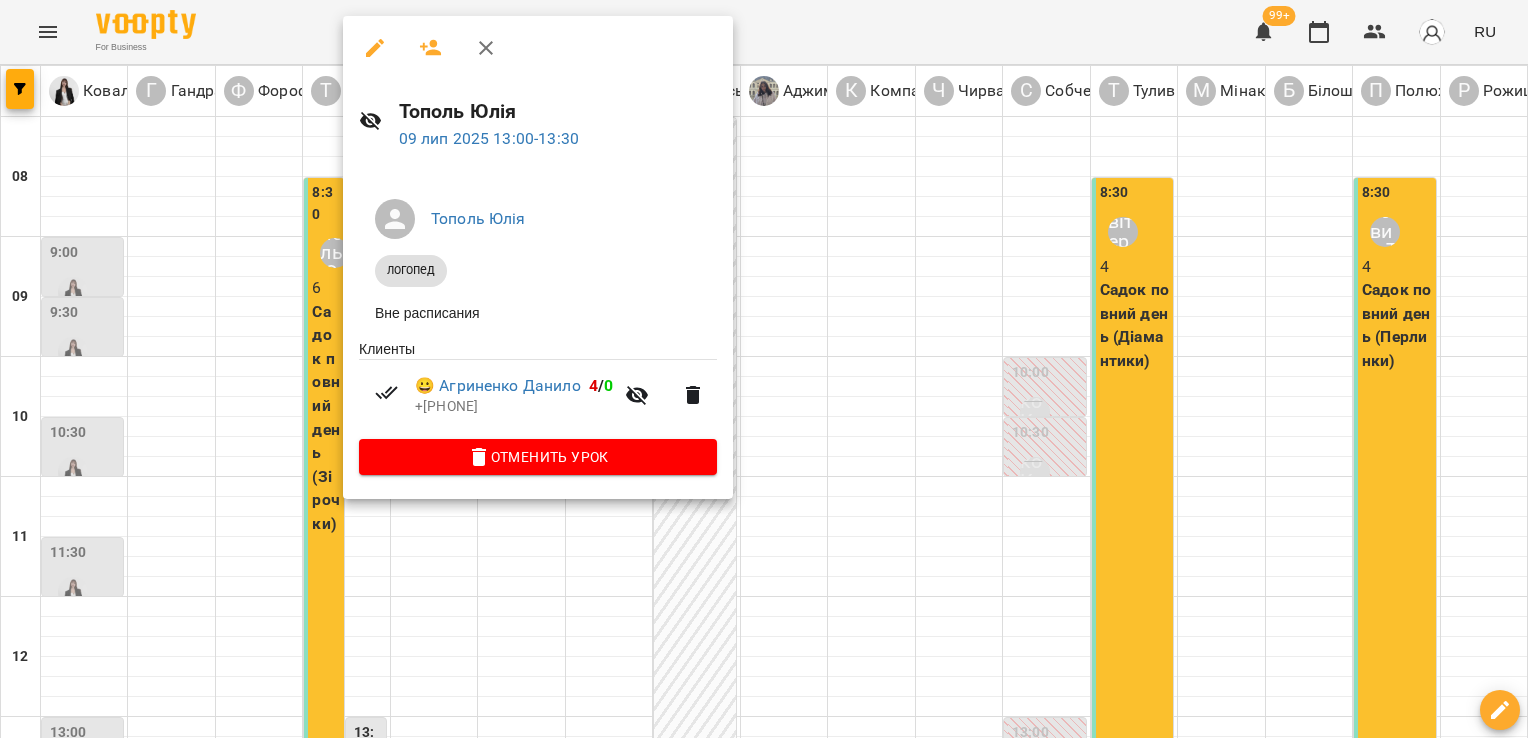 click at bounding box center [764, 369] 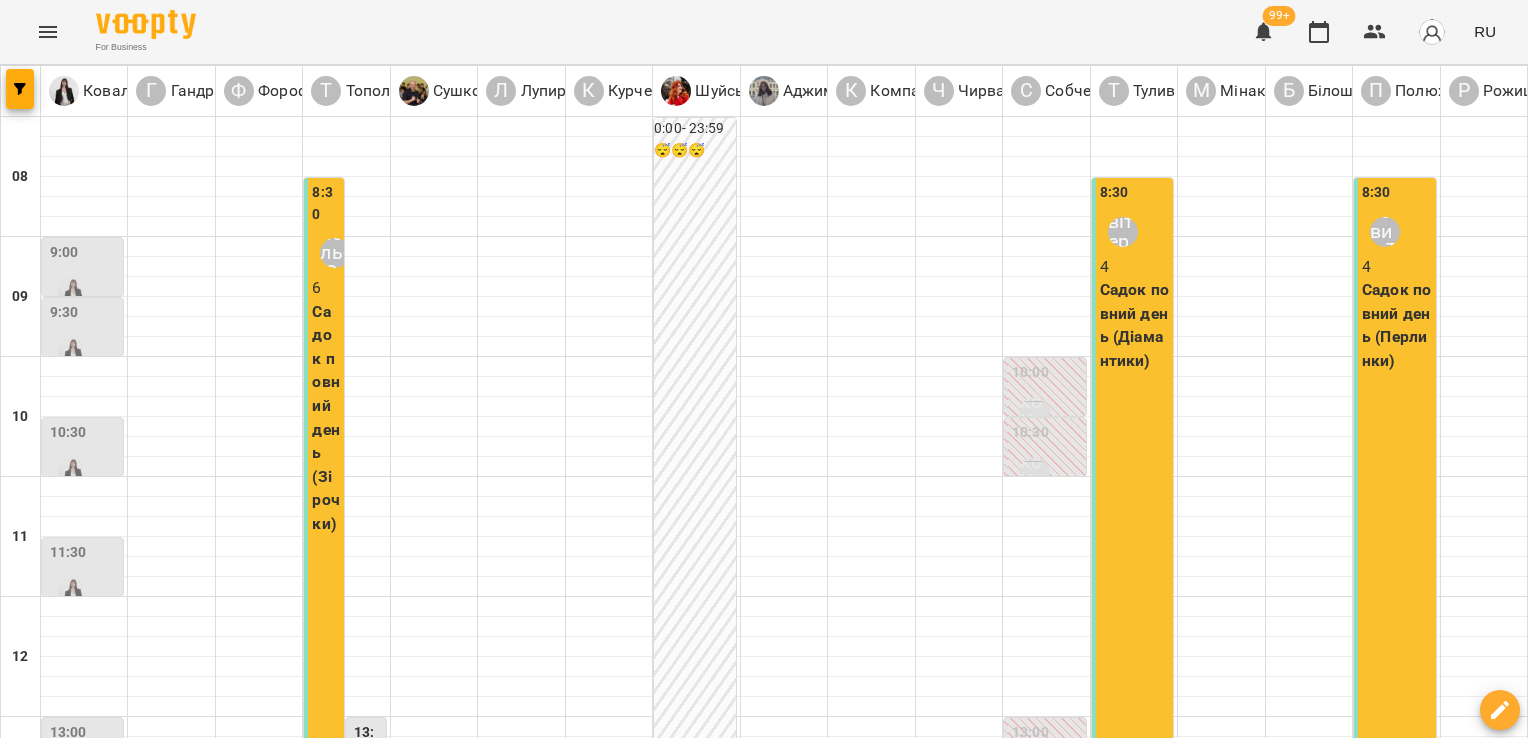 click on "13:30" at bounding box center [368, 803] 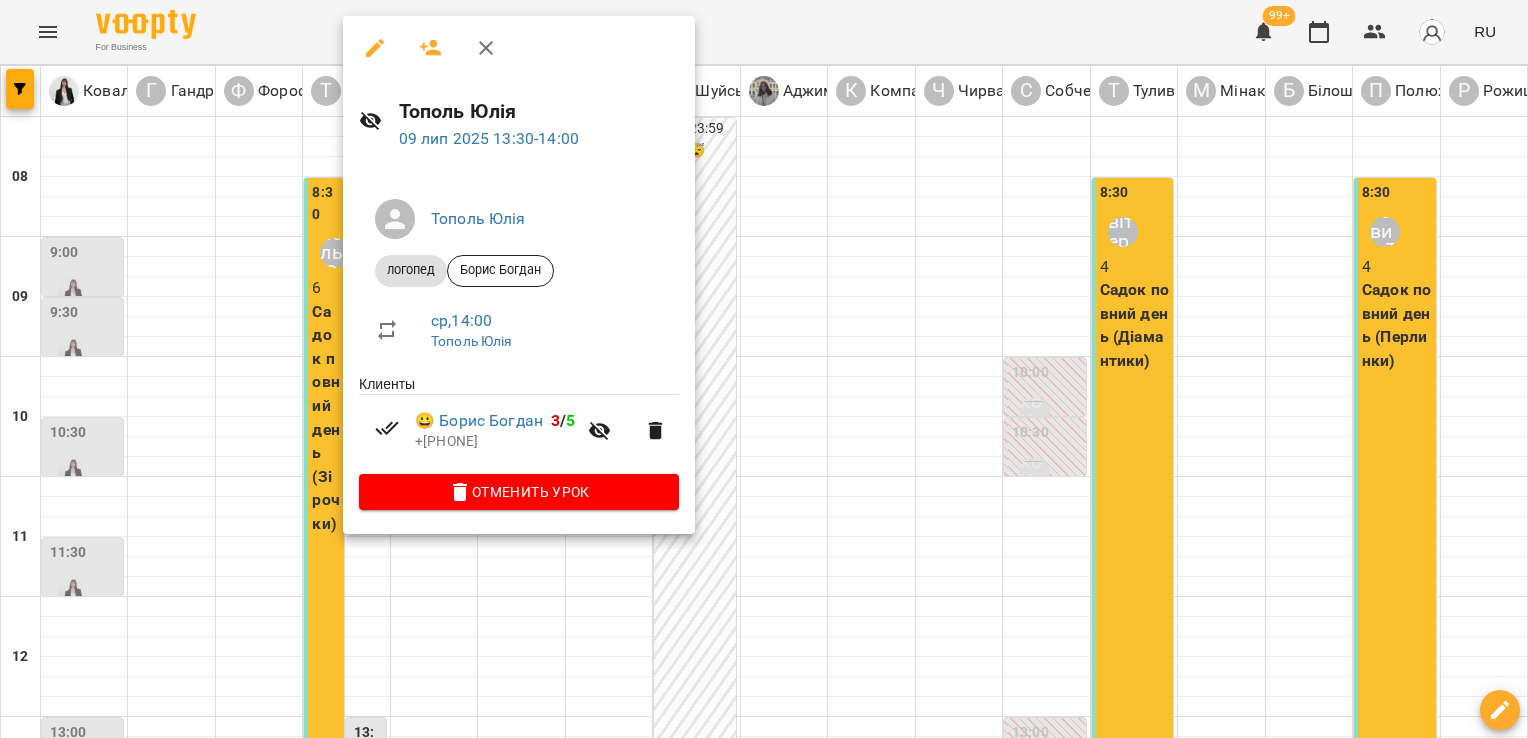 click at bounding box center (764, 369) 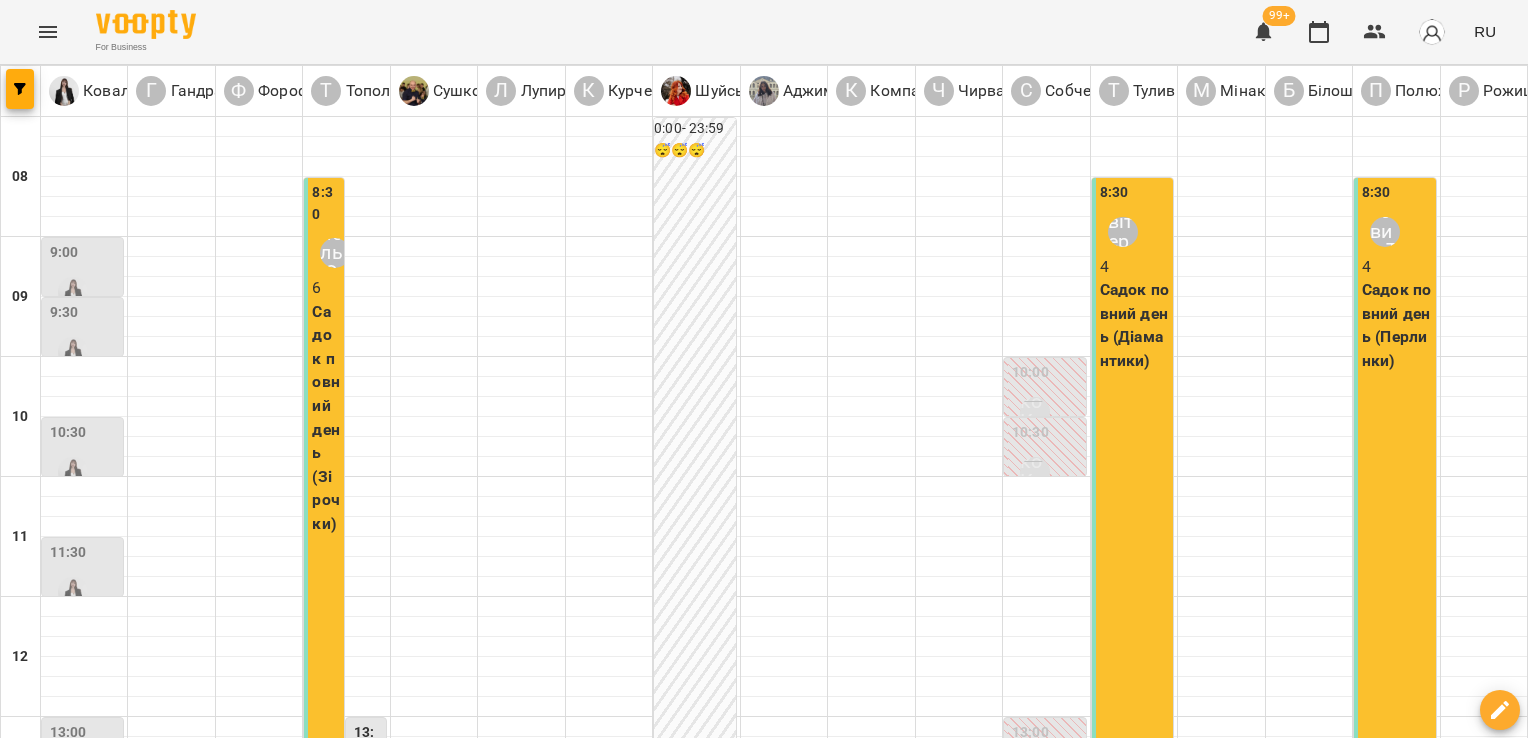 scroll, scrollTop: 944, scrollLeft: 0, axis: vertical 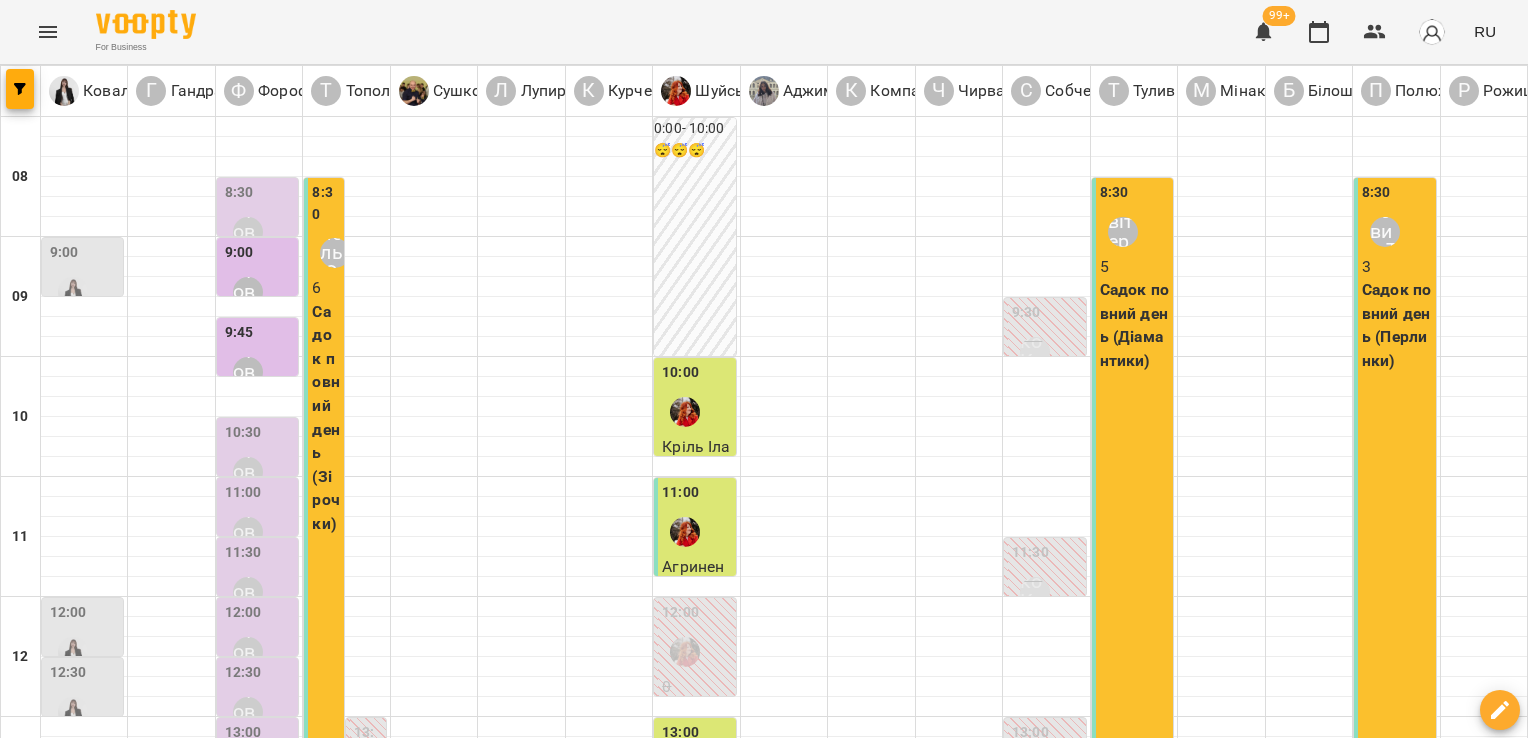 click on "18:00 [FIRST] [LAST]" at bounding box center (346, 1358) 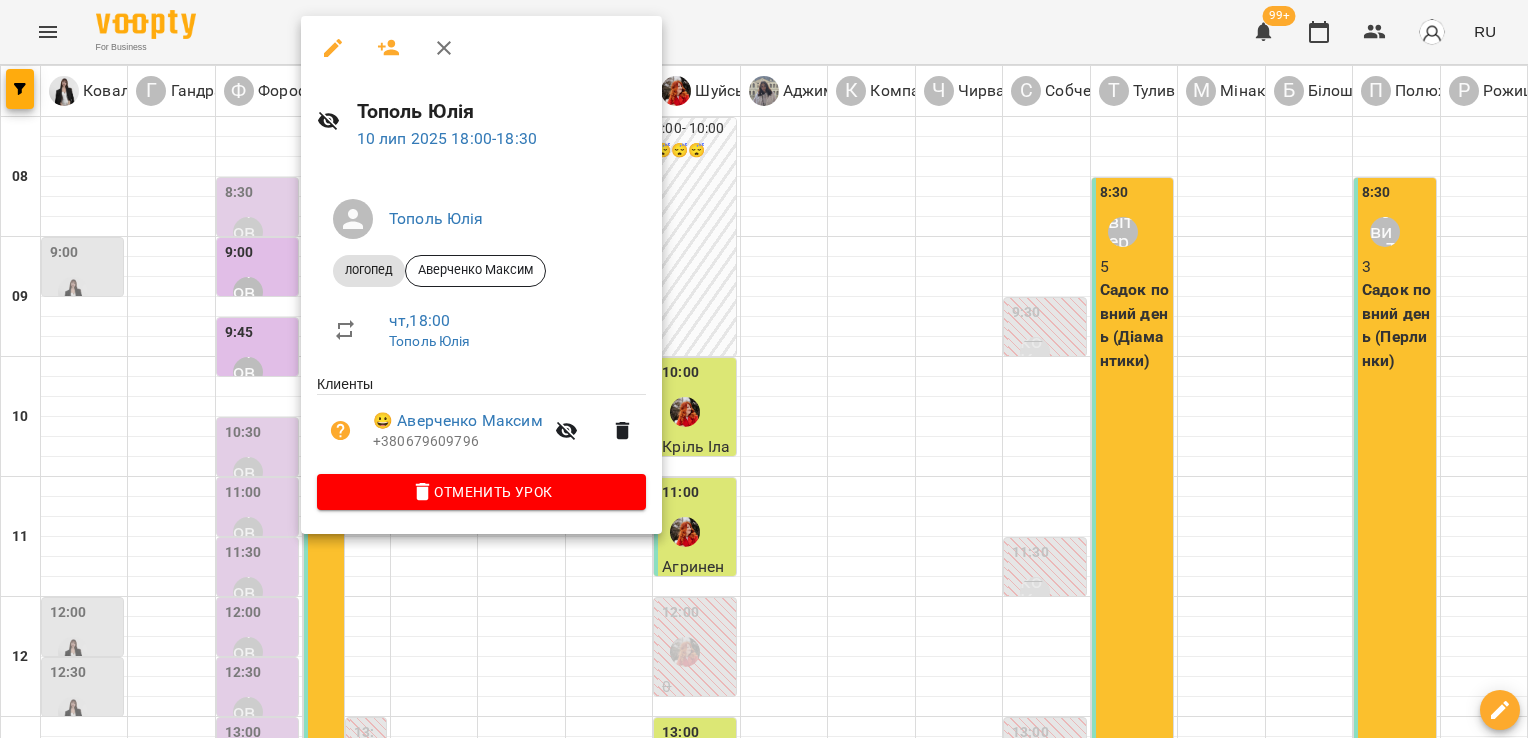 click at bounding box center [764, 369] 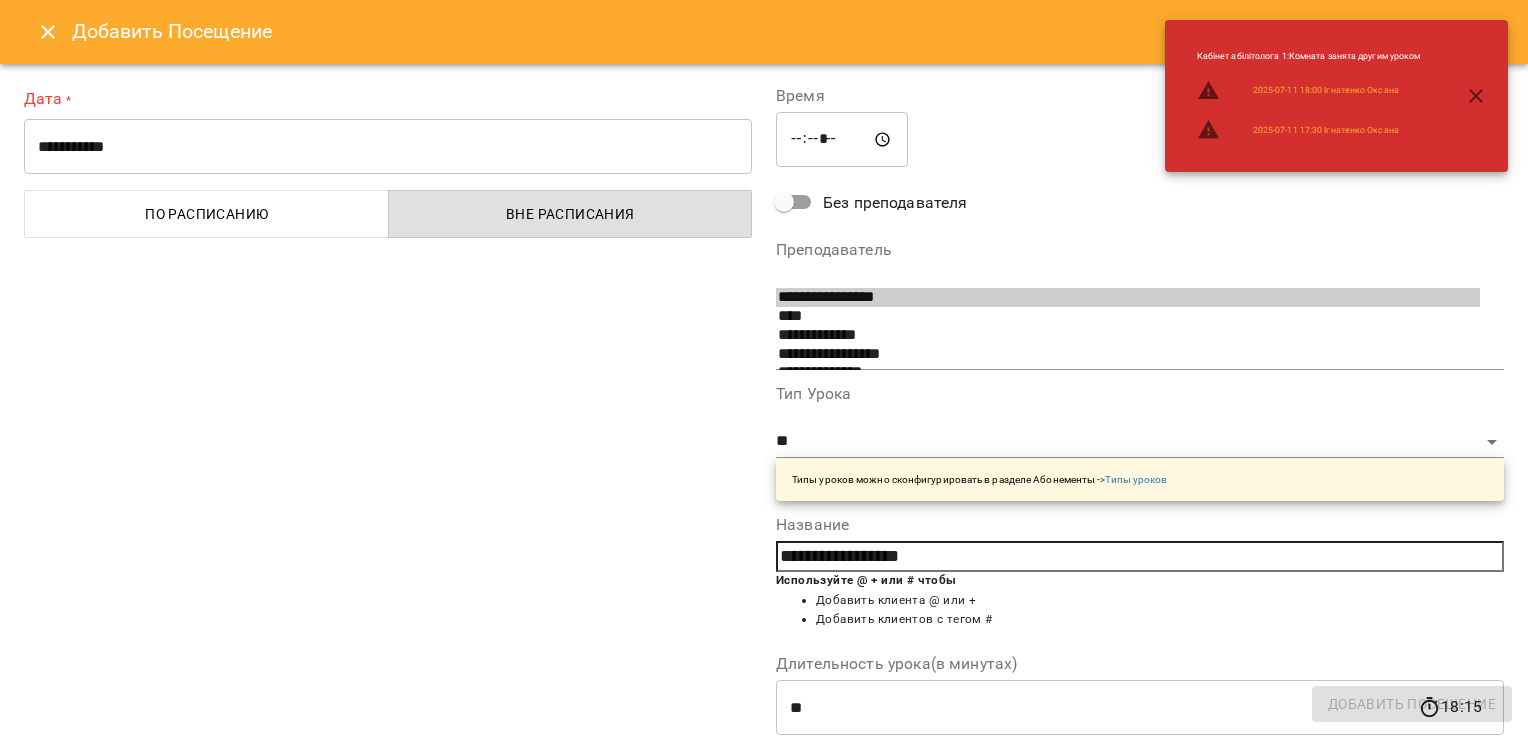 select on "**********" 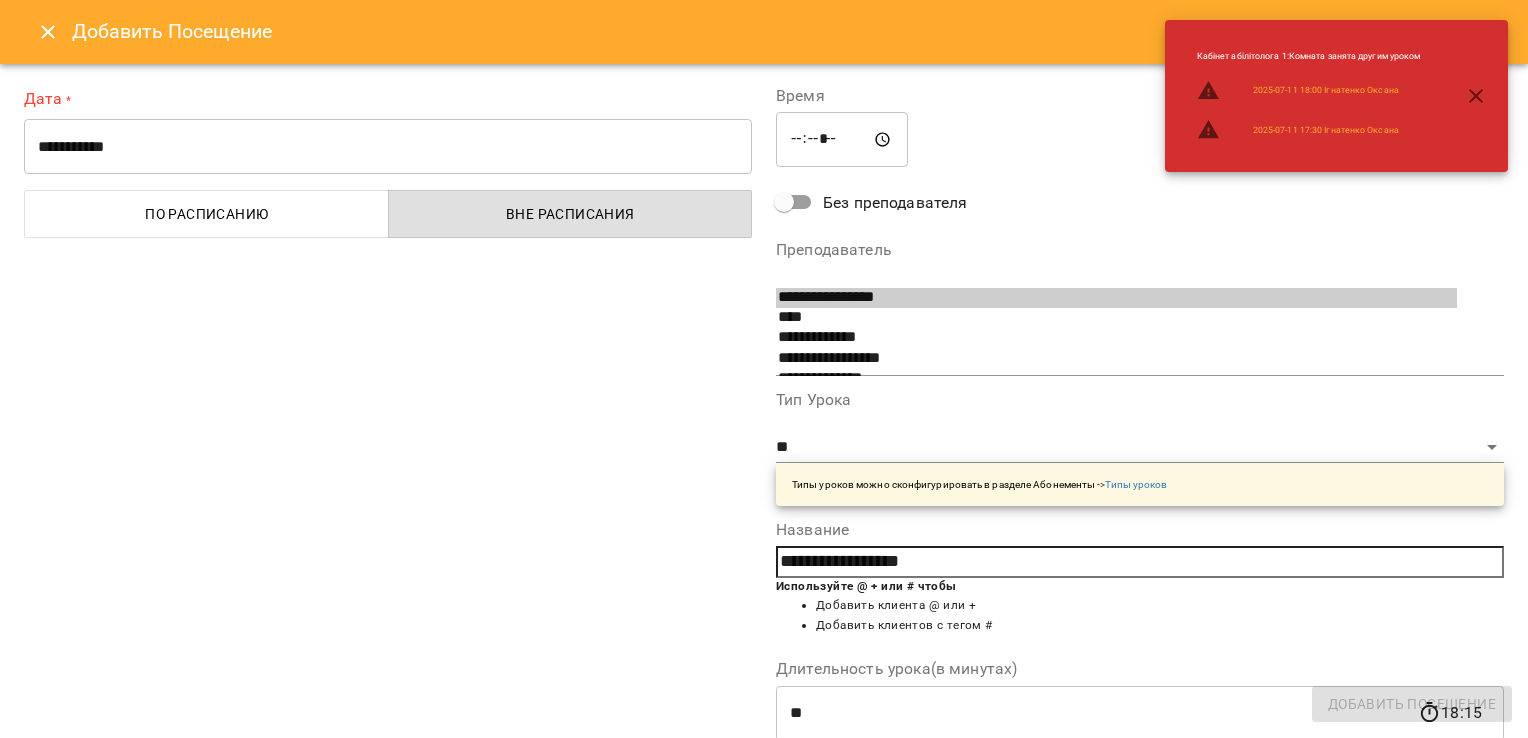 scroll, scrollTop: 0, scrollLeft: 0, axis: both 